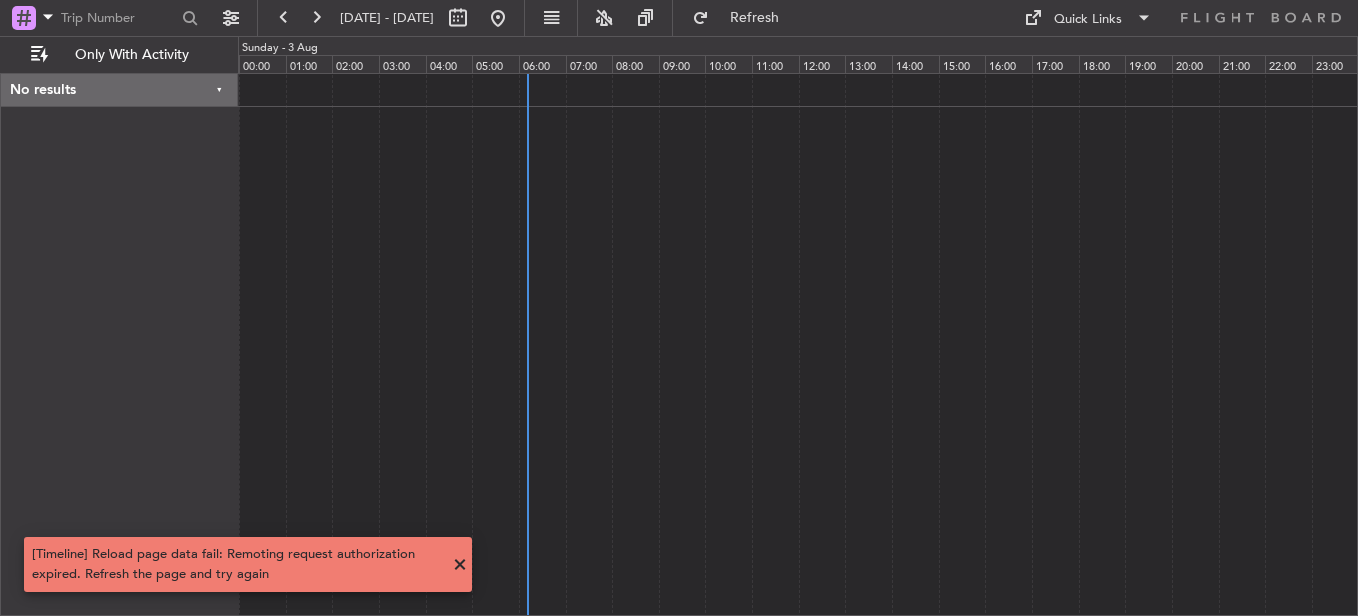 scroll, scrollTop: 0, scrollLeft: 0, axis: both 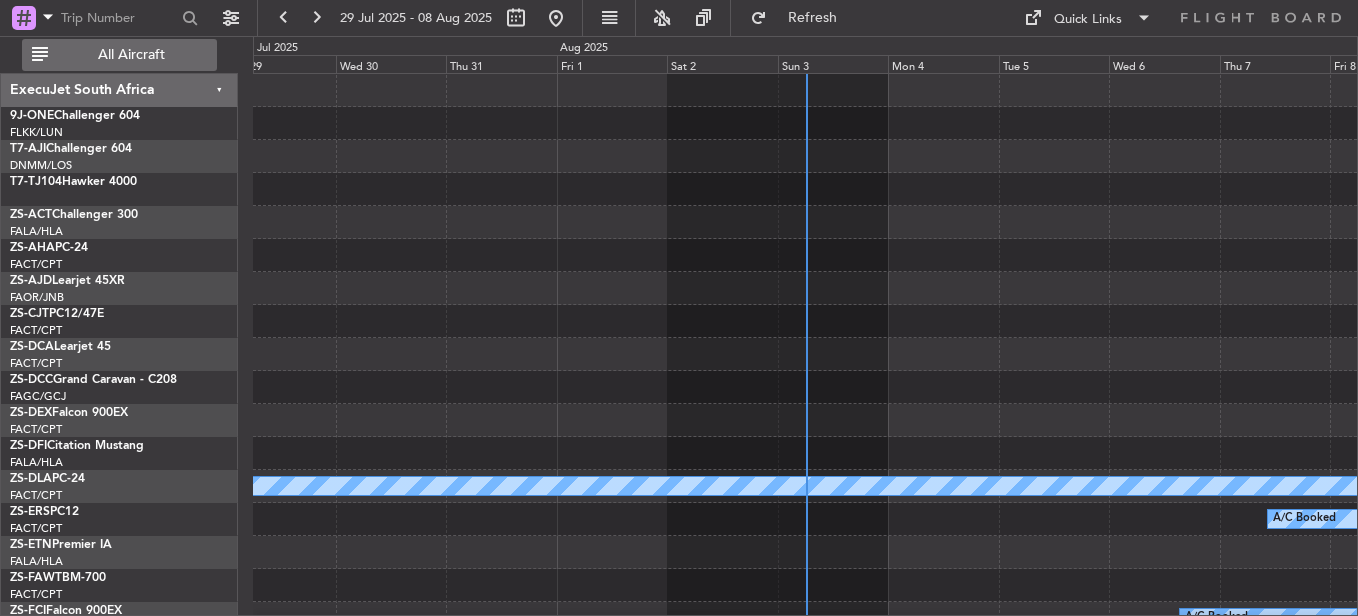 click on "All Aircraft" at bounding box center [131, 55] 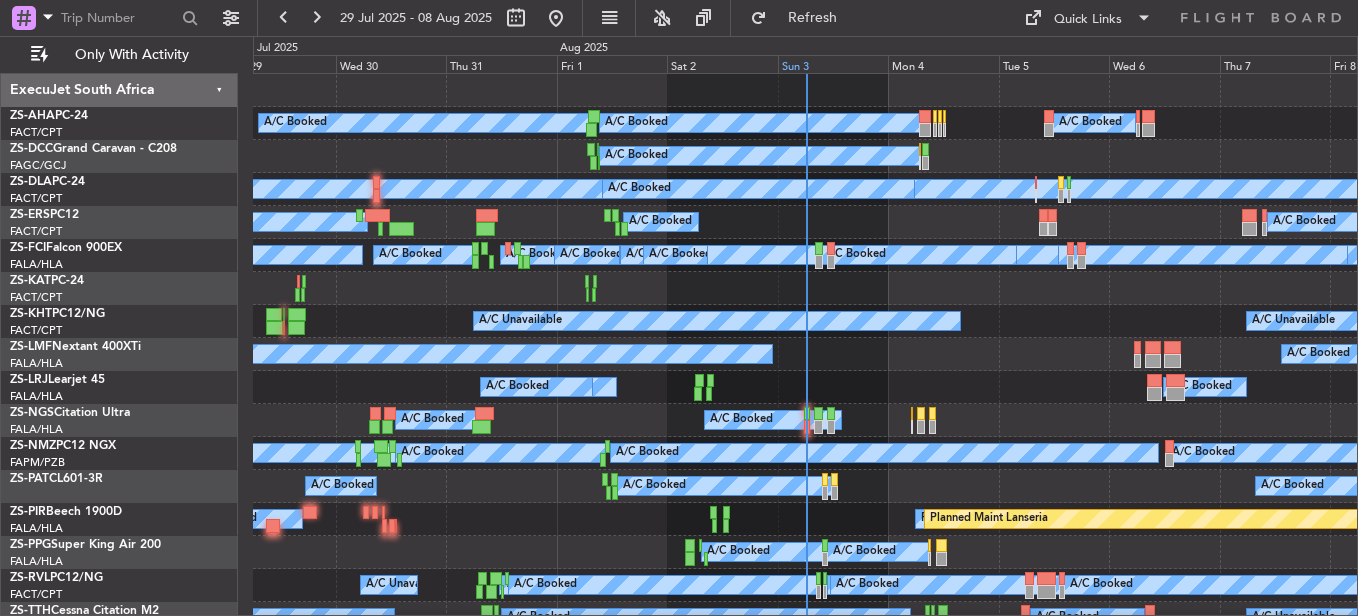 click on "Sun 3" 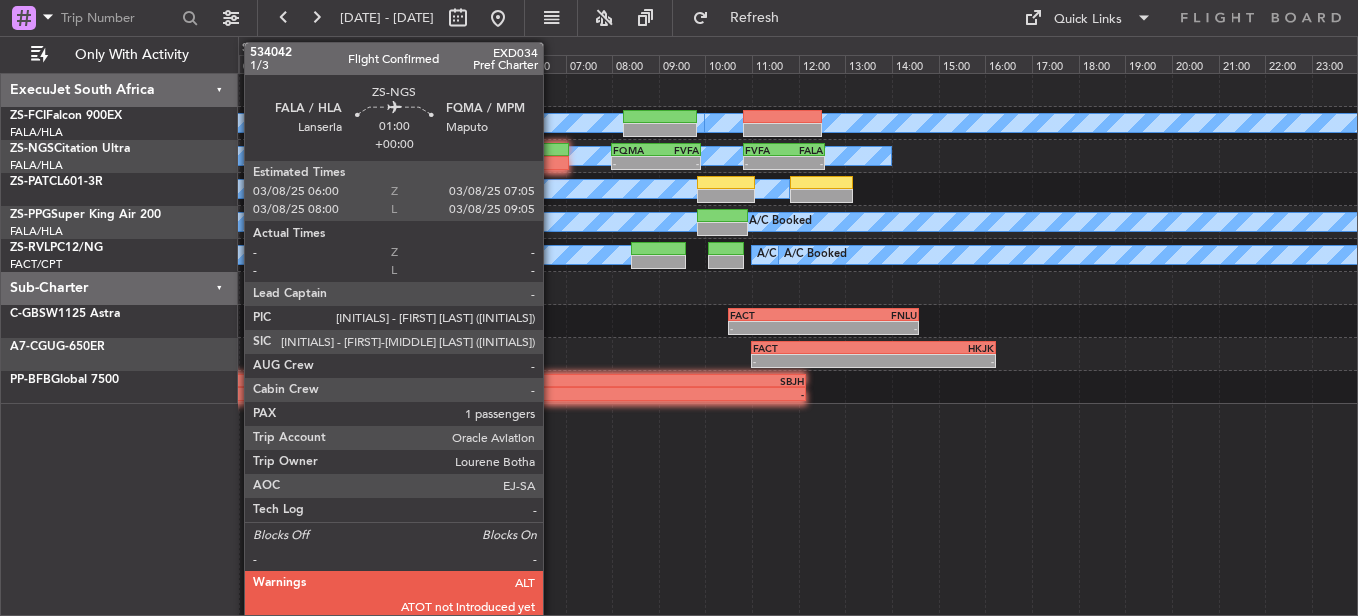 click 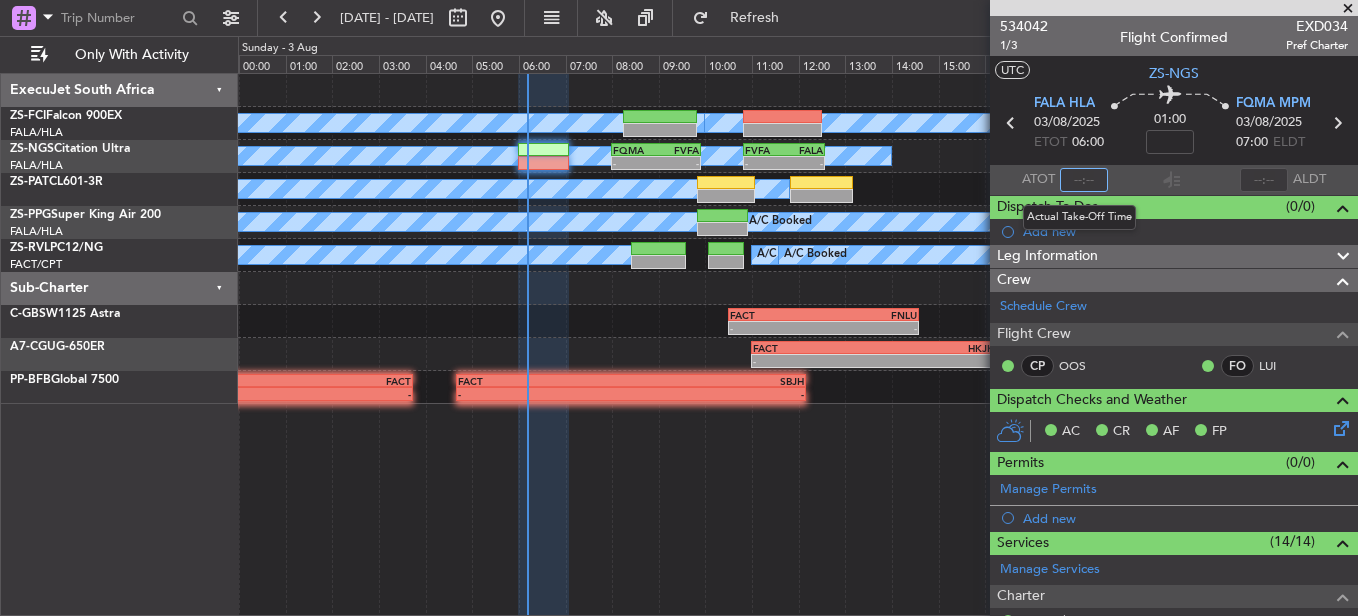 click at bounding box center (1084, 180) 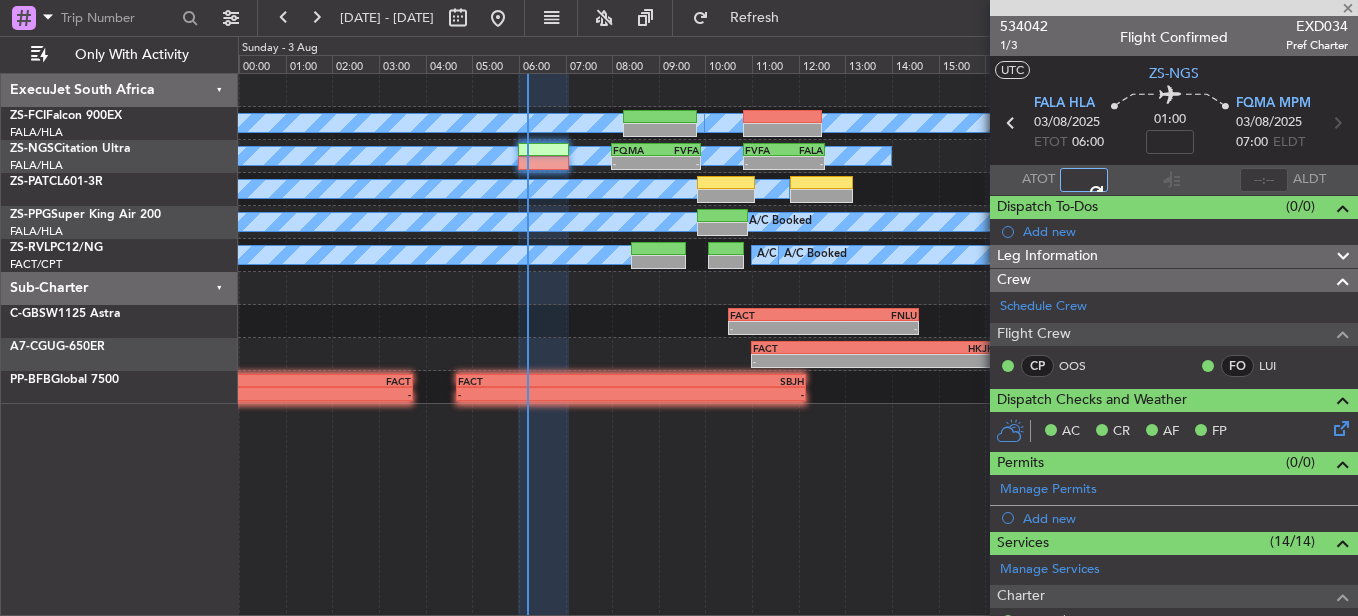 type on "06:08" 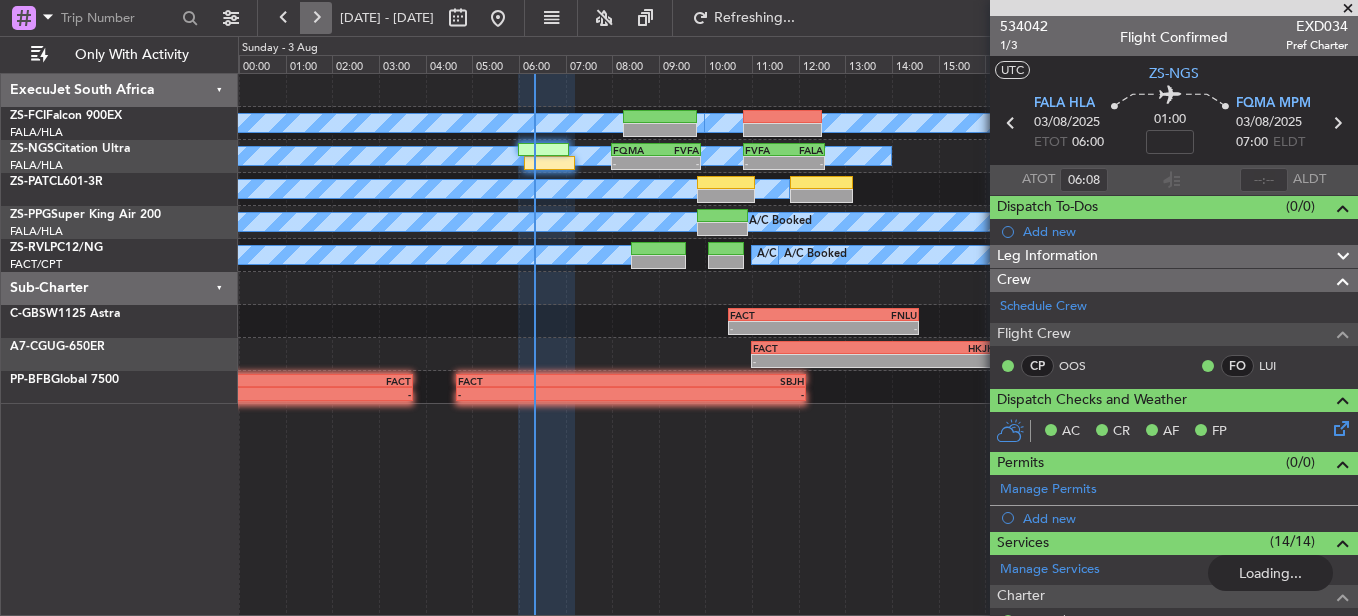 click at bounding box center [316, 18] 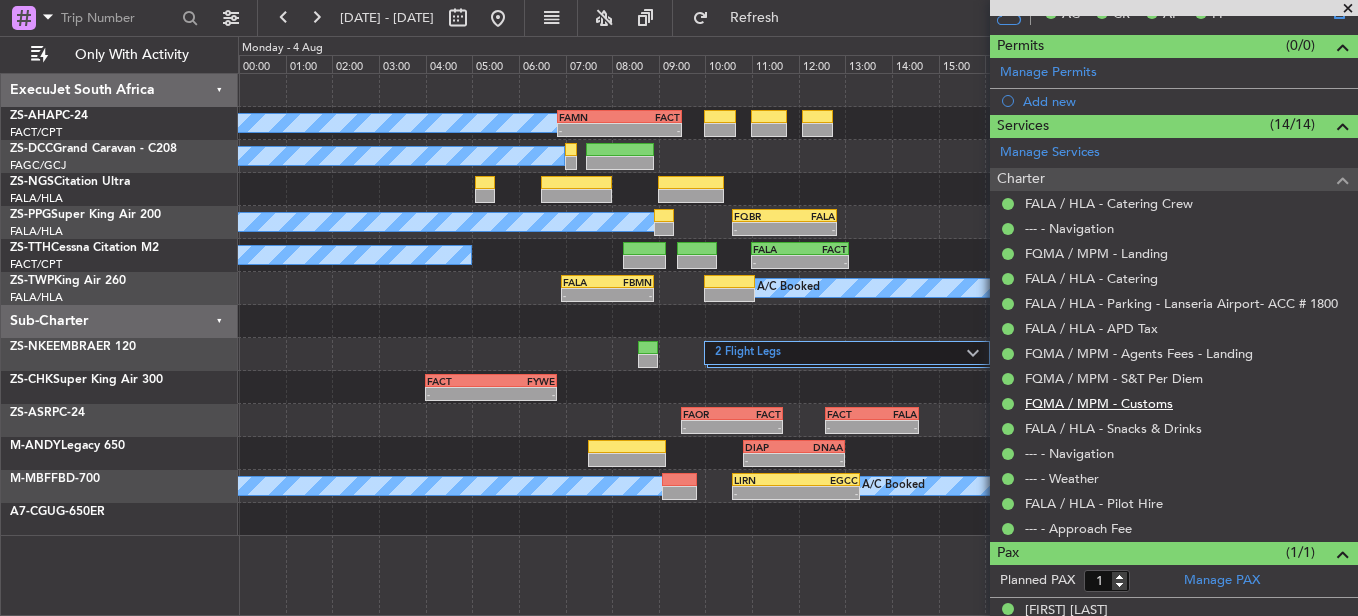 scroll, scrollTop: 479, scrollLeft: 0, axis: vertical 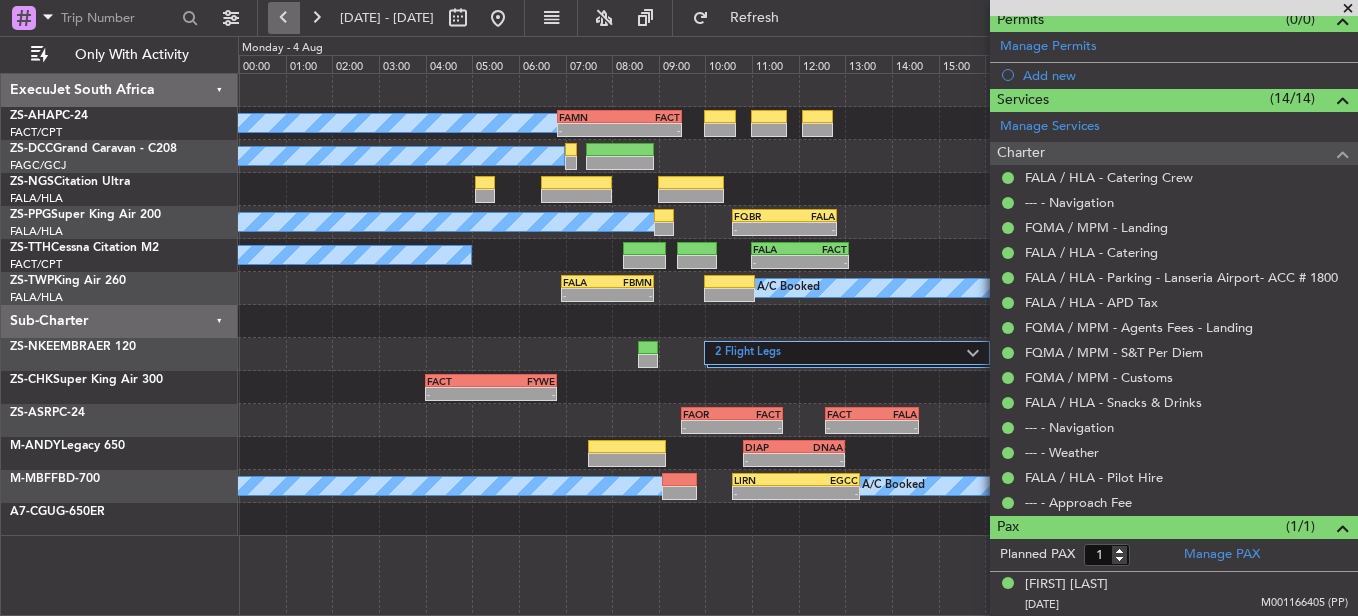 click at bounding box center (284, 18) 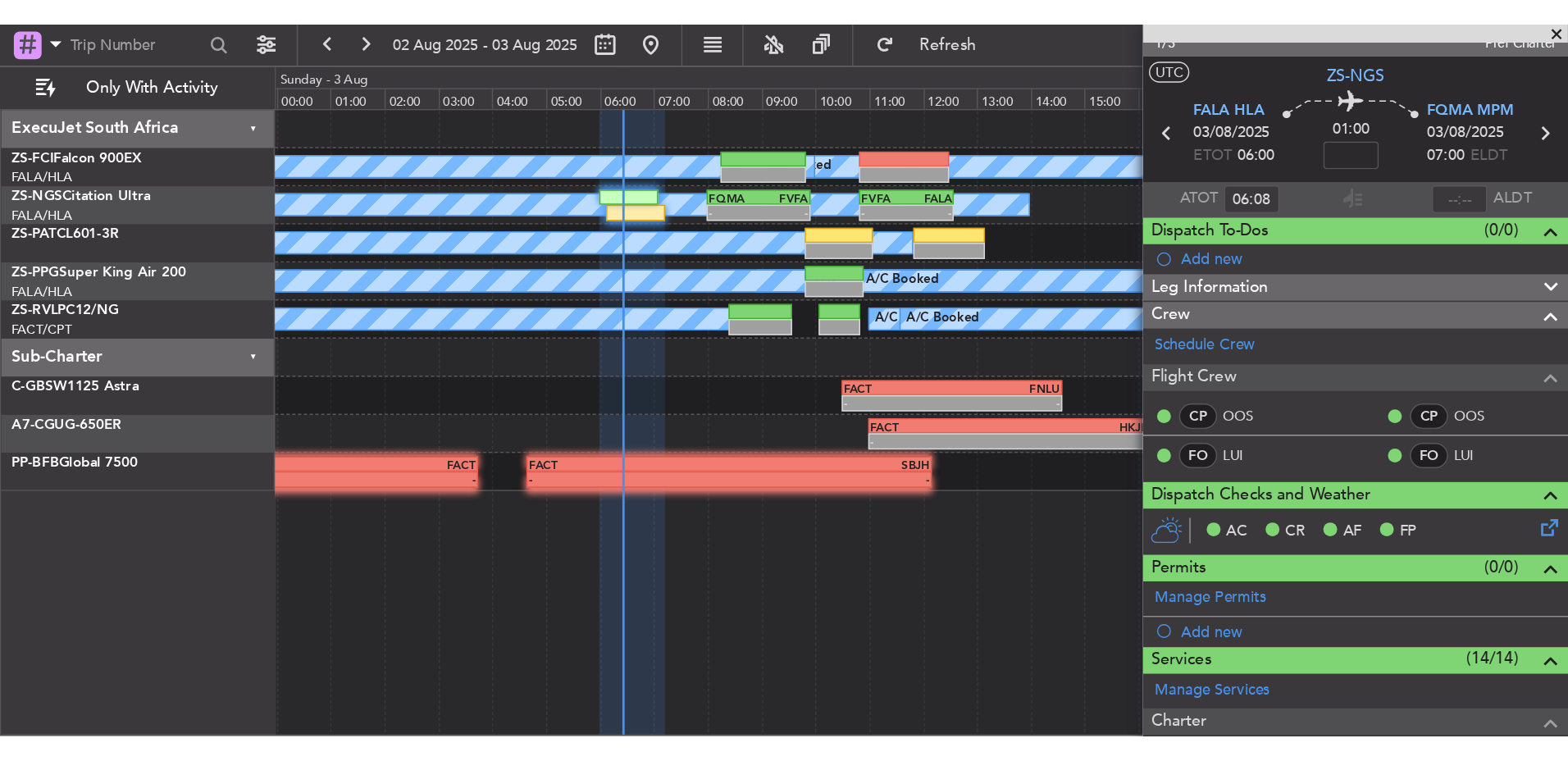 scroll, scrollTop: 0, scrollLeft: 0, axis: both 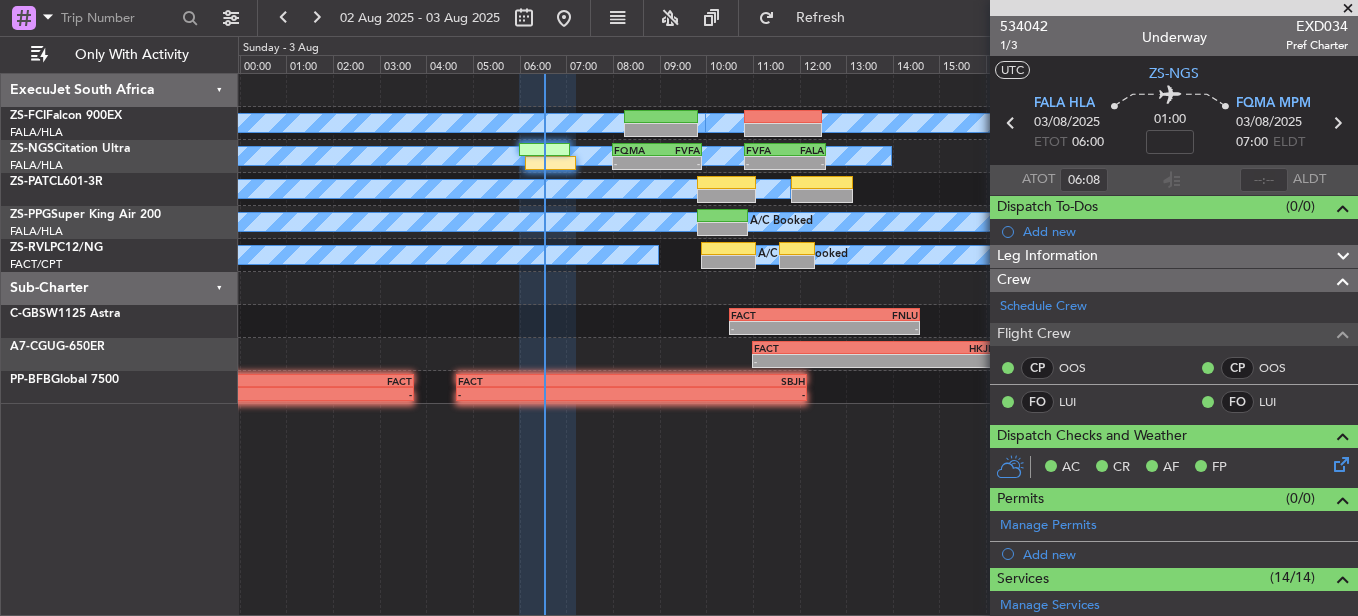 click at bounding box center (1348, 9) 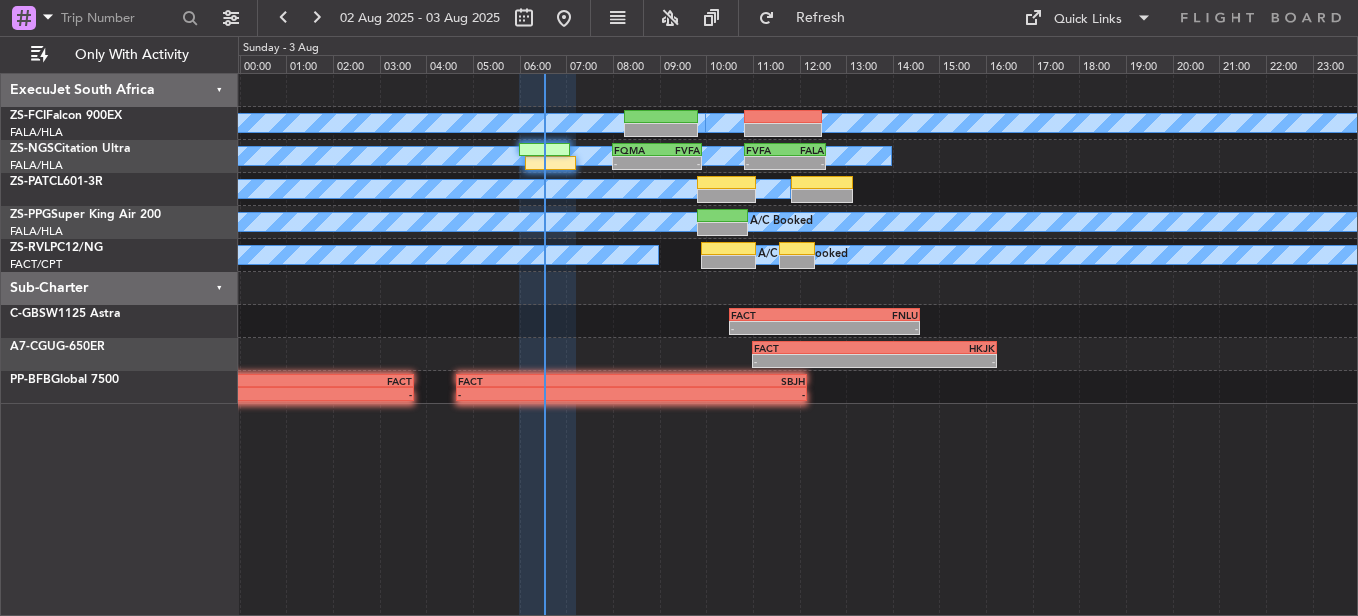 type on "0" 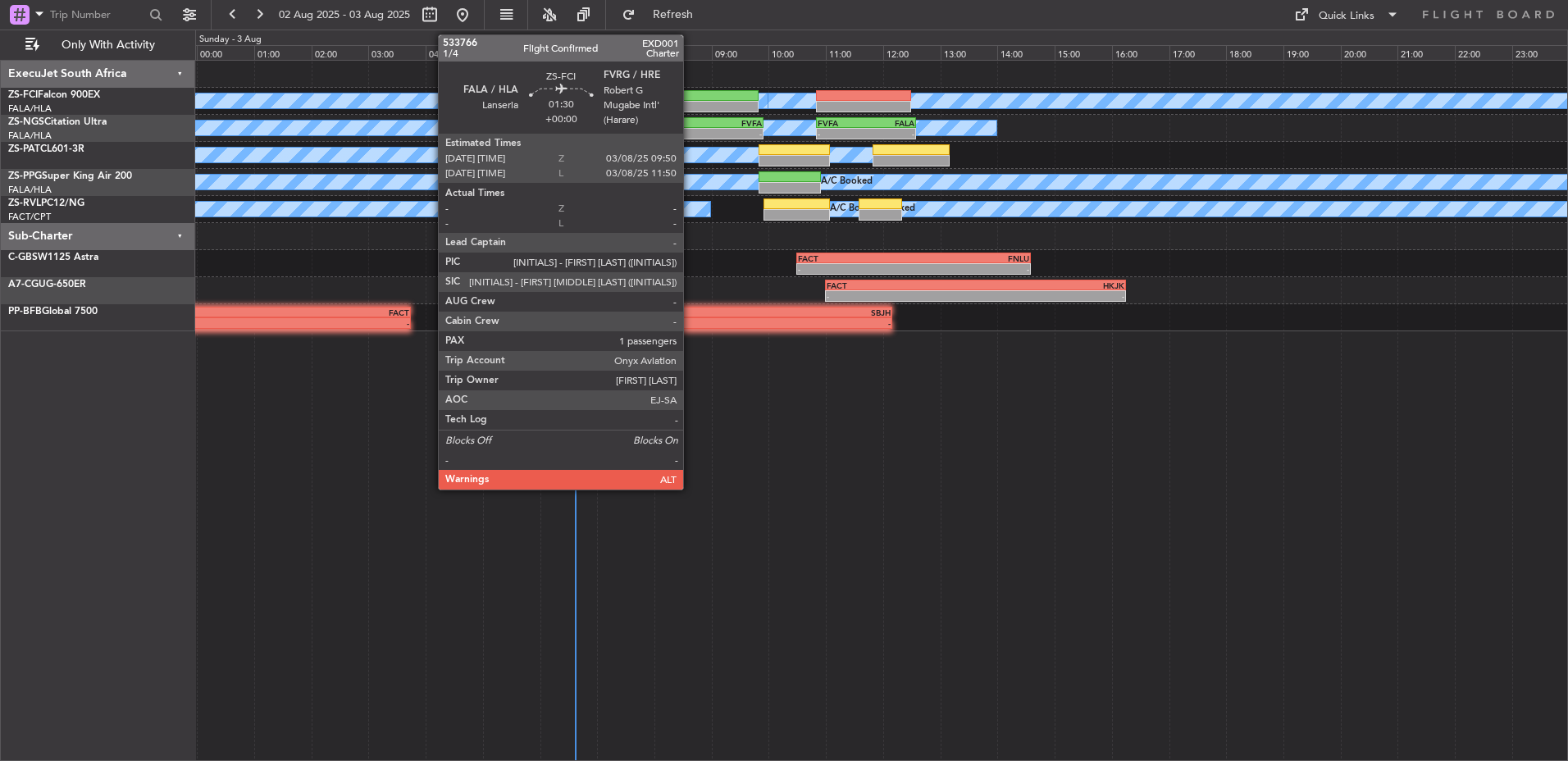 click 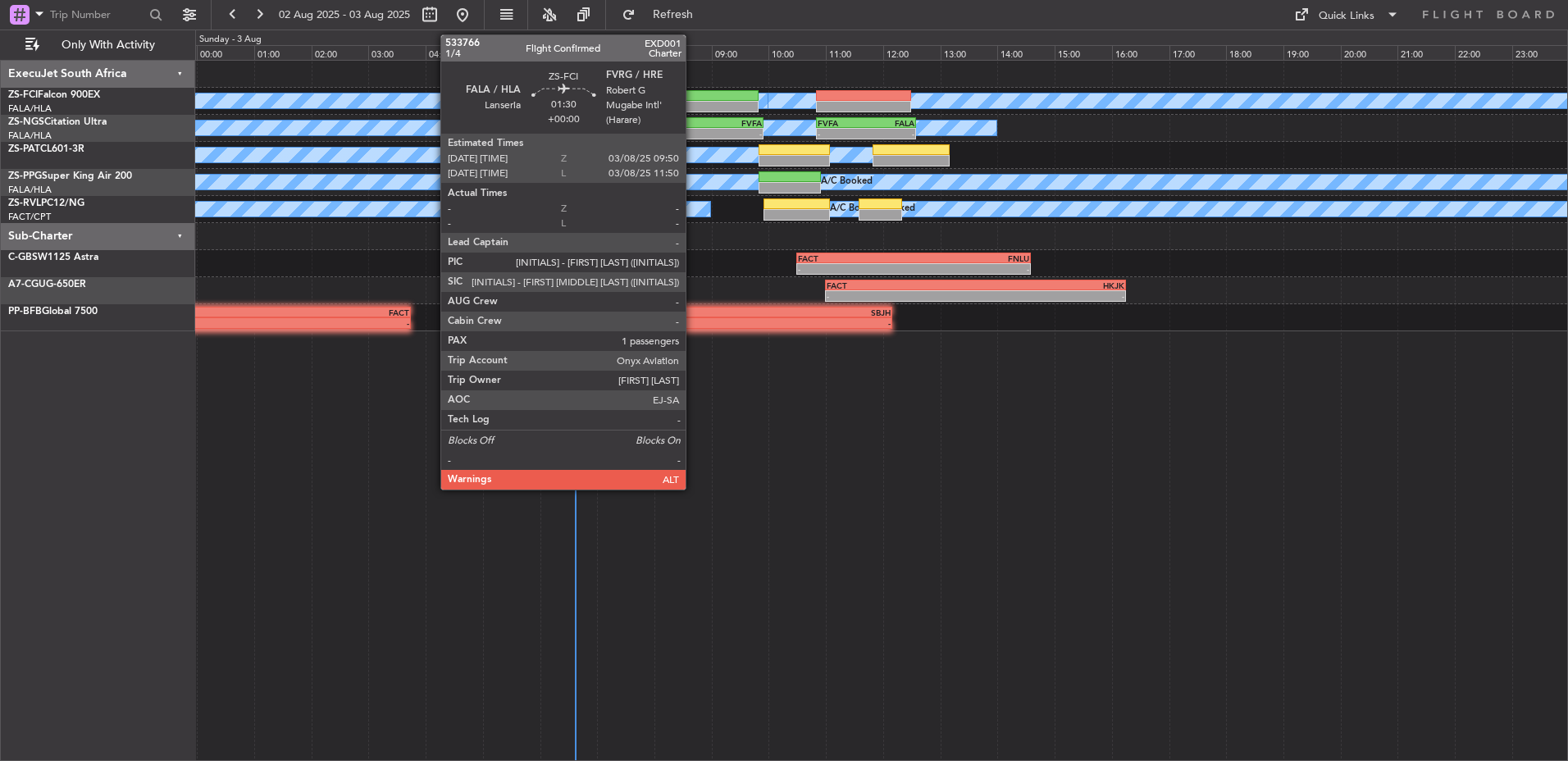 click 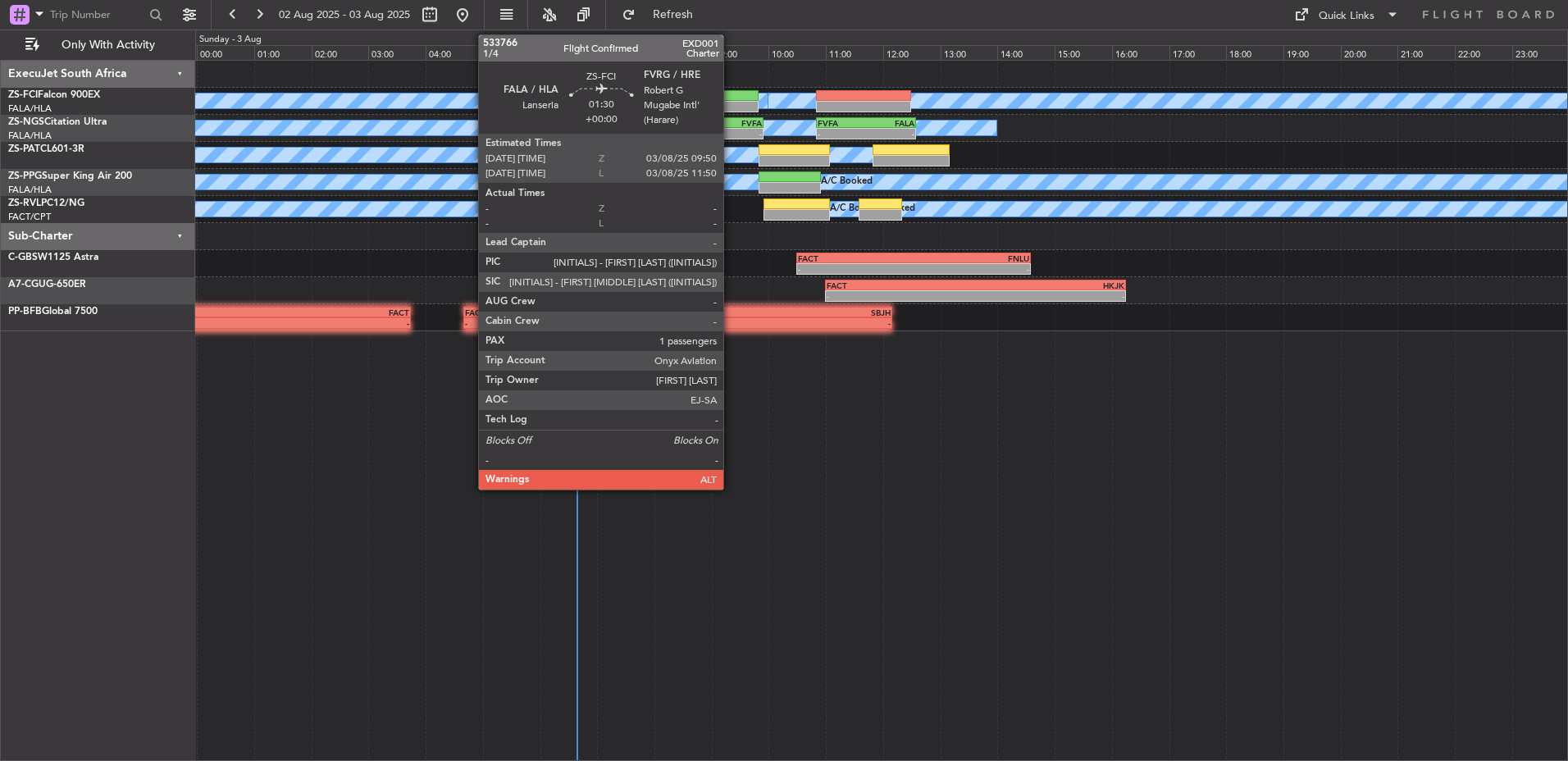 click 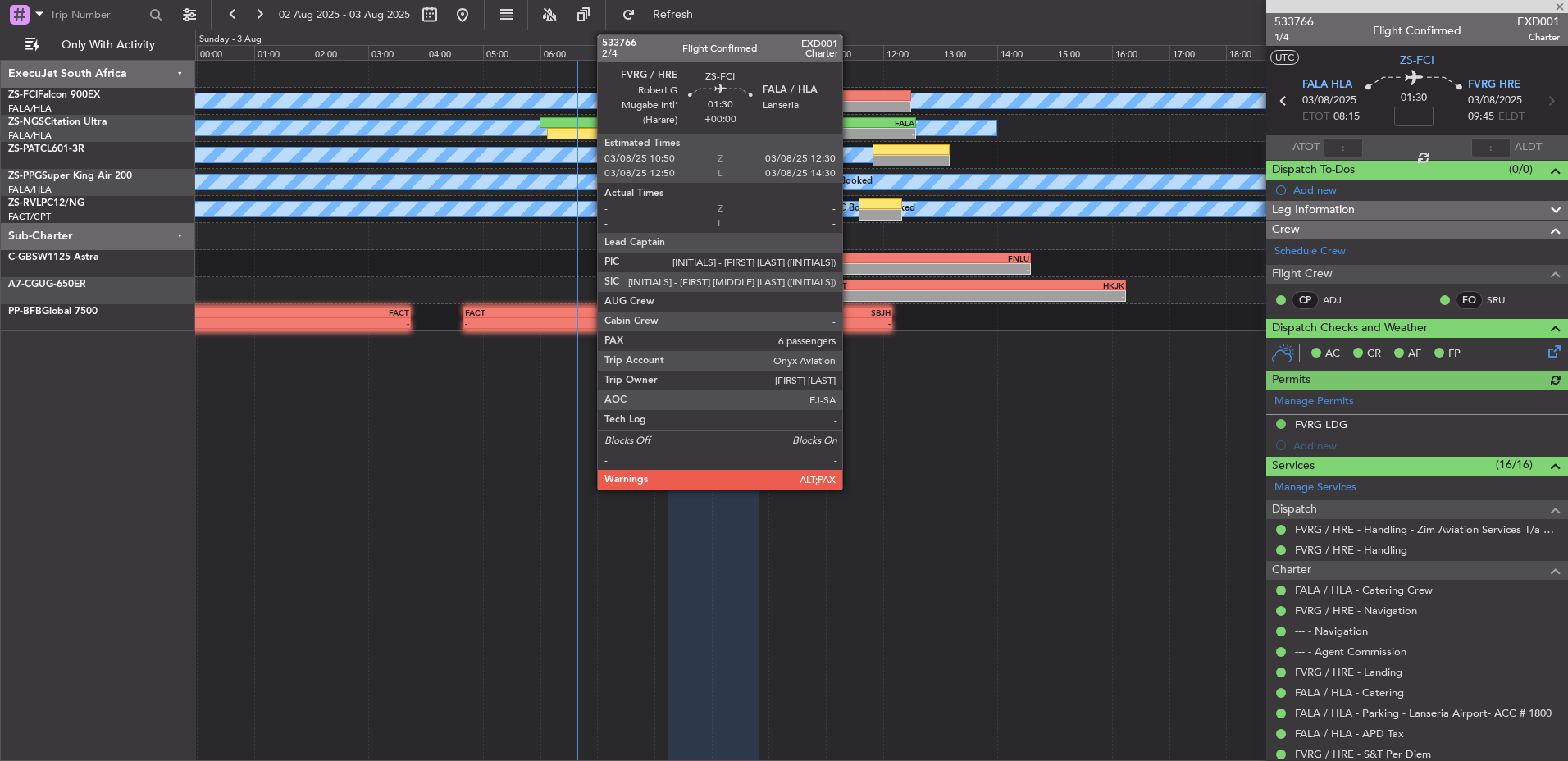click 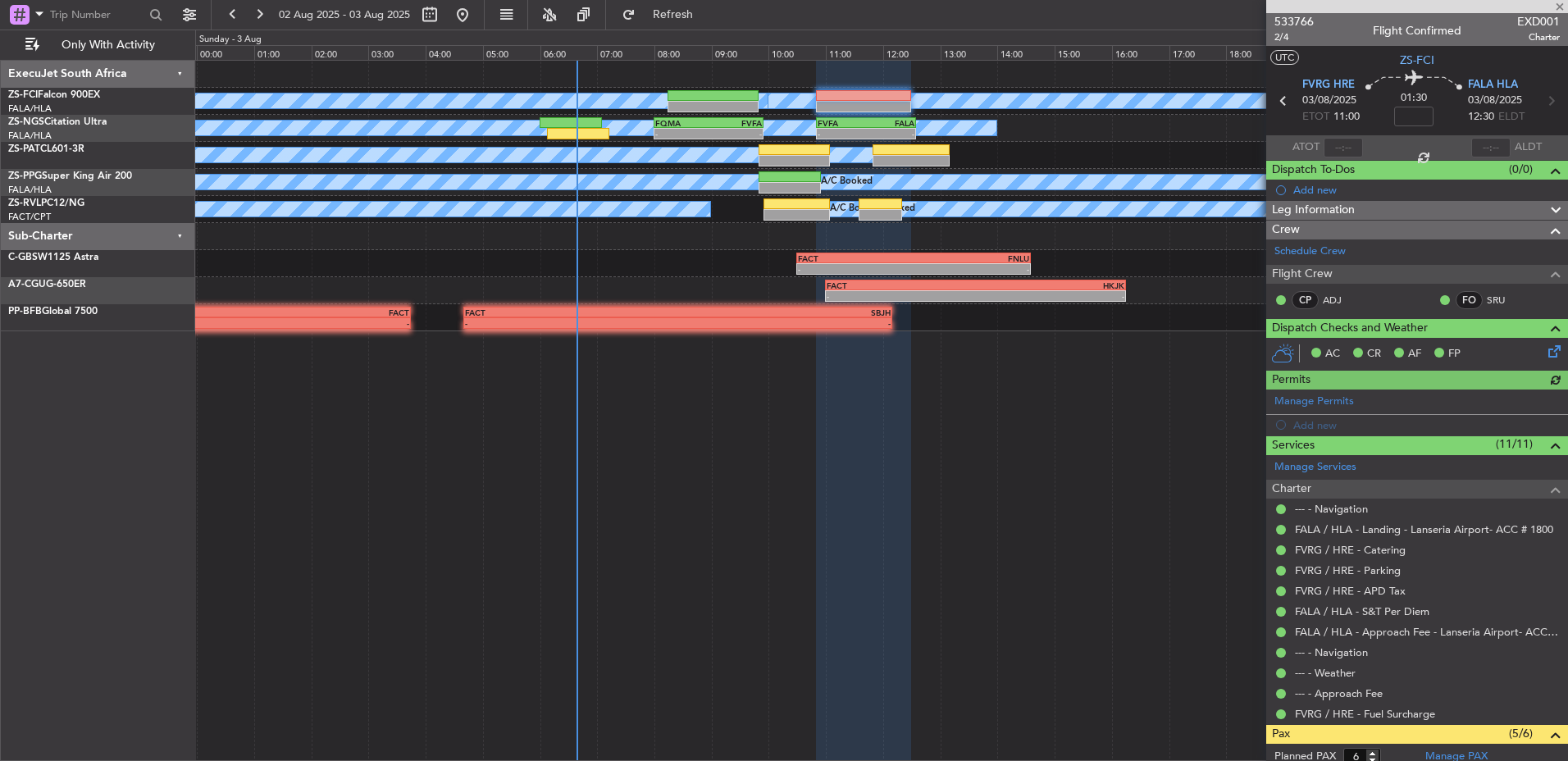 scroll, scrollTop: 226, scrollLeft: 0, axis: vertical 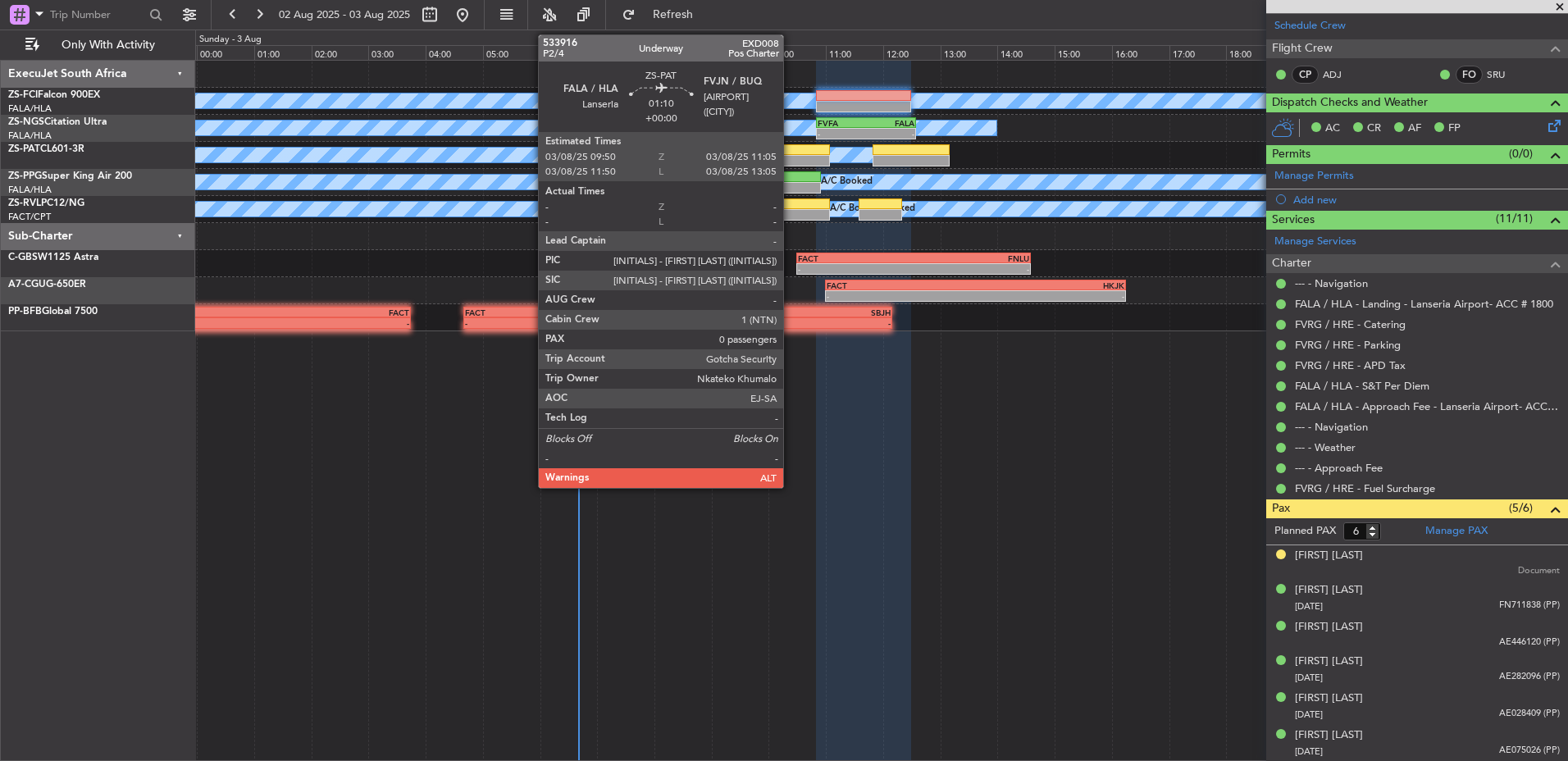 click 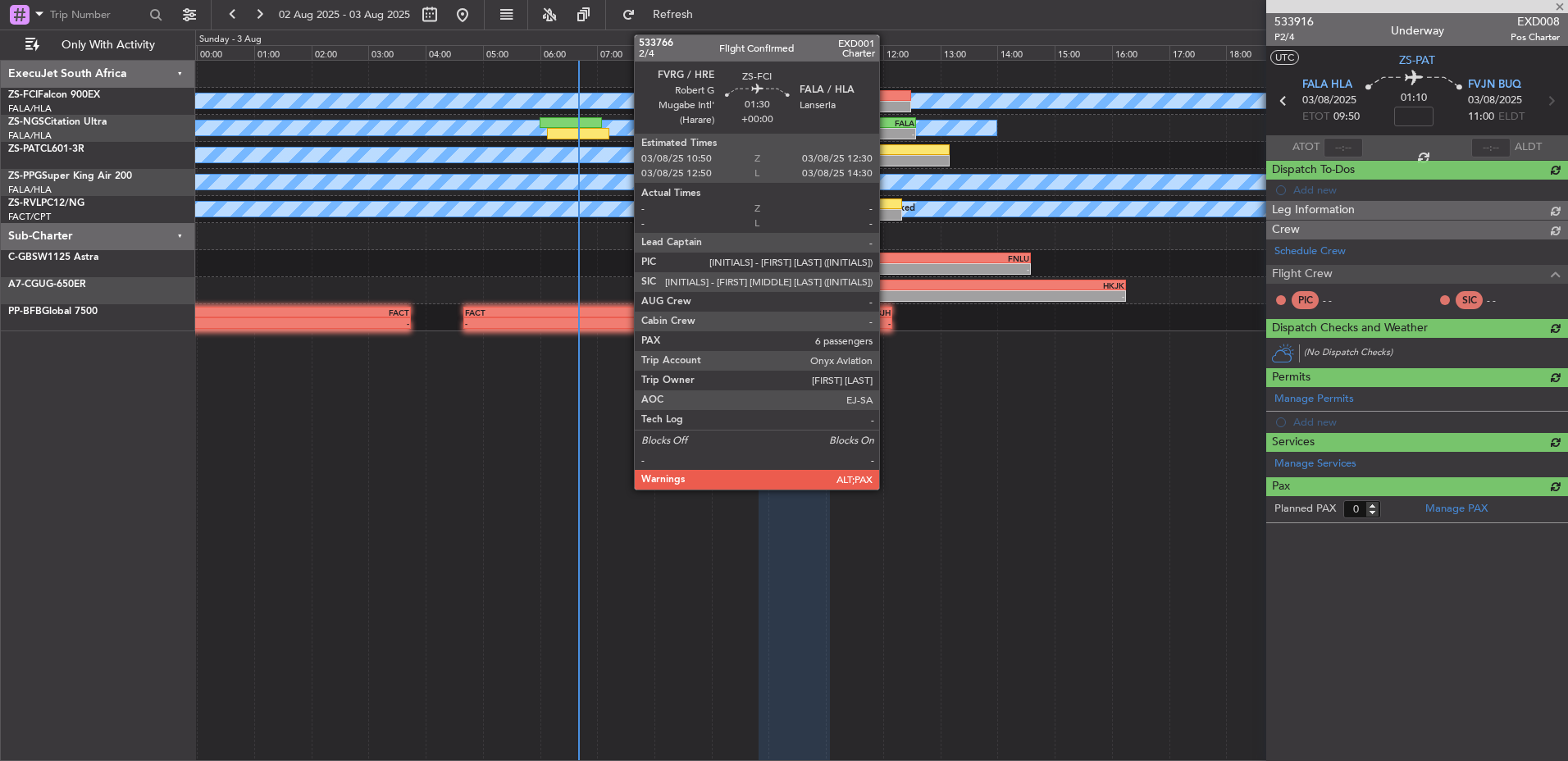 scroll, scrollTop: 0, scrollLeft: 0, axis: both 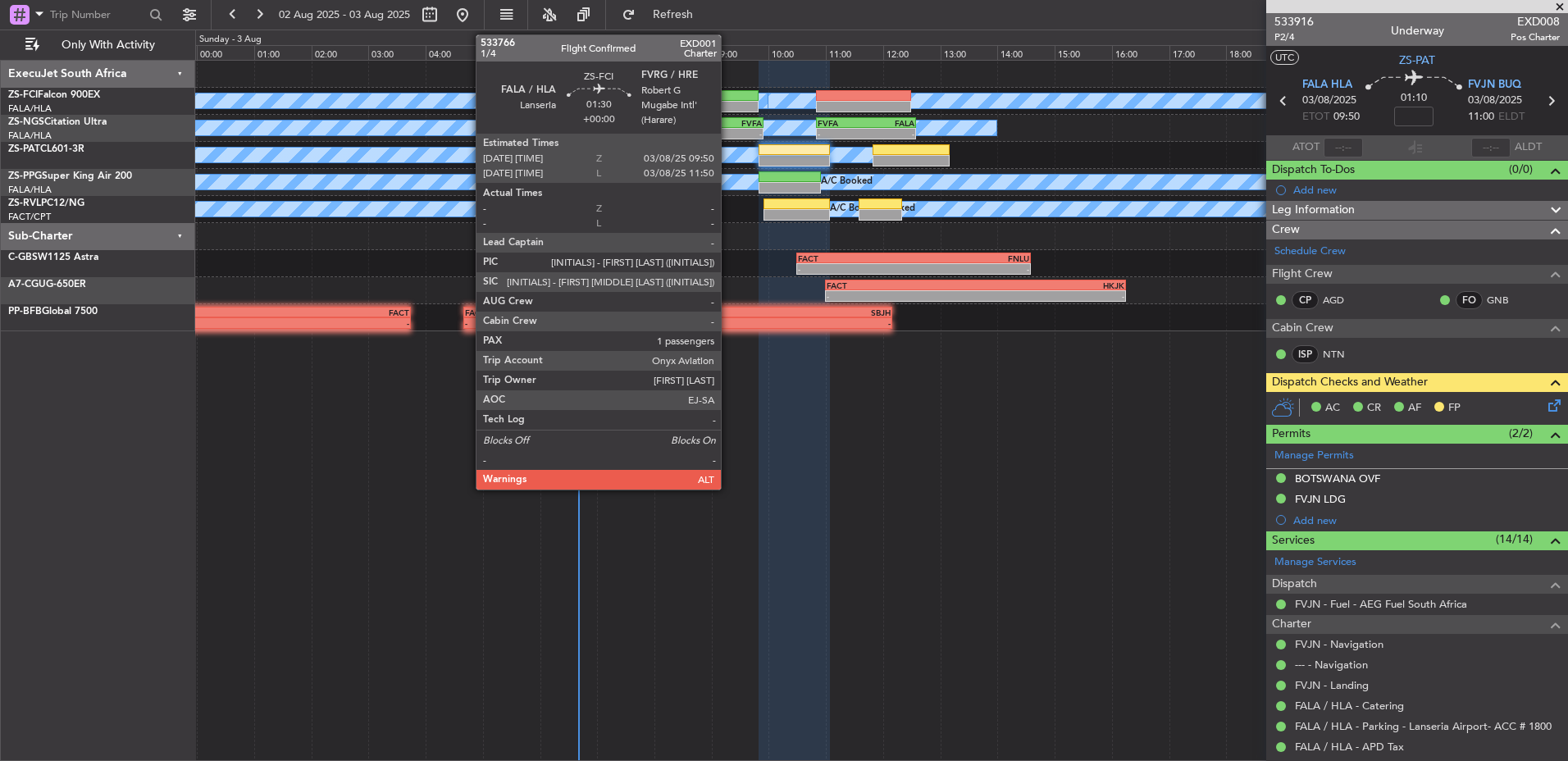 click 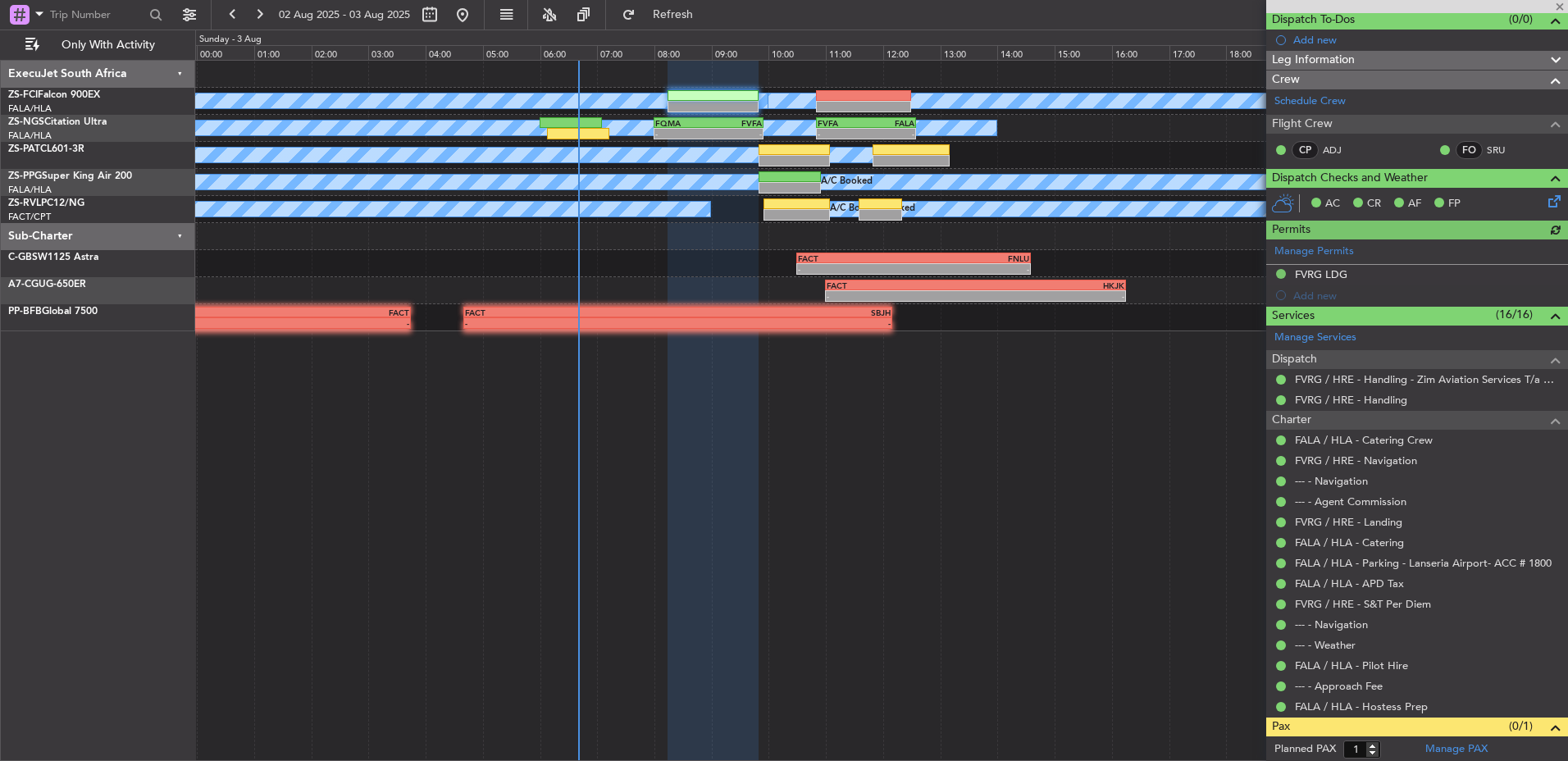 scroll, scrollTop: 186, scrollLeft: 0, axis: vertical 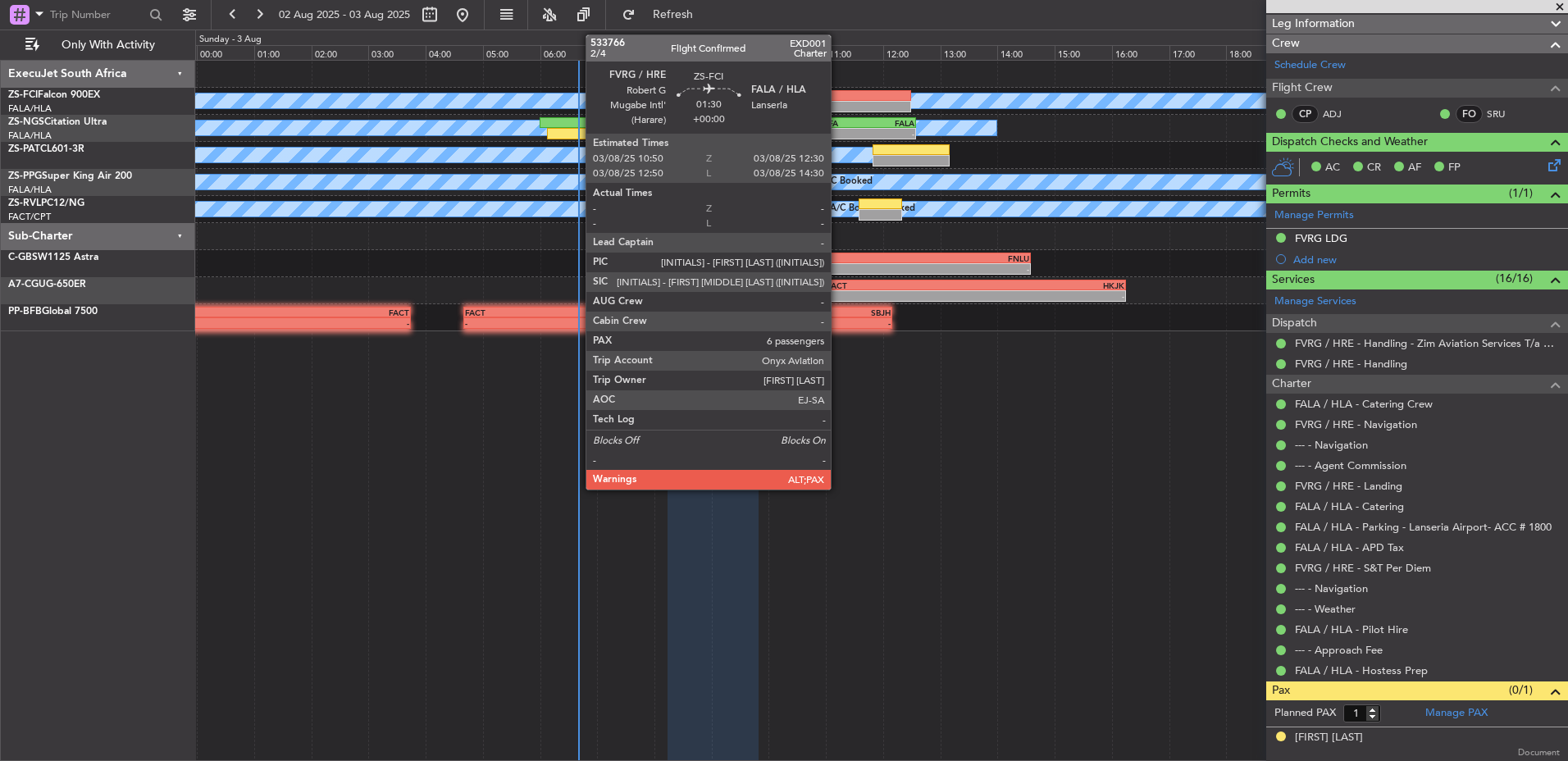 click 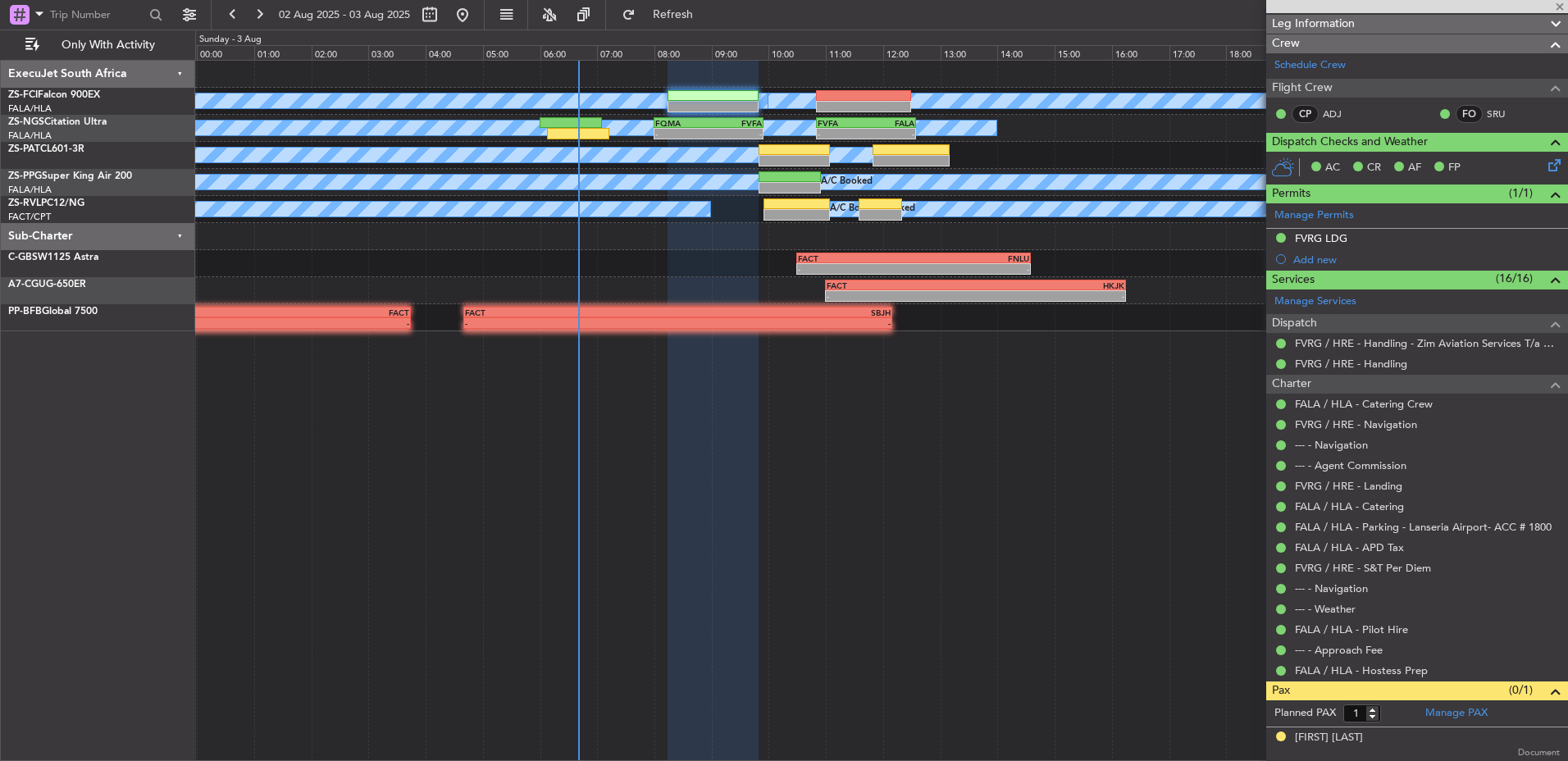 type on "6" 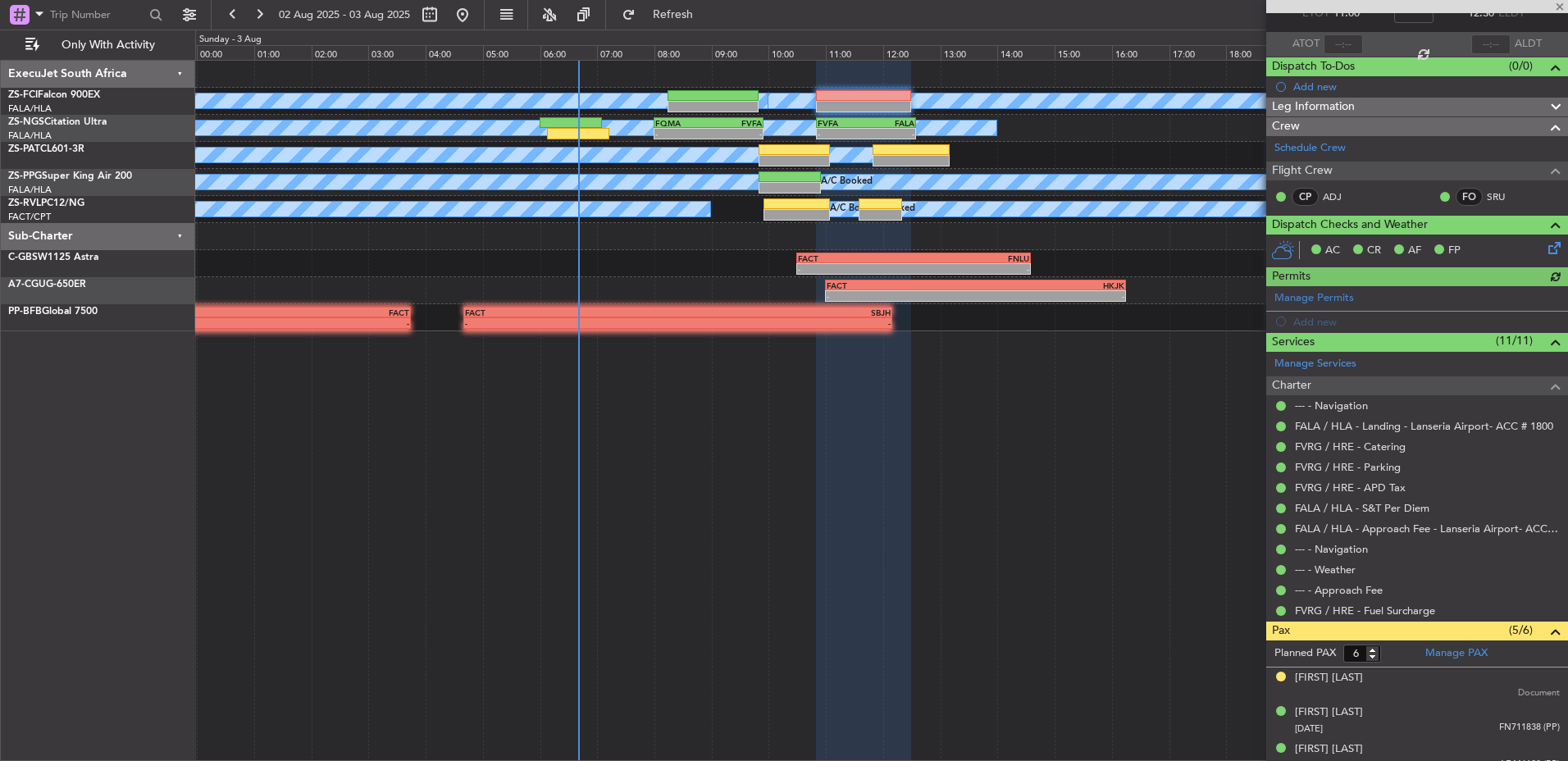 scroll, scrollTop: 226, scrollLeft: 0, axis: vertical 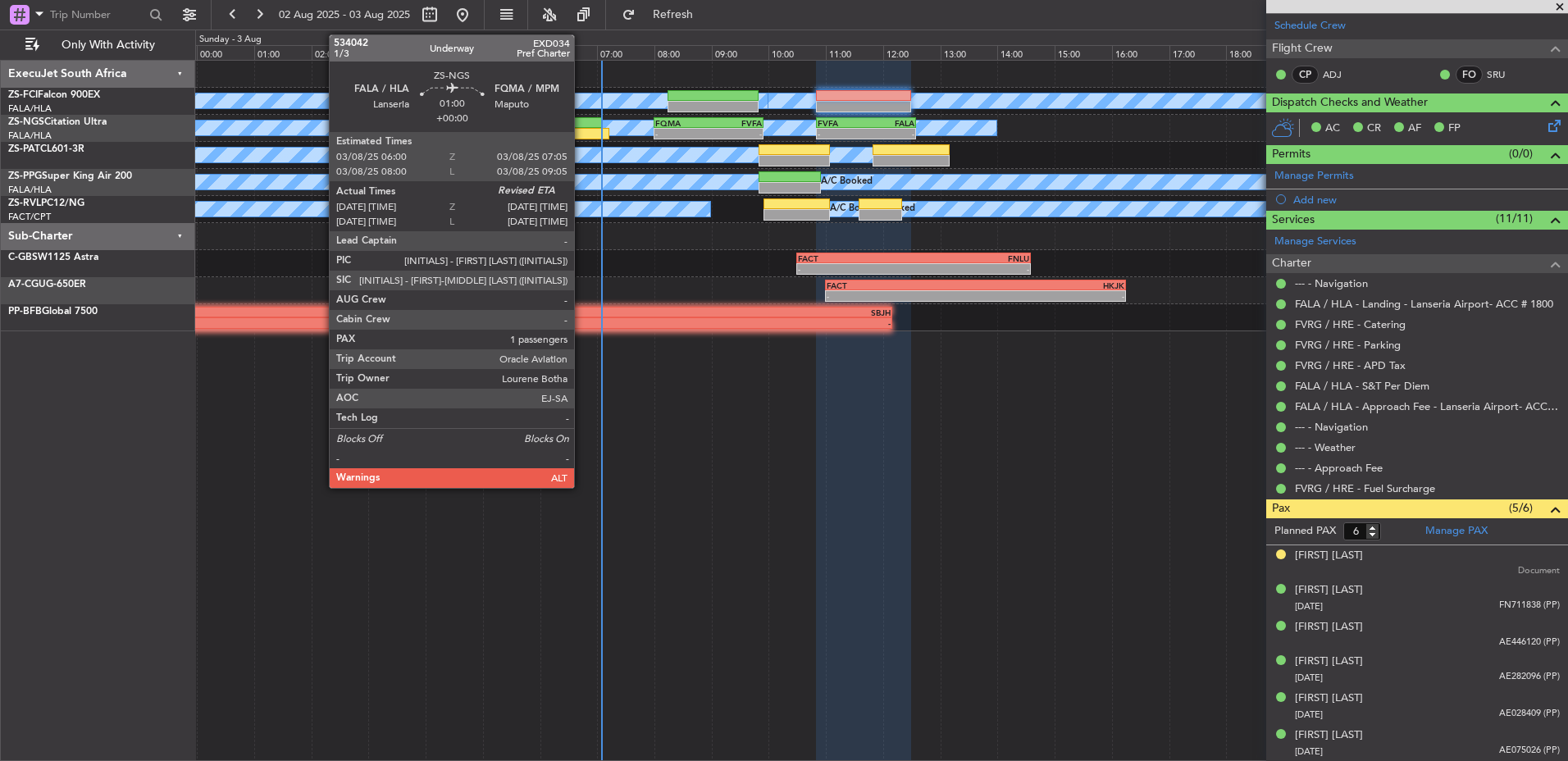 click 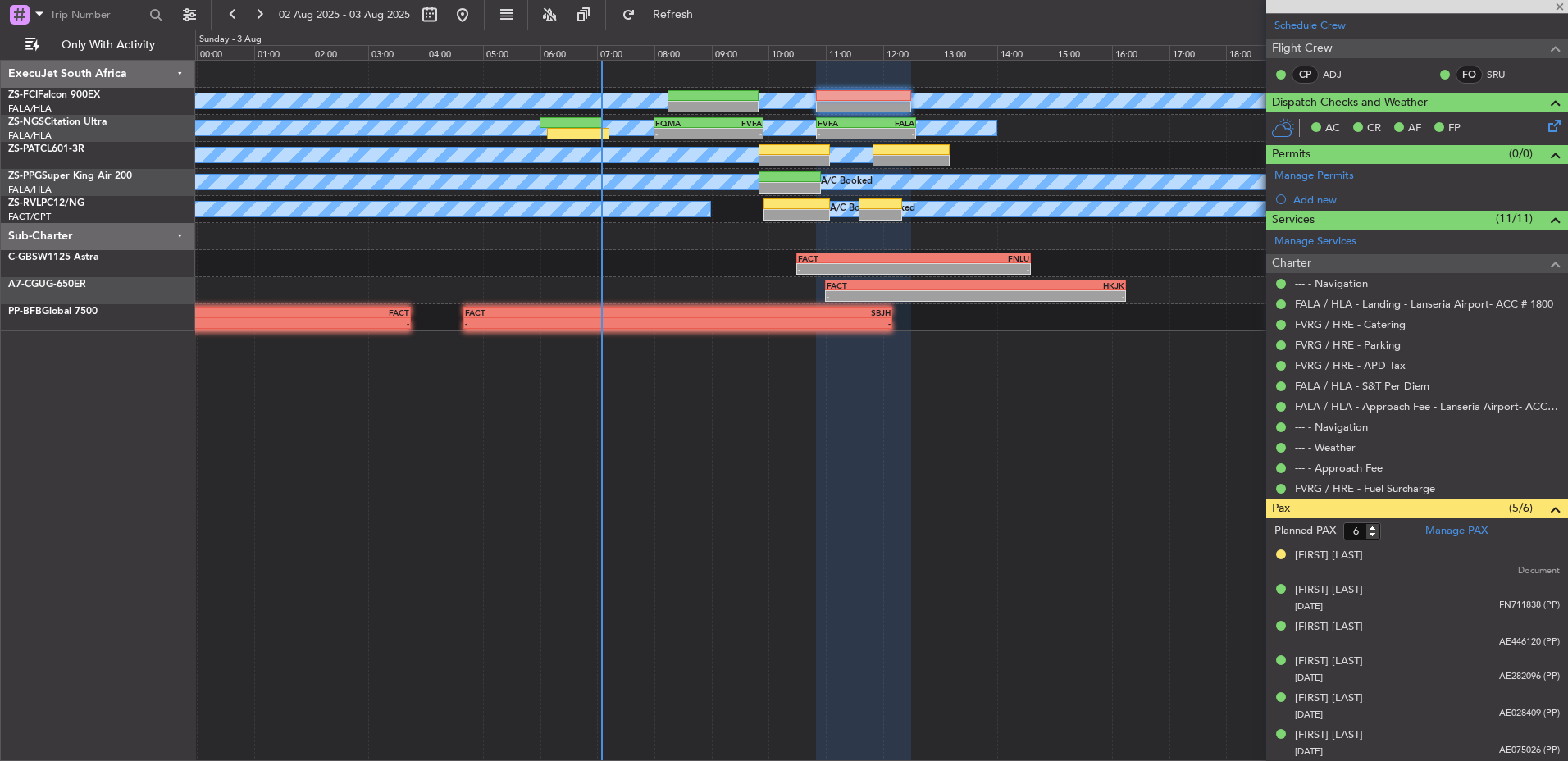 type on "06:08" 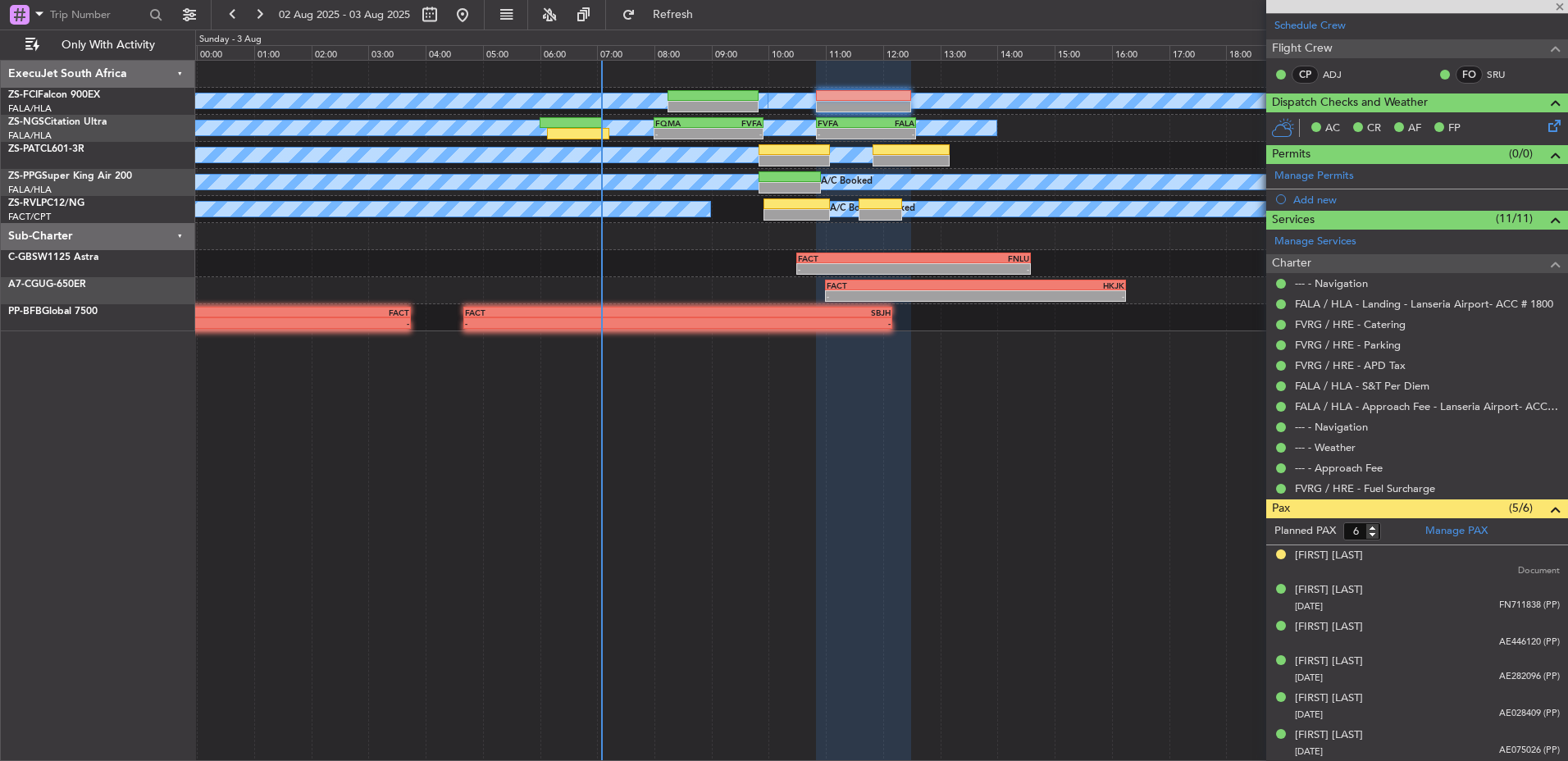 type on "1" 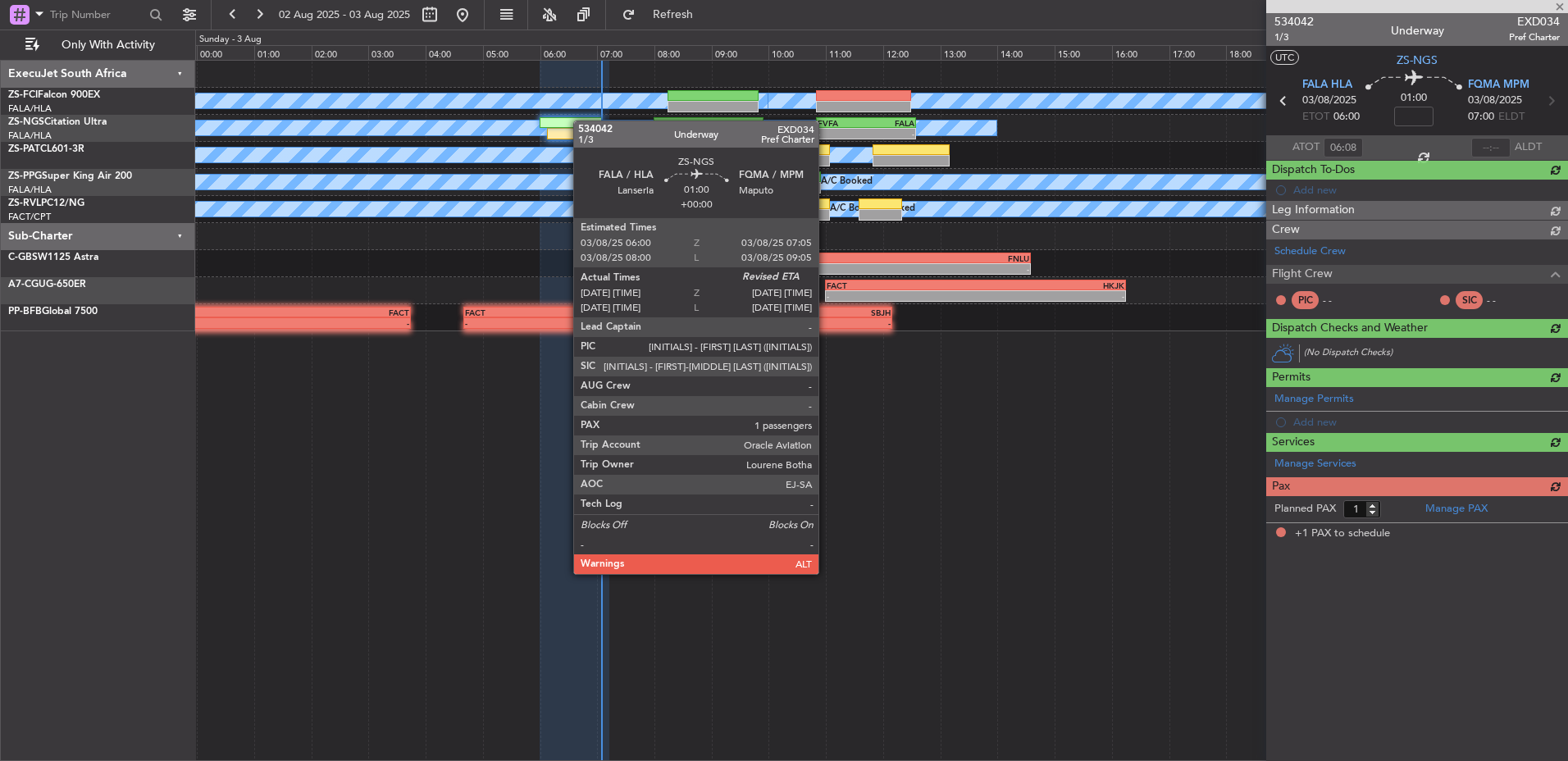 scroll, scrollTop: 0, scrollLeft: 0, axis: both 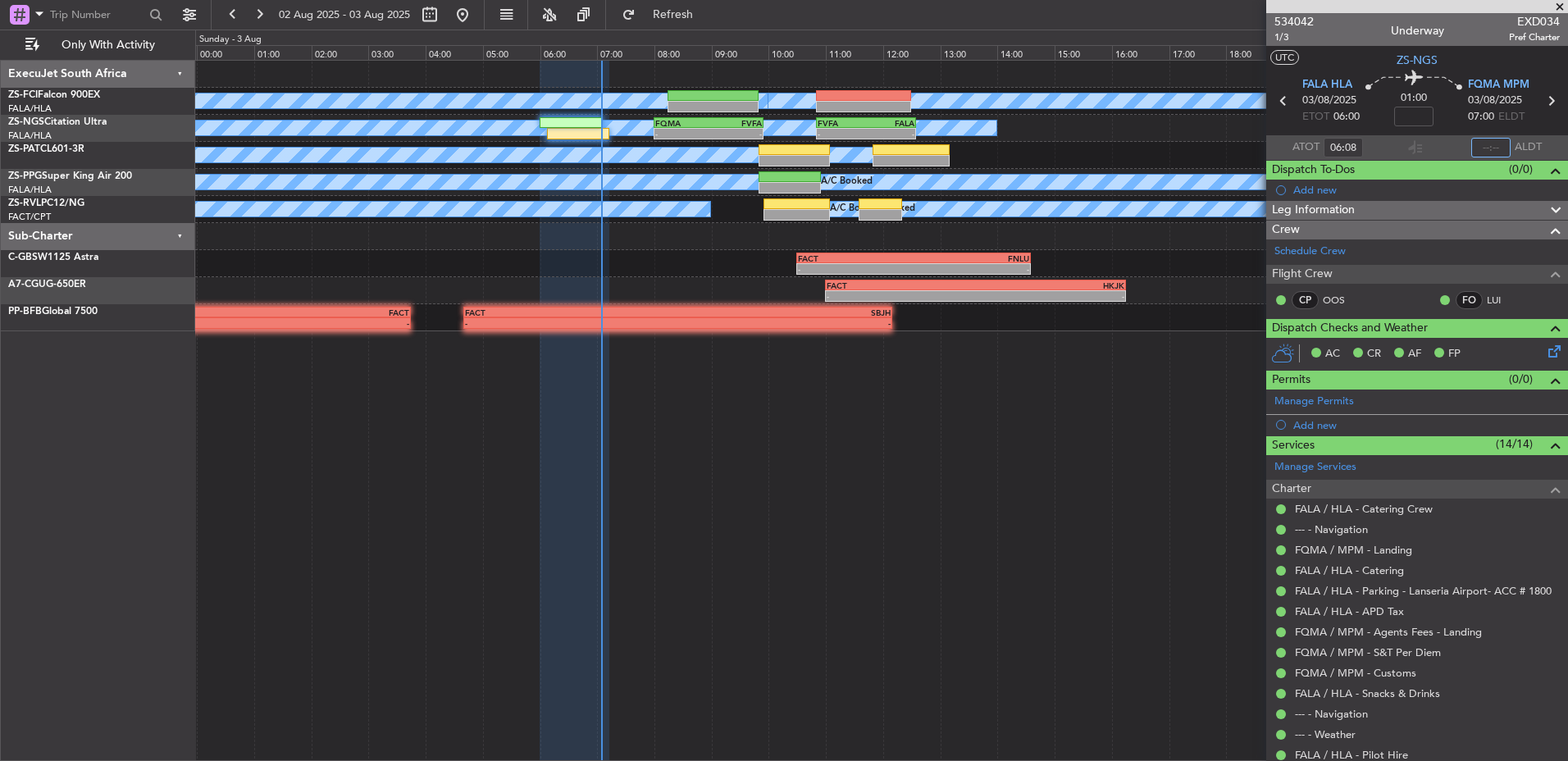 click at bounding box center [1491, 148] 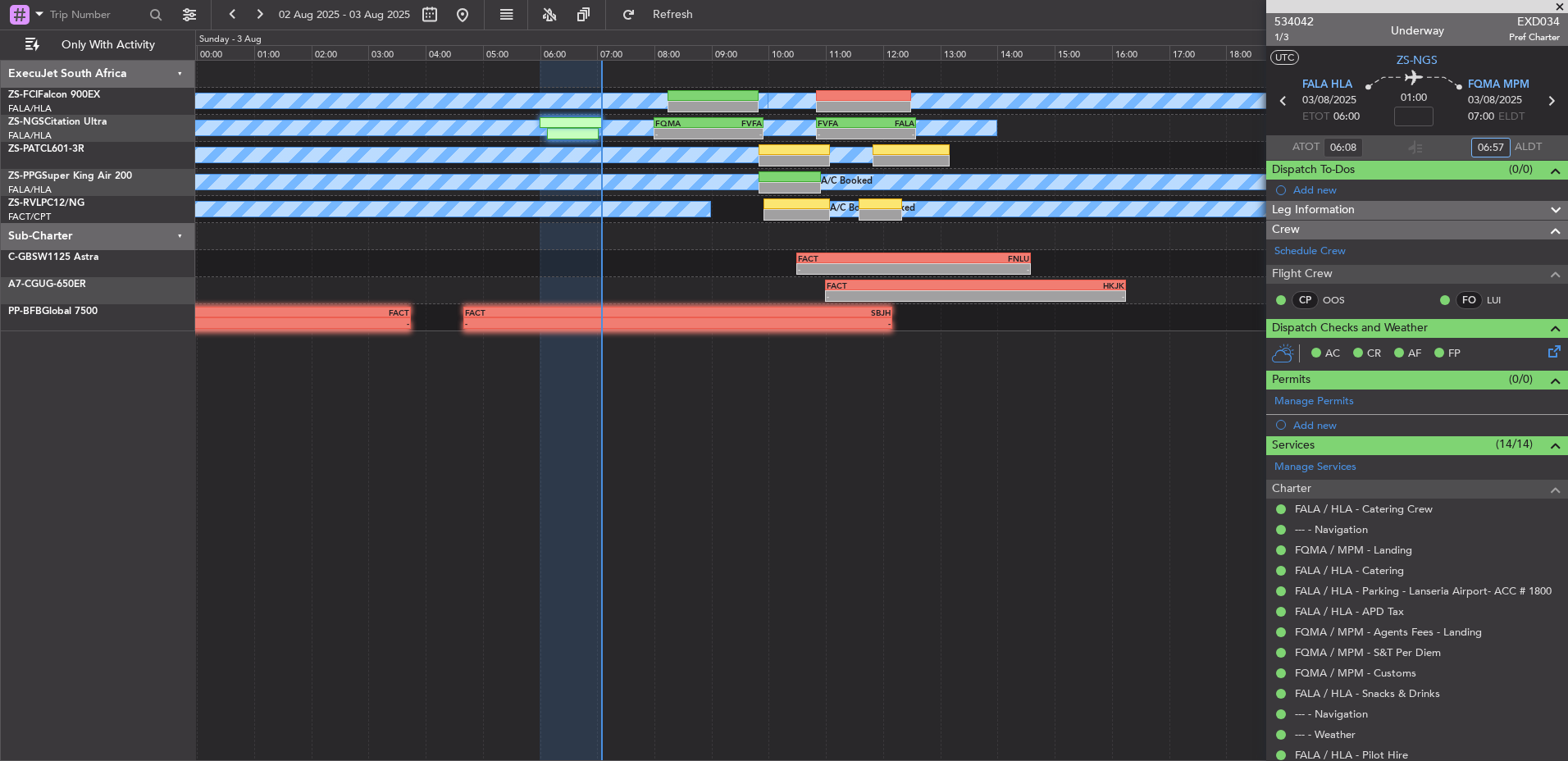 type on "06:57" 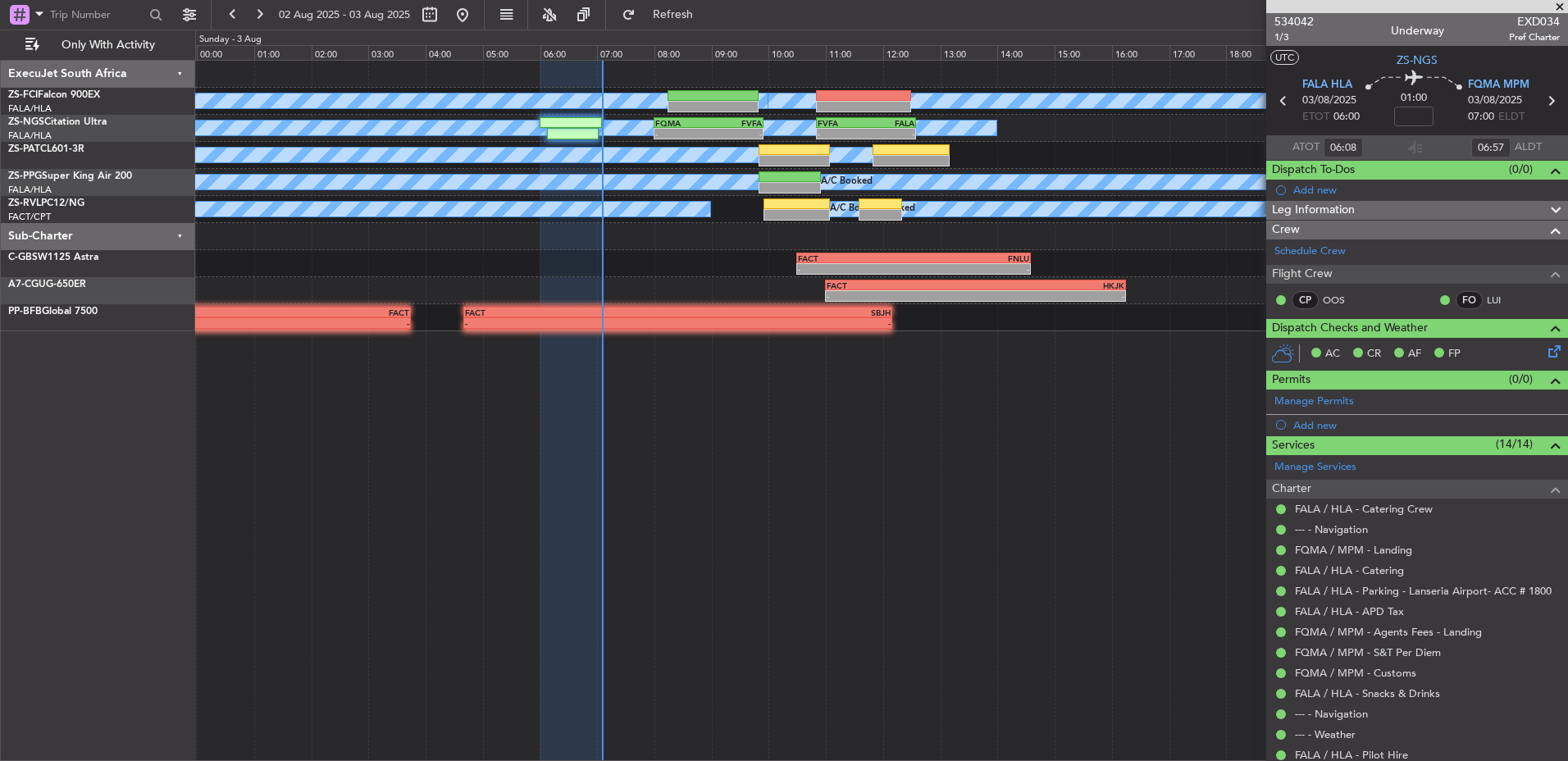 click at bounding box center [1560, 7] 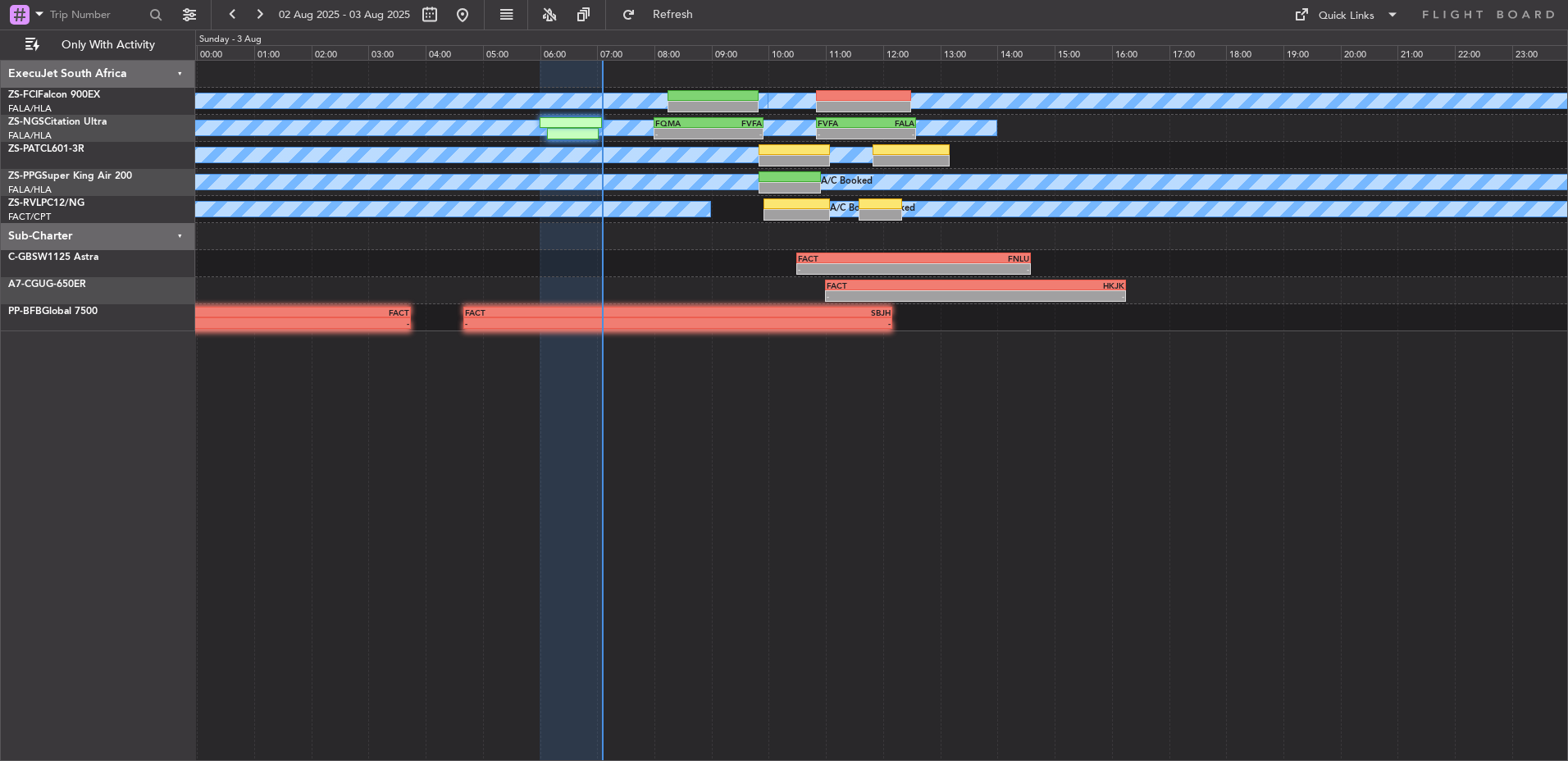 type on "0" 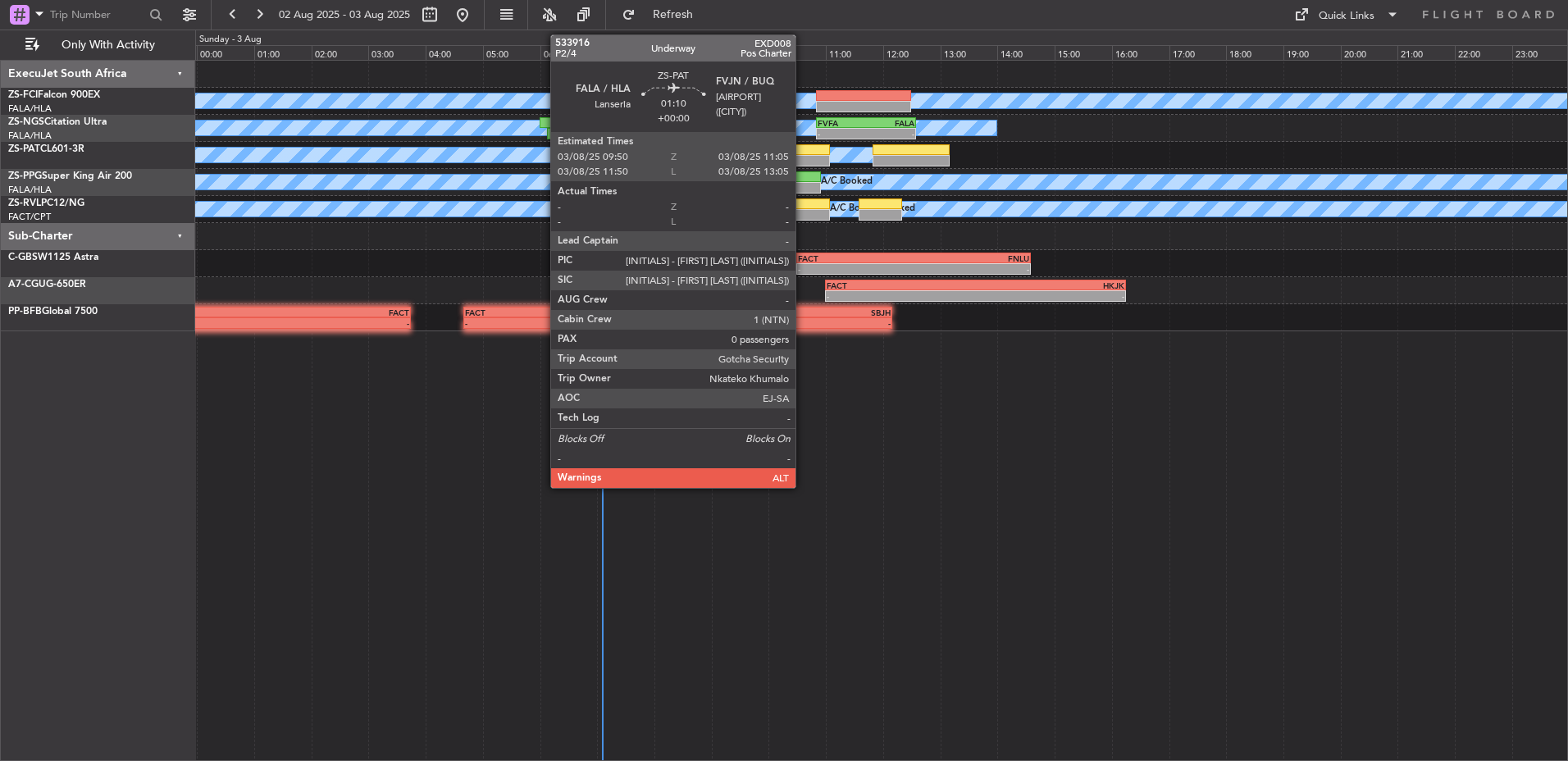 click 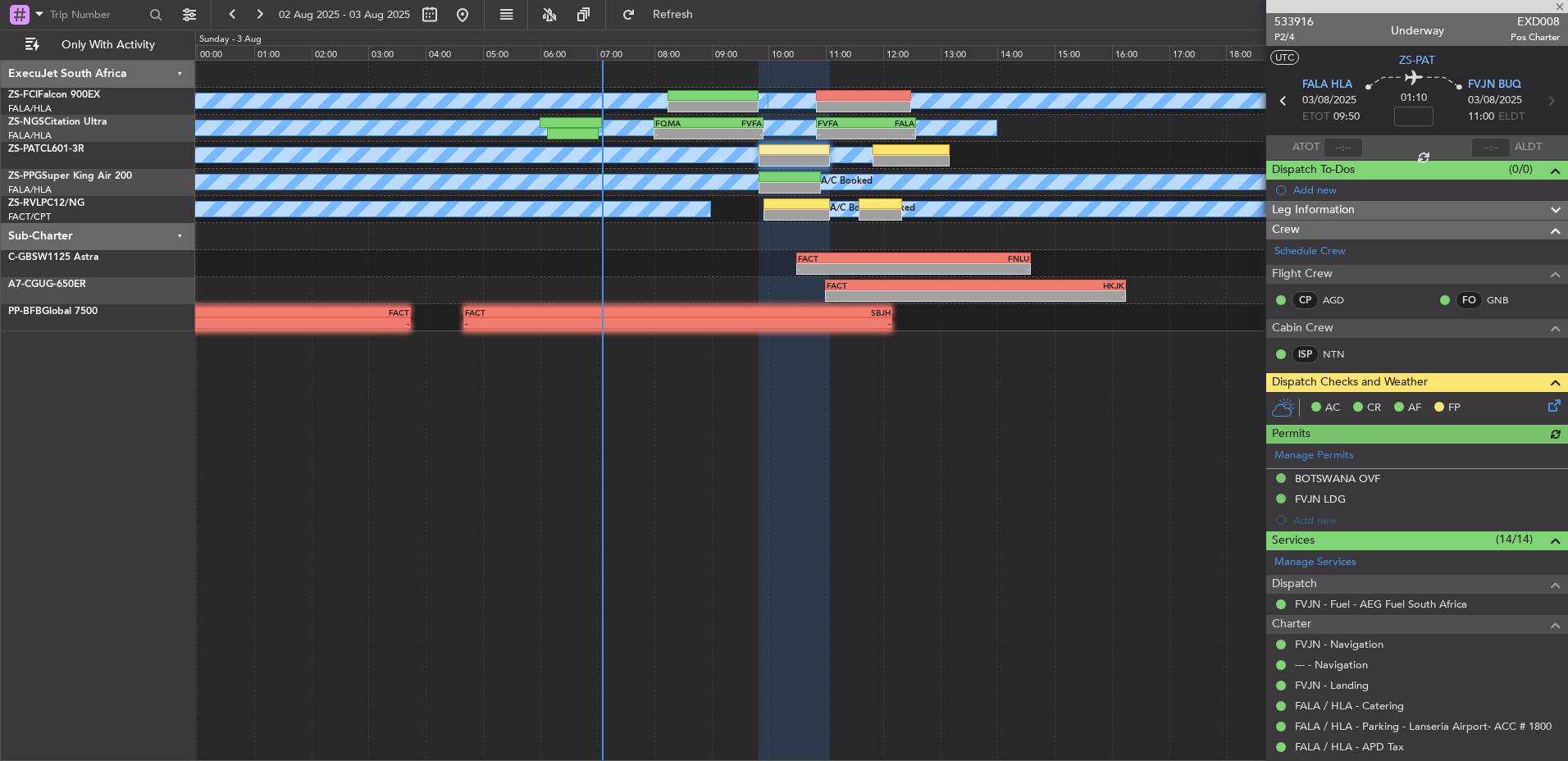 click 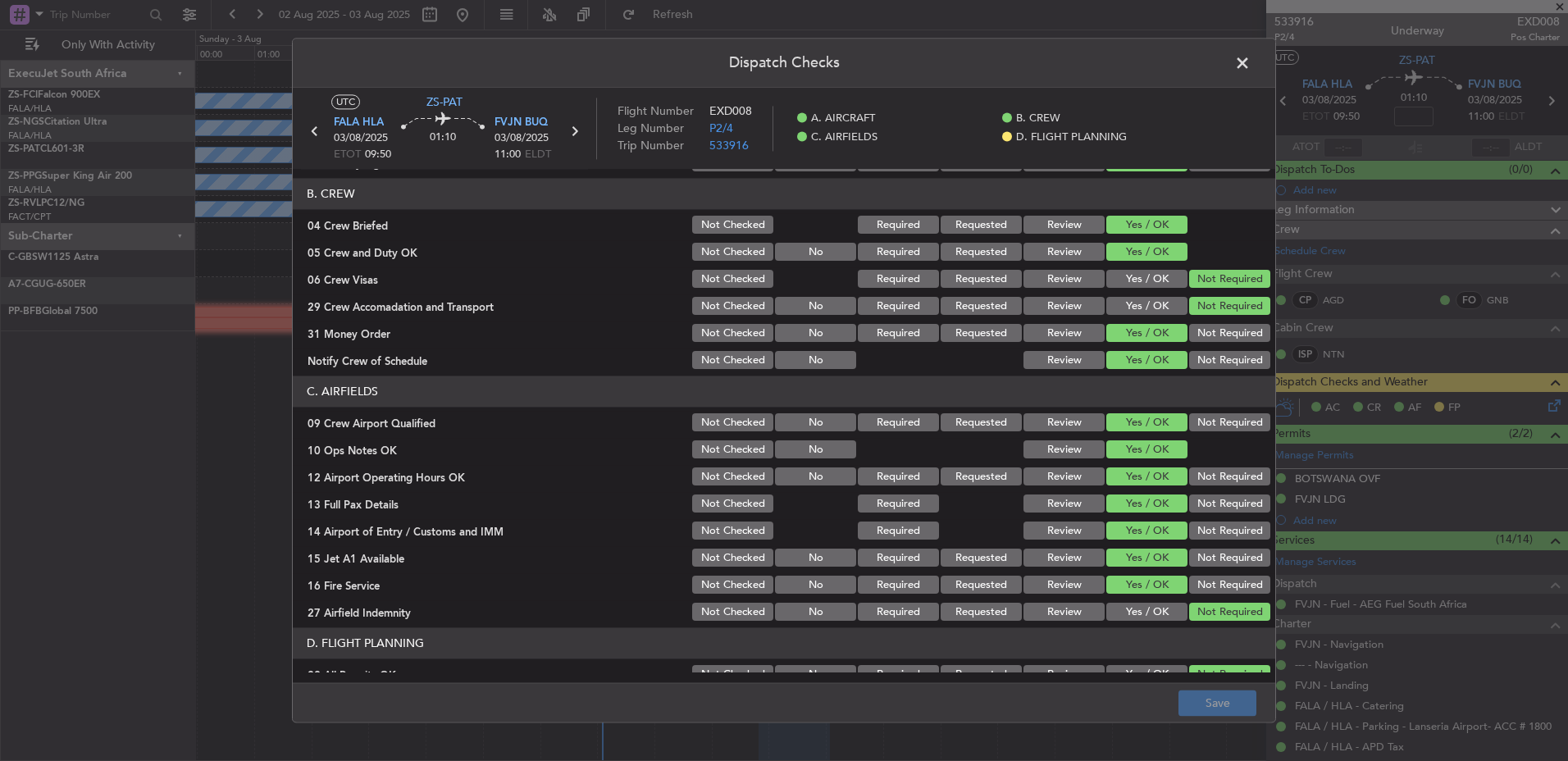 scroll, scrollTop: 234, scrollLeft: 0, axis: vertical 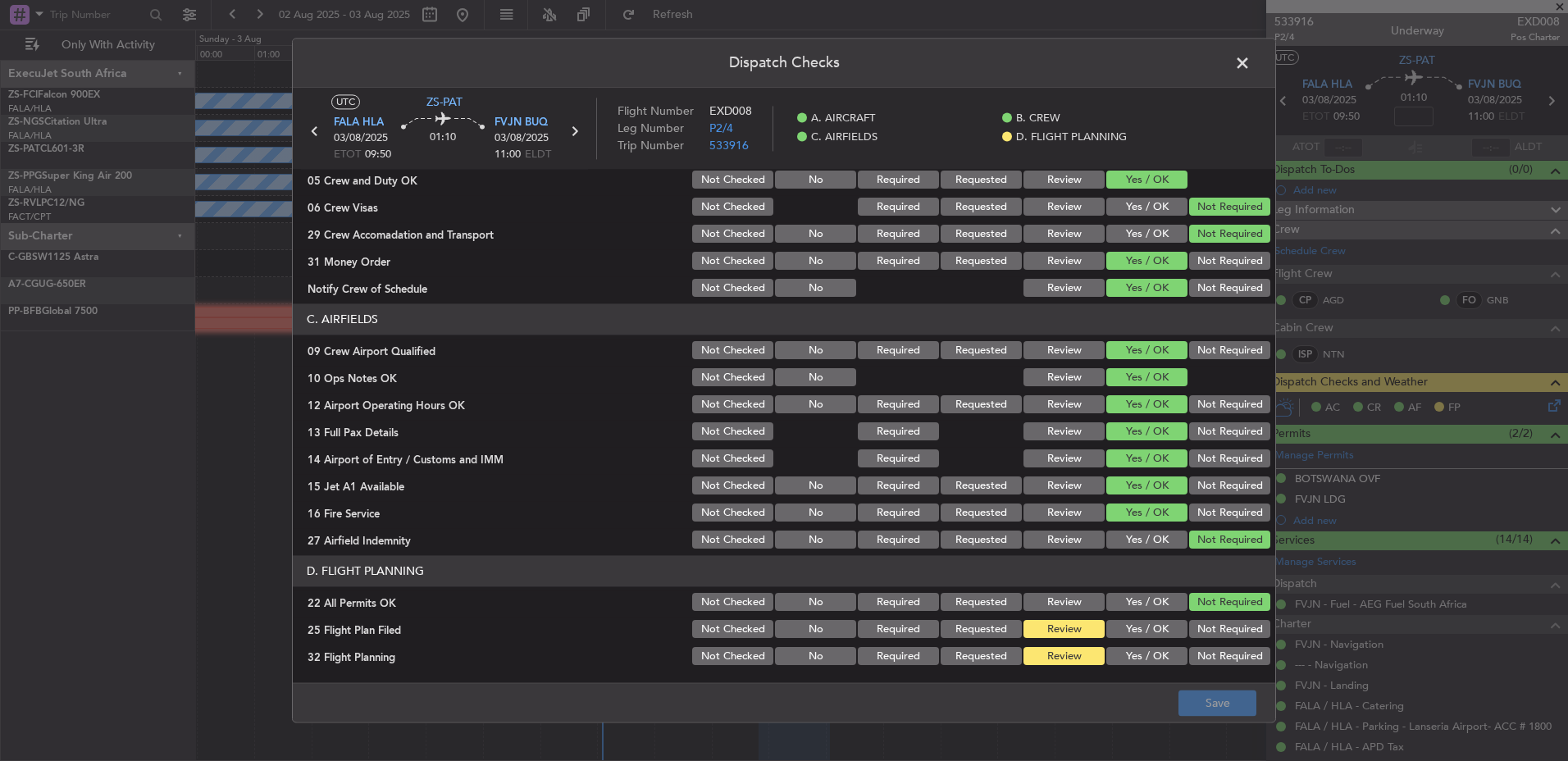 click on "Yes / OK" 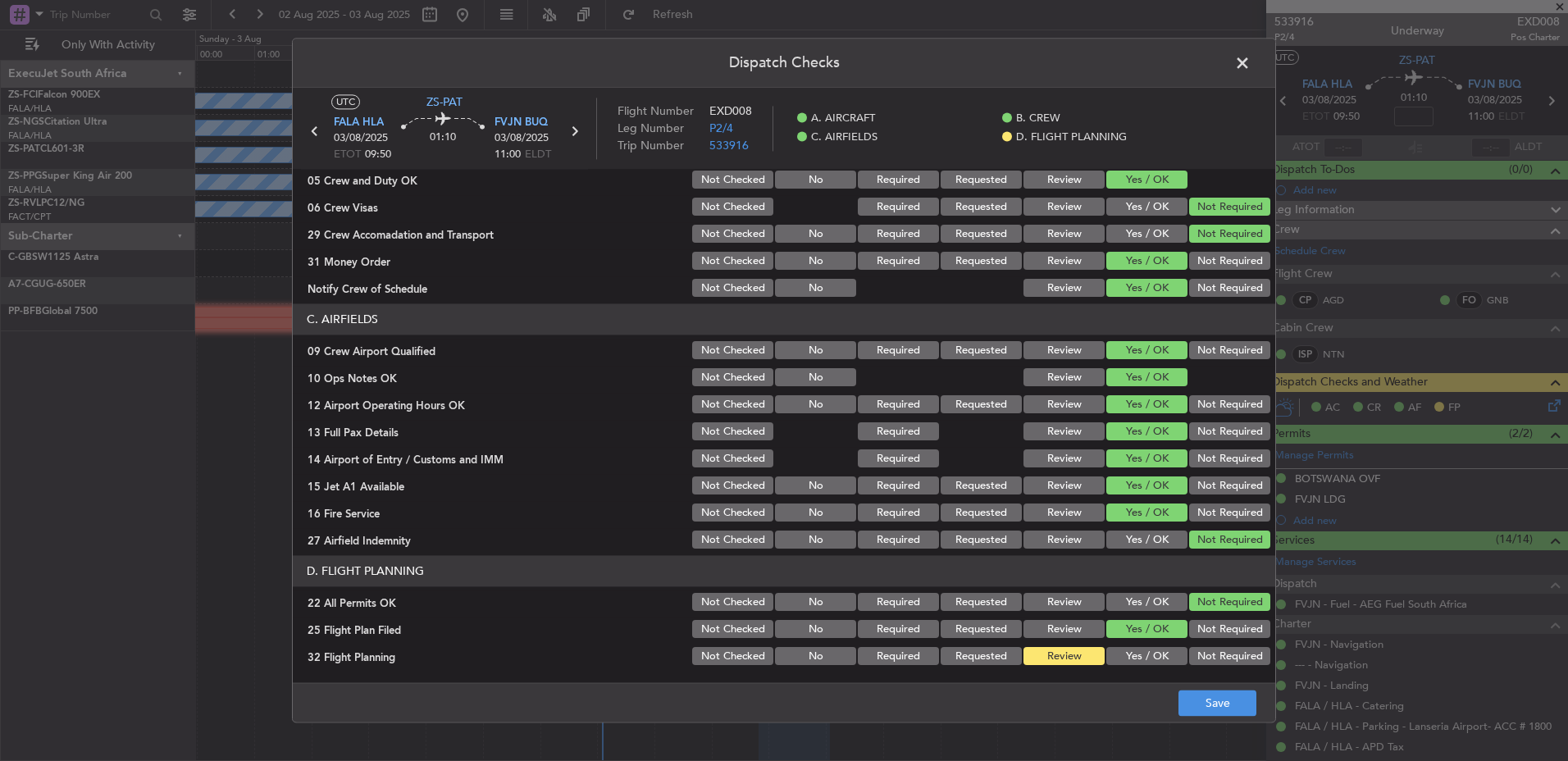drag, startPoint x: 1113, startPoint y: 650, endPoint x: 1115, endPoint y: 659, distance: 9.219544 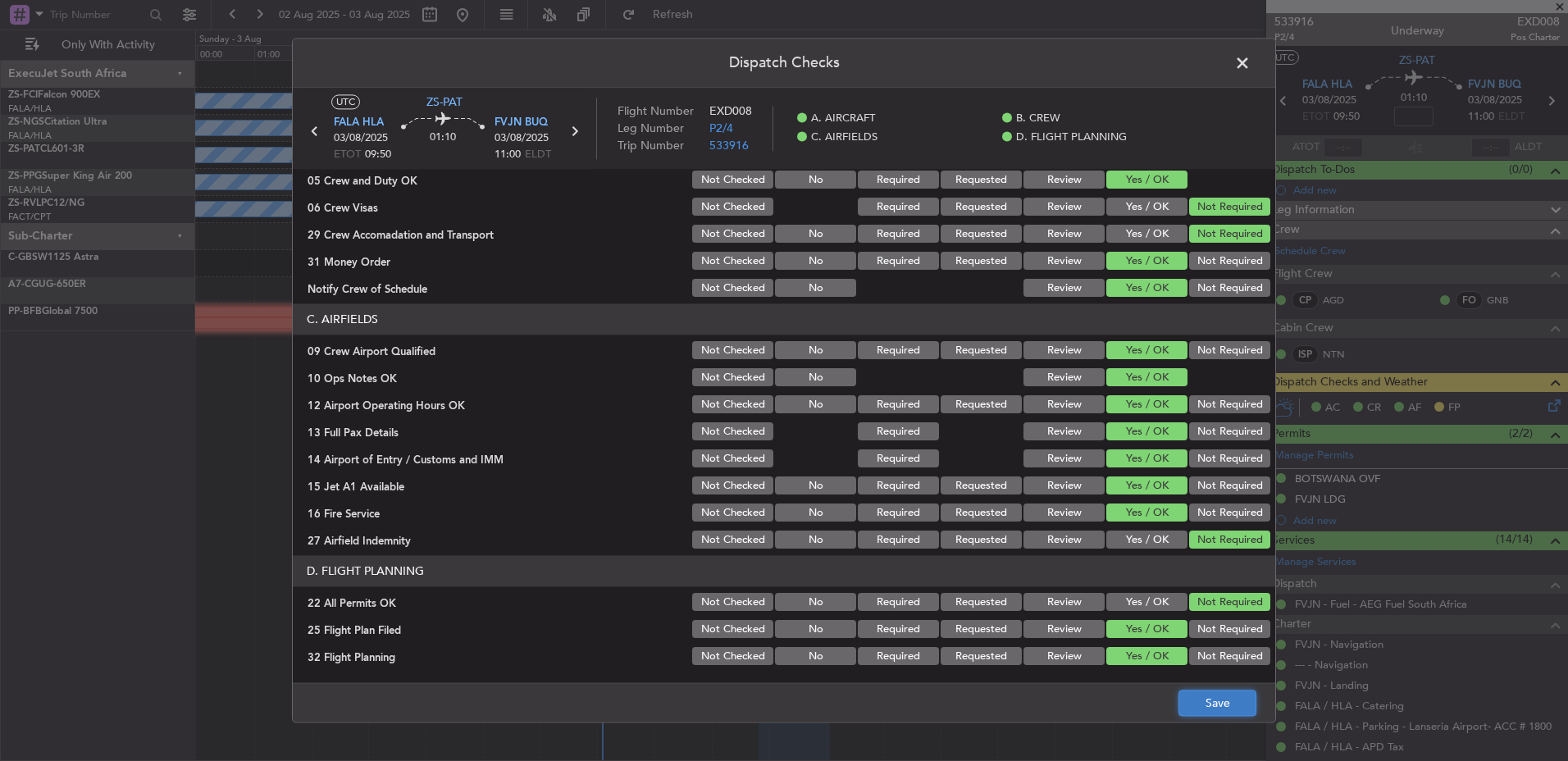 click on "Save" 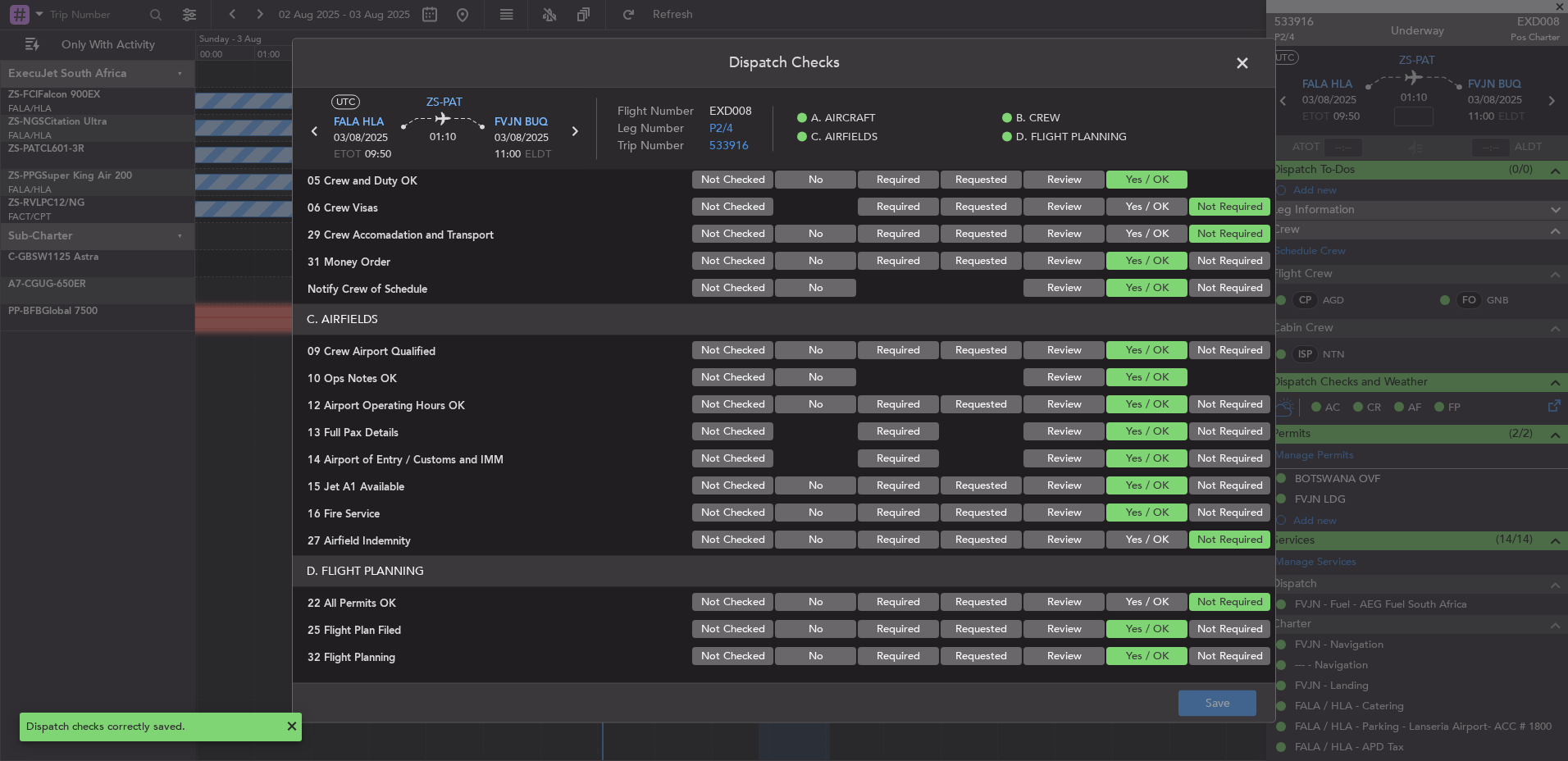 click 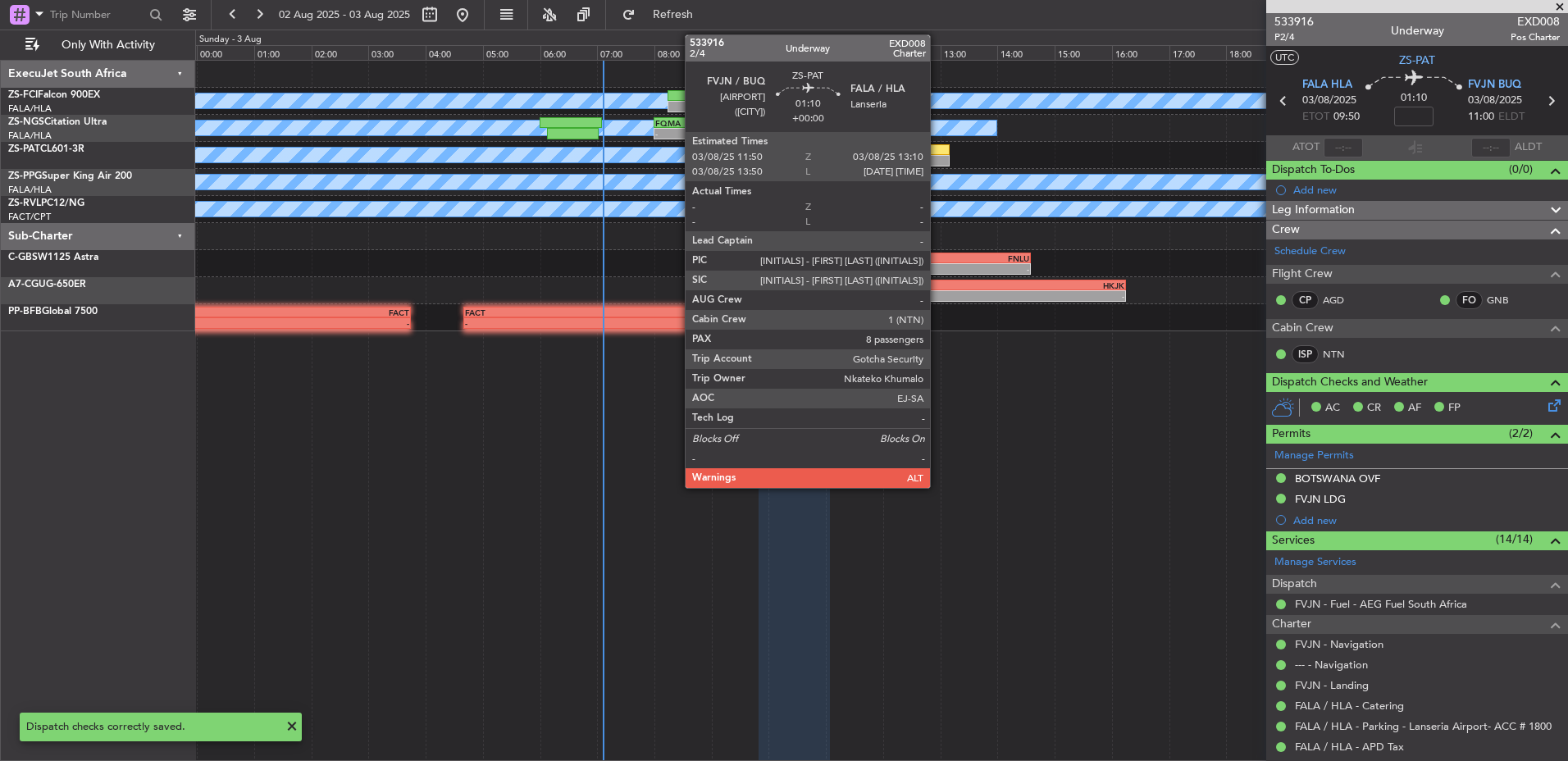 click 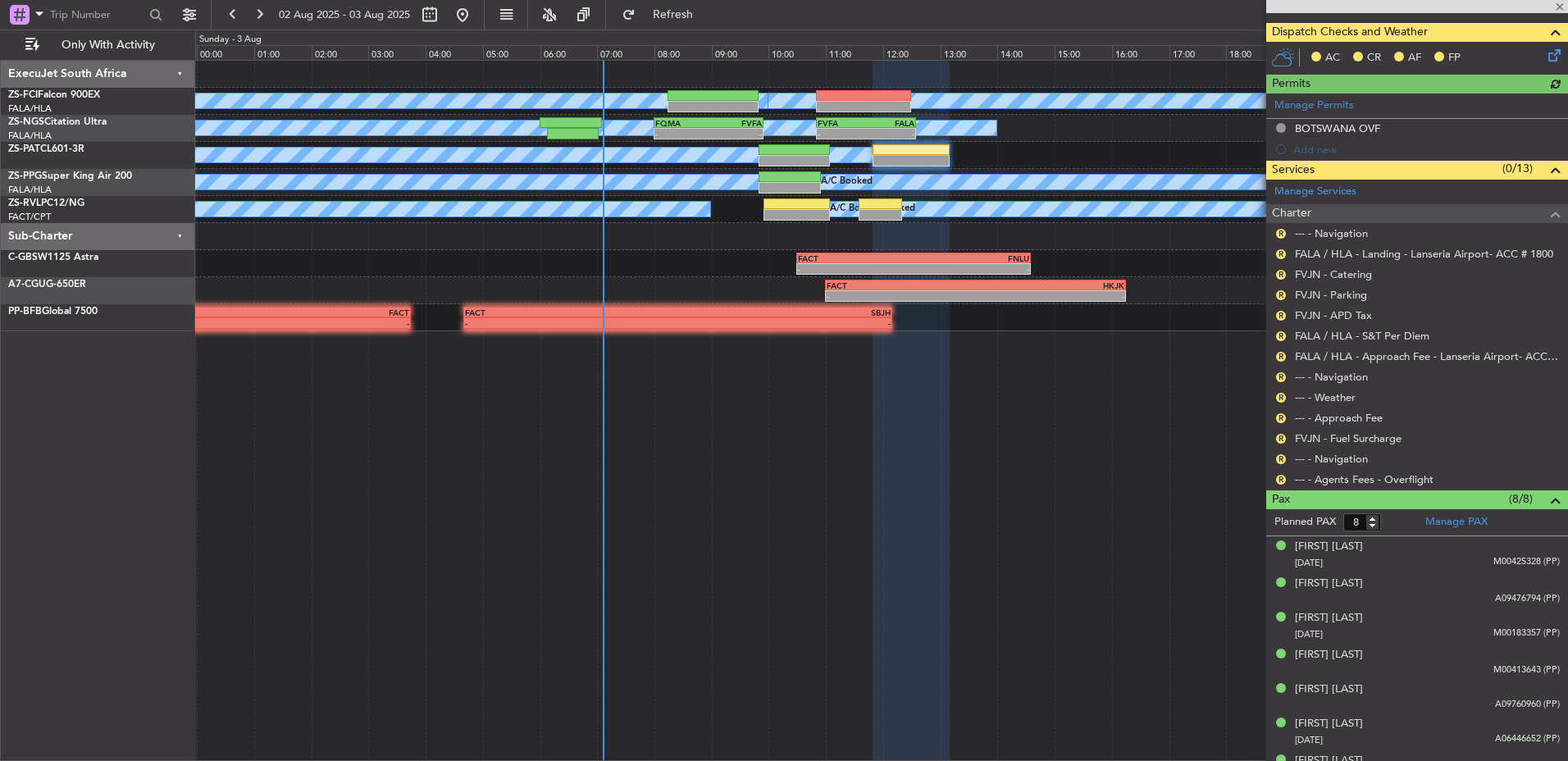 scroll, scrollTop: 328, scrollLeft: 0, axis: vertical 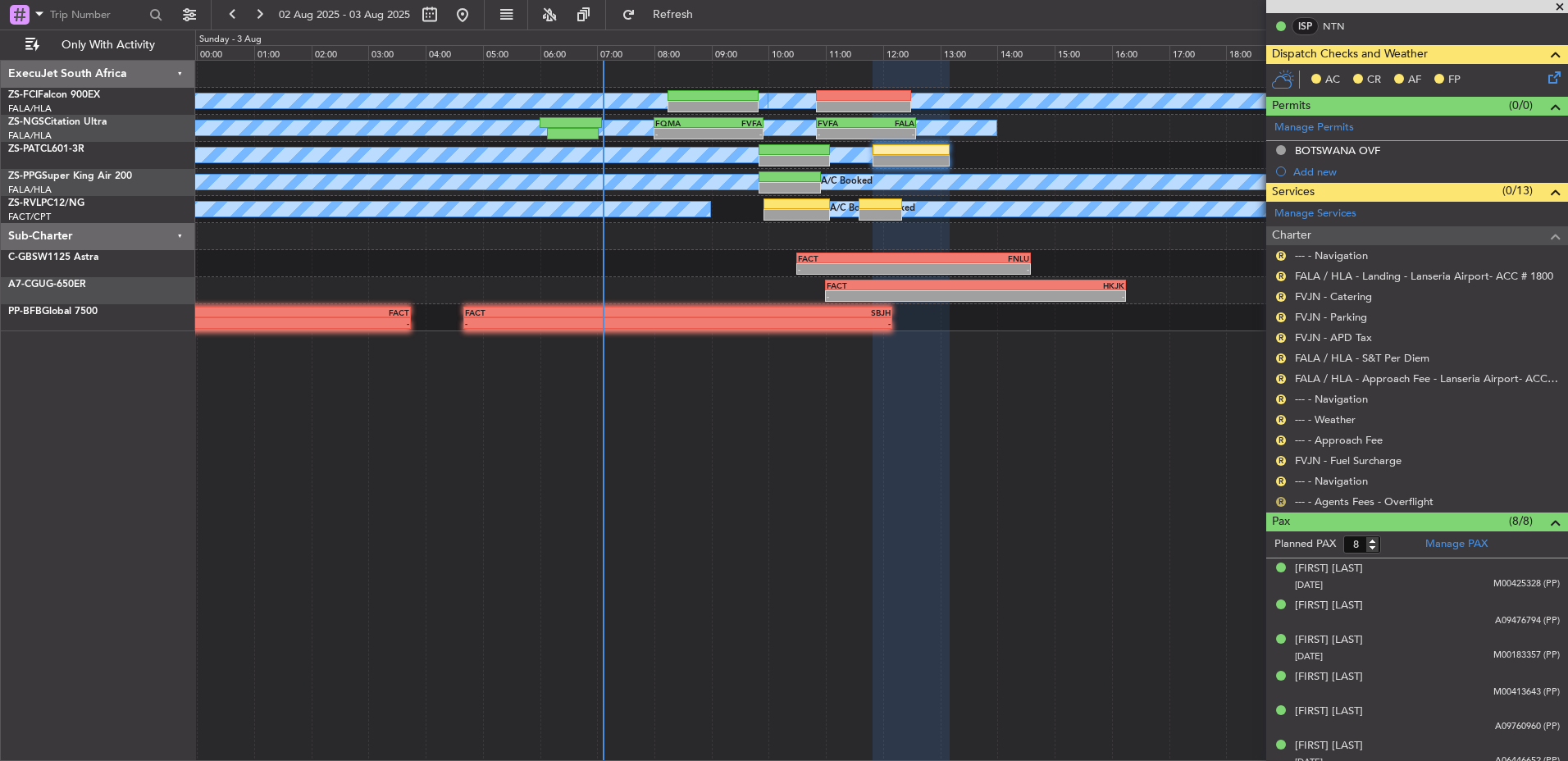 click on "R" at bounding box center (1281, 502) 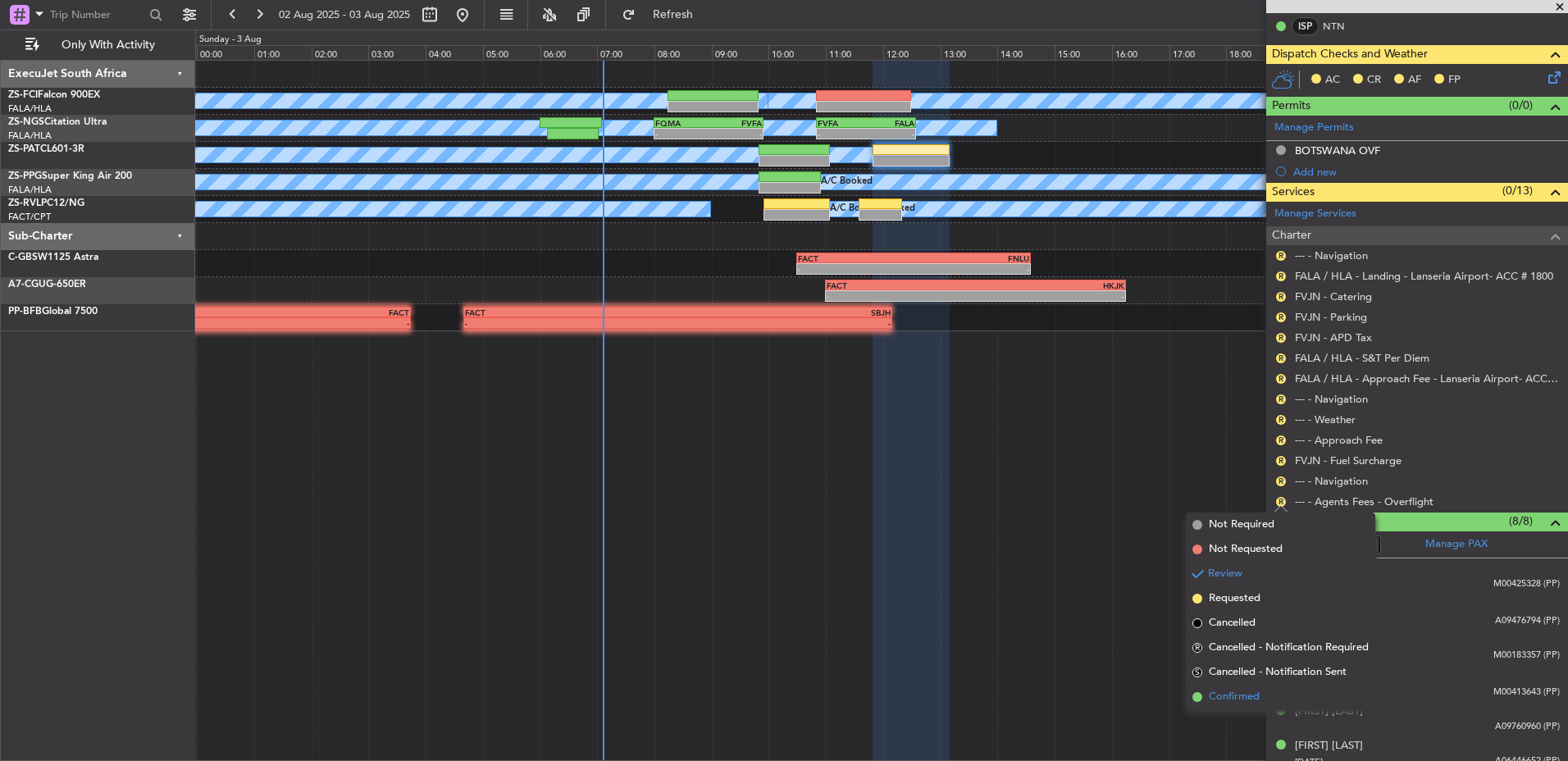 click on "Confirmed" at bounding box center (1234, 697) 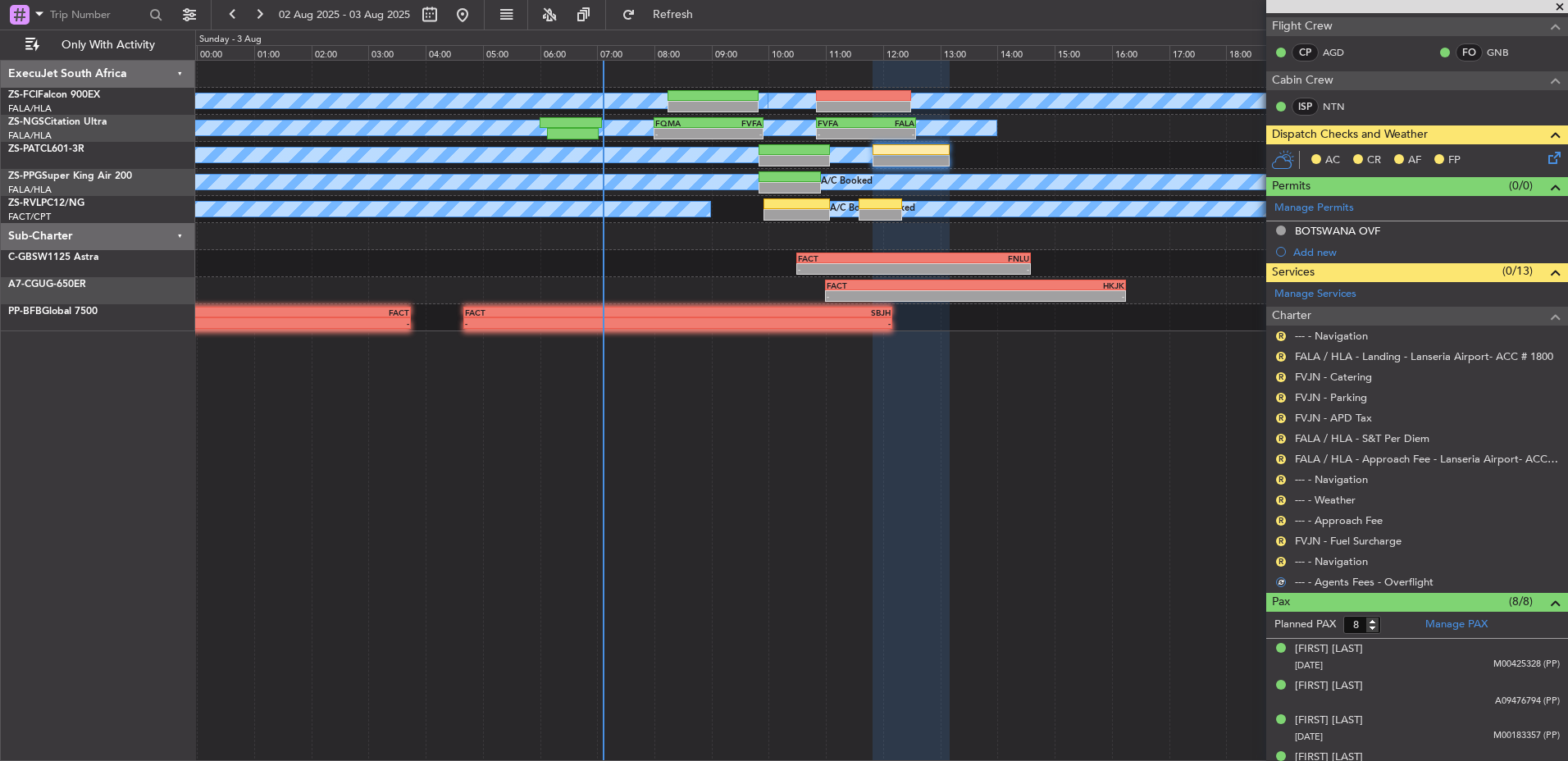 scroll, scrollTop: 164, scrollLeft: 0, axis: vertical 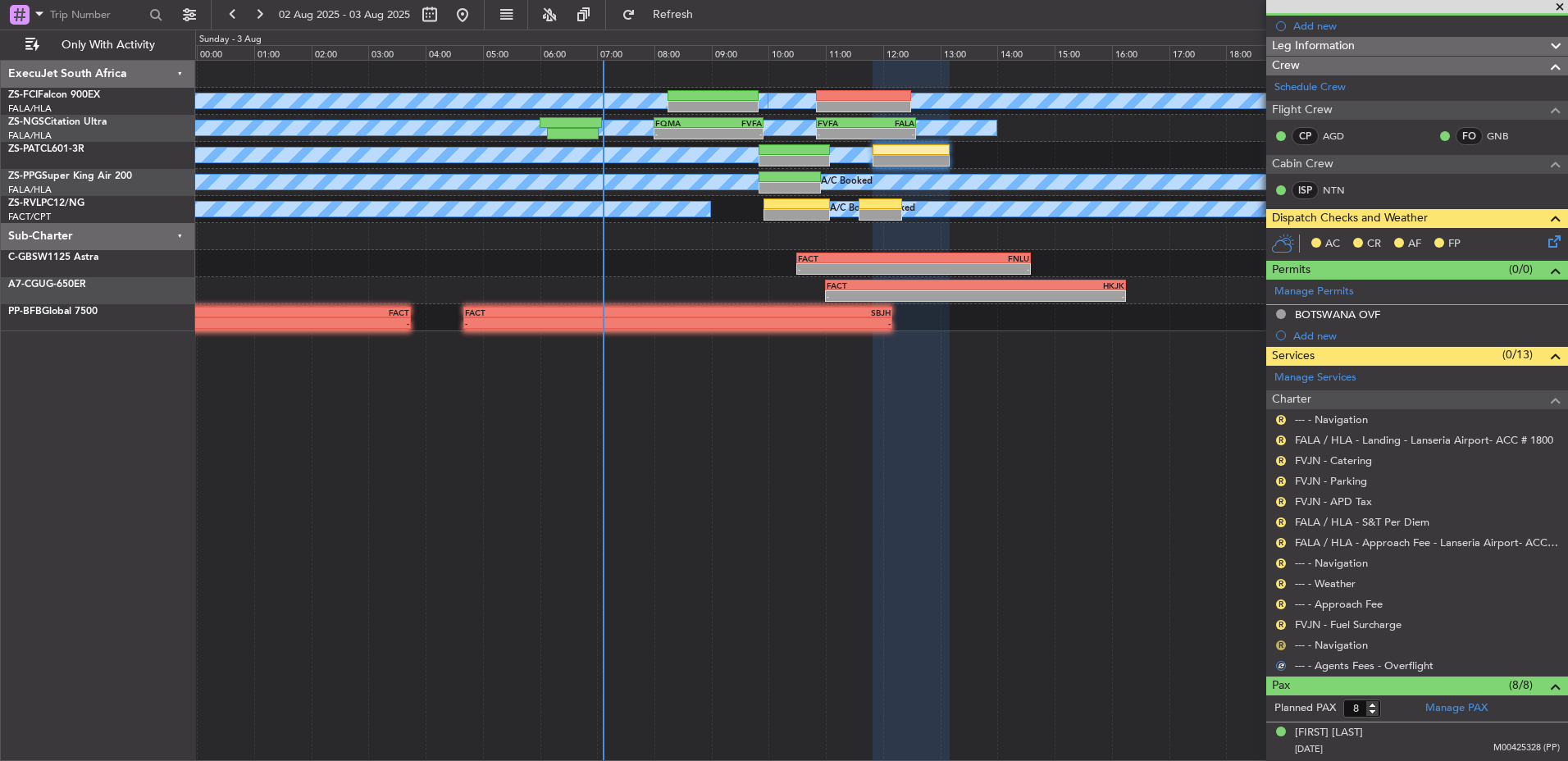 click on "R" at bounding box center [1281, 645] 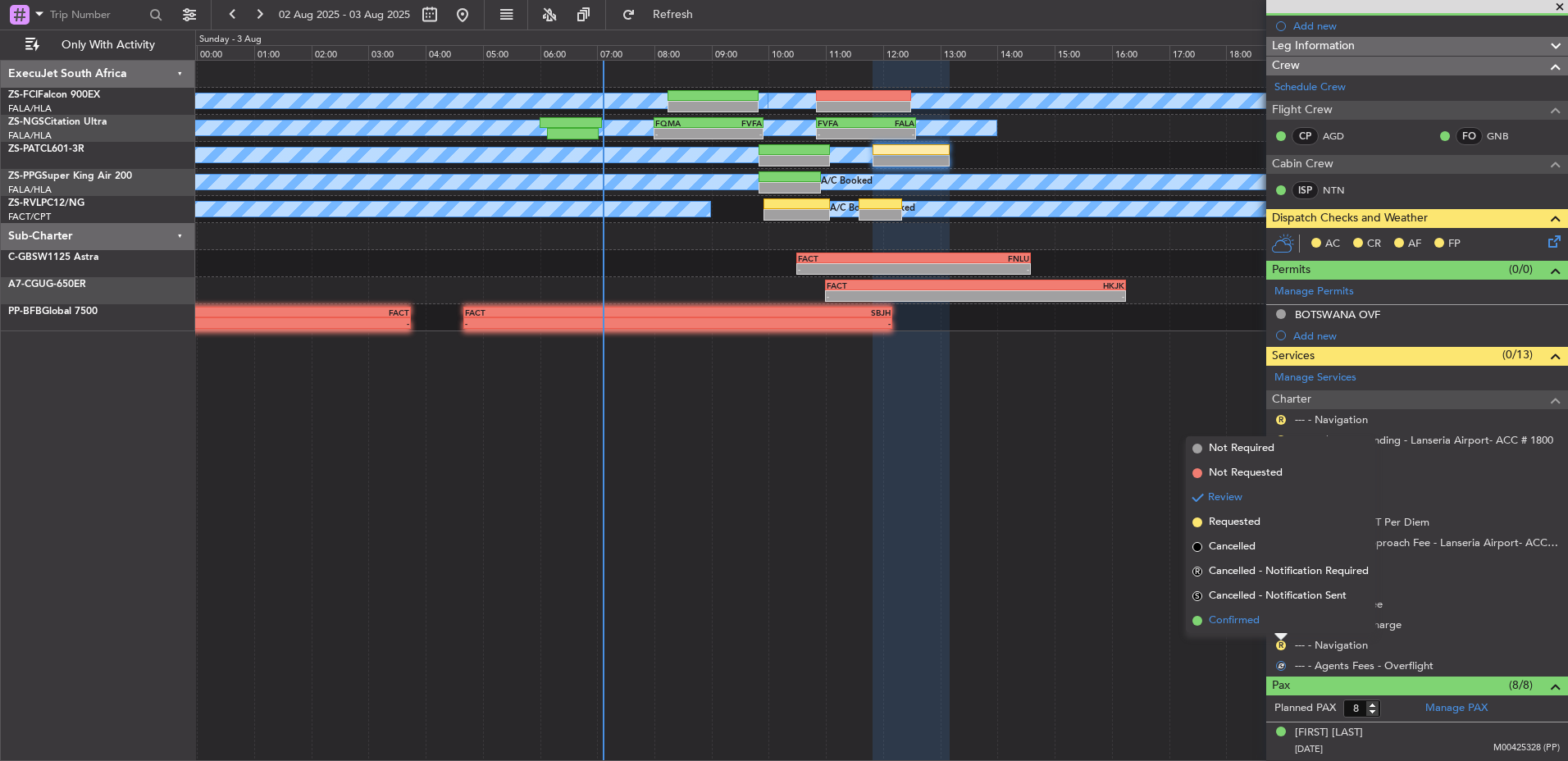click on "Confirmed" at bounding box center [1280, 621] 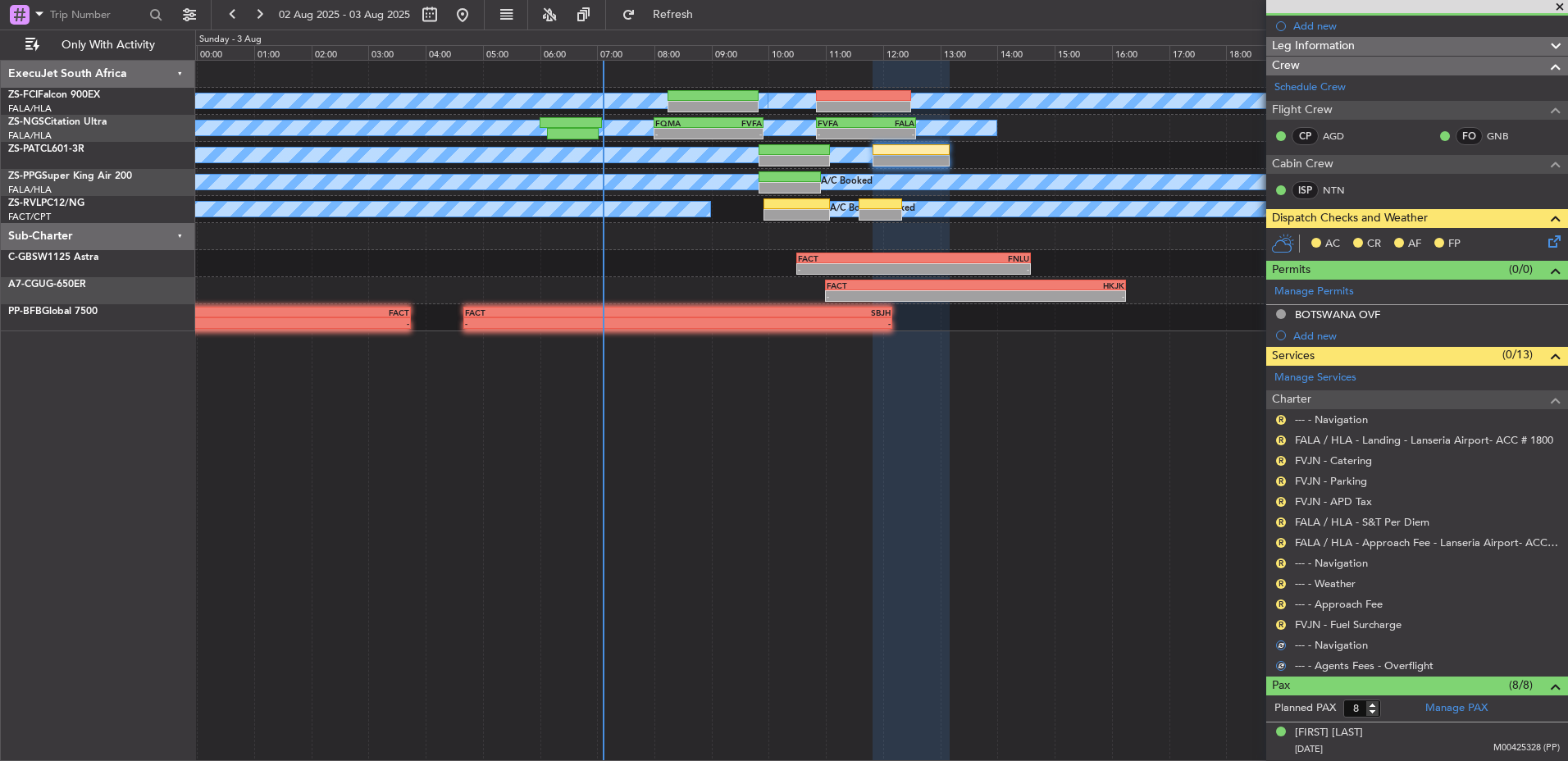 click on "R" at bounding box center (1281, 625) 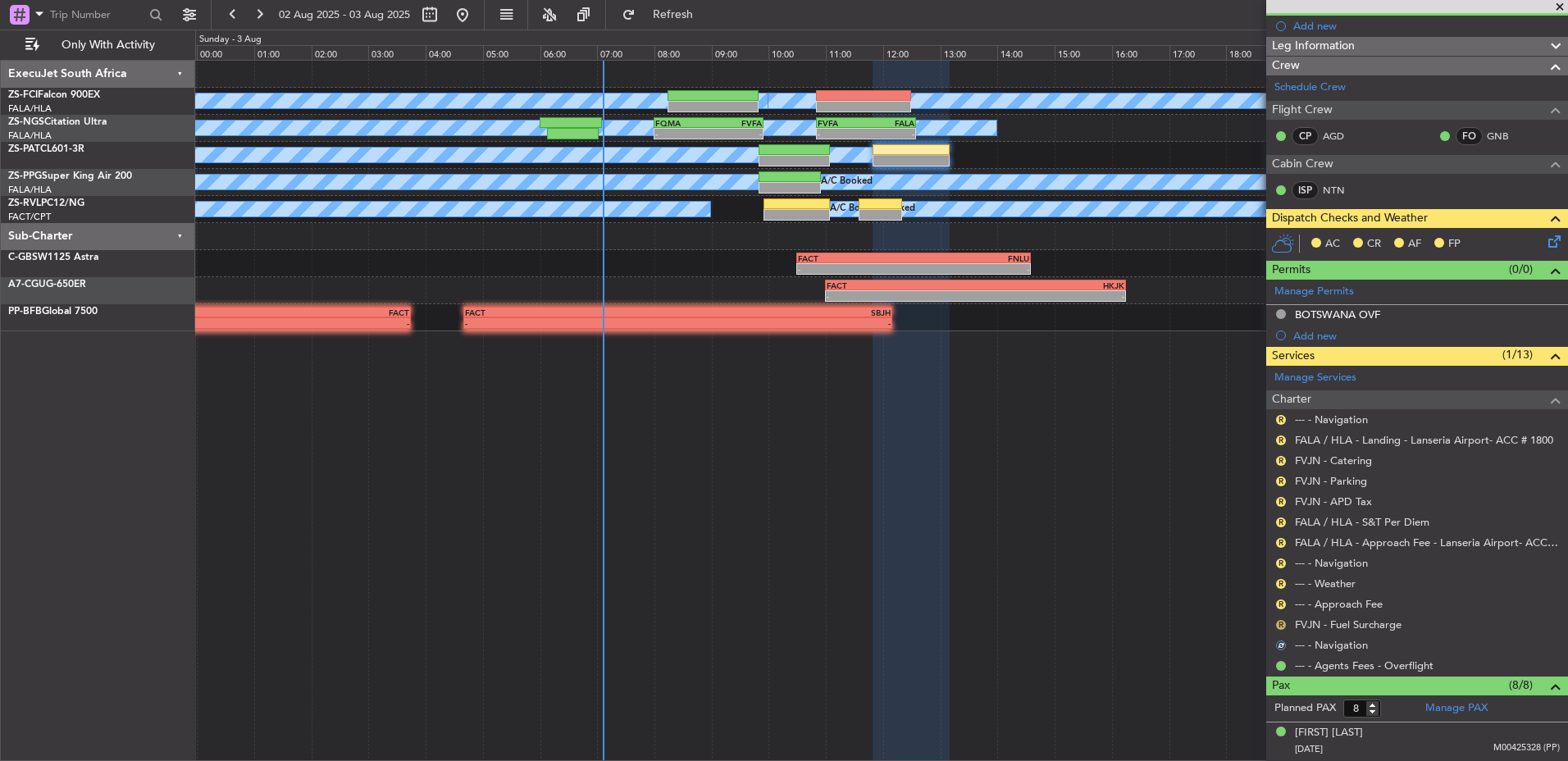 click on "R" at bounding box center (1281, 625) 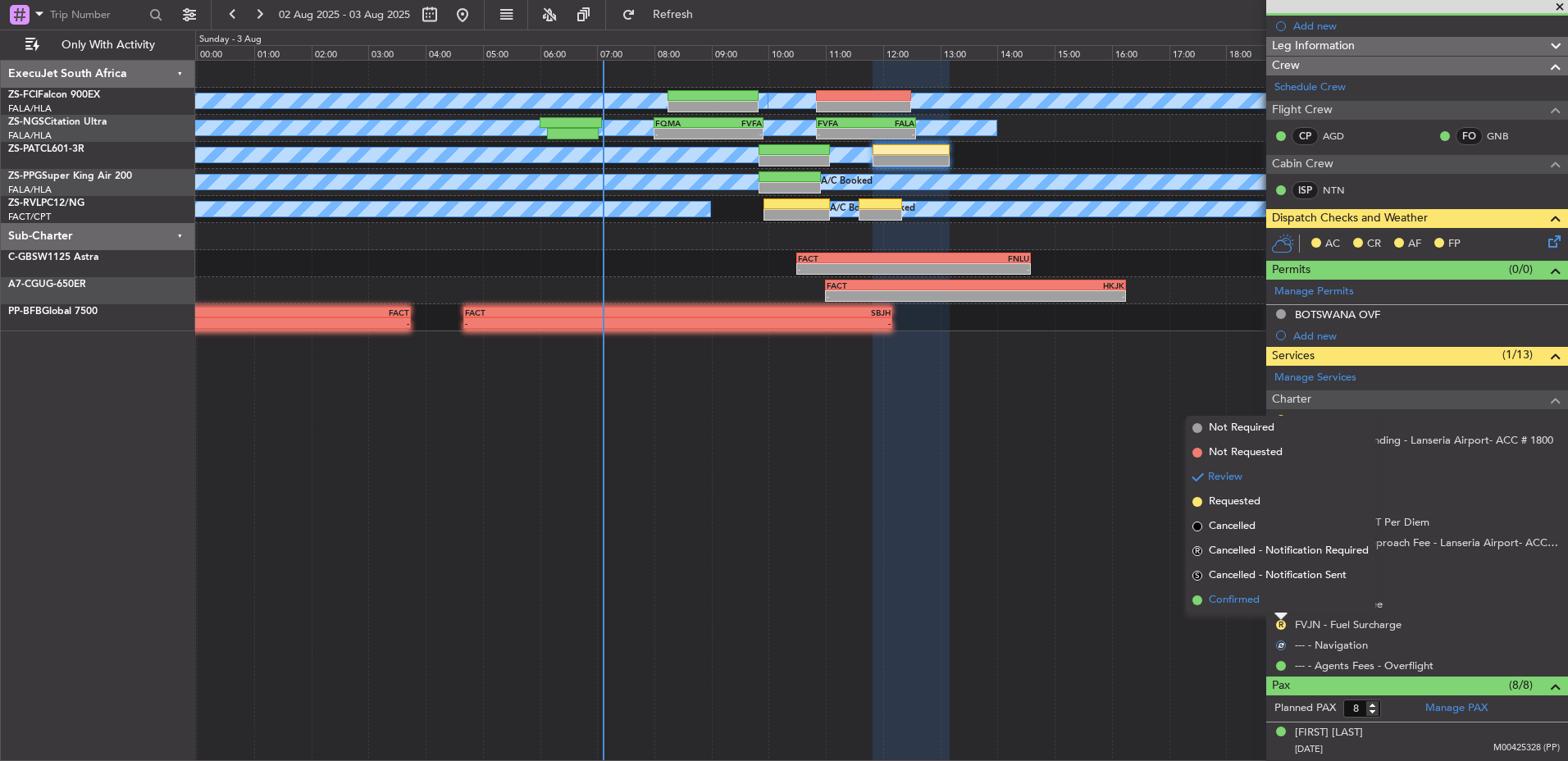 click on "Confirmed" at bounding box center (1280, 600) 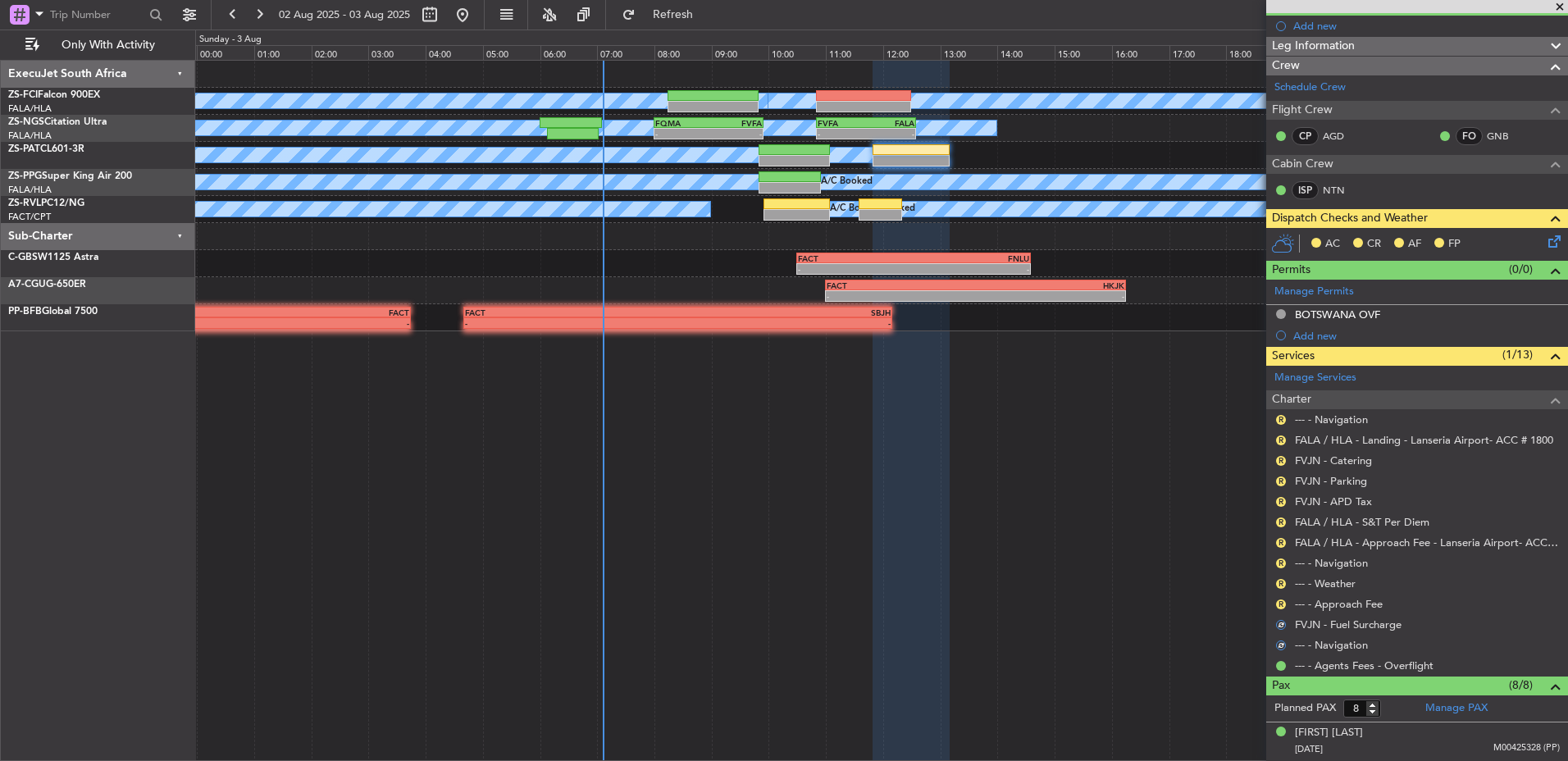click on "R   --- - Approach Fee" at bounding box center [1417, 604] 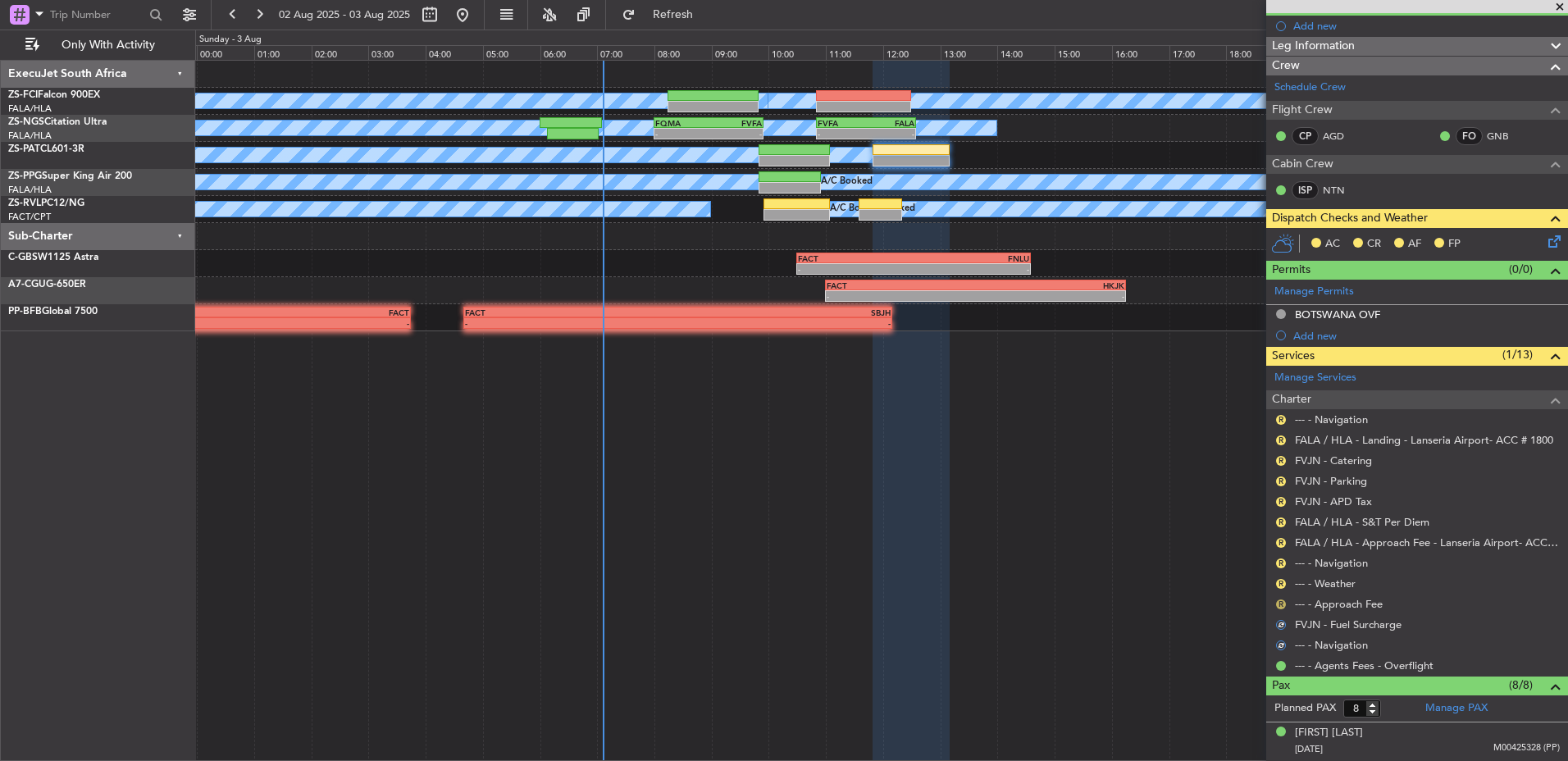 click on "R" at bounding box center (1281, 604) 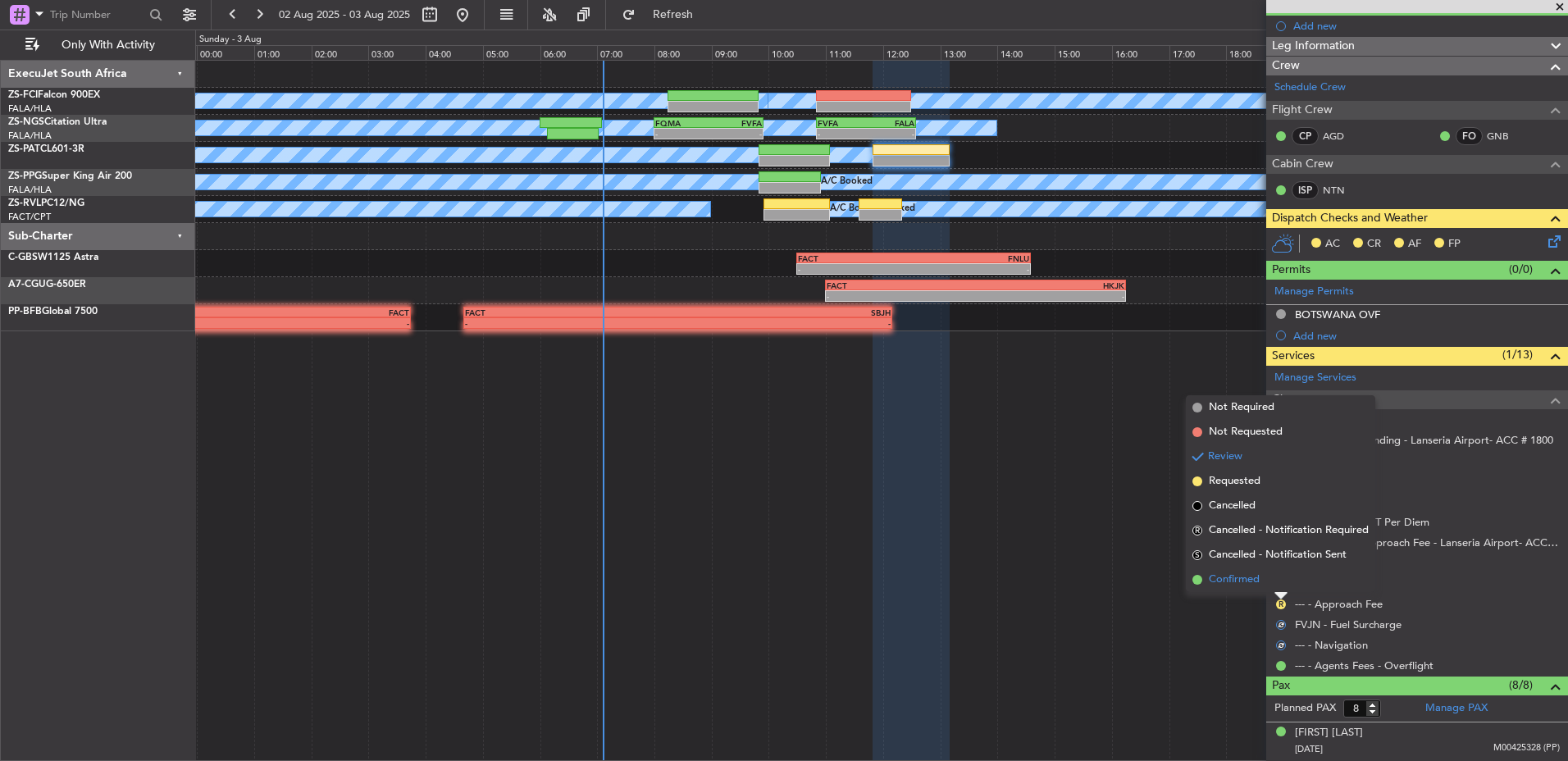 click on "Confirmed" at bounding box center [1280, 580] 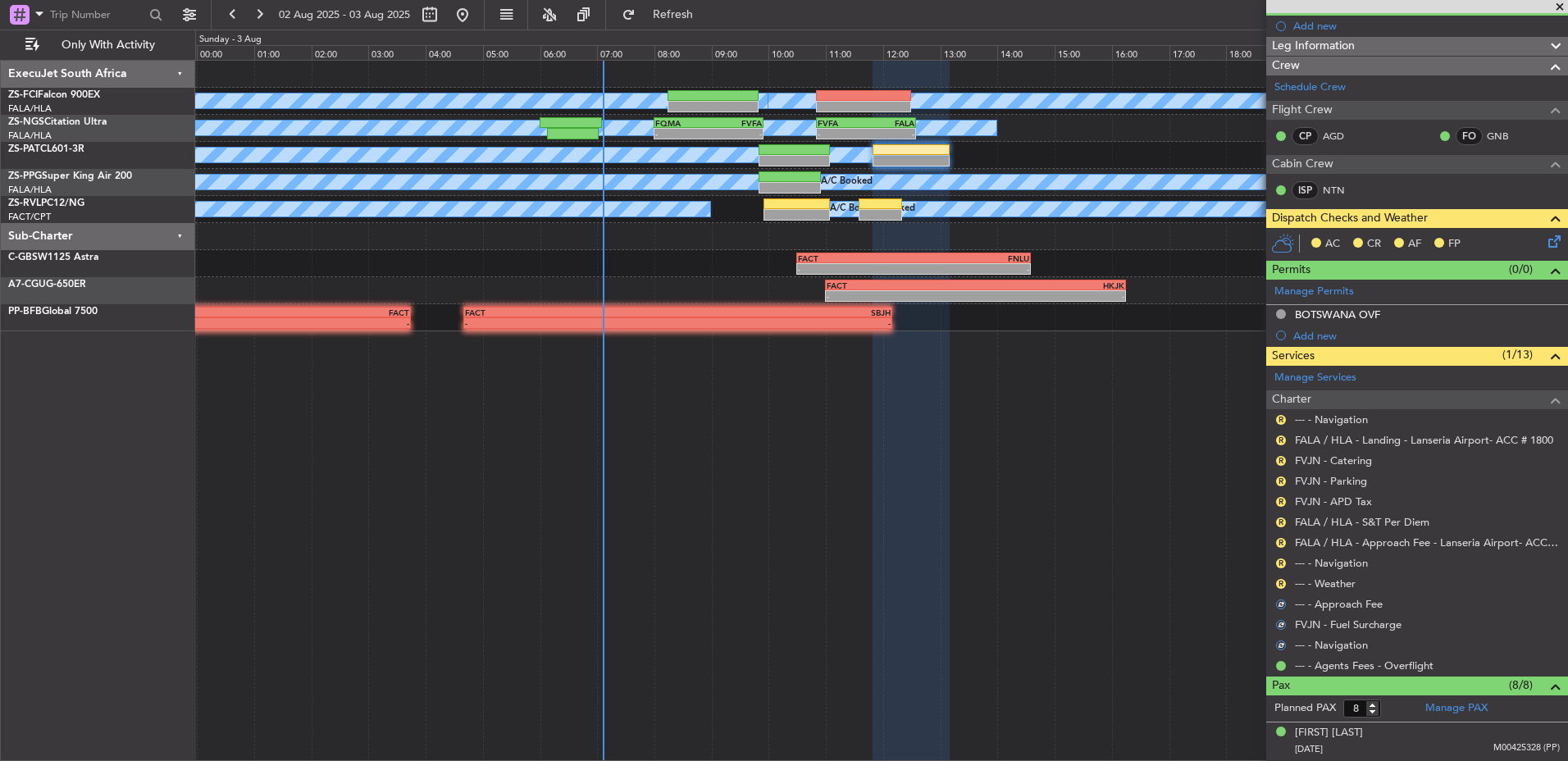 click on "R" at bounding box center [1281, 584] 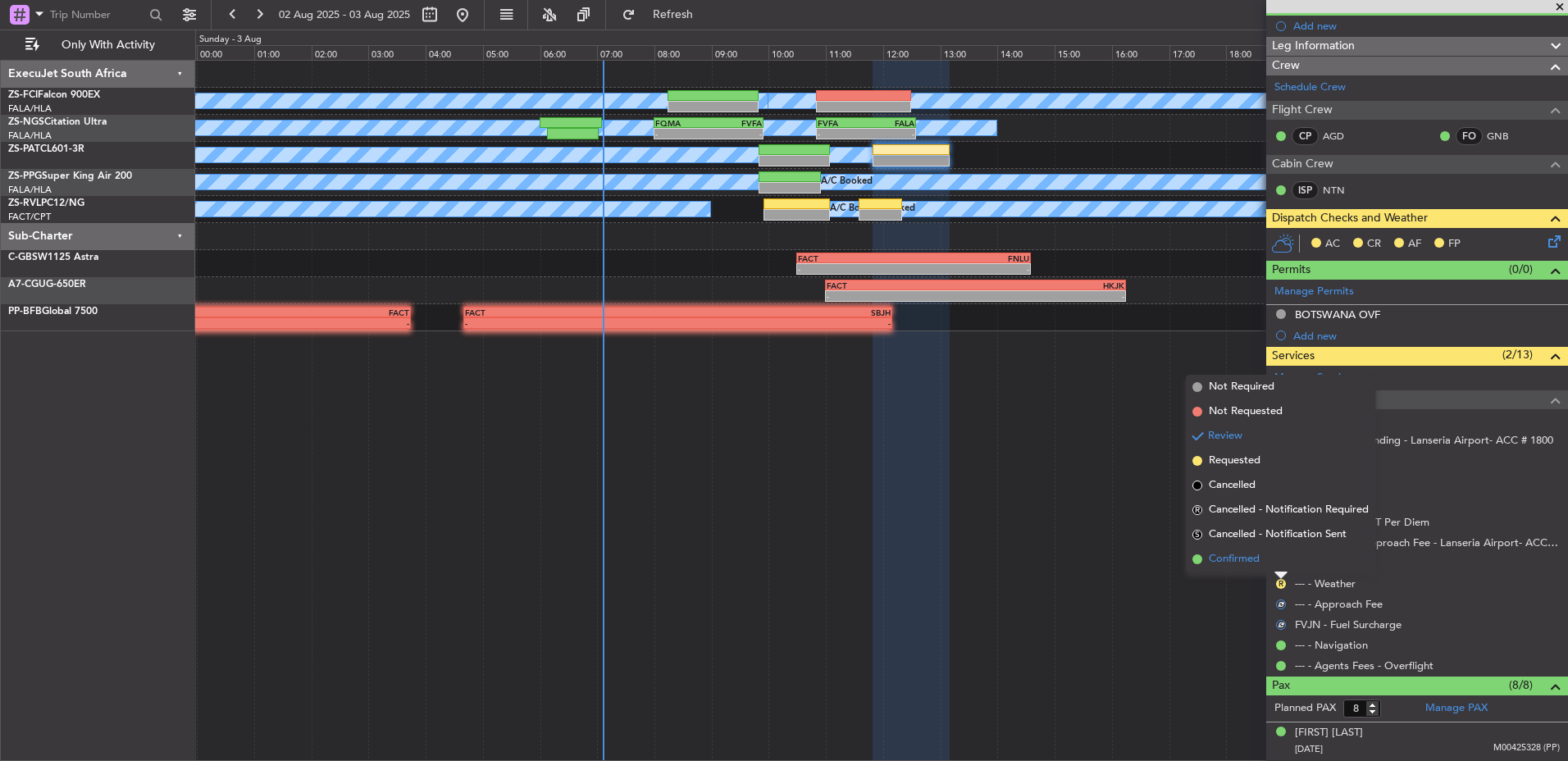 click on "Confirmed" at bounding box center [1280, 559] 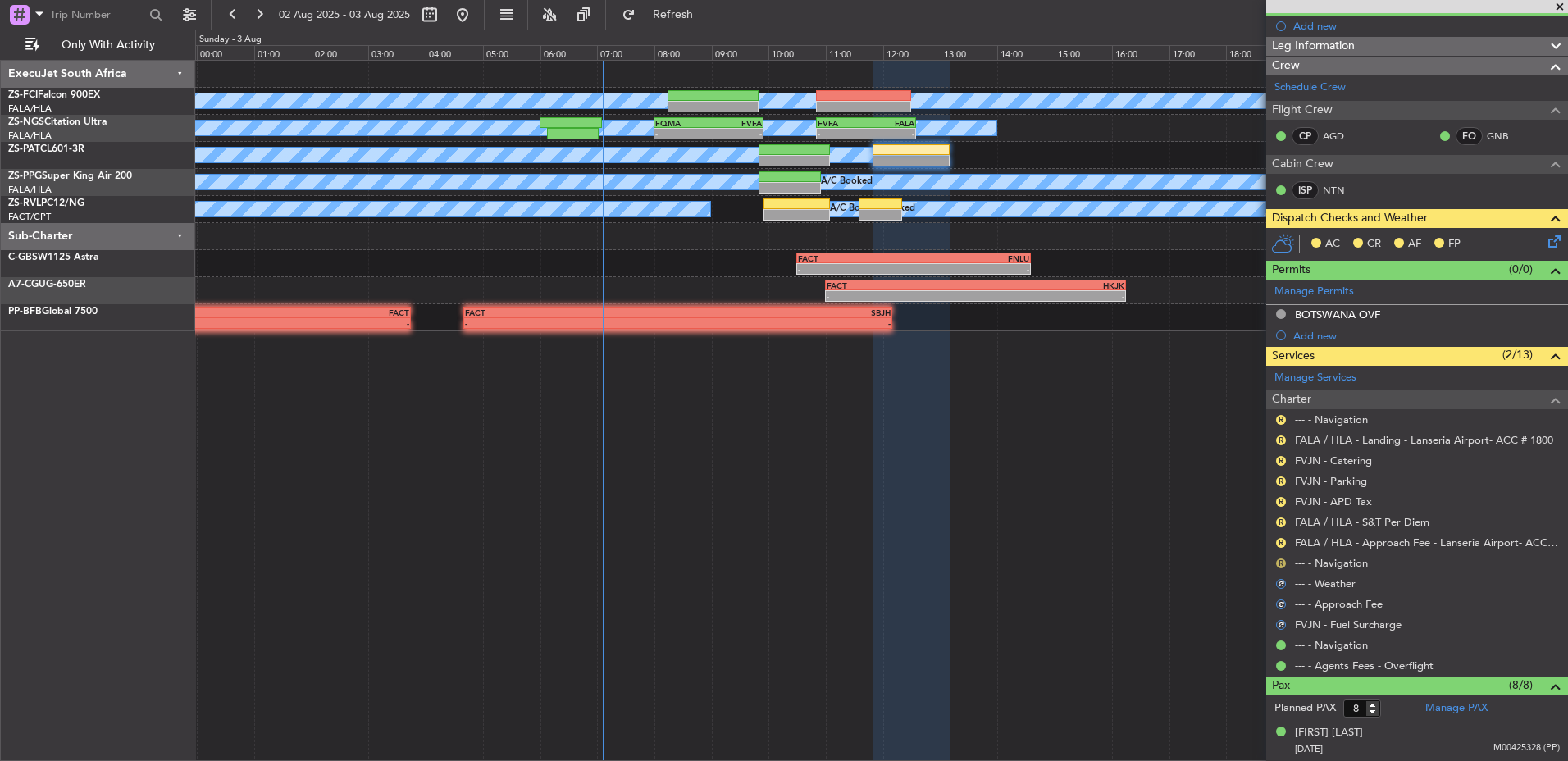 click on "R" at bounding box center [1281, 563] 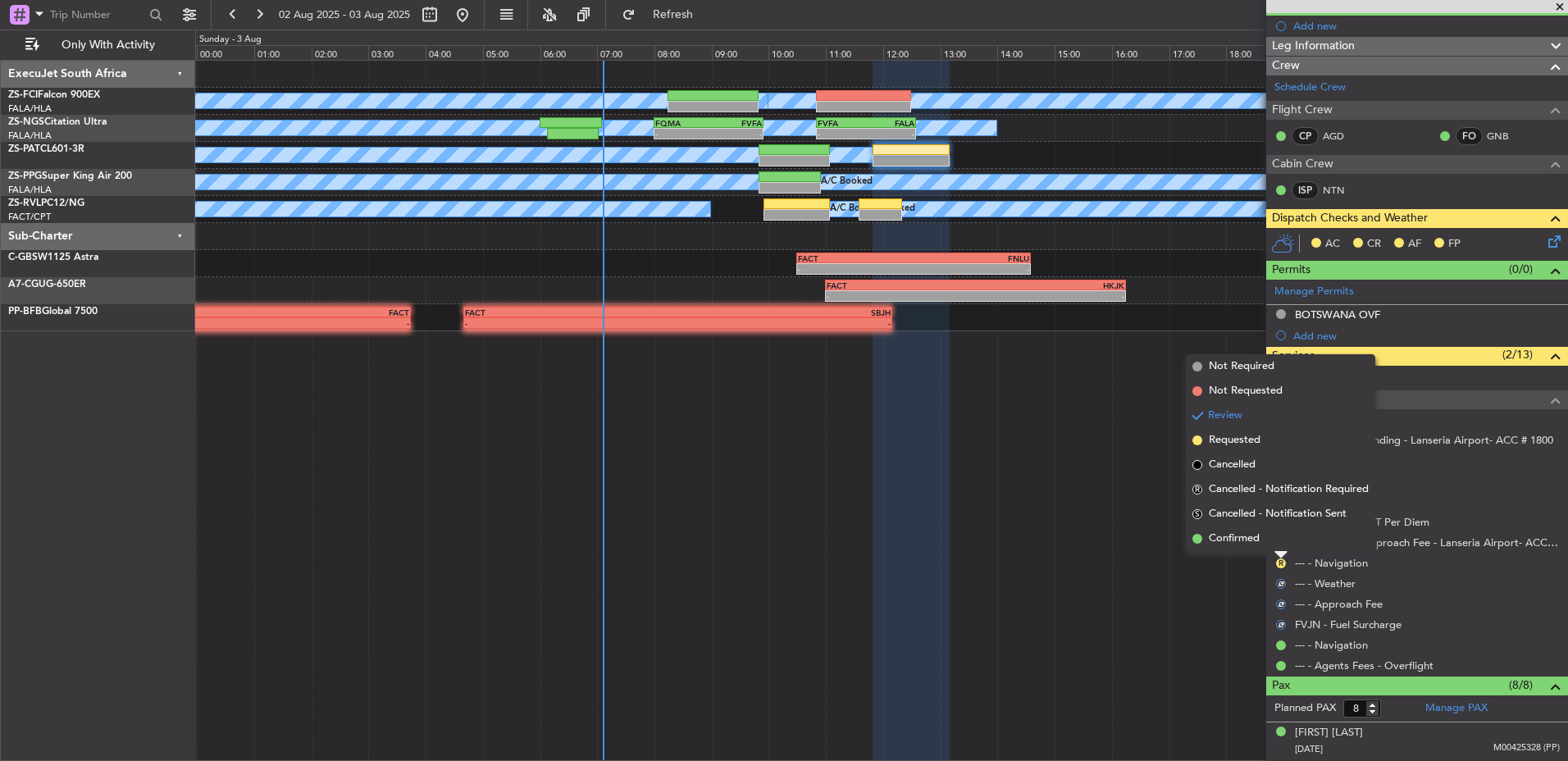 click on "Confirmed" at bounding box center [1280, 539] 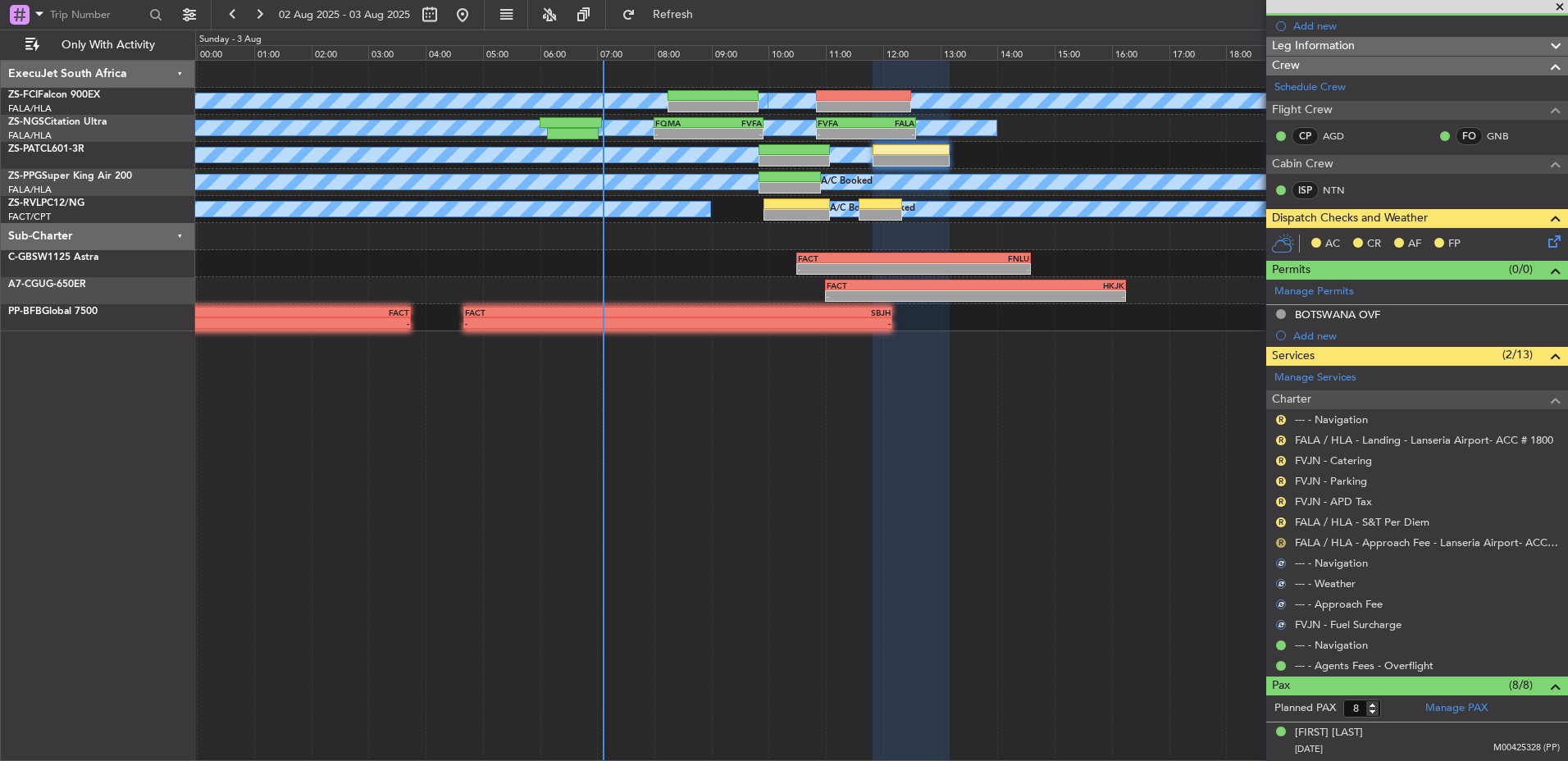 click on "R" at bounding box center (1281, 543) 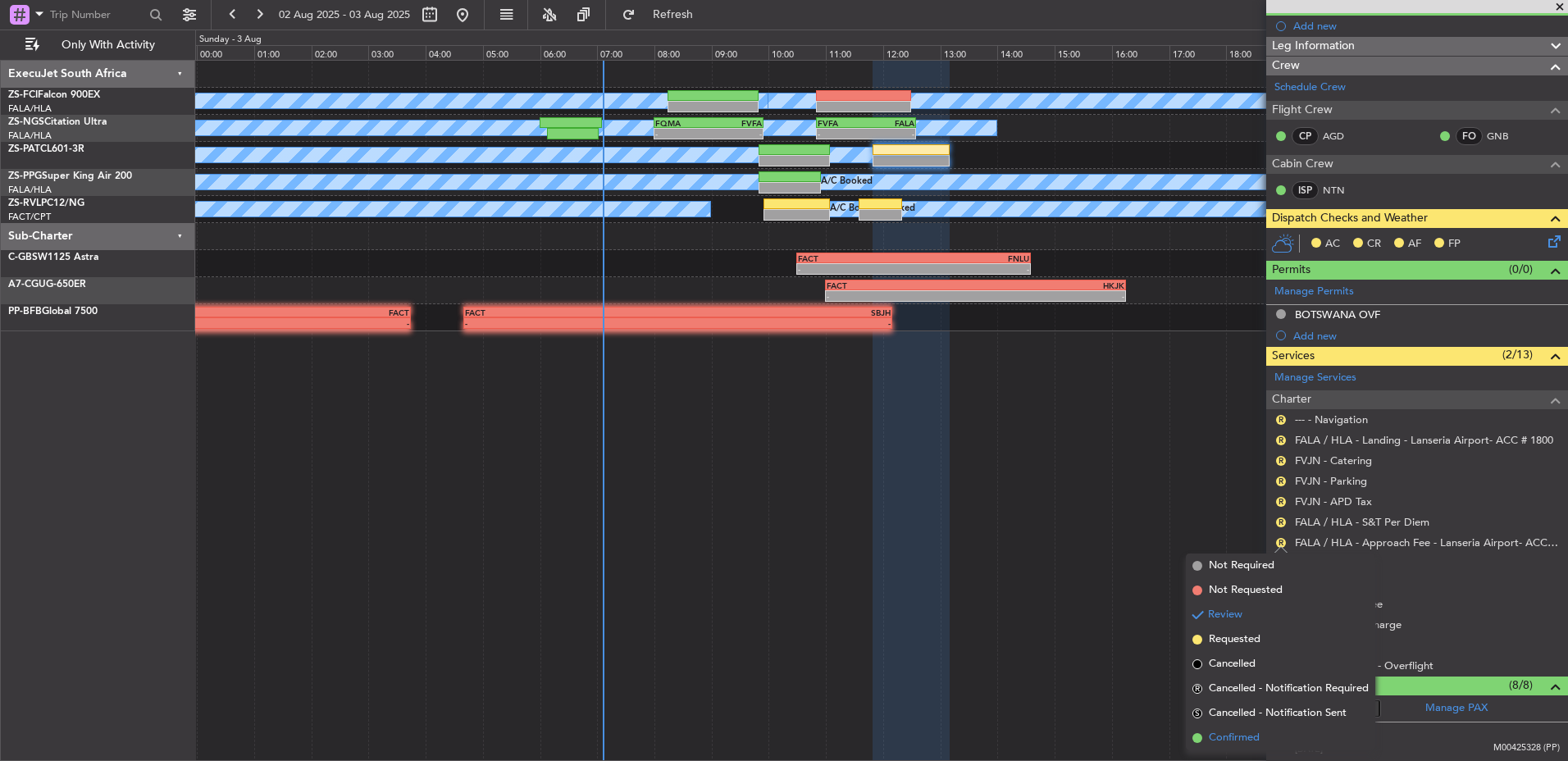 click on "Confirmed" at bounding box center [1234, 738] 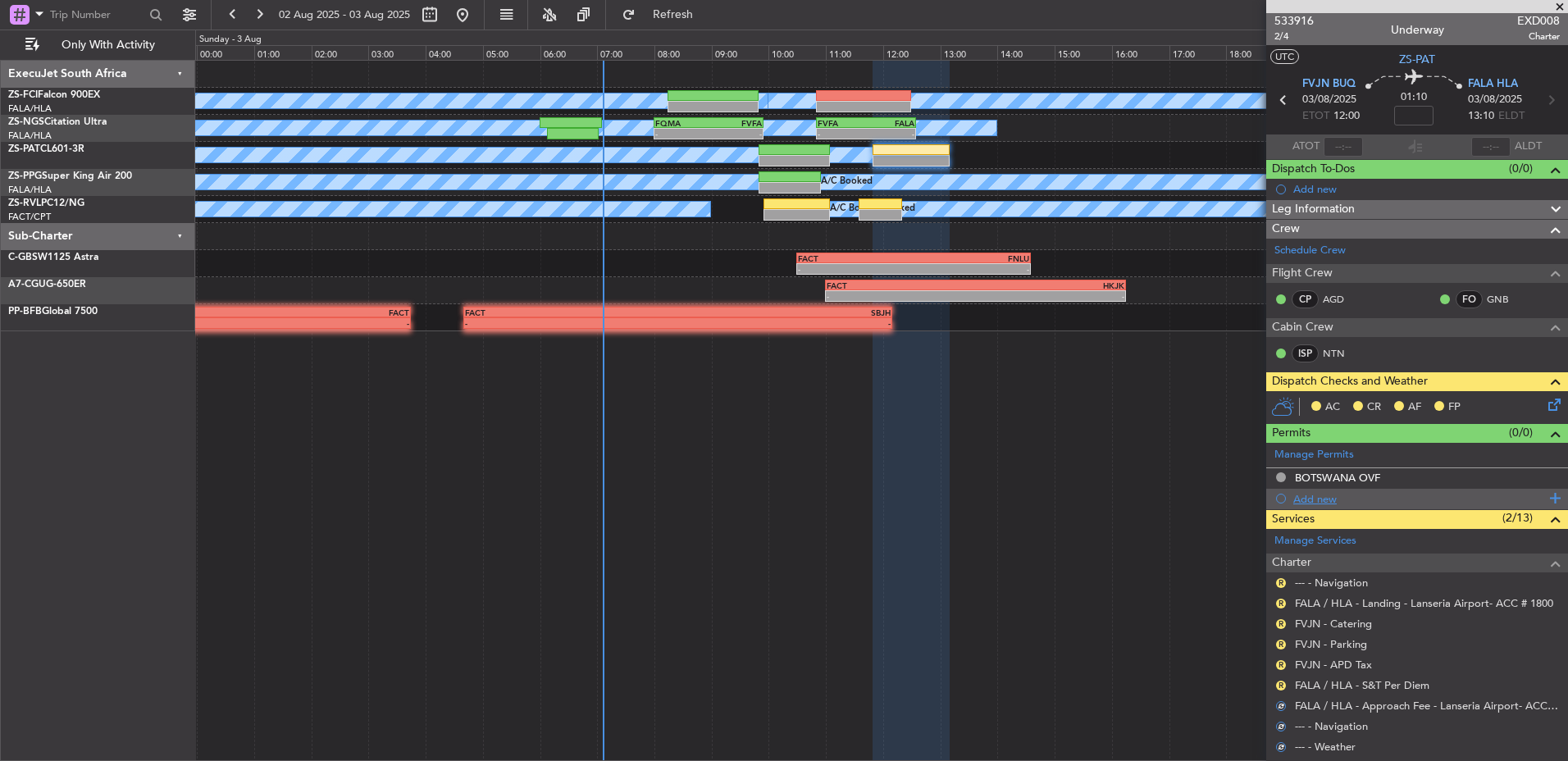 scroll, scrollTop: 0, scrollLeft: 0, axis: both 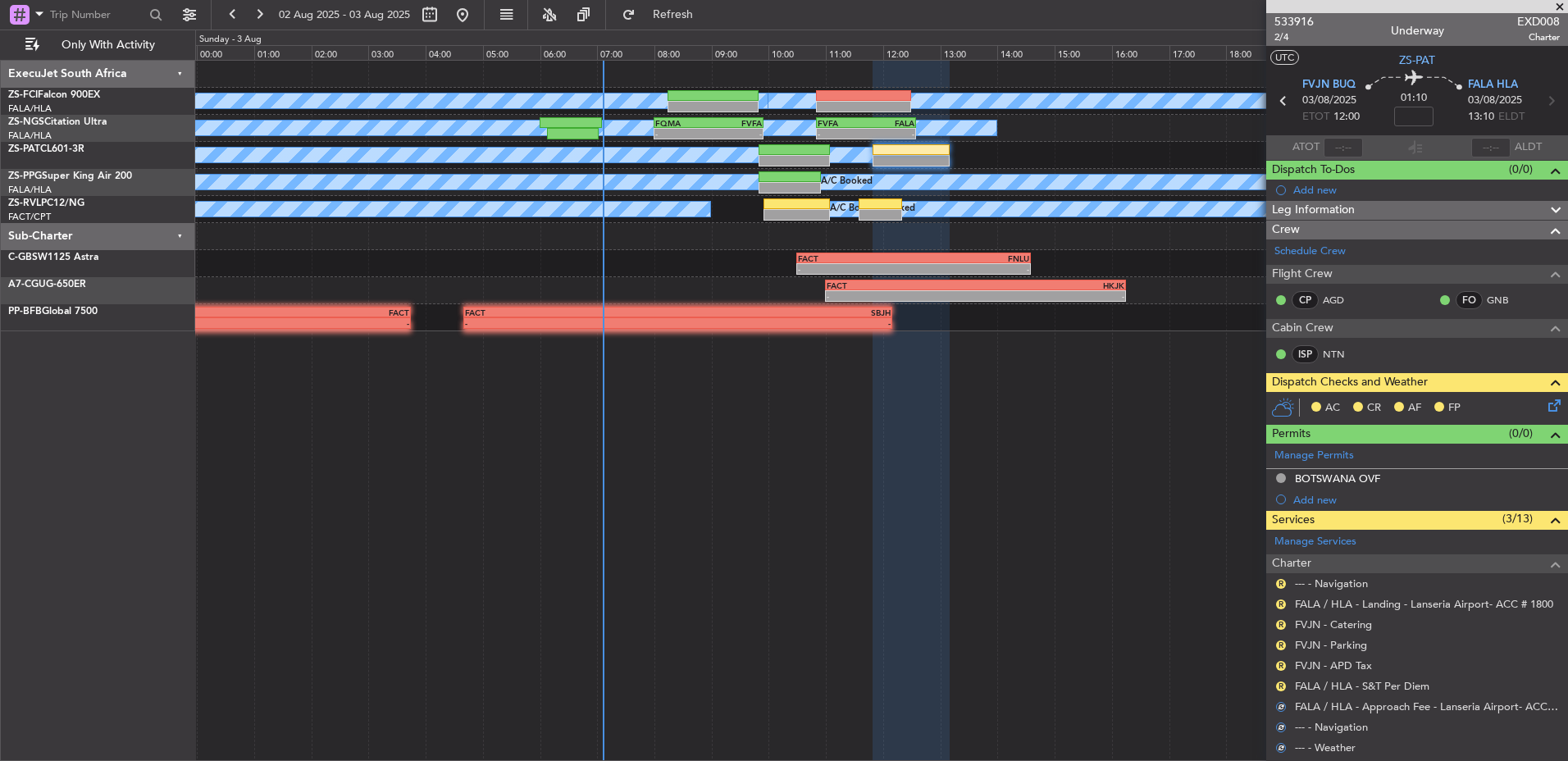 click on "R" at bounding box center [1281, 686] 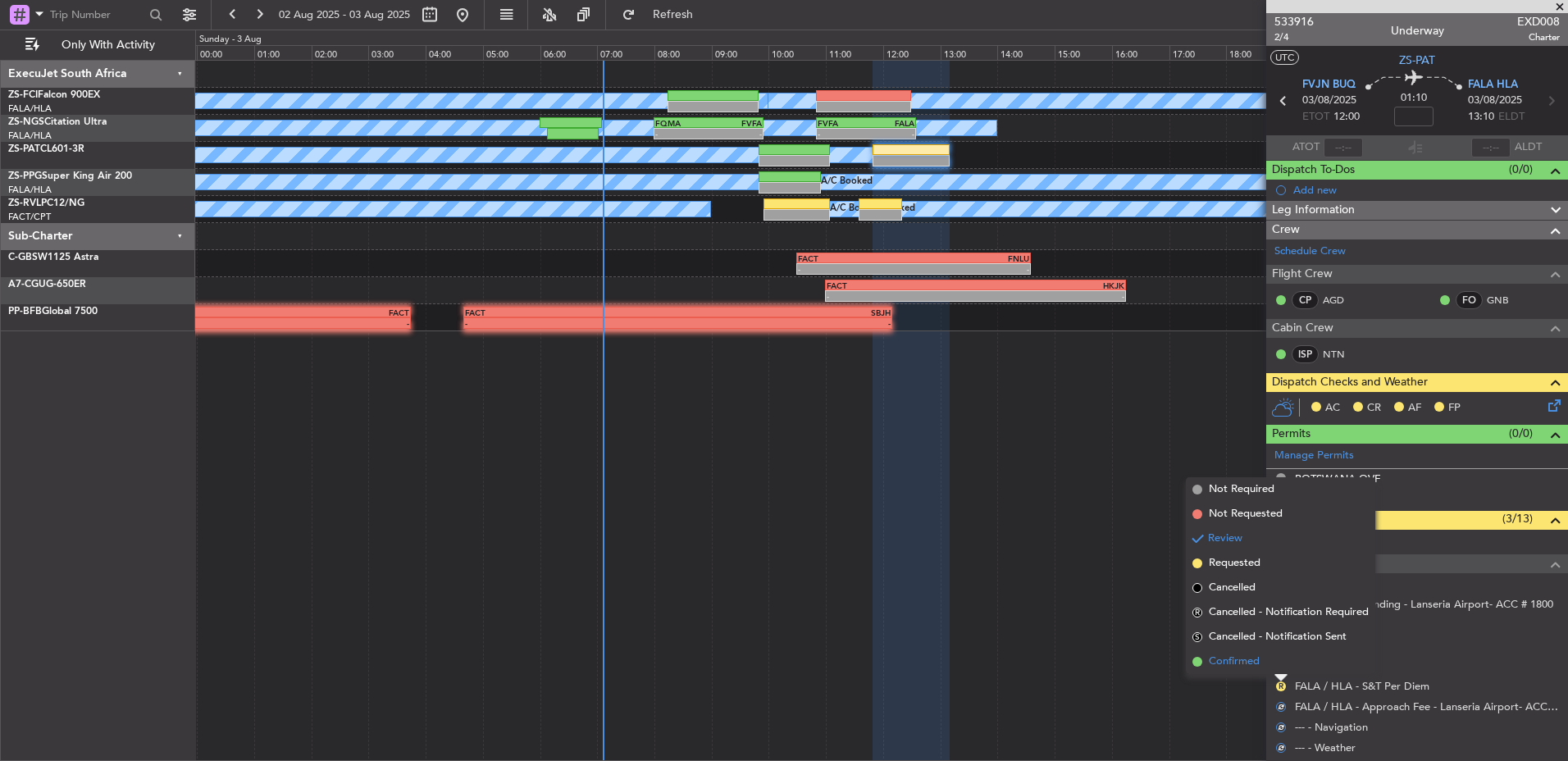 click on "Confirmed" at bounding box center (1280, 662) 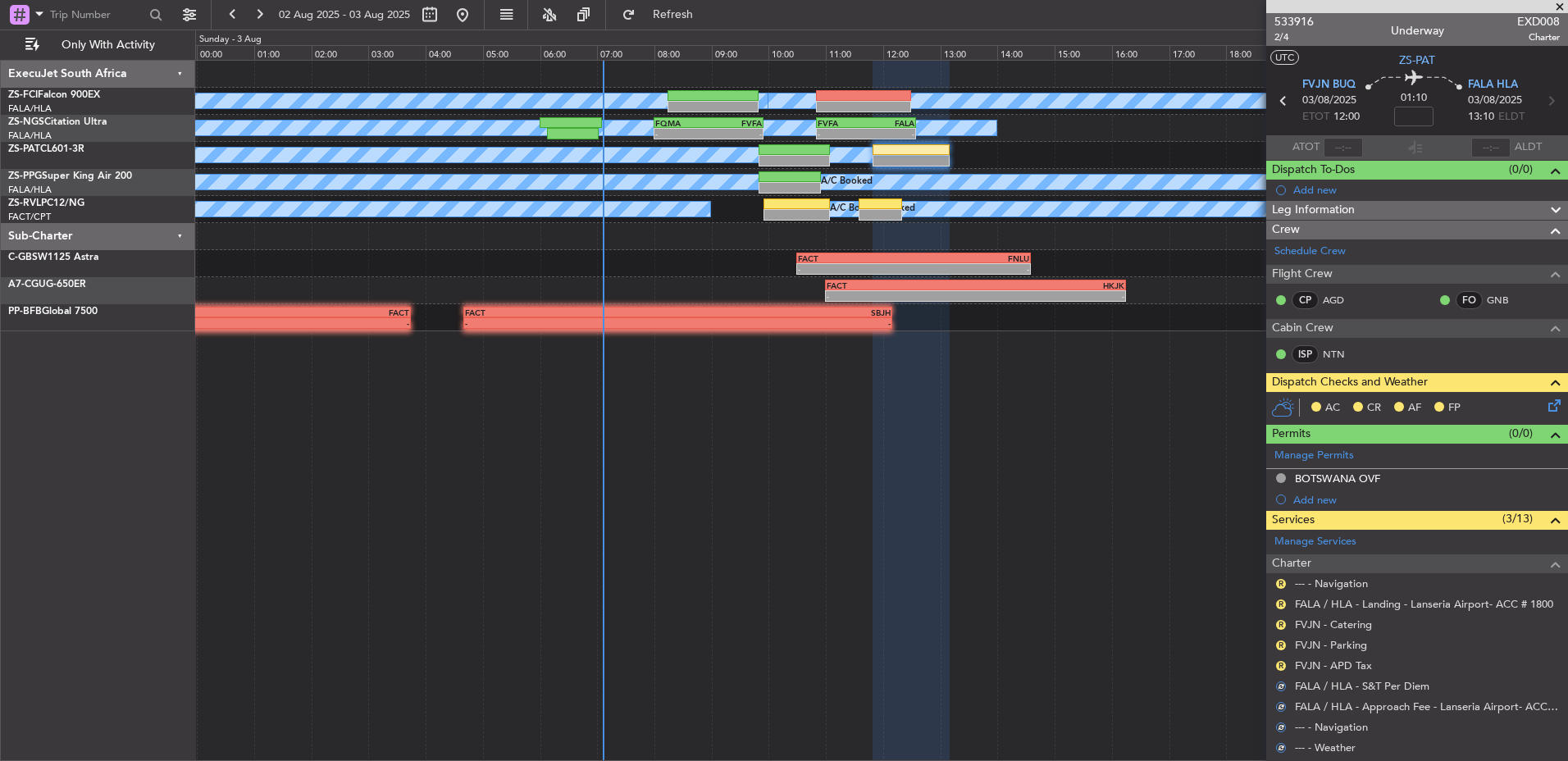 click on "R" at bounding box center [1281, 666] 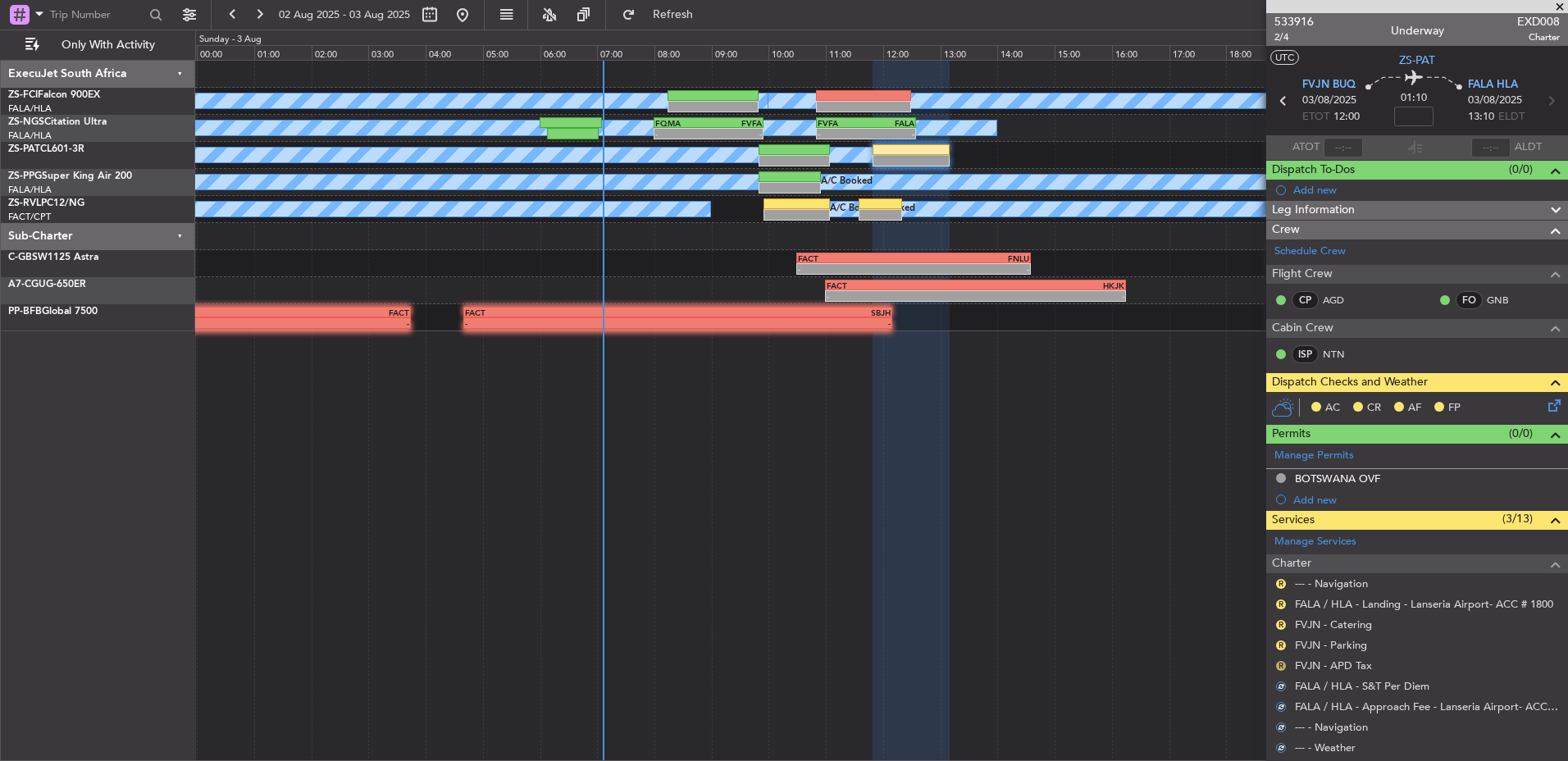 click on "R" at bounding box center (1281, 666) 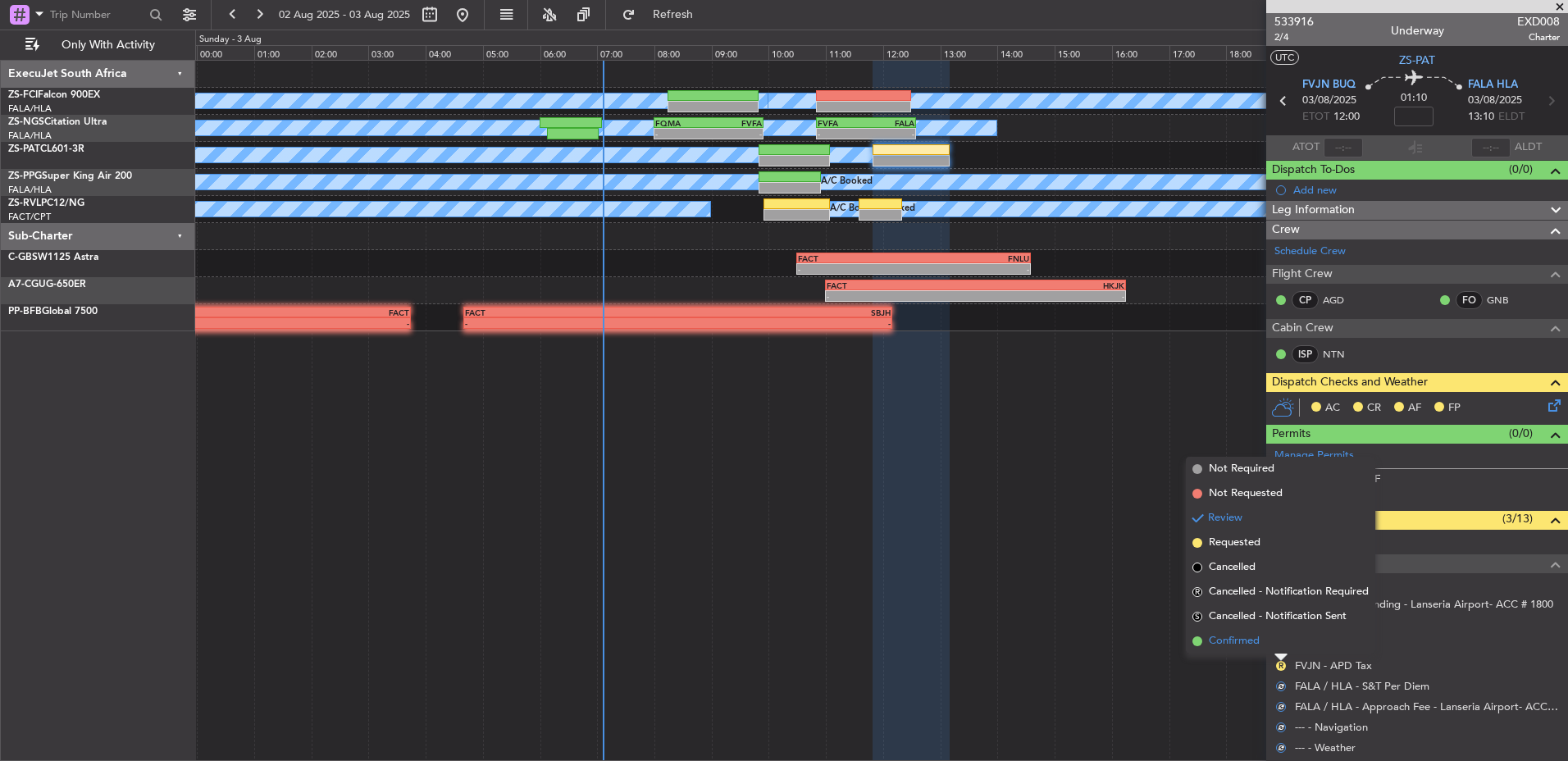 click on "Confirmed" at bounding box center (1280, 641) 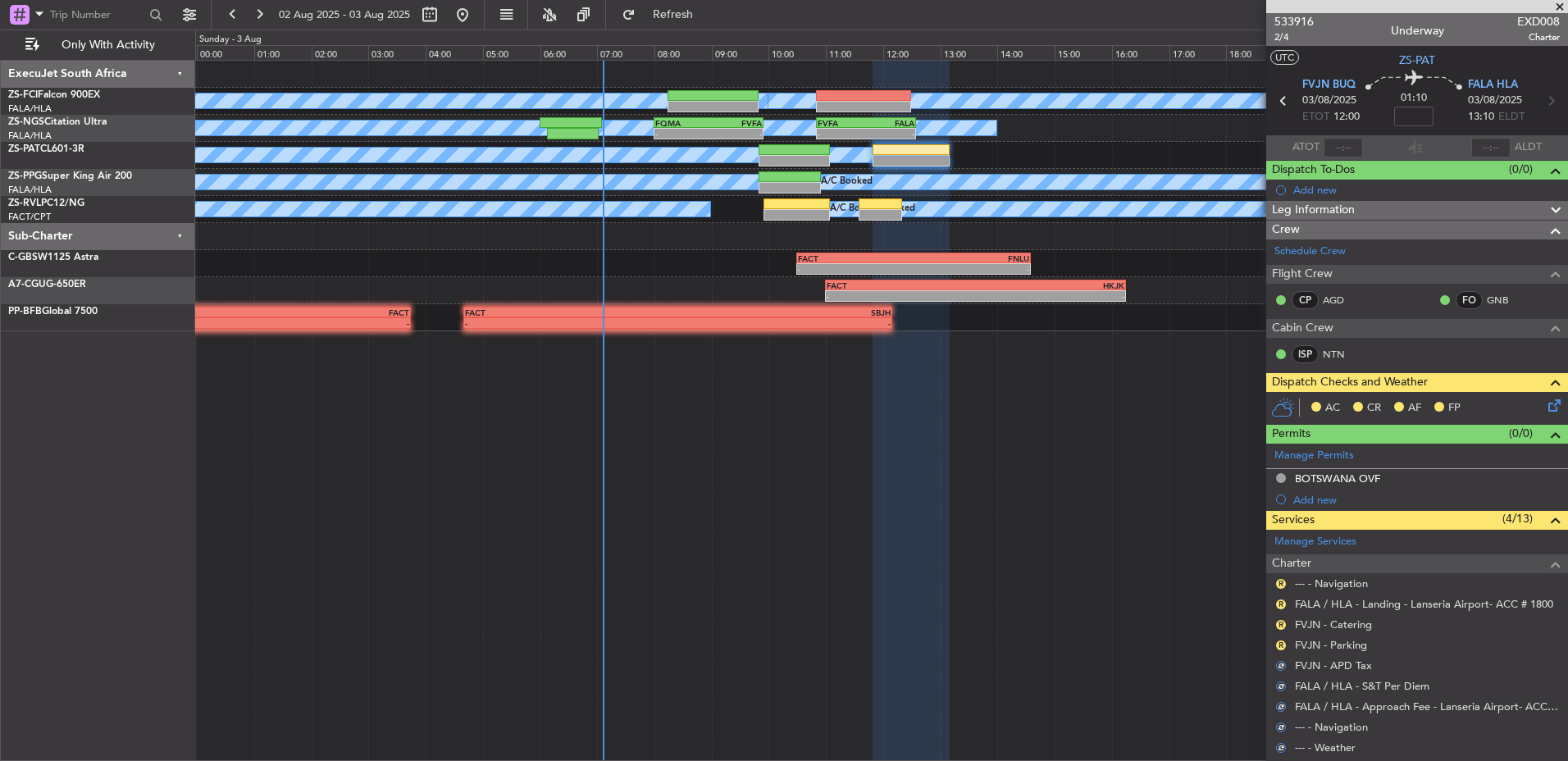 click on "R" at bounding box center (1281, 645) 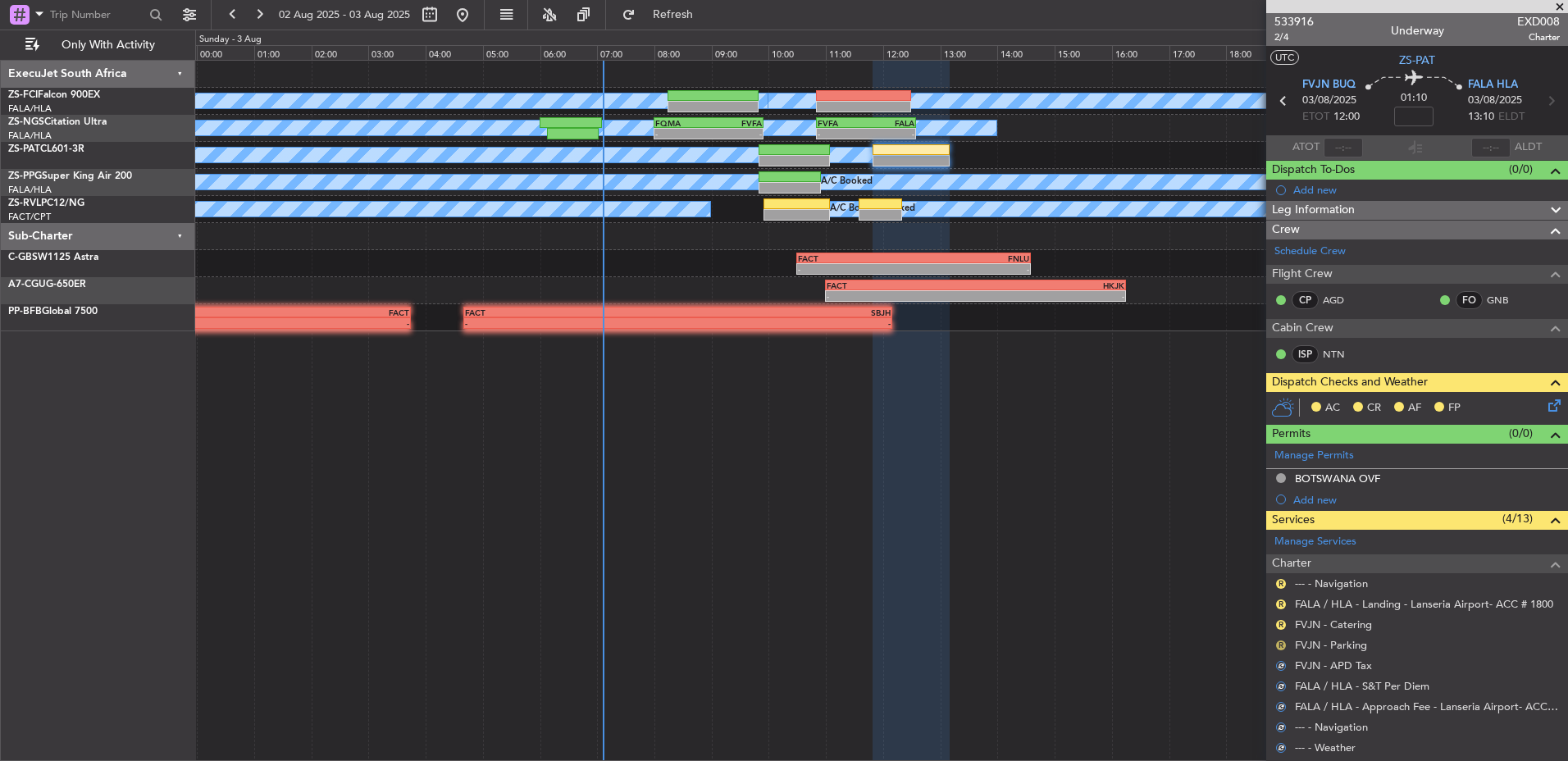 click on "R" at bounding box center (1281, 645) 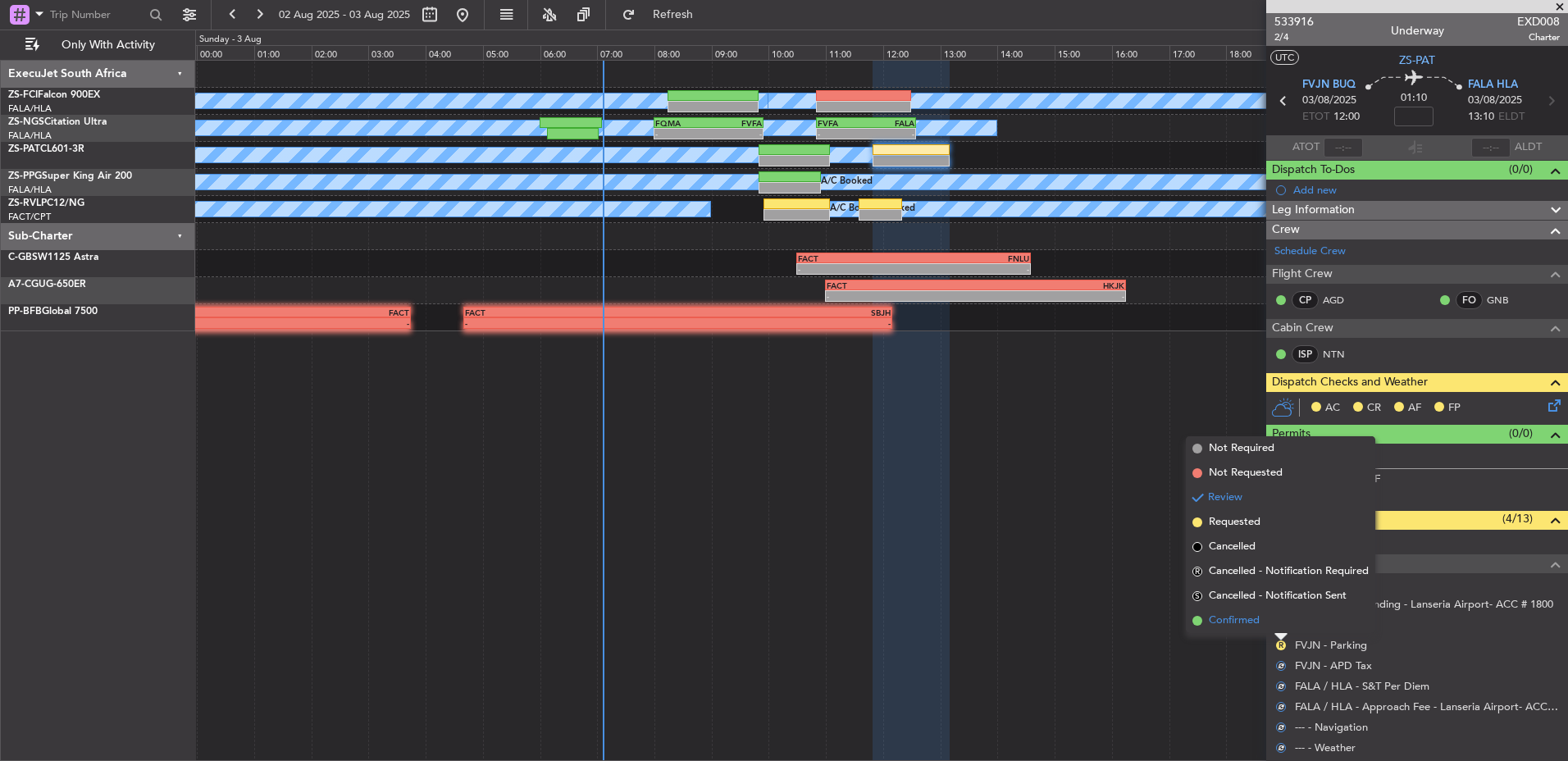 click on "Confirmed" at bounding box center [1280, 621] 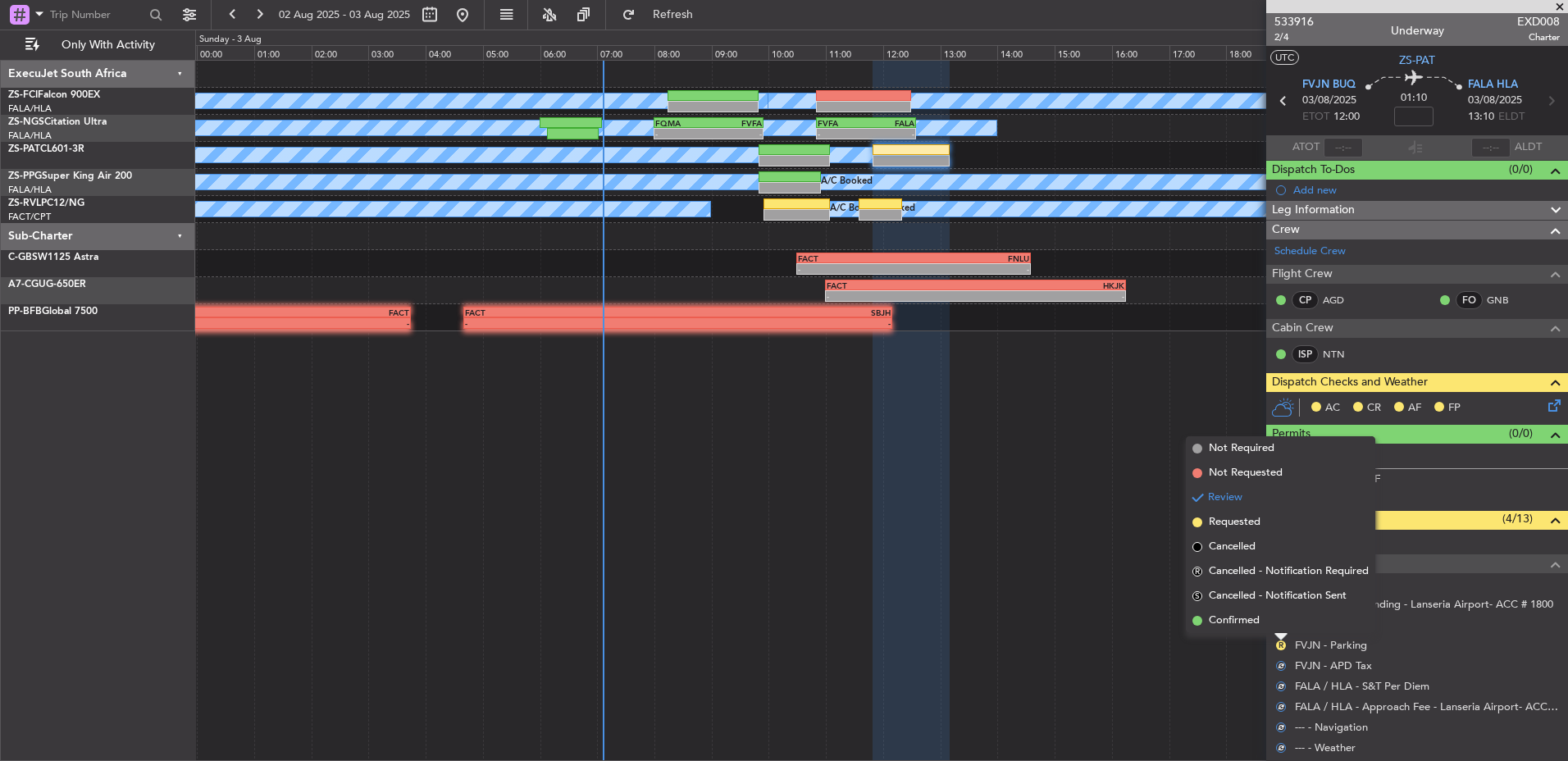 click on "R" at bounding box center (1281, 625) 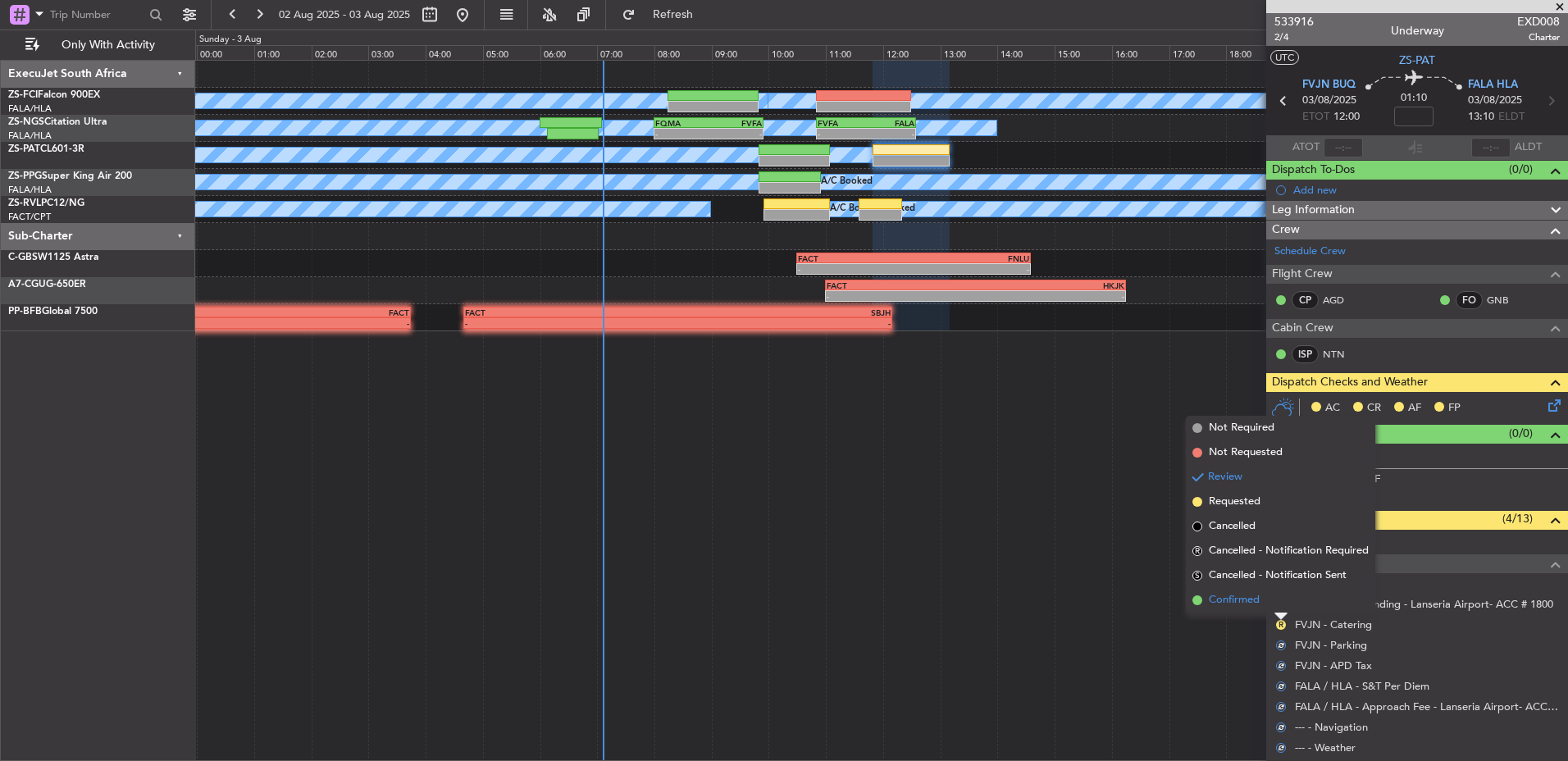 click on "Confirmed" at bounding box center [1280, 600] 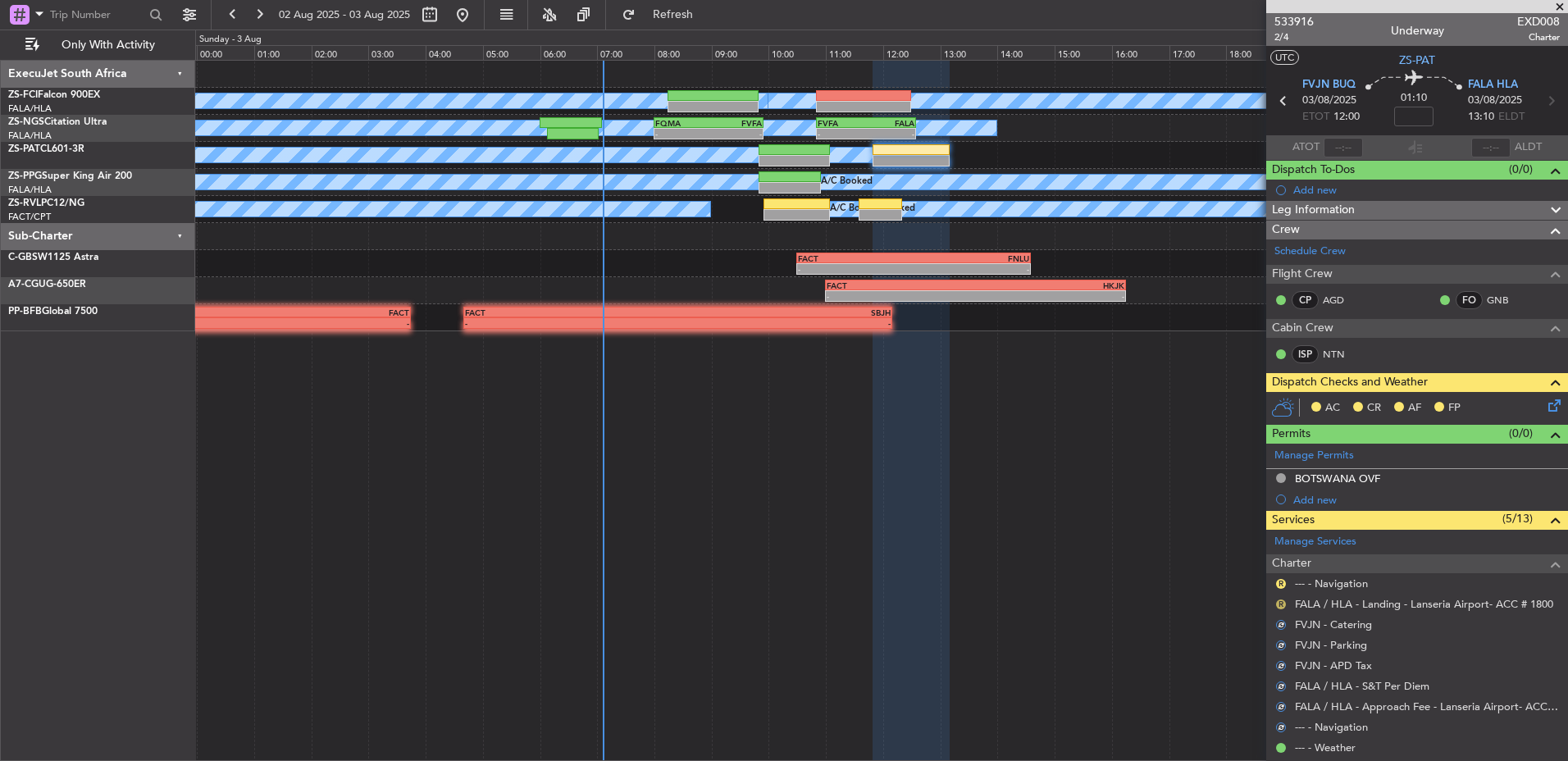 click on "R" at bounding box center (1281, 604) 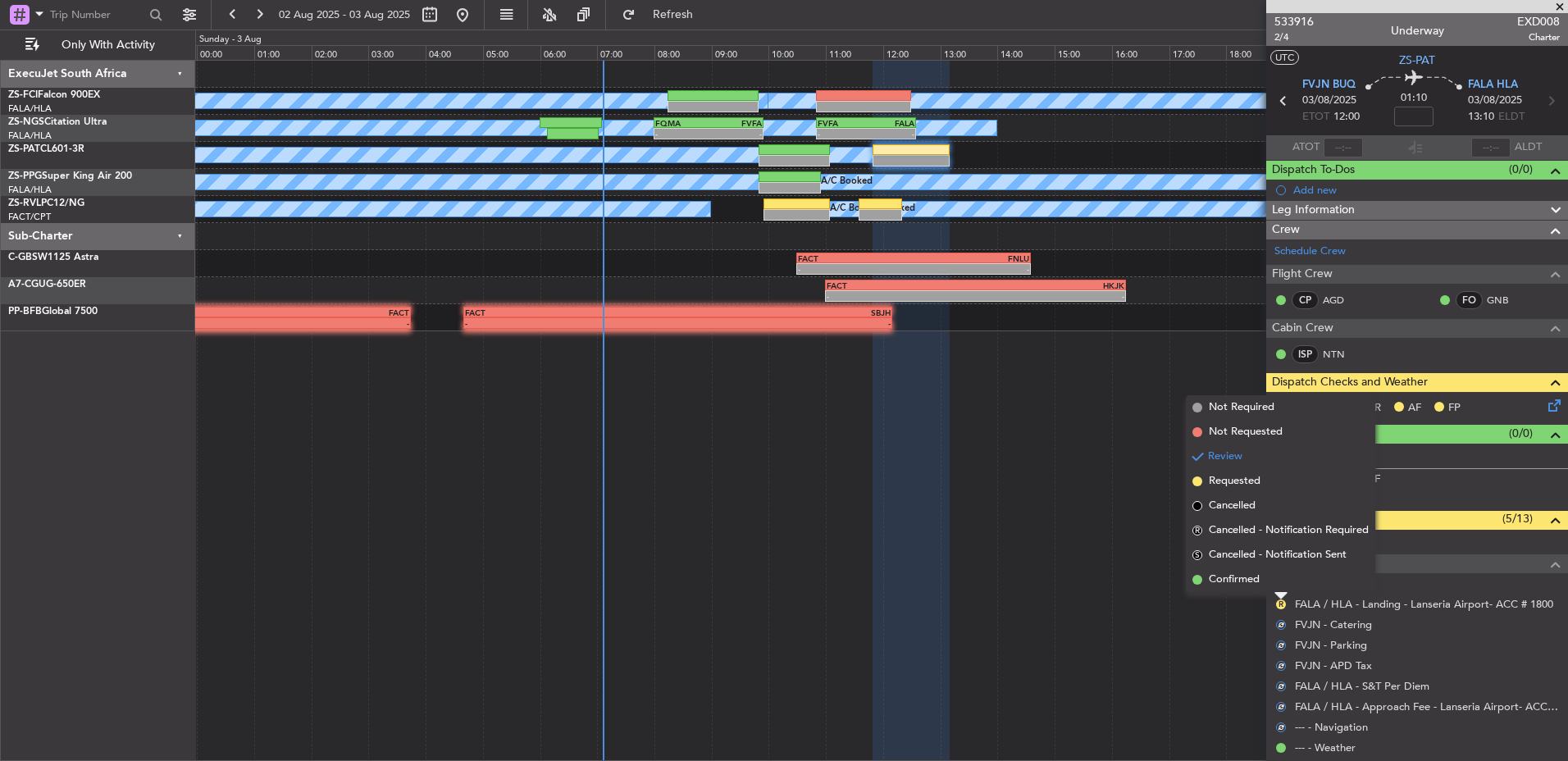 click on "Confirmed" at bounding box center [1280, 580] 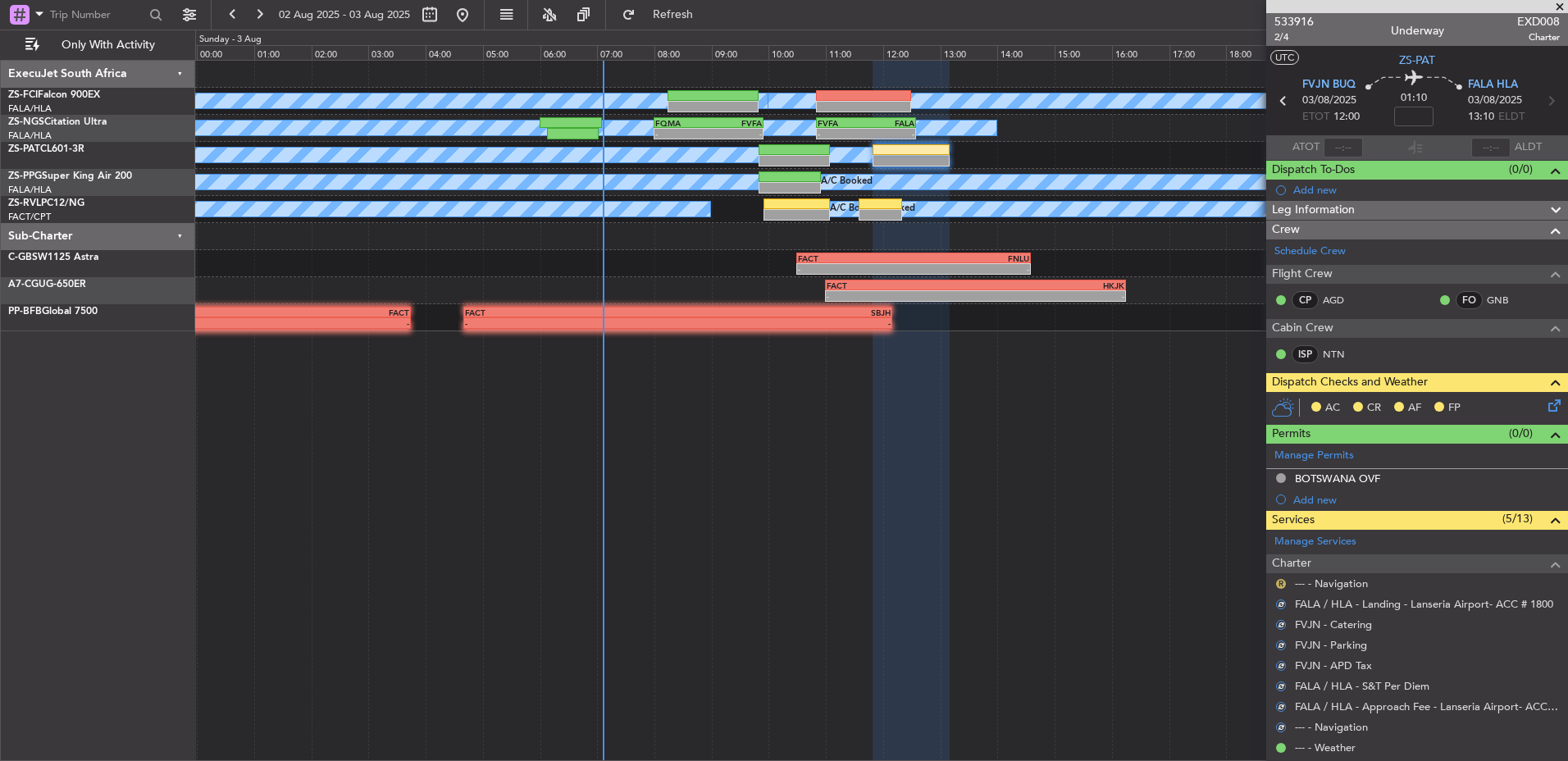click on "R" at bounding box center (1281, 584) 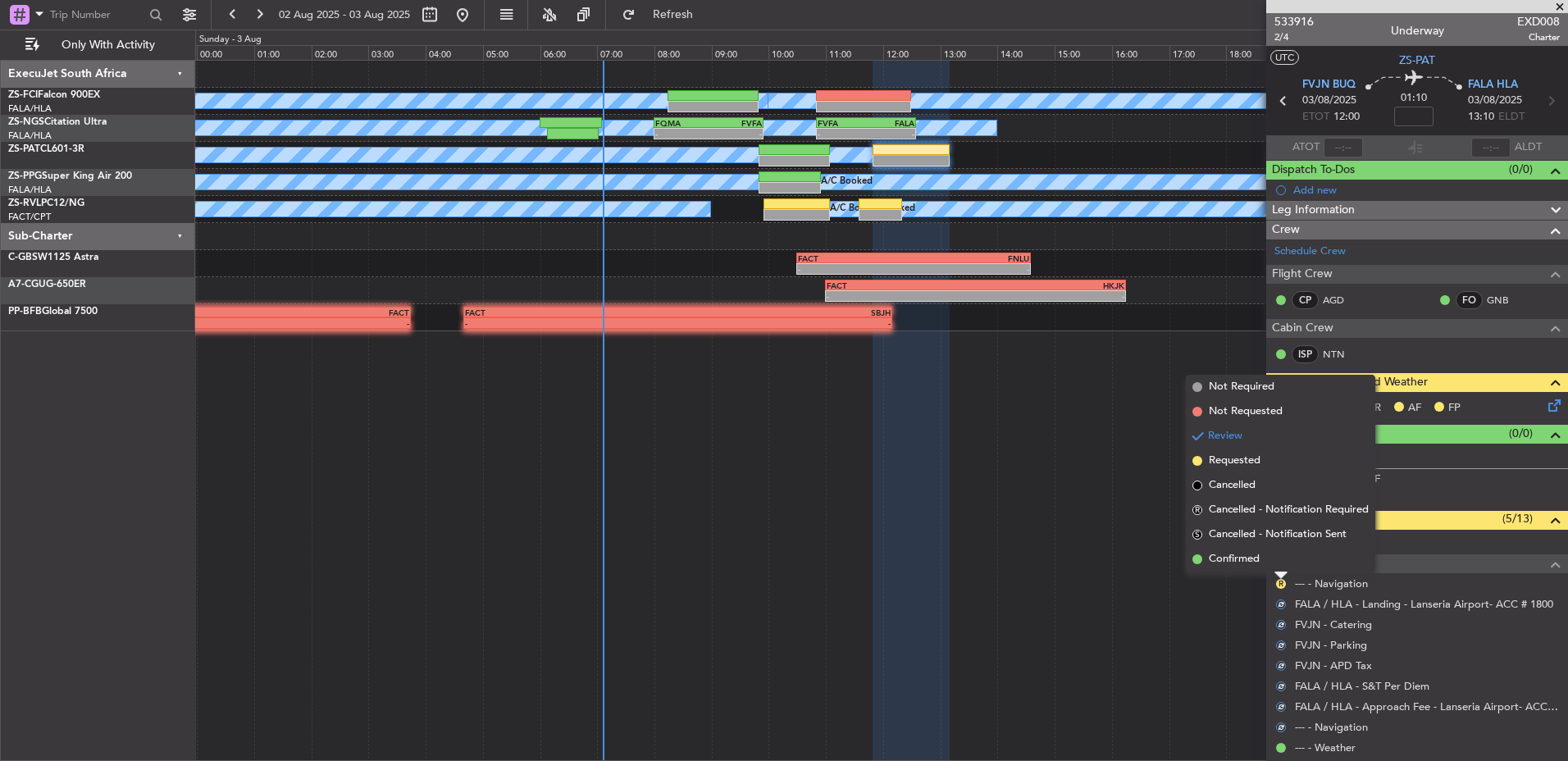 click on "Confirmed" at bounding box center (1280, 559) 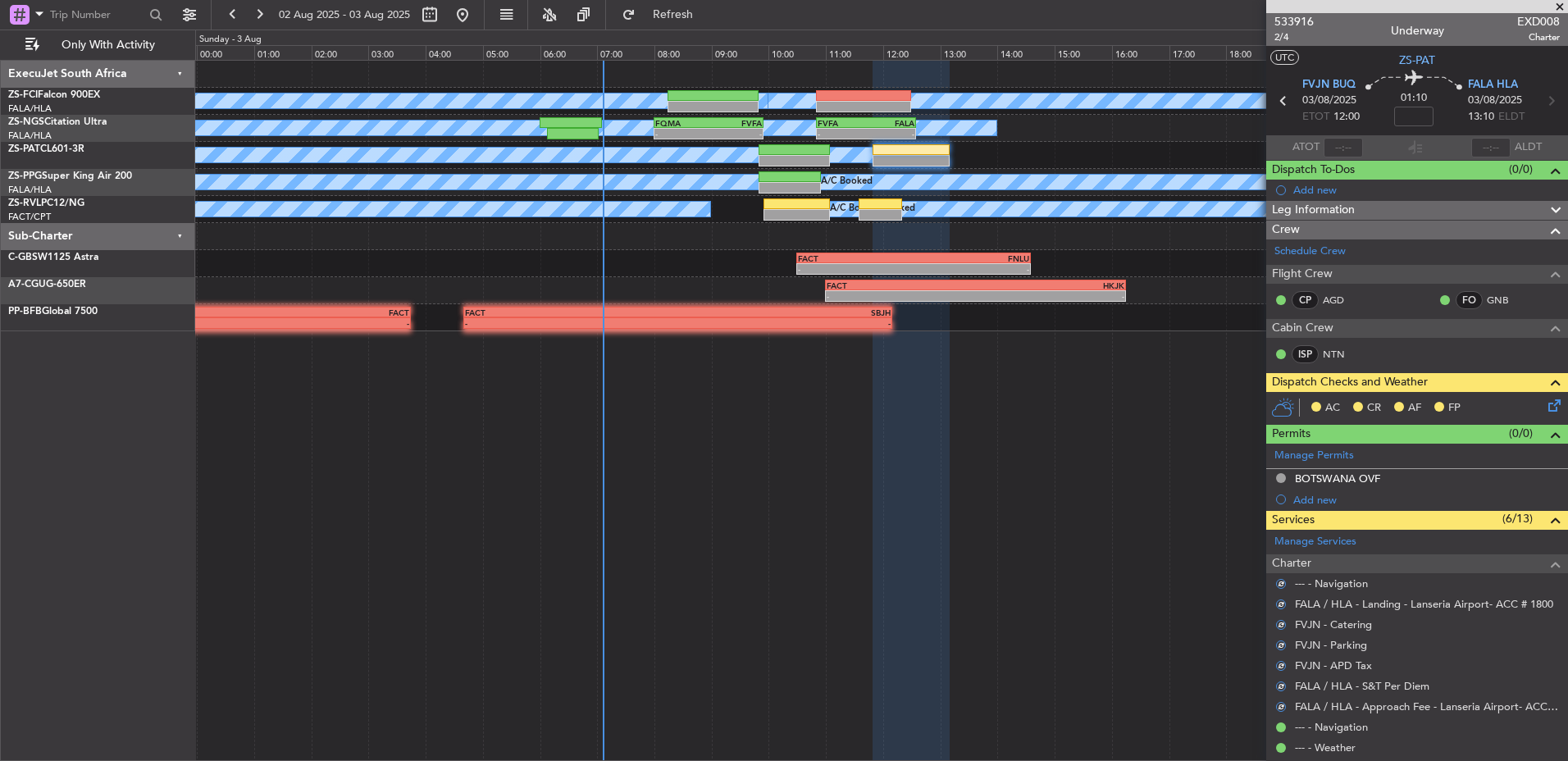 click 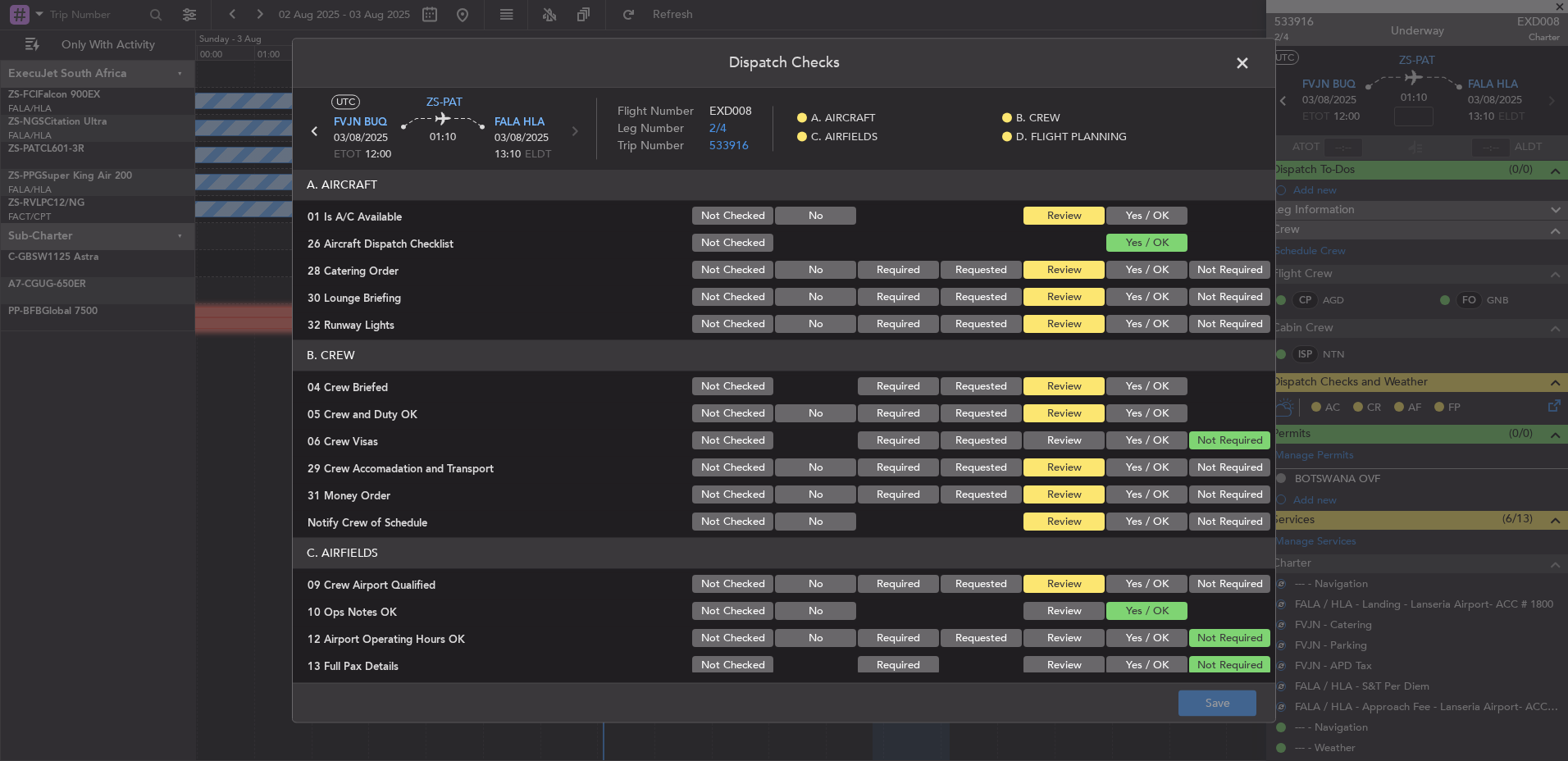 click on "Yes / OK" 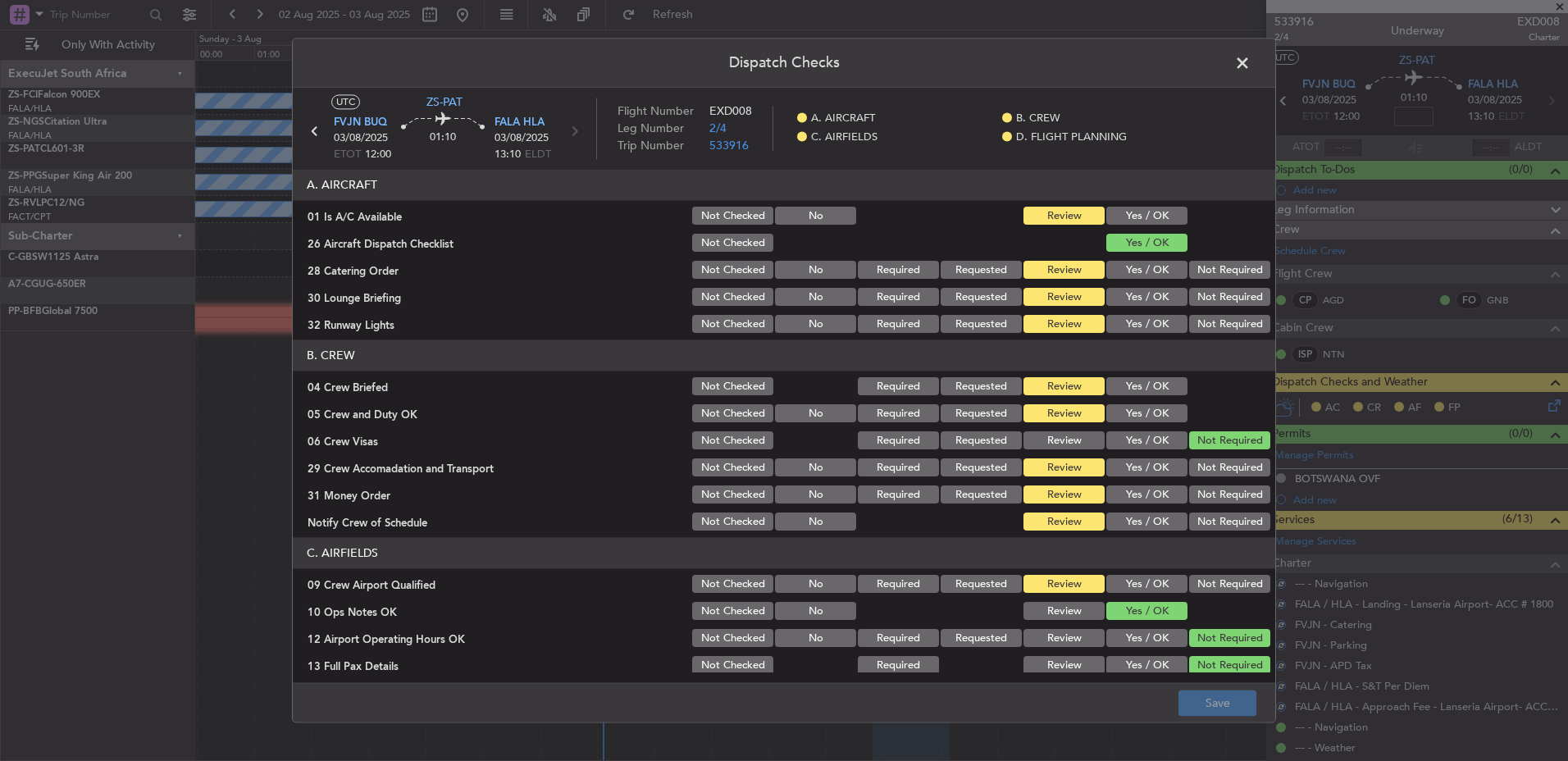 click on "Yes / OK" 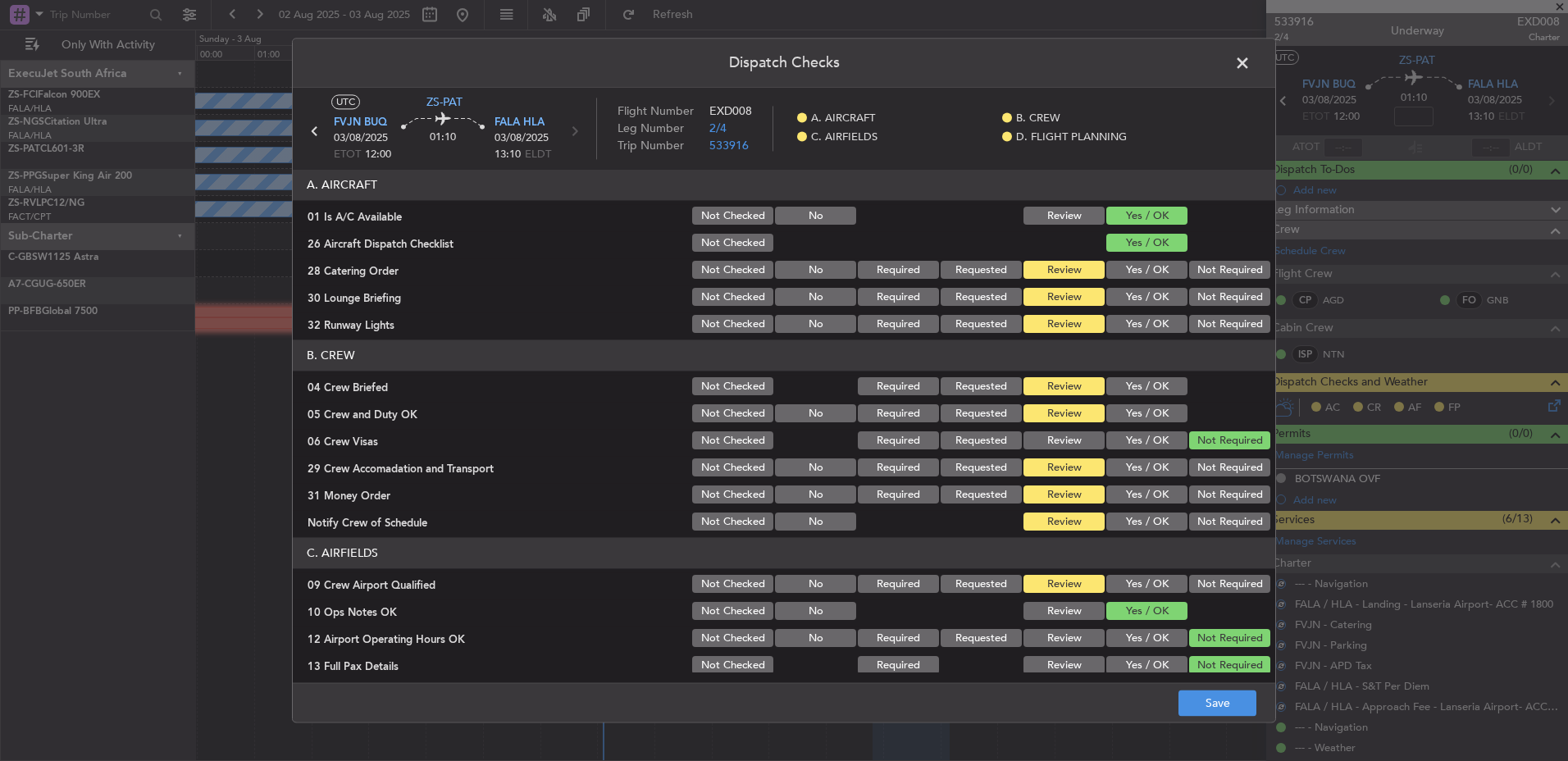 click on "Not Required" 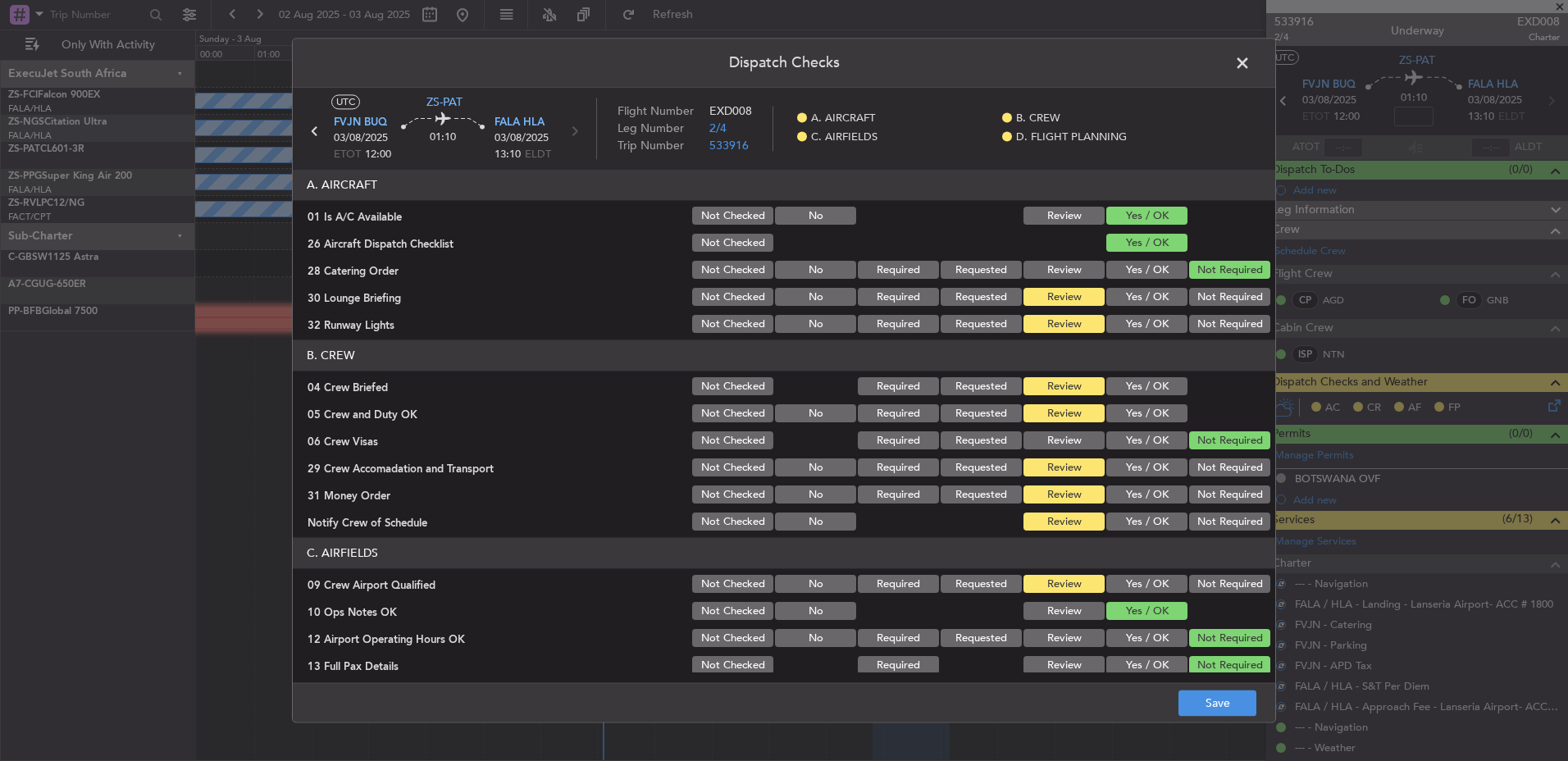 click on "Not Required" 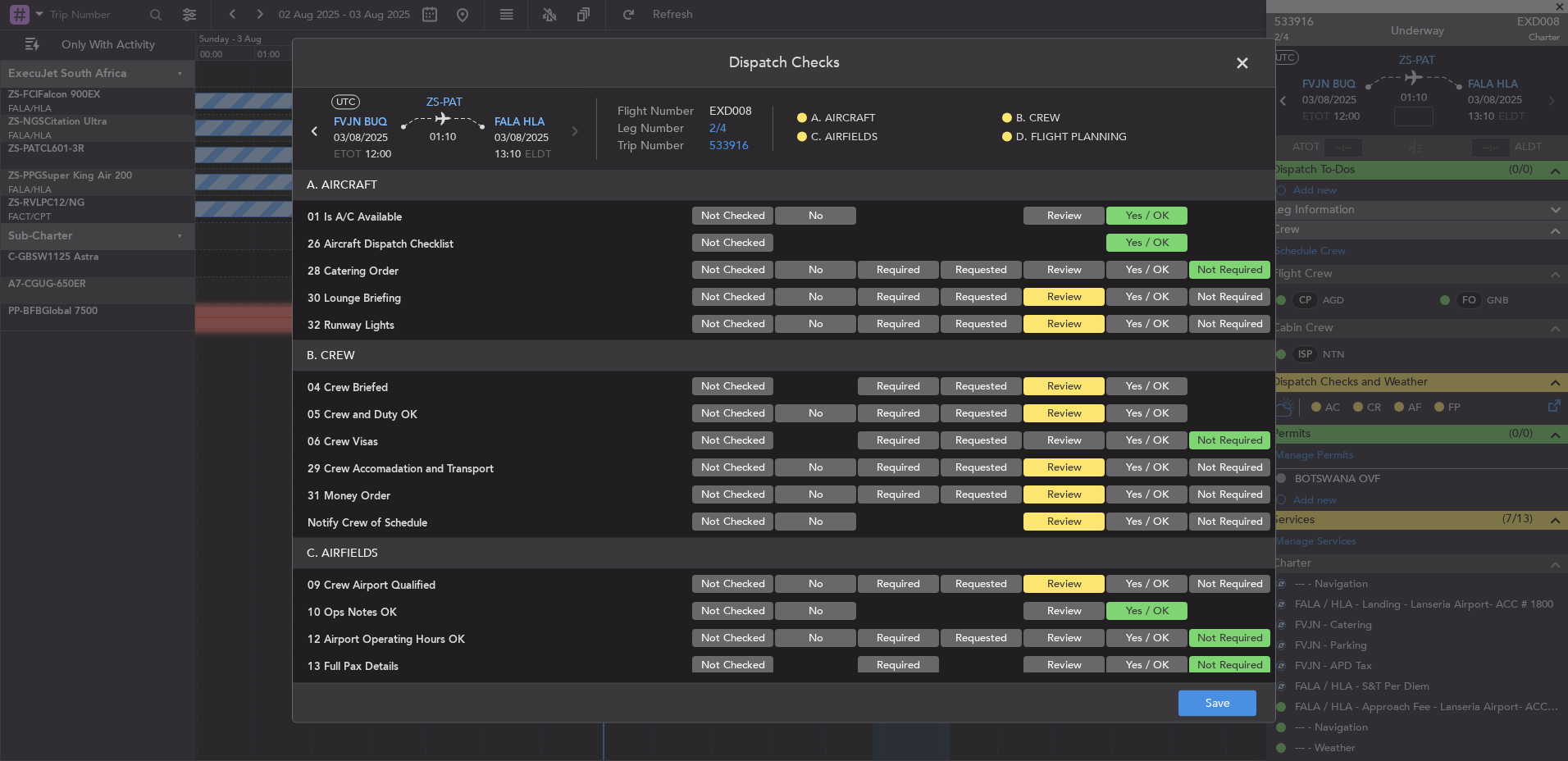 click on "Not Required" 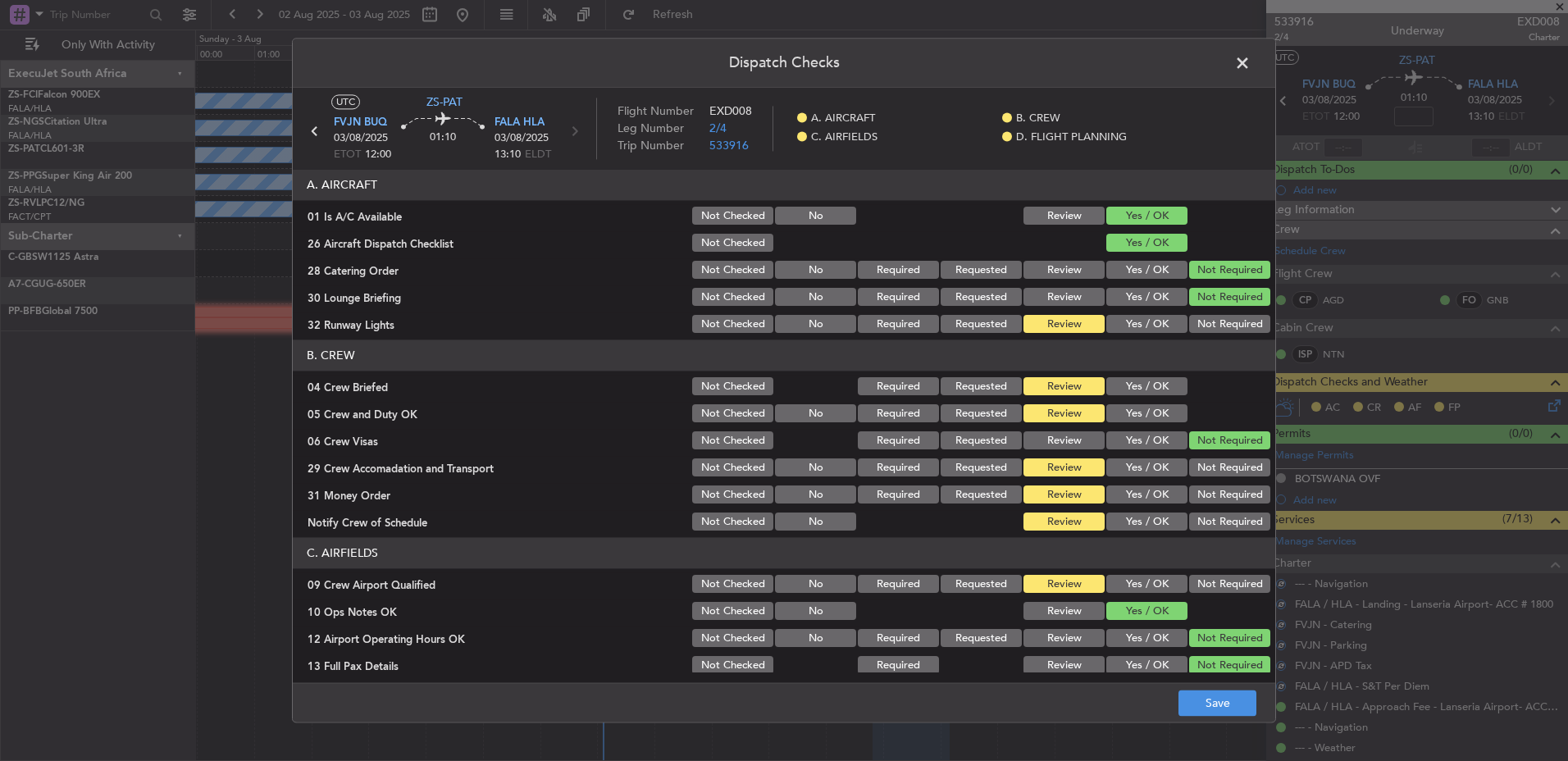 click on "Not Required" 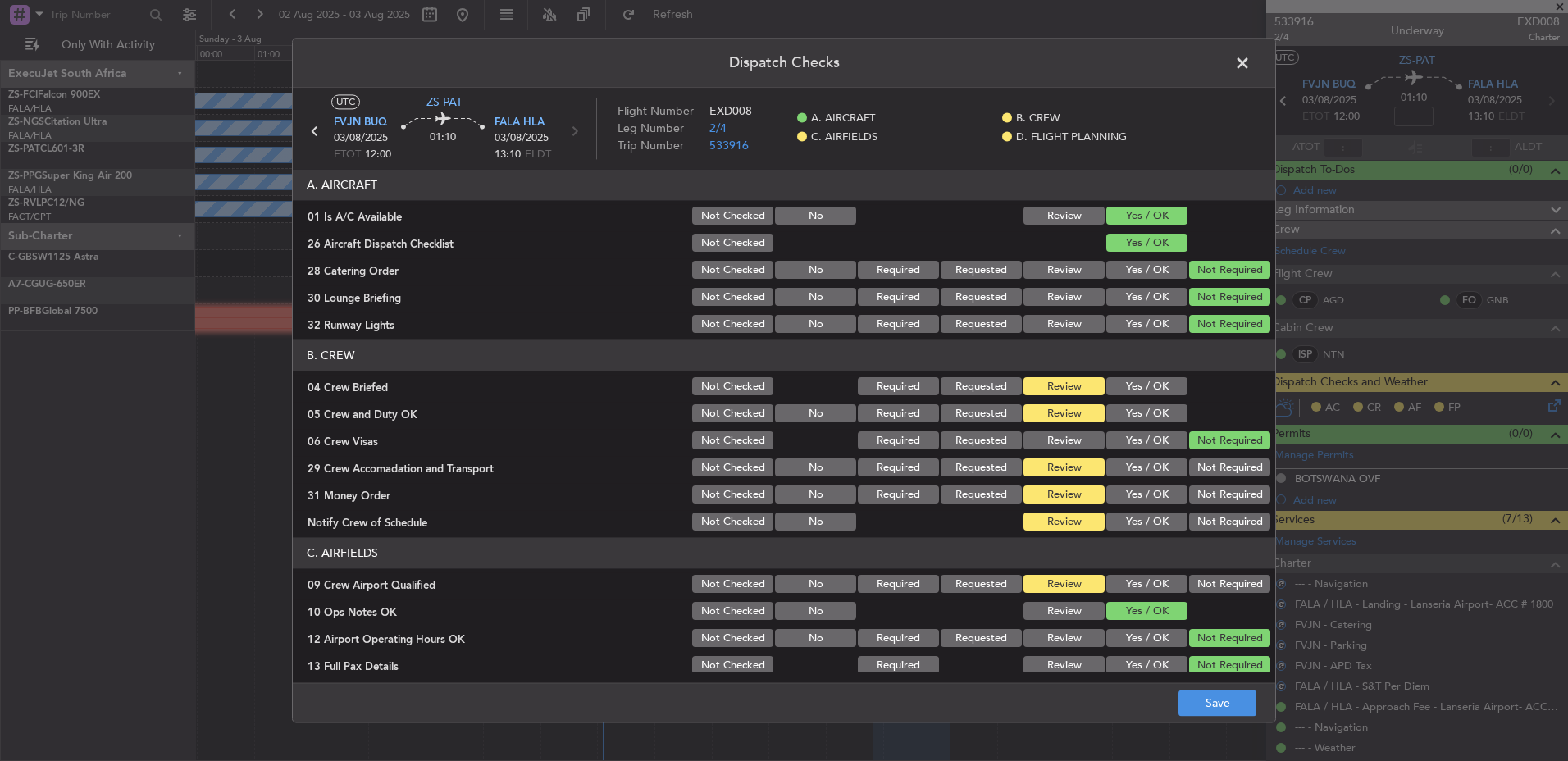drag, startPoint x: 1159, startPoint y: 374, endPoint x: 1160, endPoint y: 391, distance: 17.029386 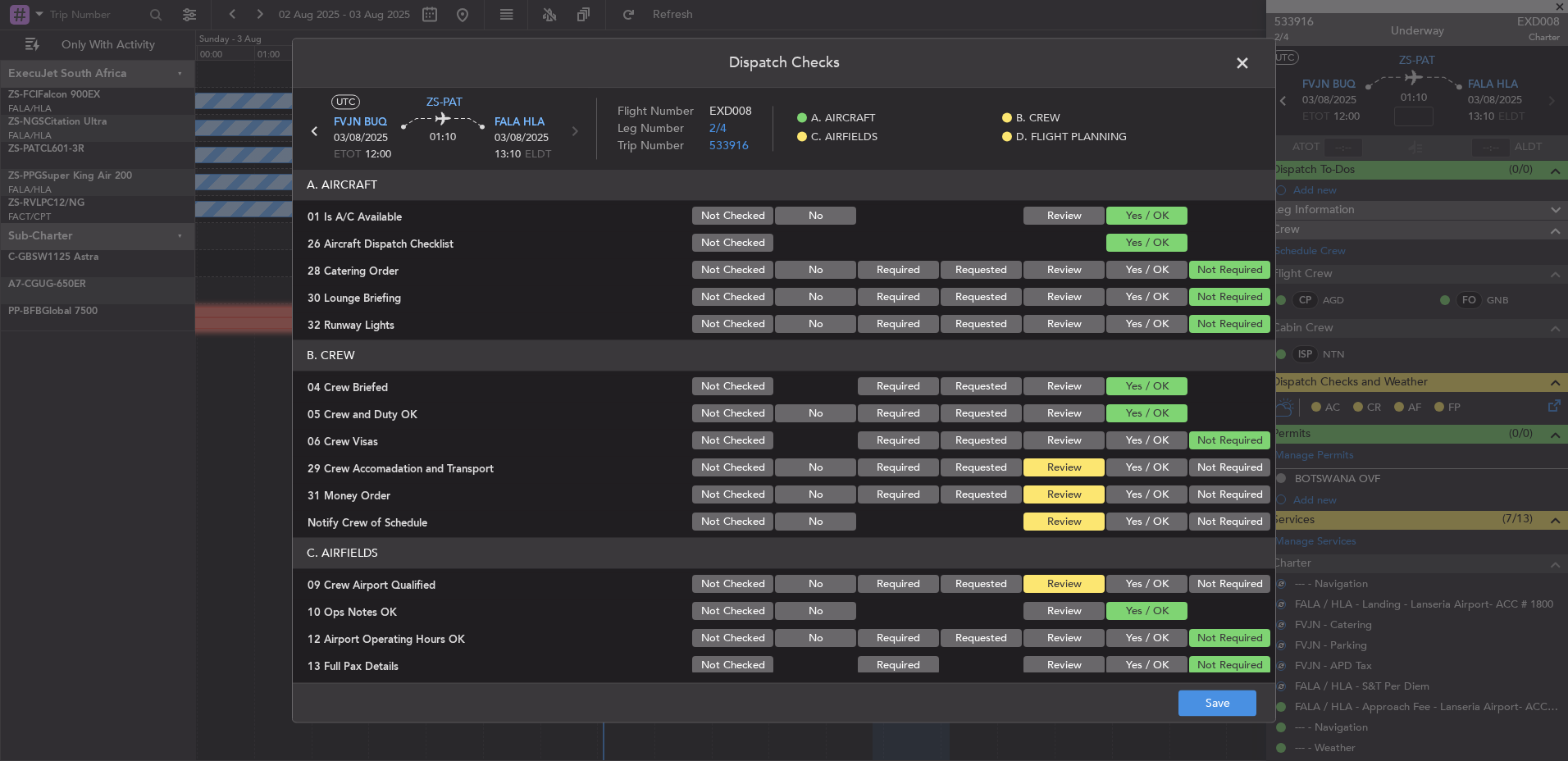 click on "Not Required" 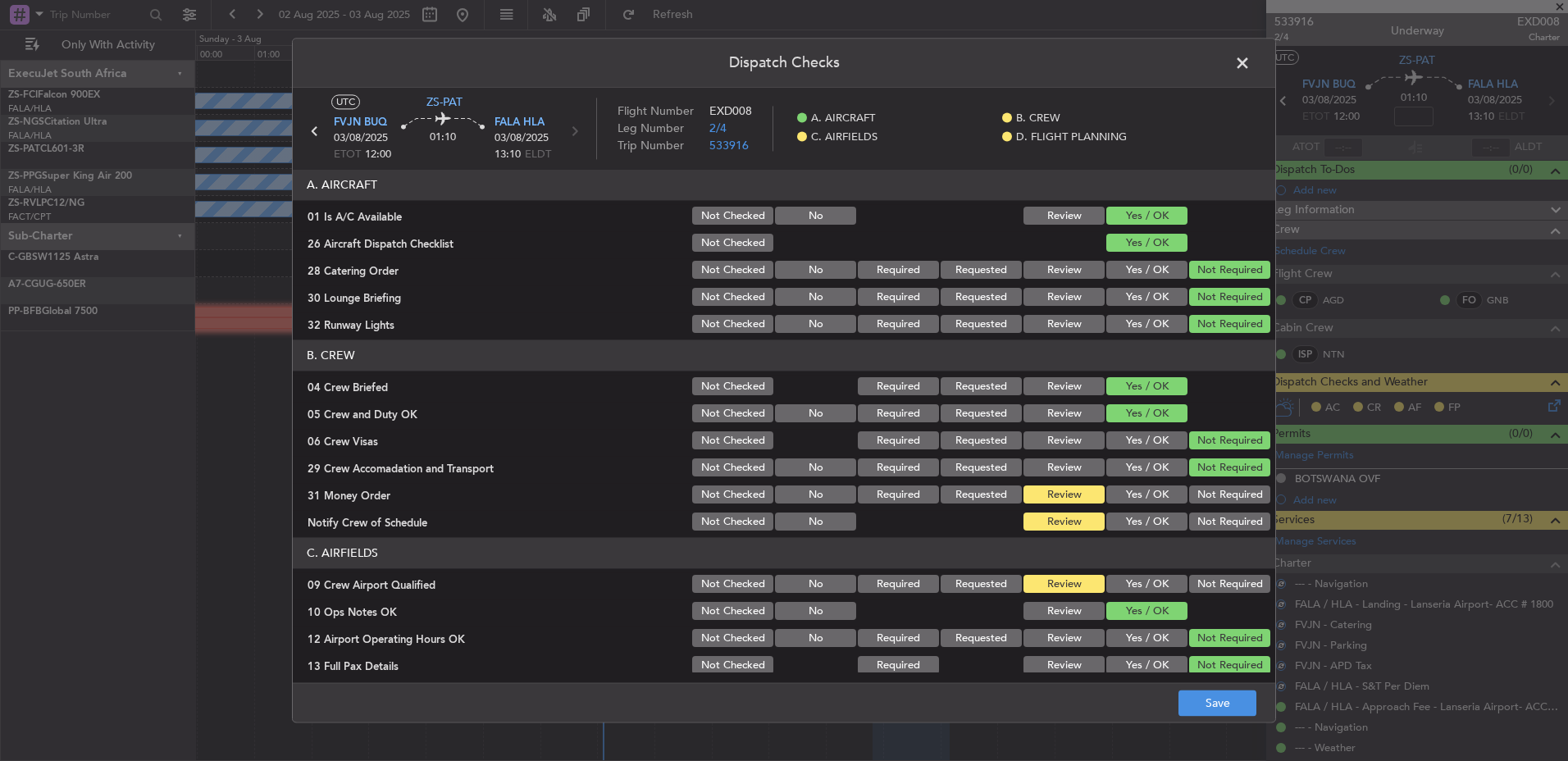 drag, startPoint x: 1223, startPoint y: 494, endPoint x: 1217, endPoint y: 513, distance: 19.924859 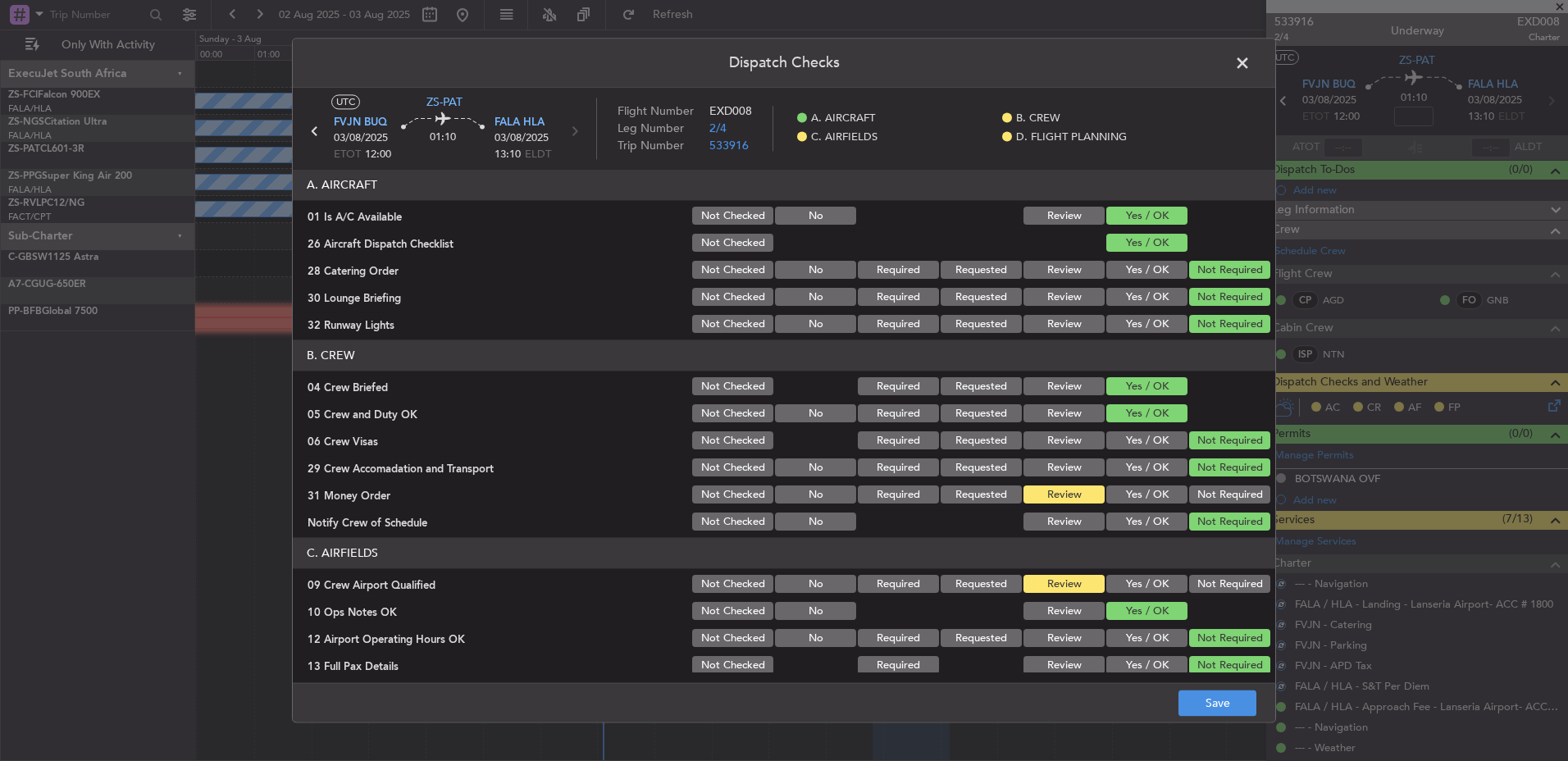 click on "Not Required" 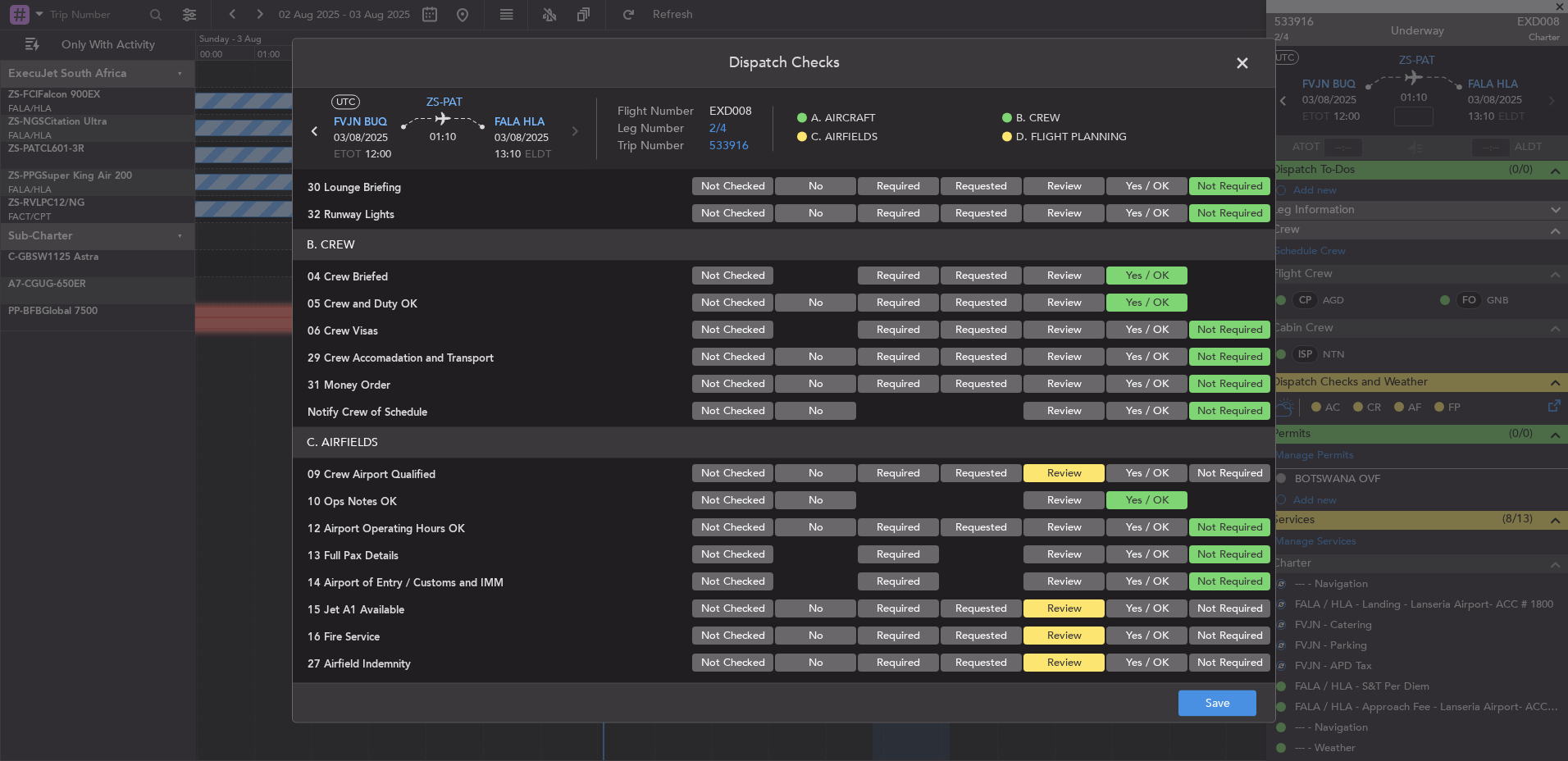scroll, scrollTop: 234, scrollLeft: 0, axis: vertical 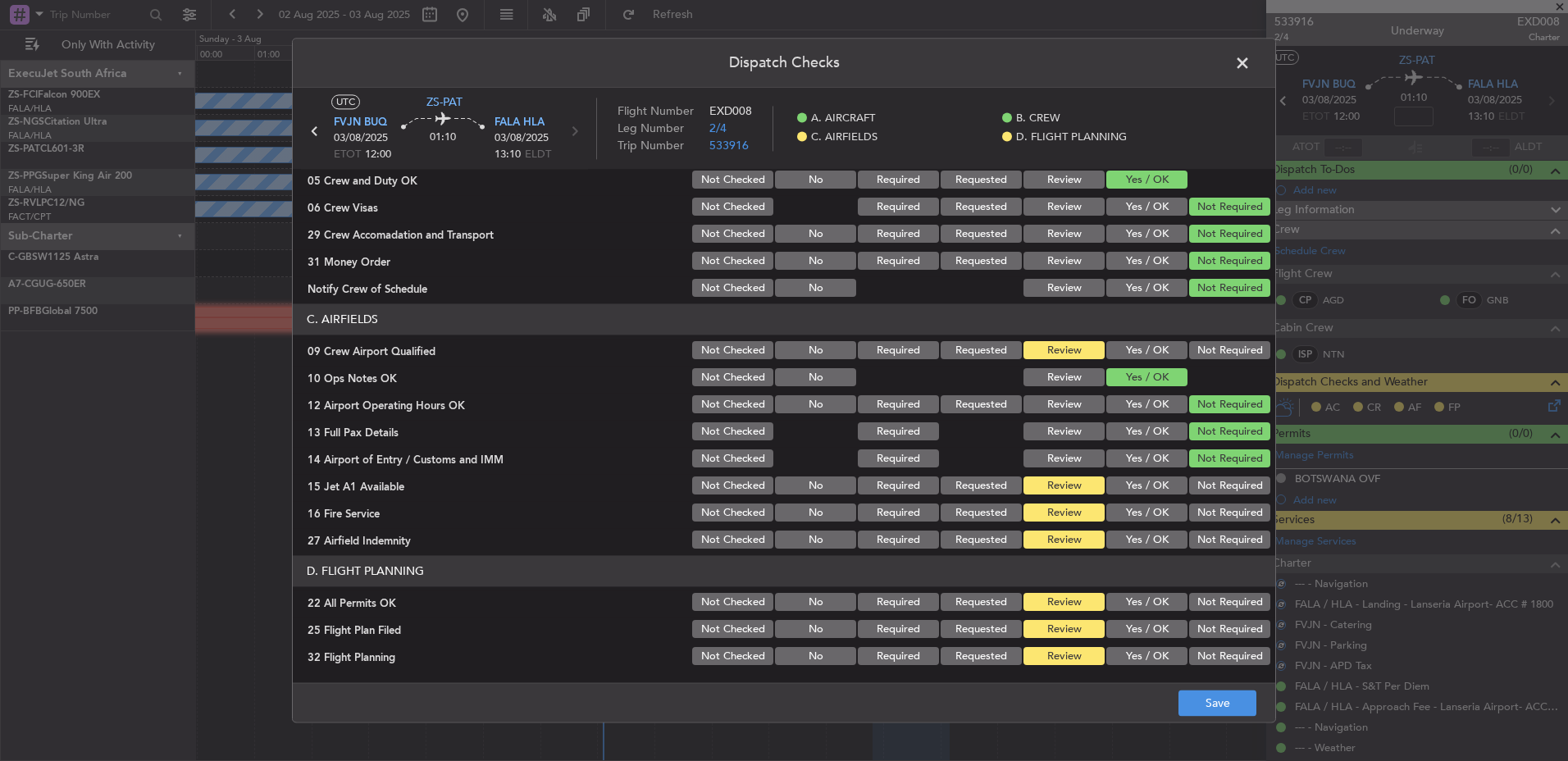 click on "Not Required" 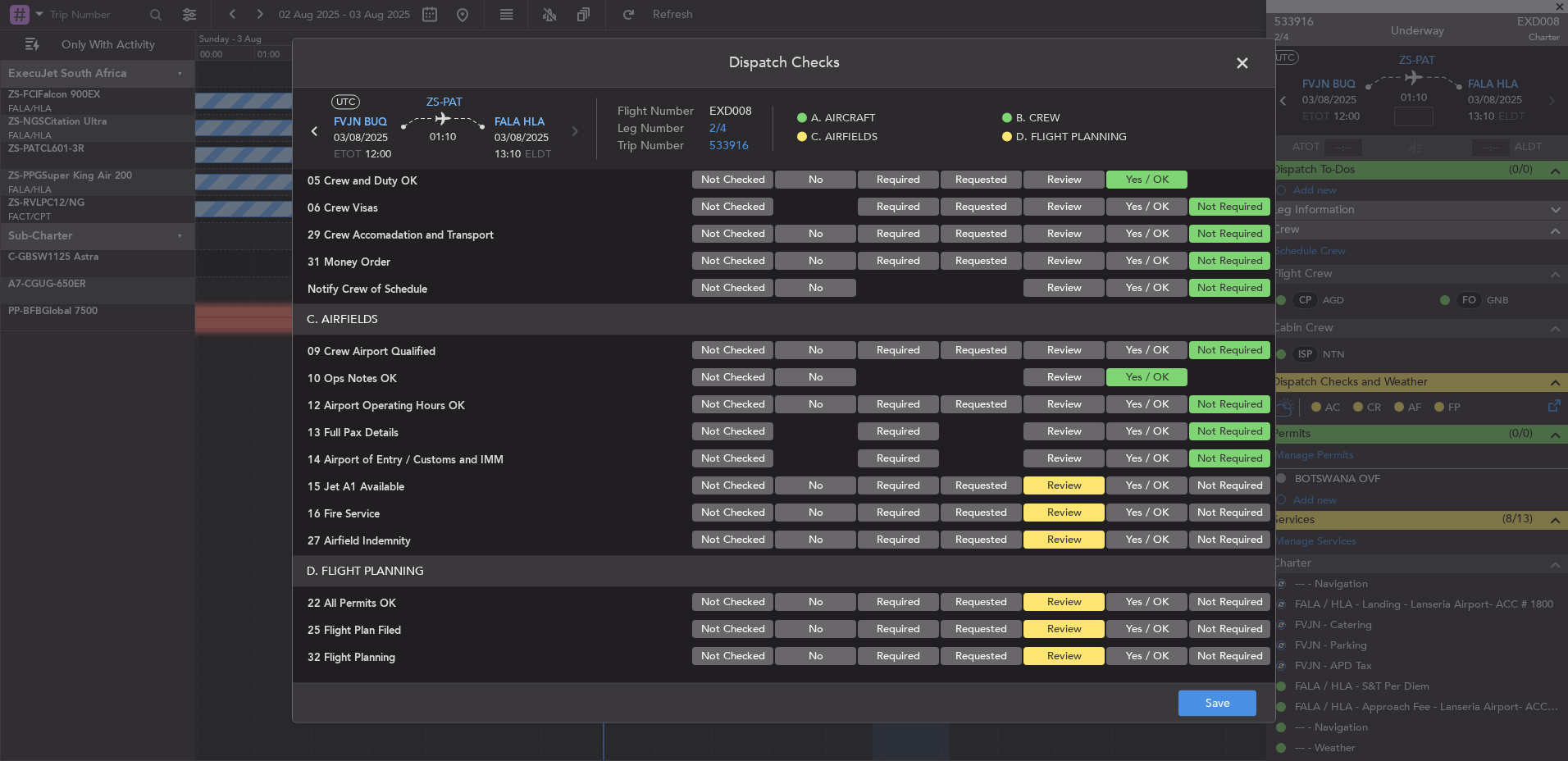 click on "Not Required" 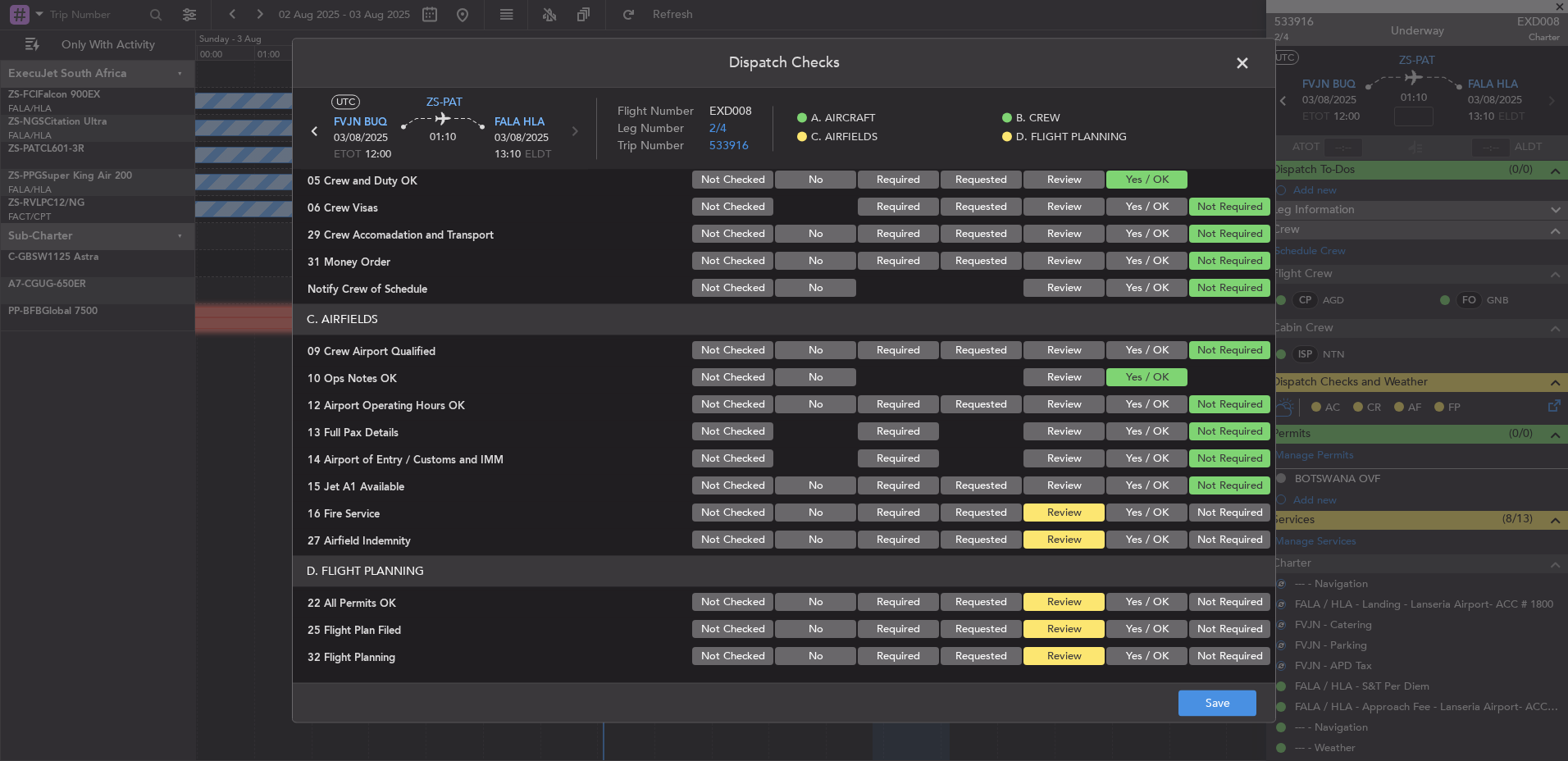 click on "Not Required" 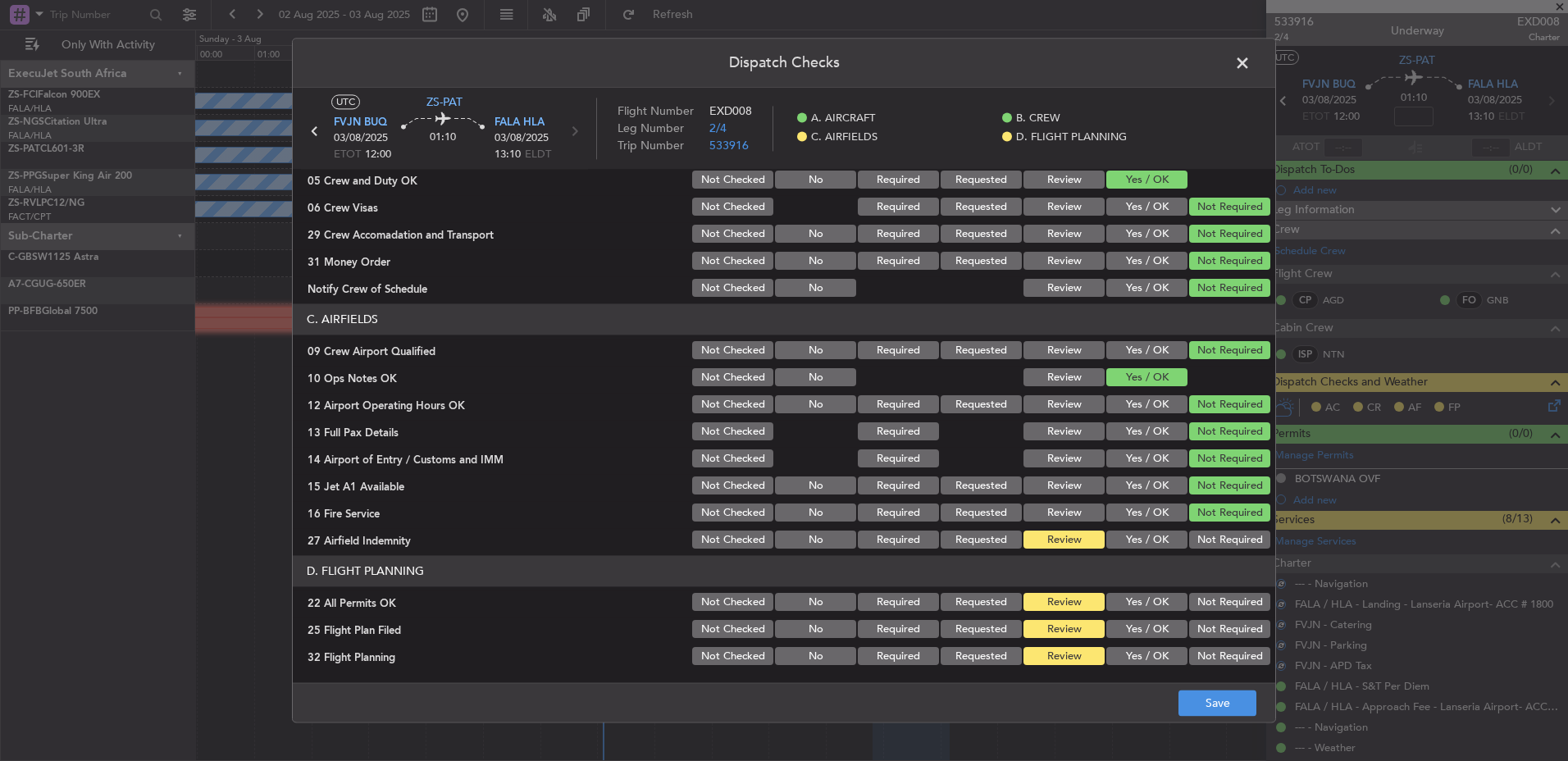 drag, startPoint x: 1215, startPoint y: 519, endPoint x: 1208, endPoint y: 531, distance: 14 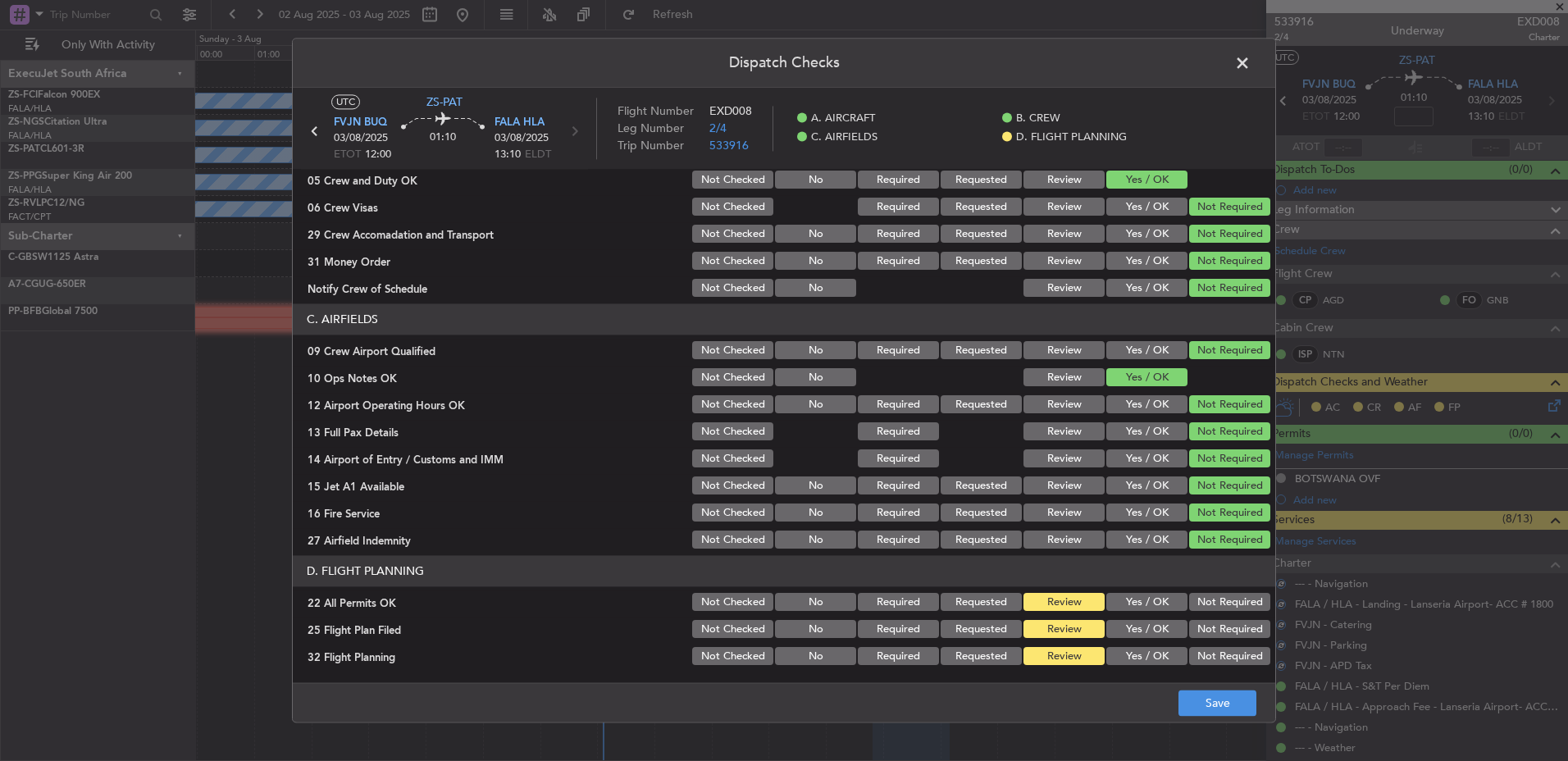 click on "Not Required" 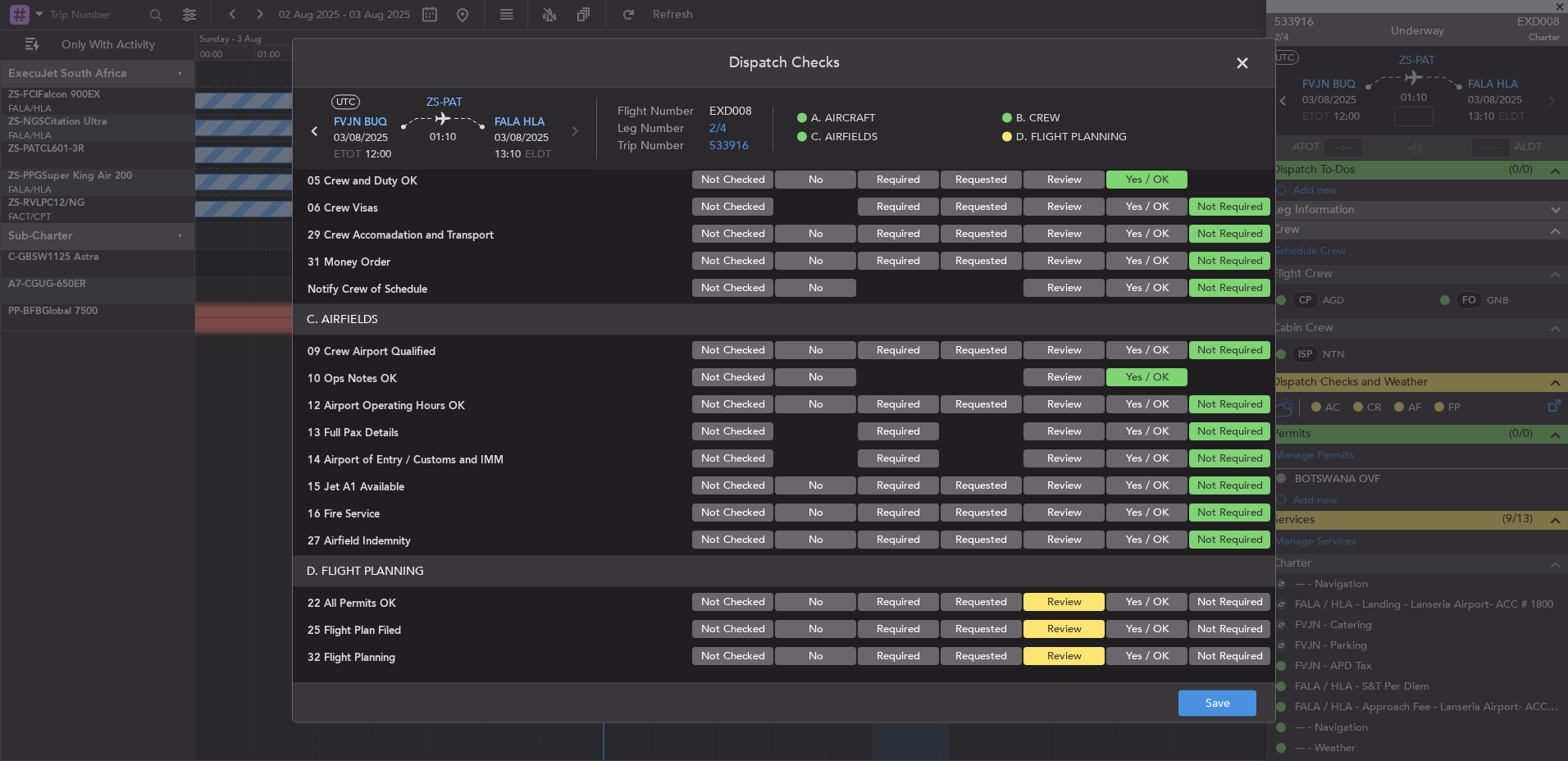 click on "Not Required" 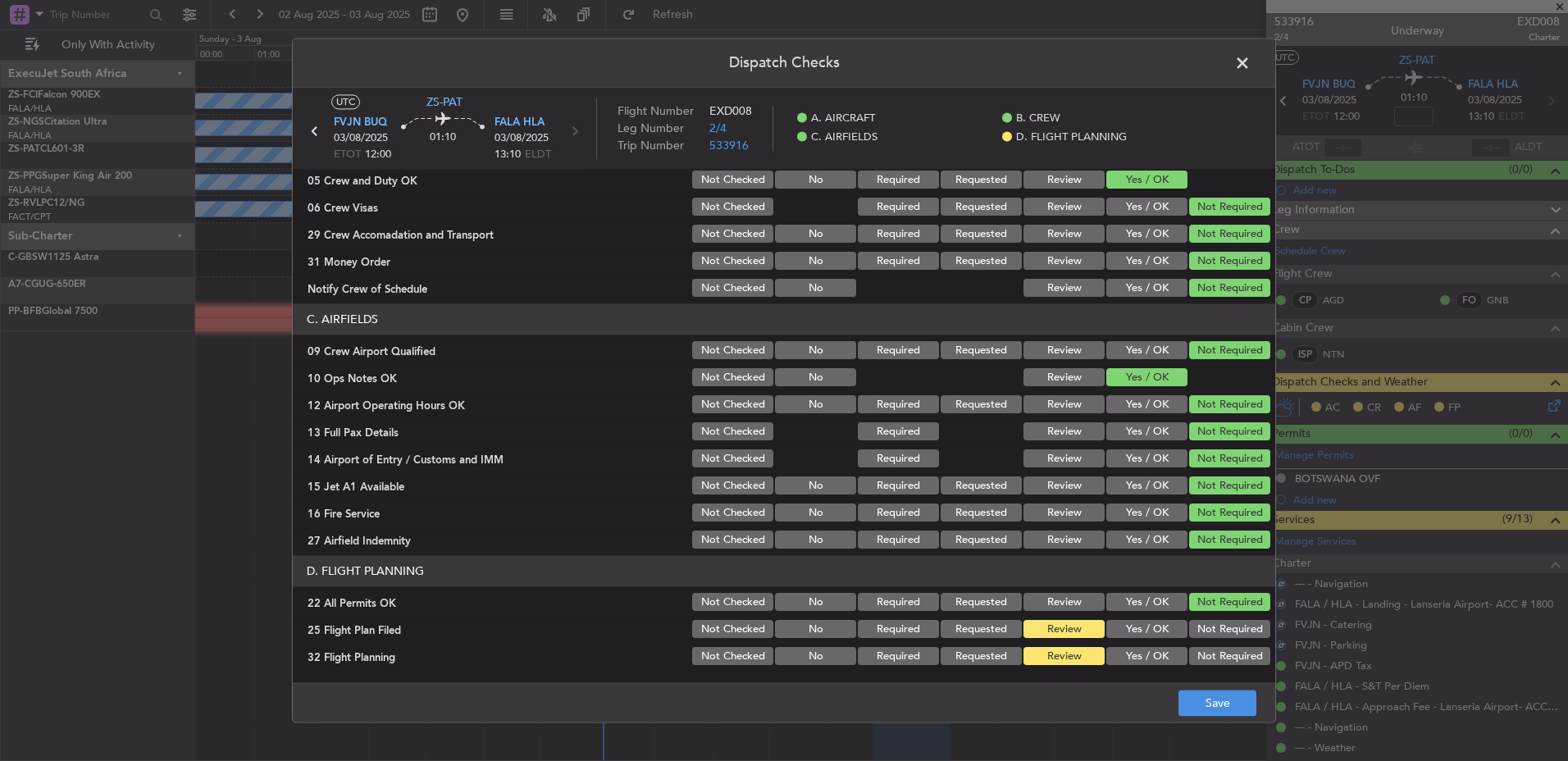 click on "Yes / OK" 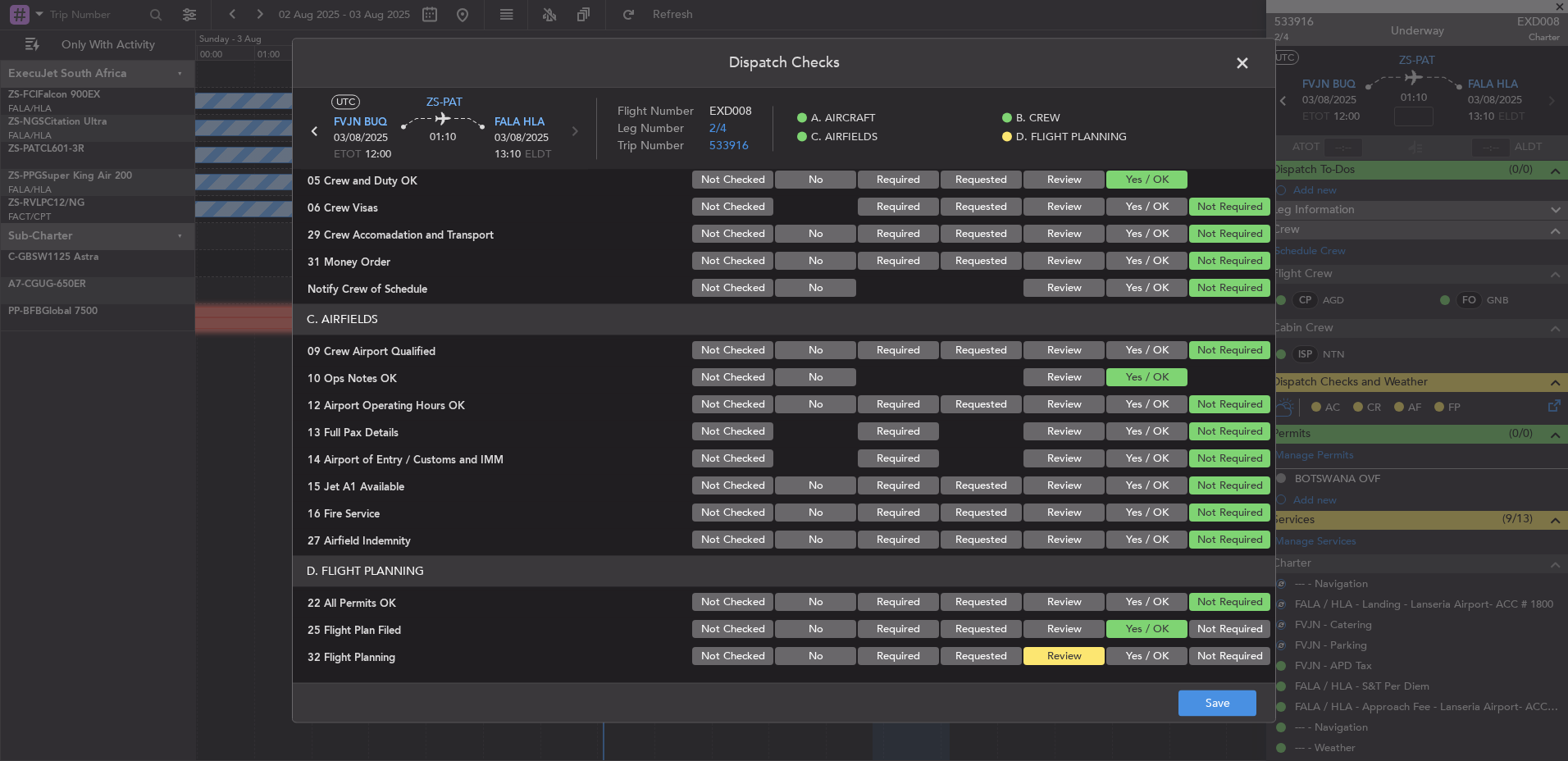 click on "D. FLIGHT PLANNING   22 All Permits OK  Not Checked No Required Requested Review Yes / OK Not Required  25 Flight Plan Filed  Not Checked No Required Requested Review Yes / OK Not Required  32 Flight Planning  Not Checked No Required Requested Review Yes / OK Not Required" 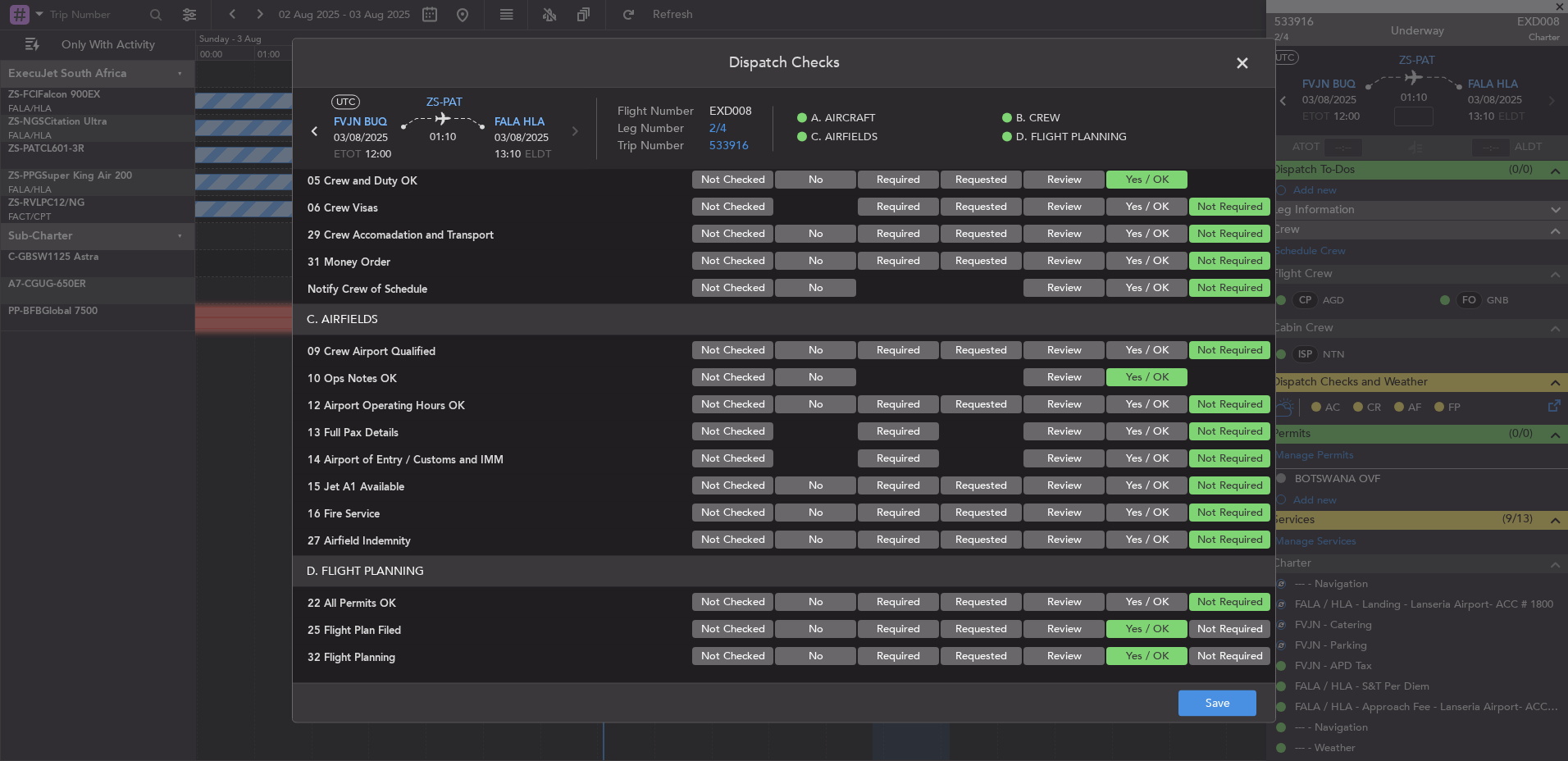 click on "Yes / OK" 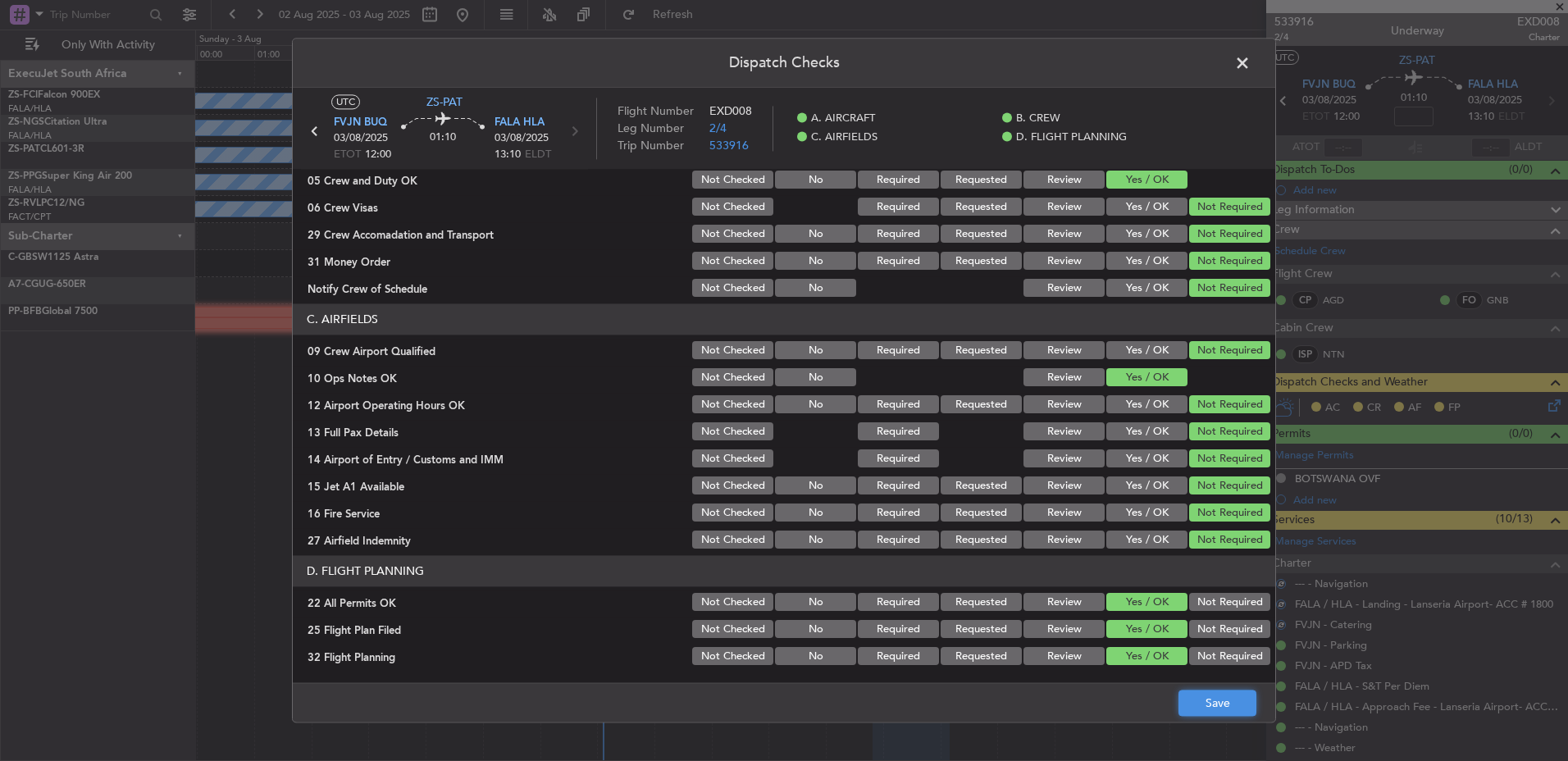 click on "Save" 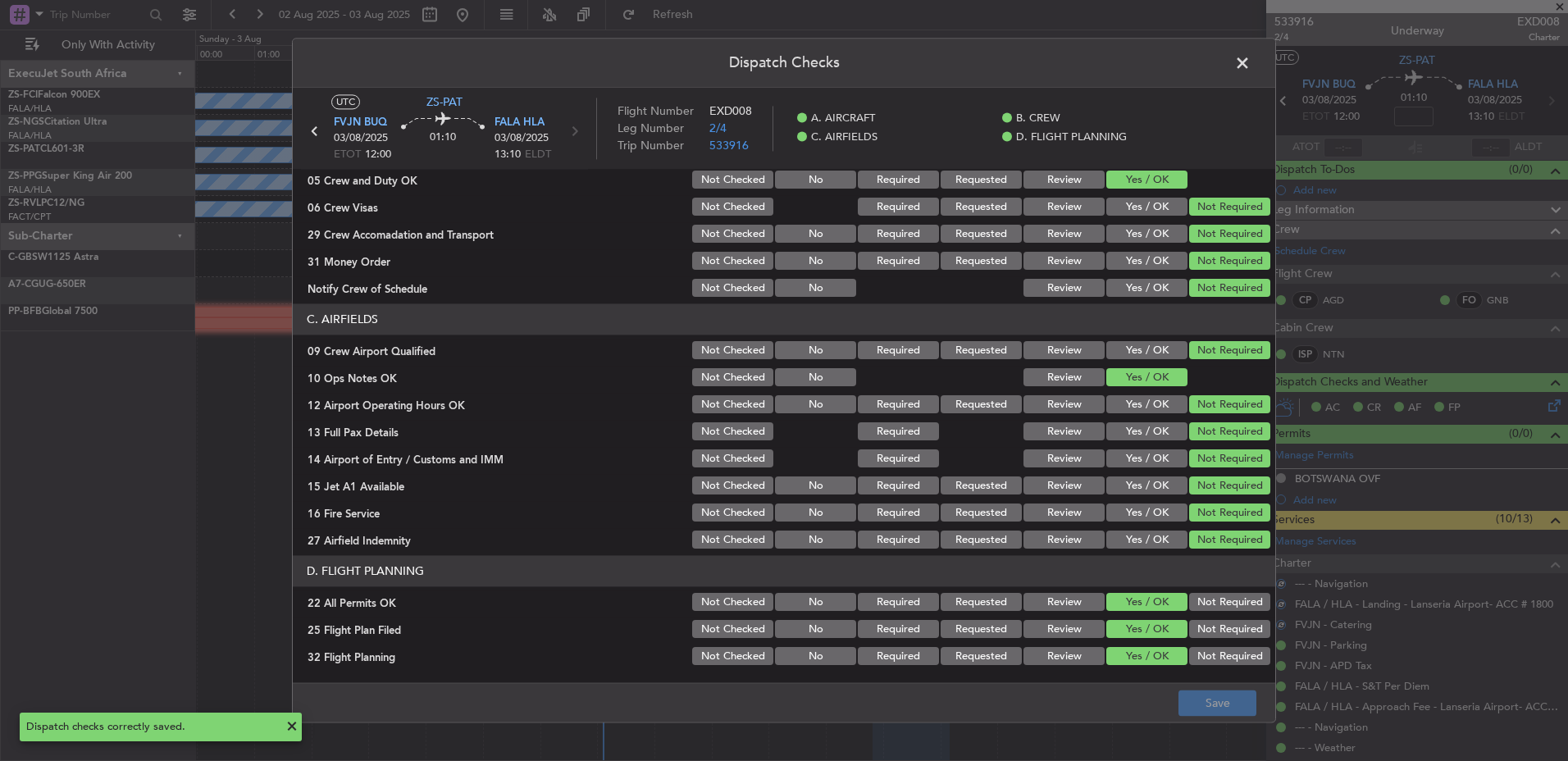 click on "Dispatch Checks" 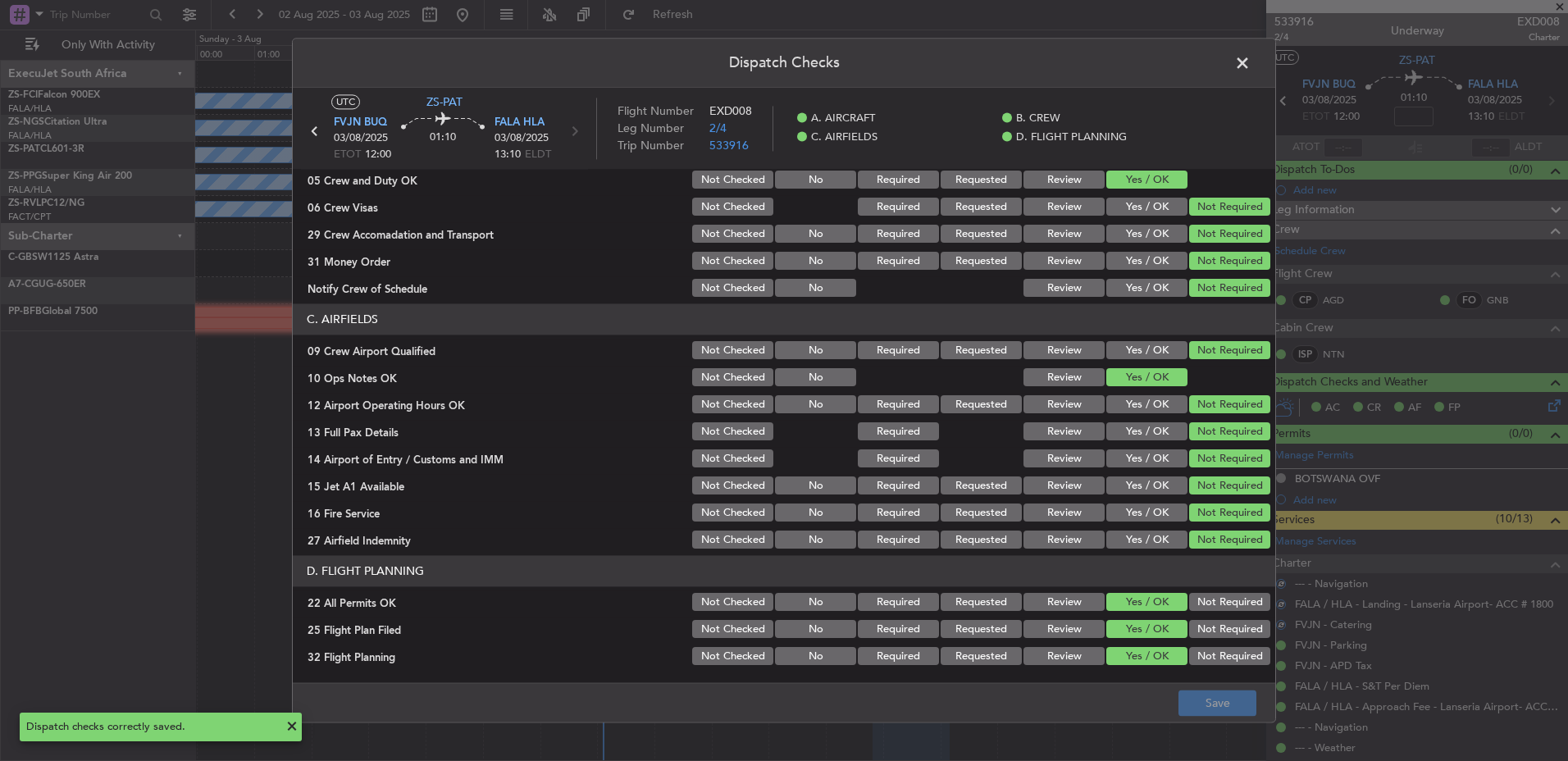 click 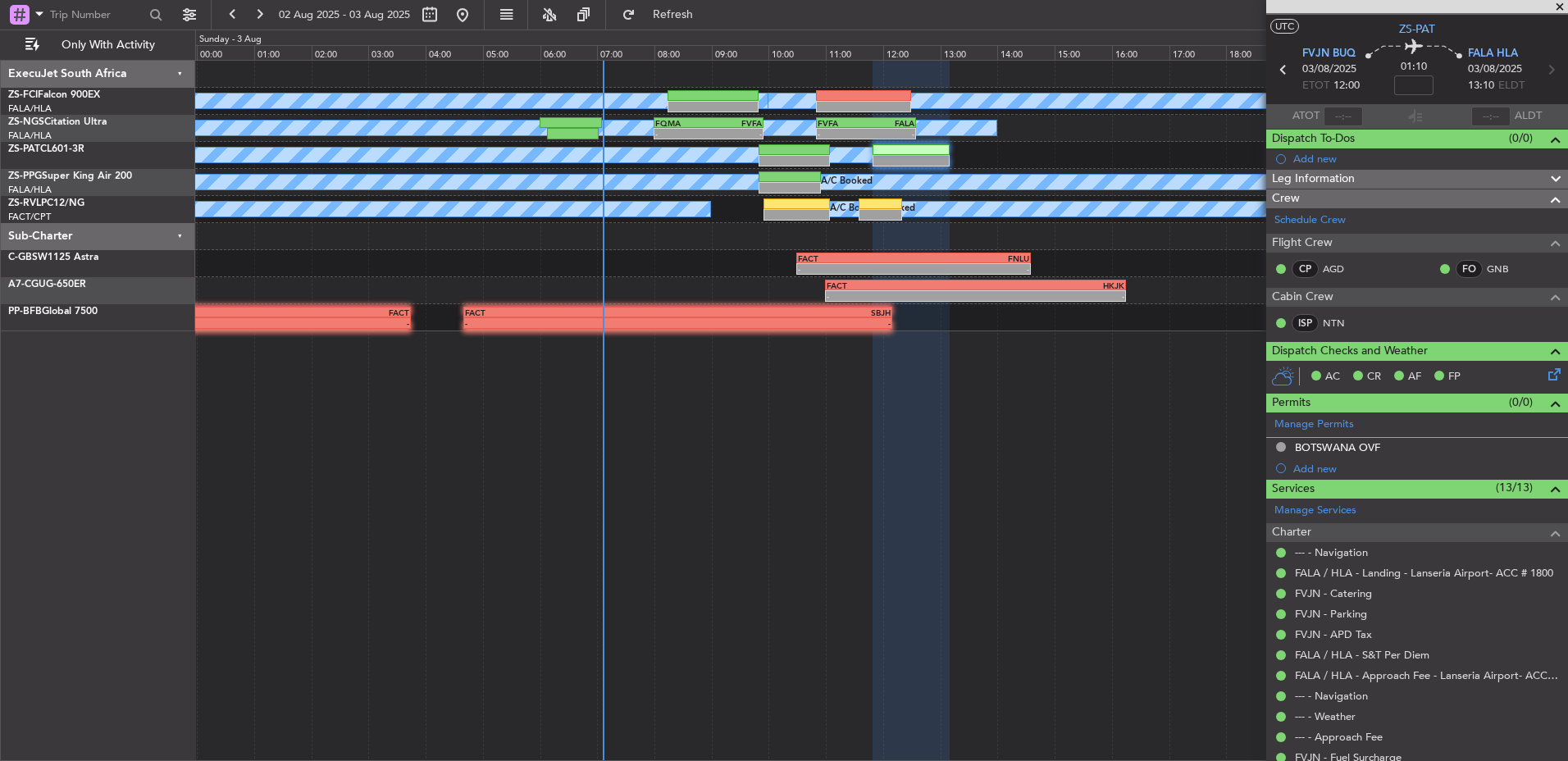scroll, scrollTop: 0, scrollLeft: 0, axis: both 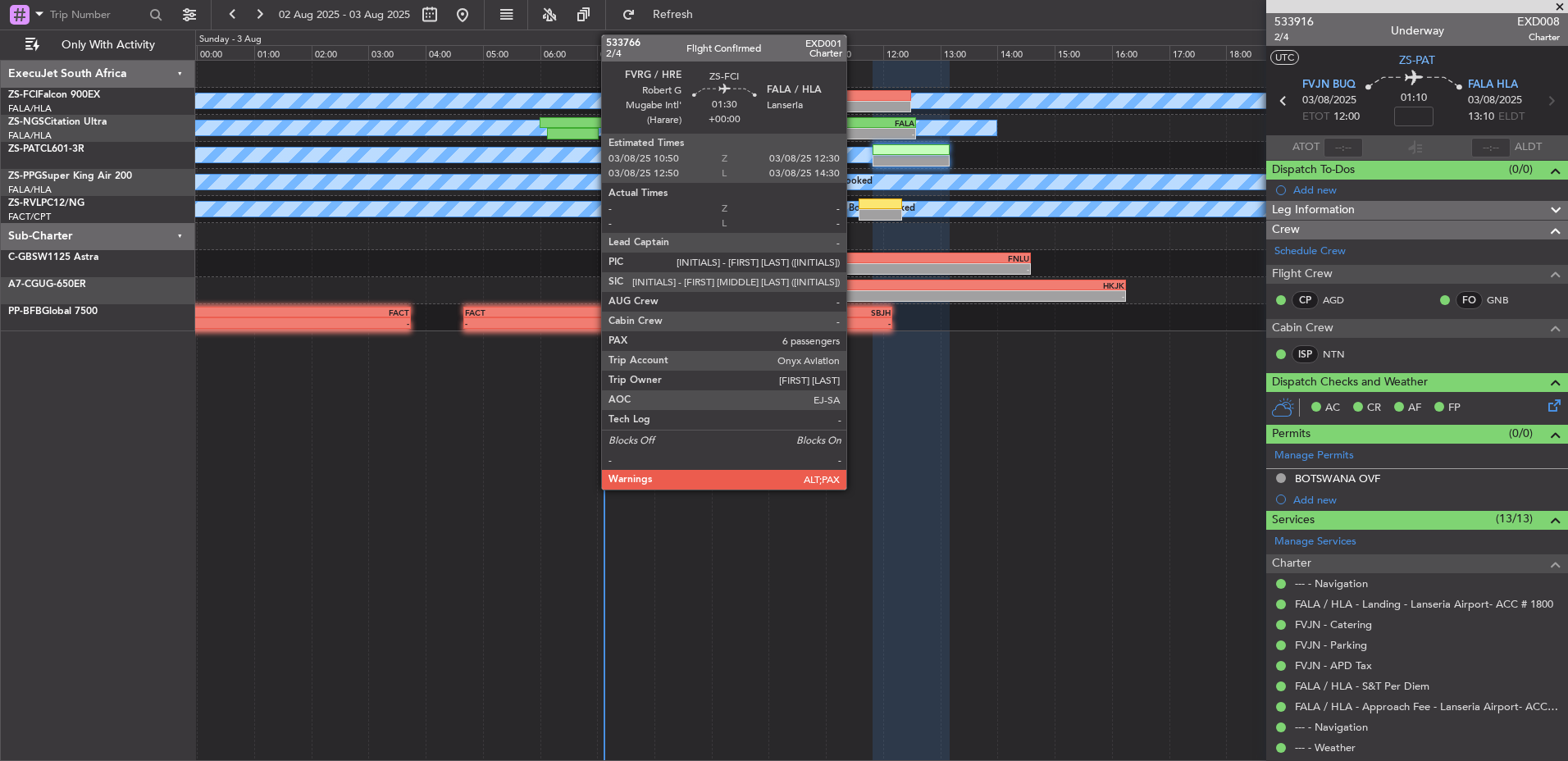 click 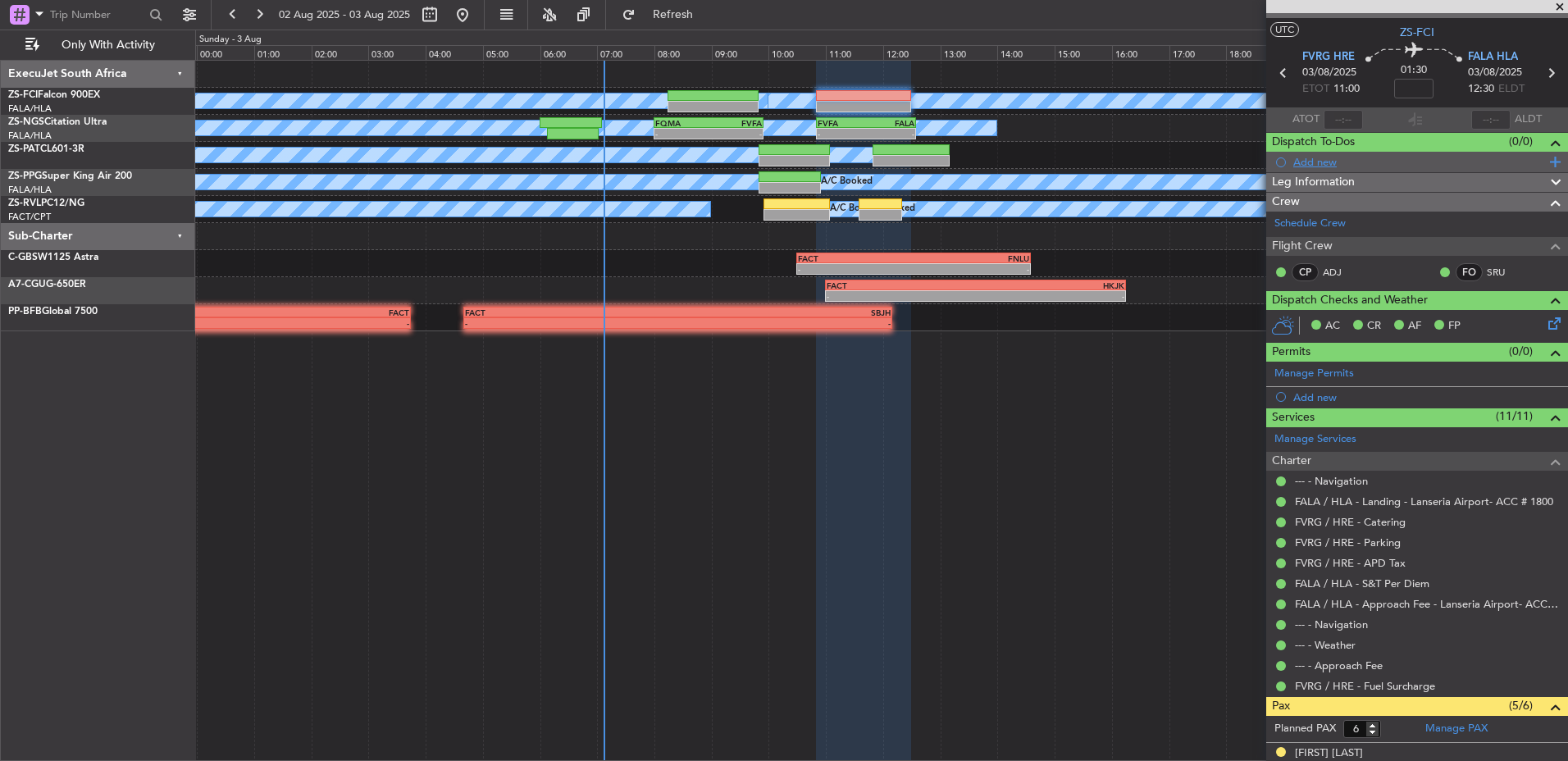 scroll, scrollTop: 0, scrollLeft: 0, axis: both 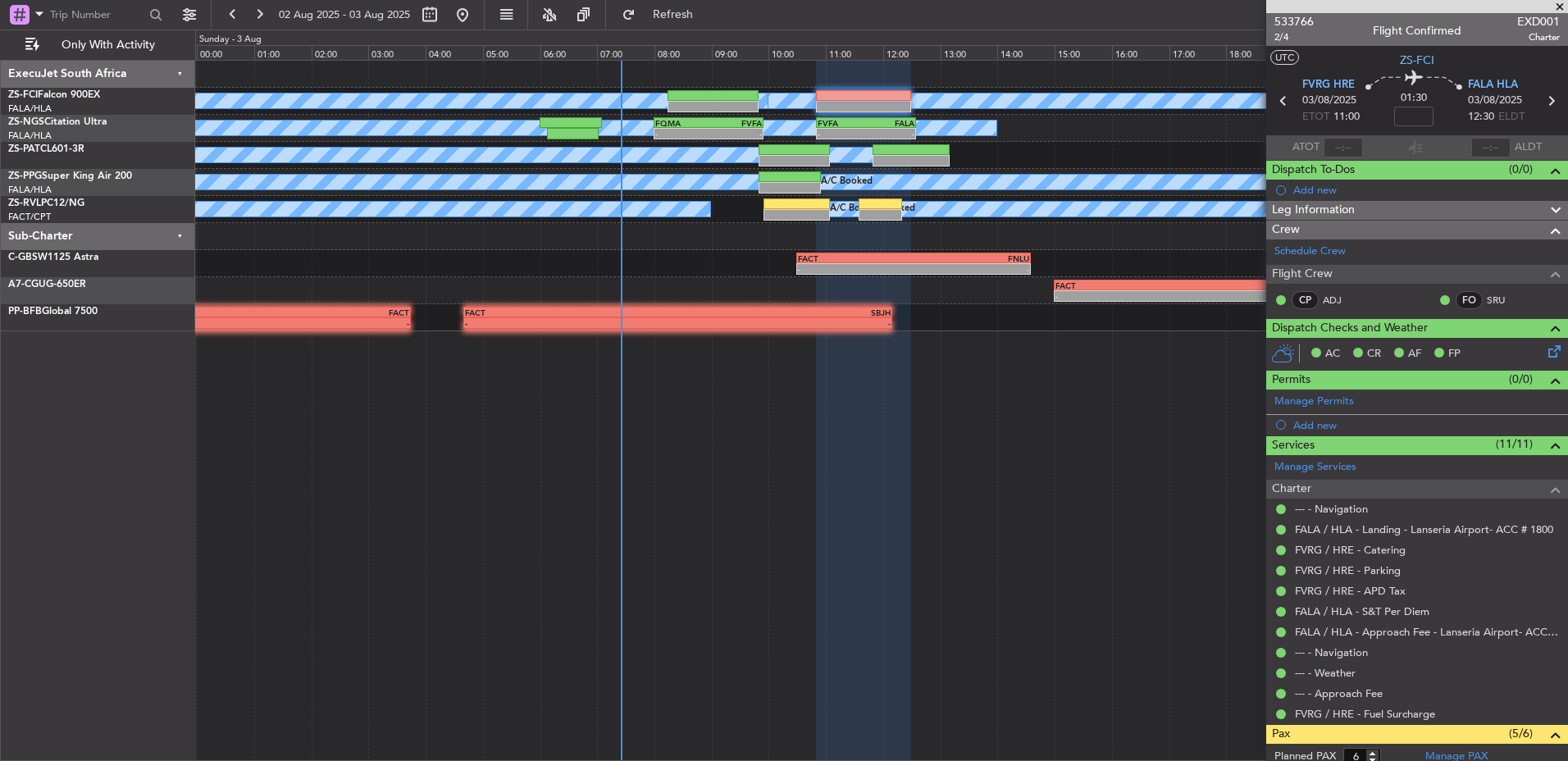 click at bounding box center (1560, 7) 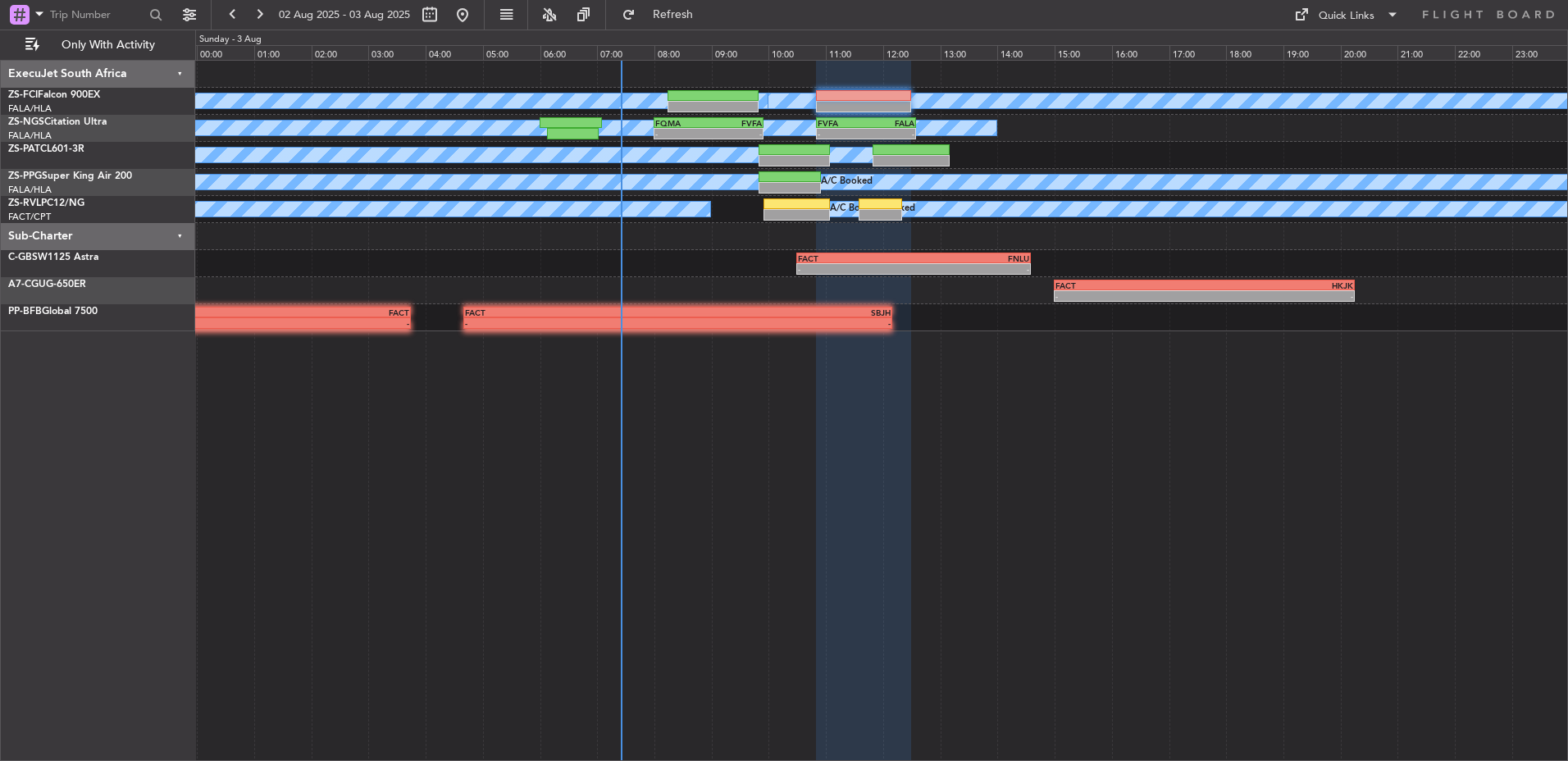 type on "0" 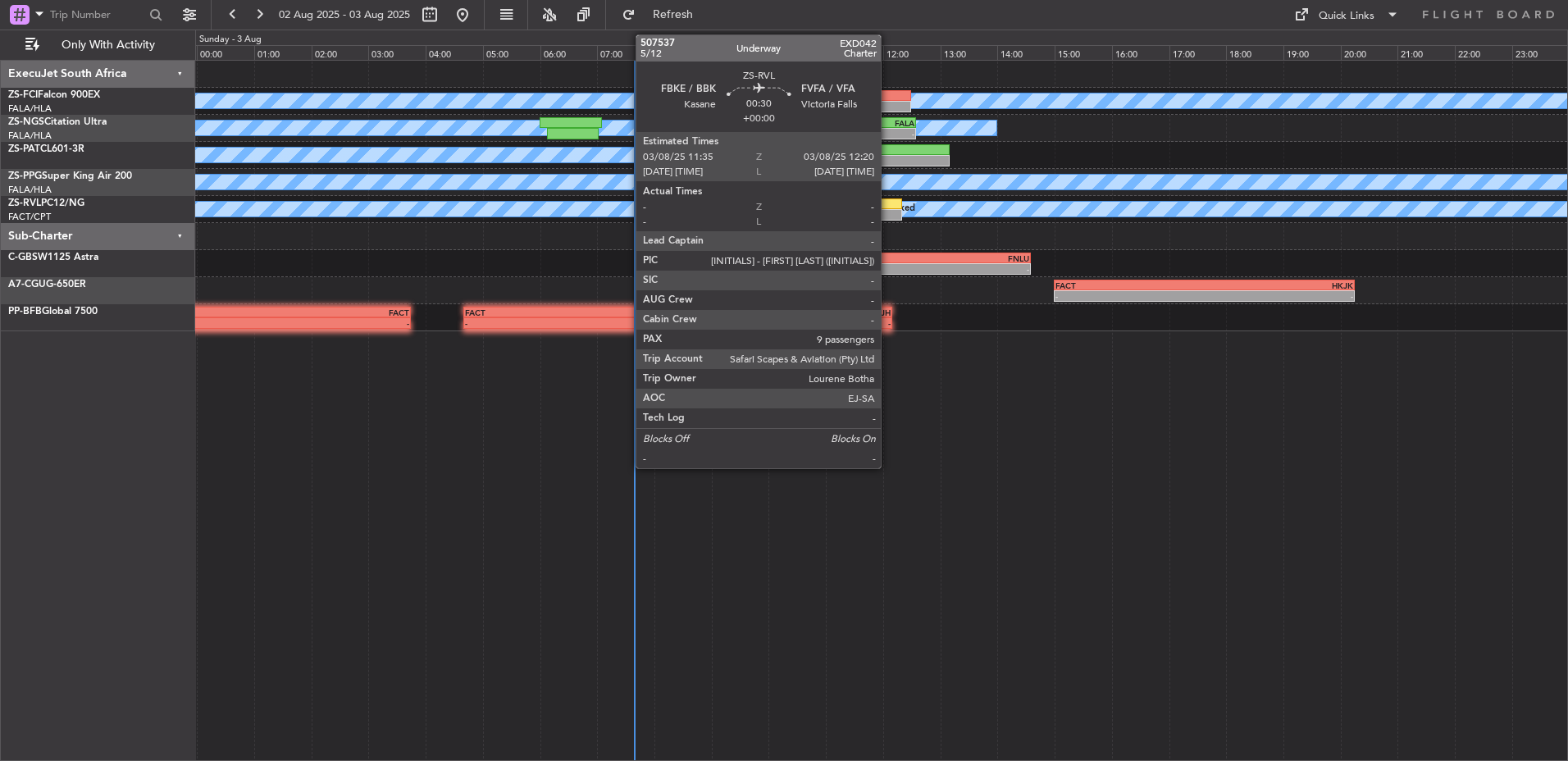 click 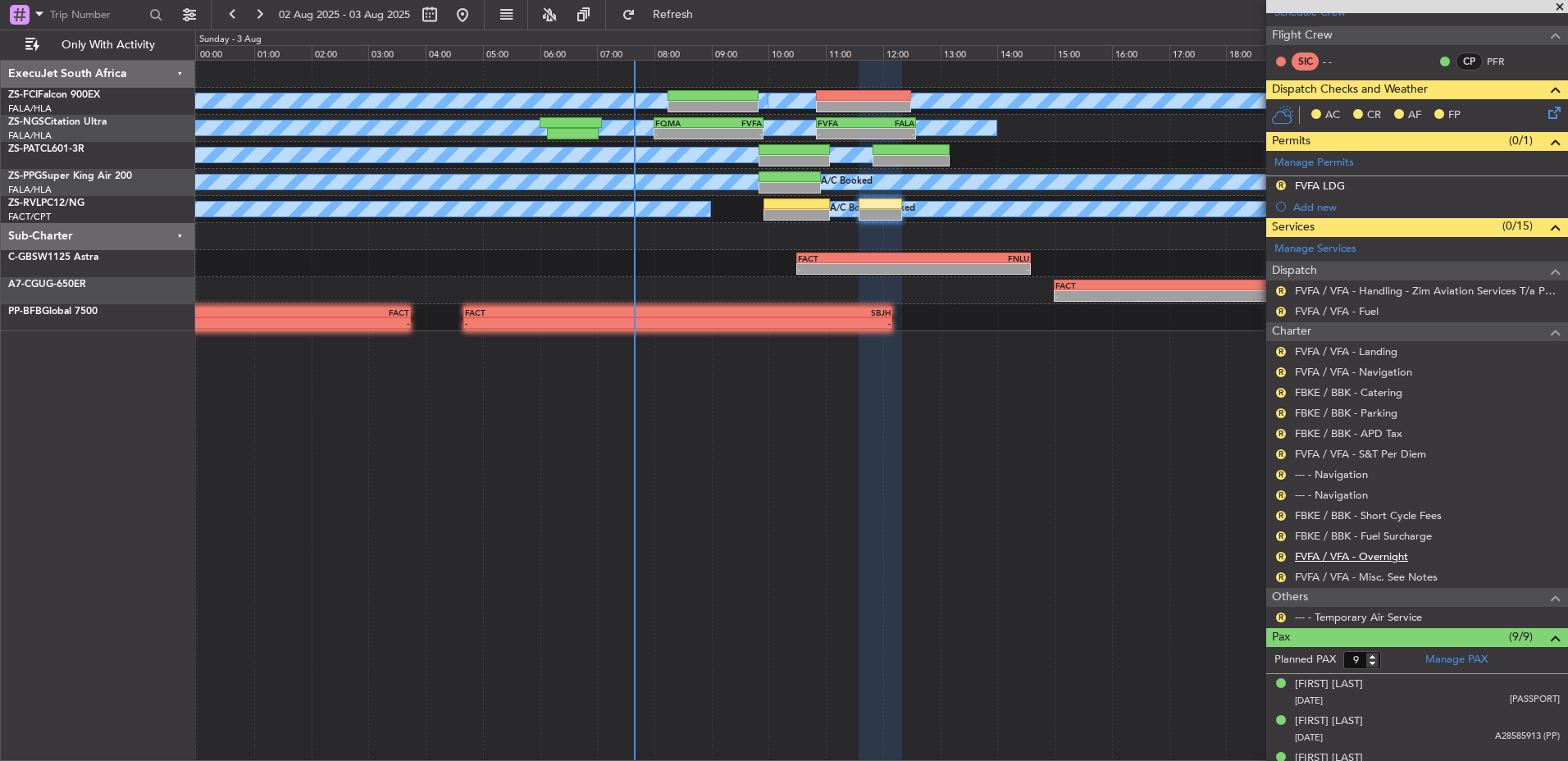 scroll, scrollTop: 237, scrollLeft: 0, axis: vertical 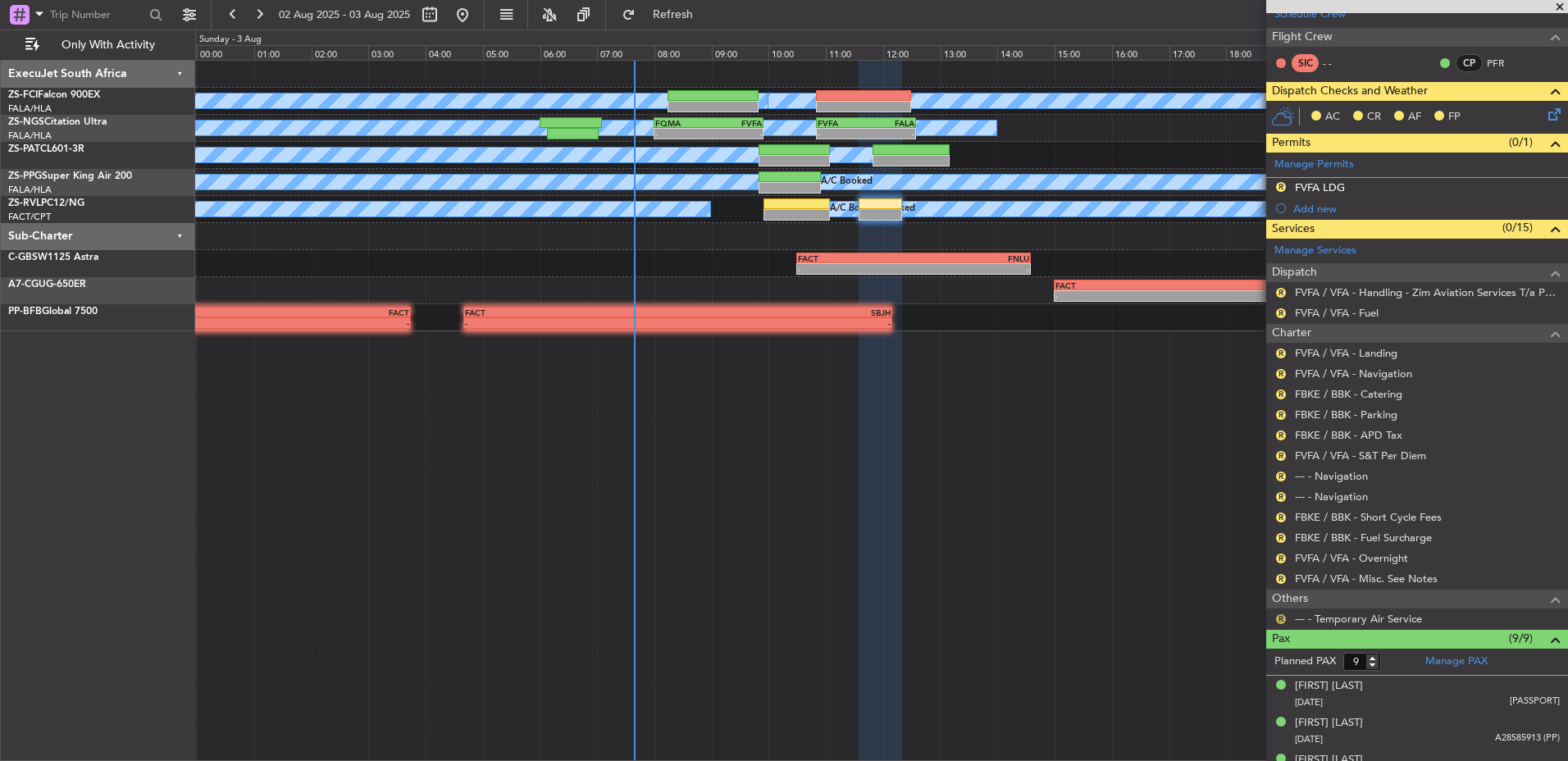 click on "R" at bounding box center [1281, 619] 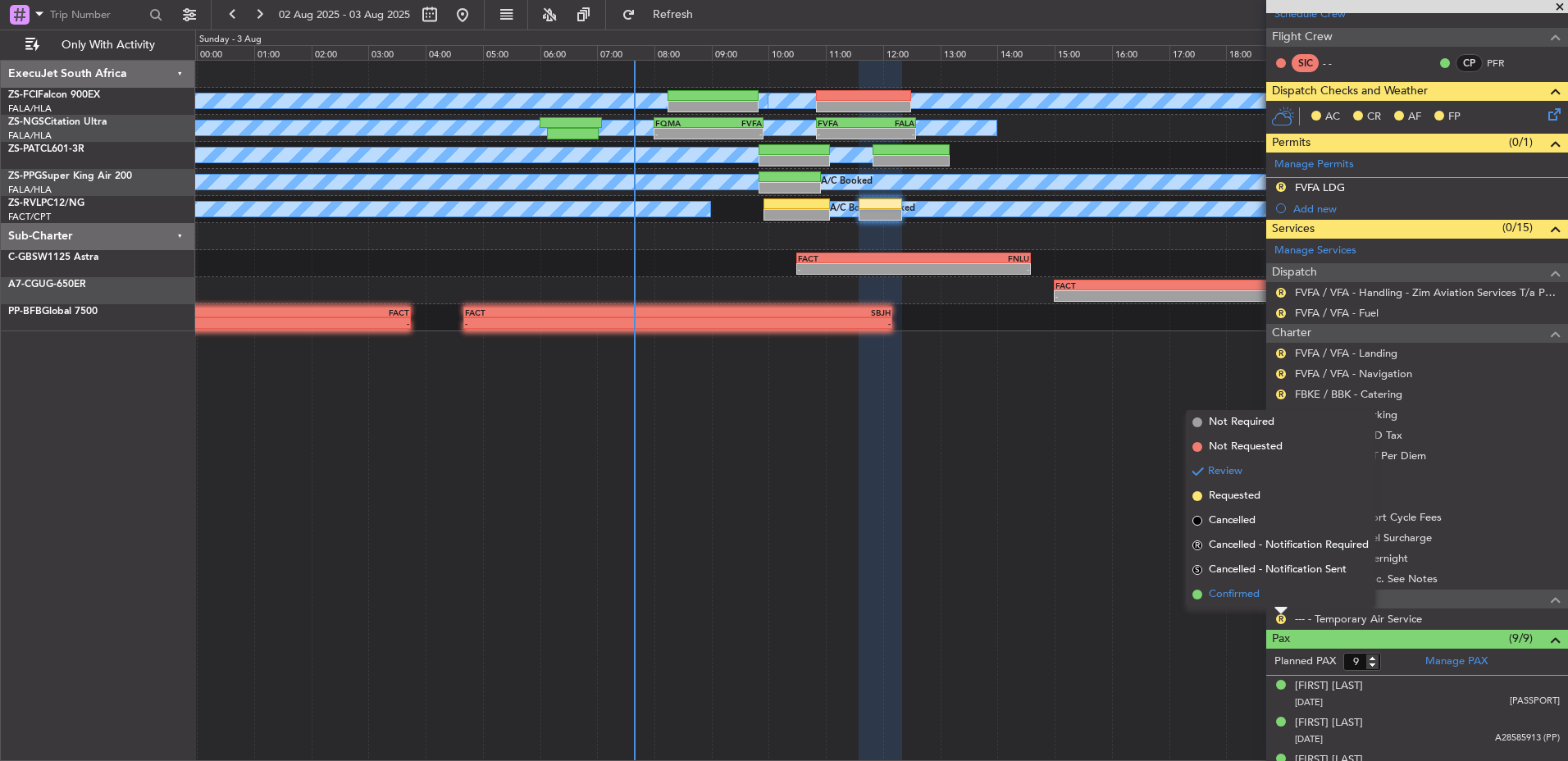 click on "Confirmed" at bounding box center (1280, 595) 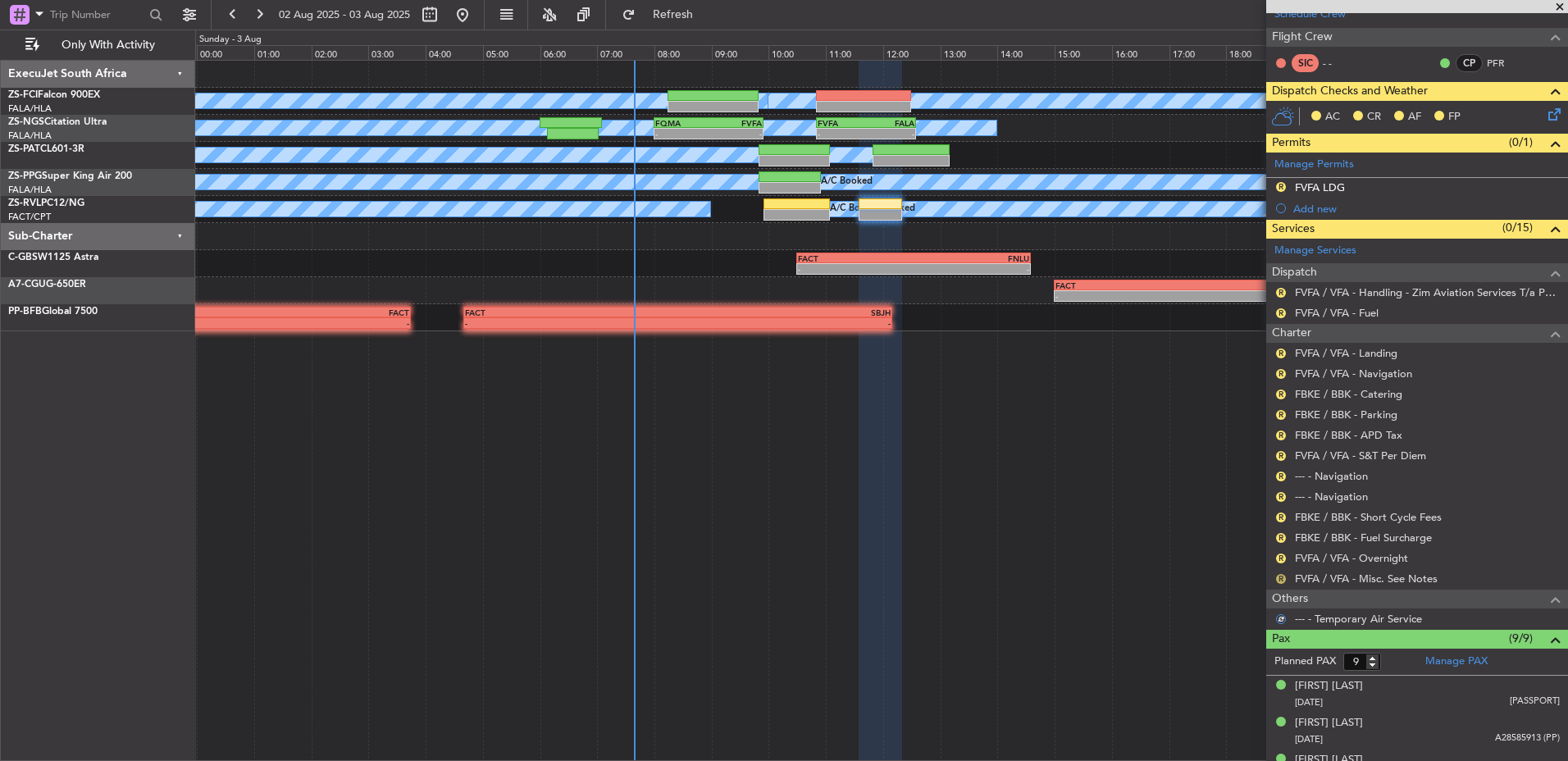 click on "R" at bounding box center (1281, 579) 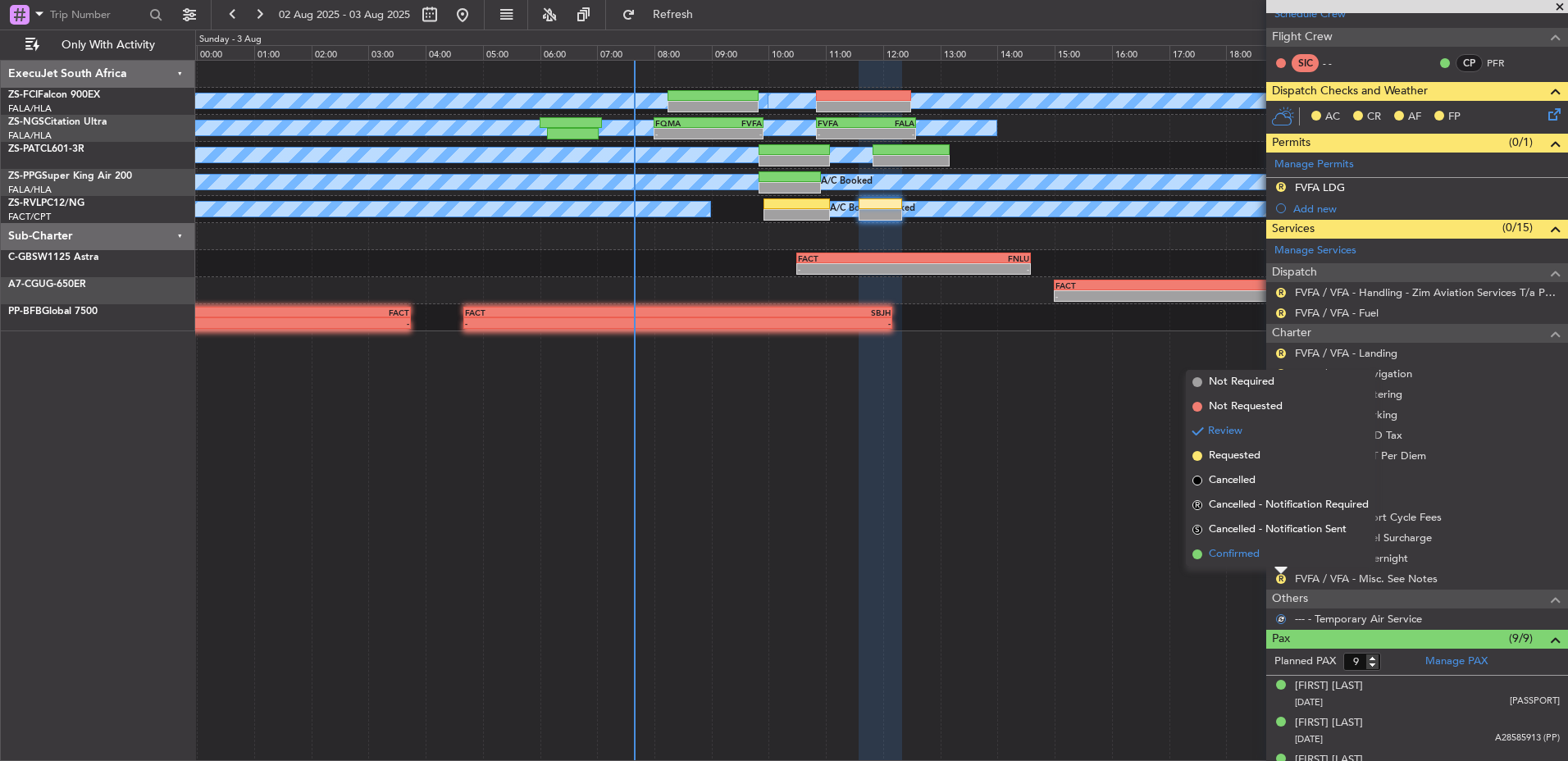 click on "Confirmed" at bounding box center (1280, 554) 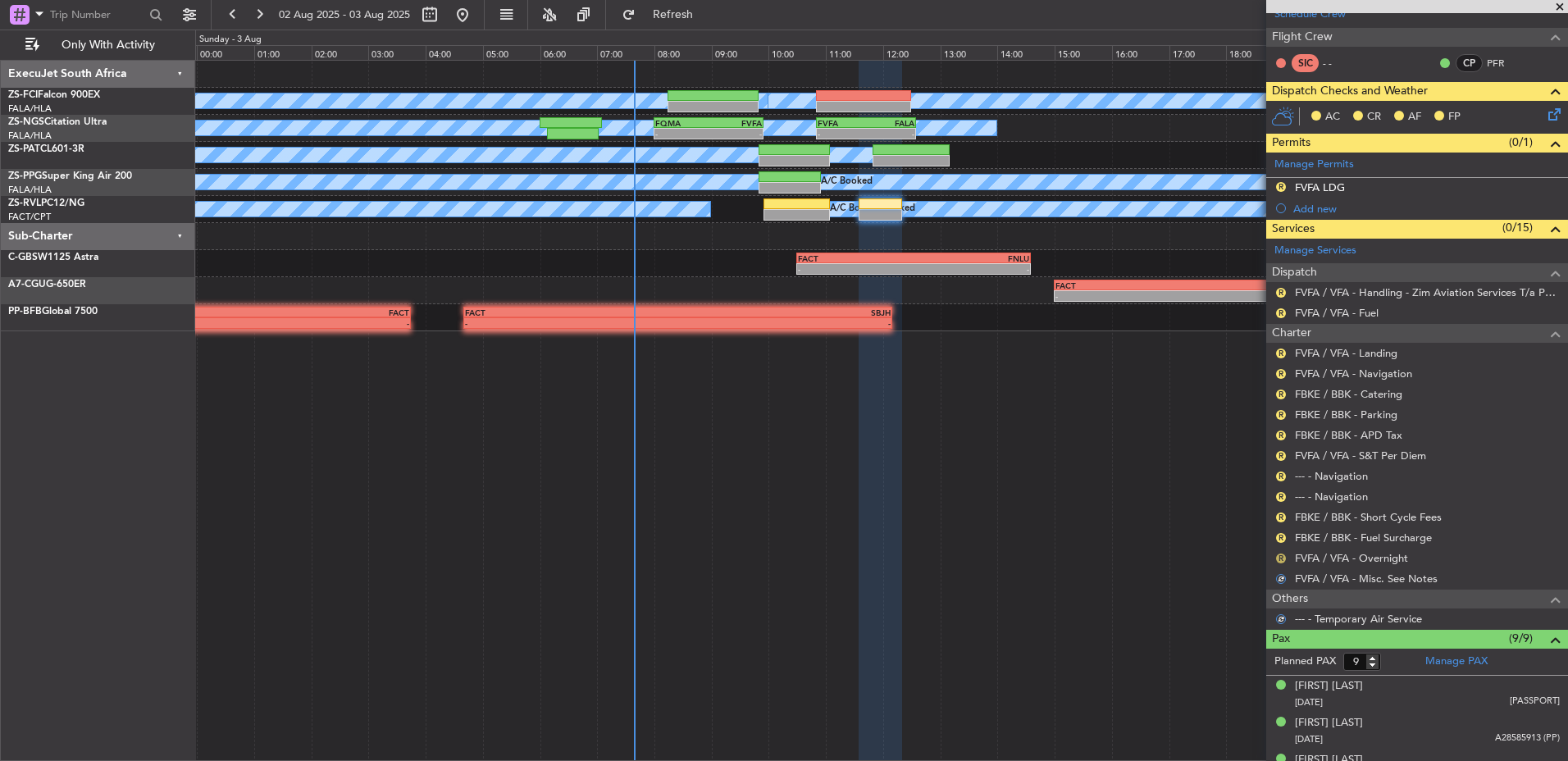 click on "R" at bounding box center [1281, 558] 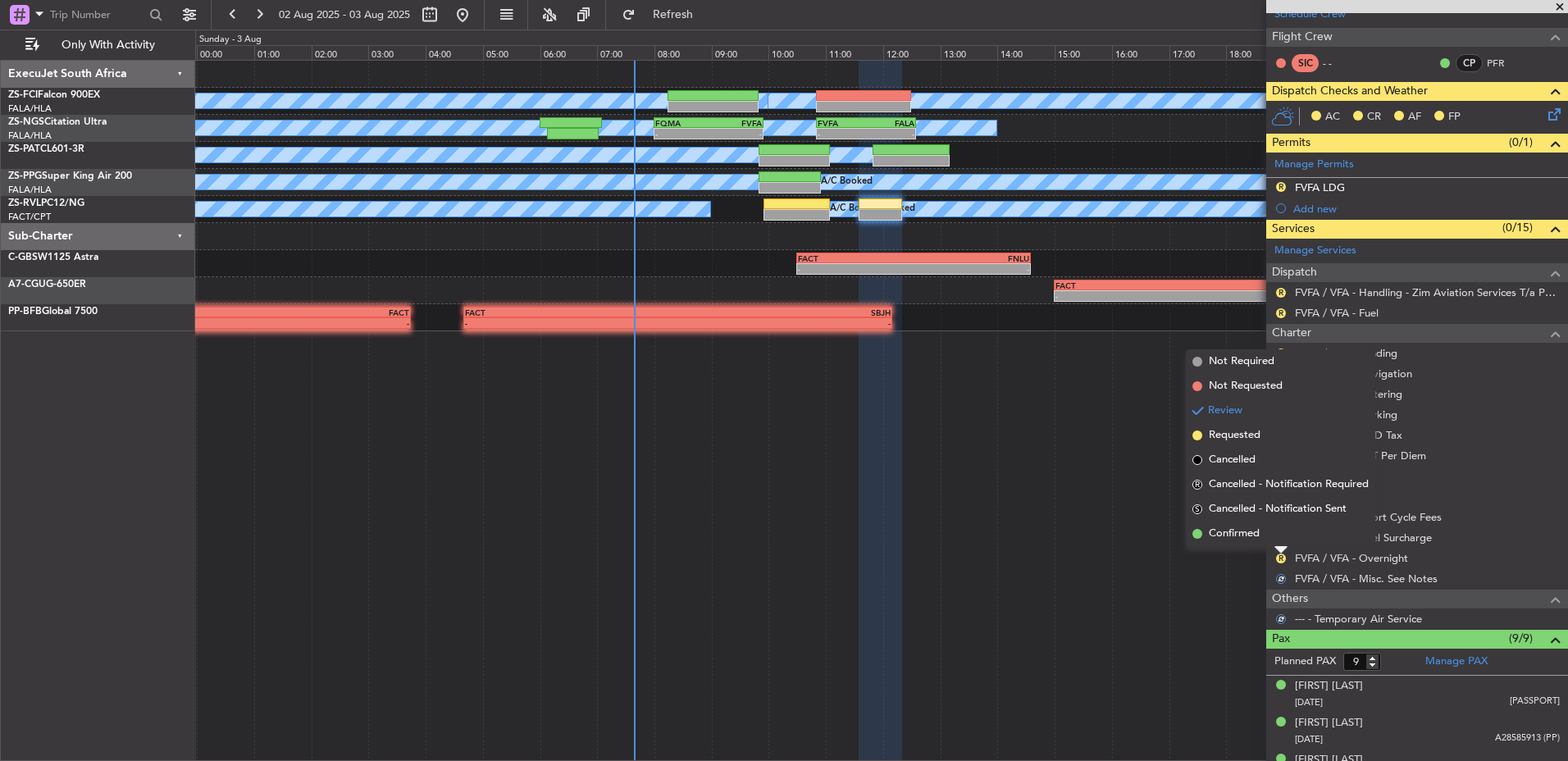 click on "Confirmed" at bounding box center (1280, 534) 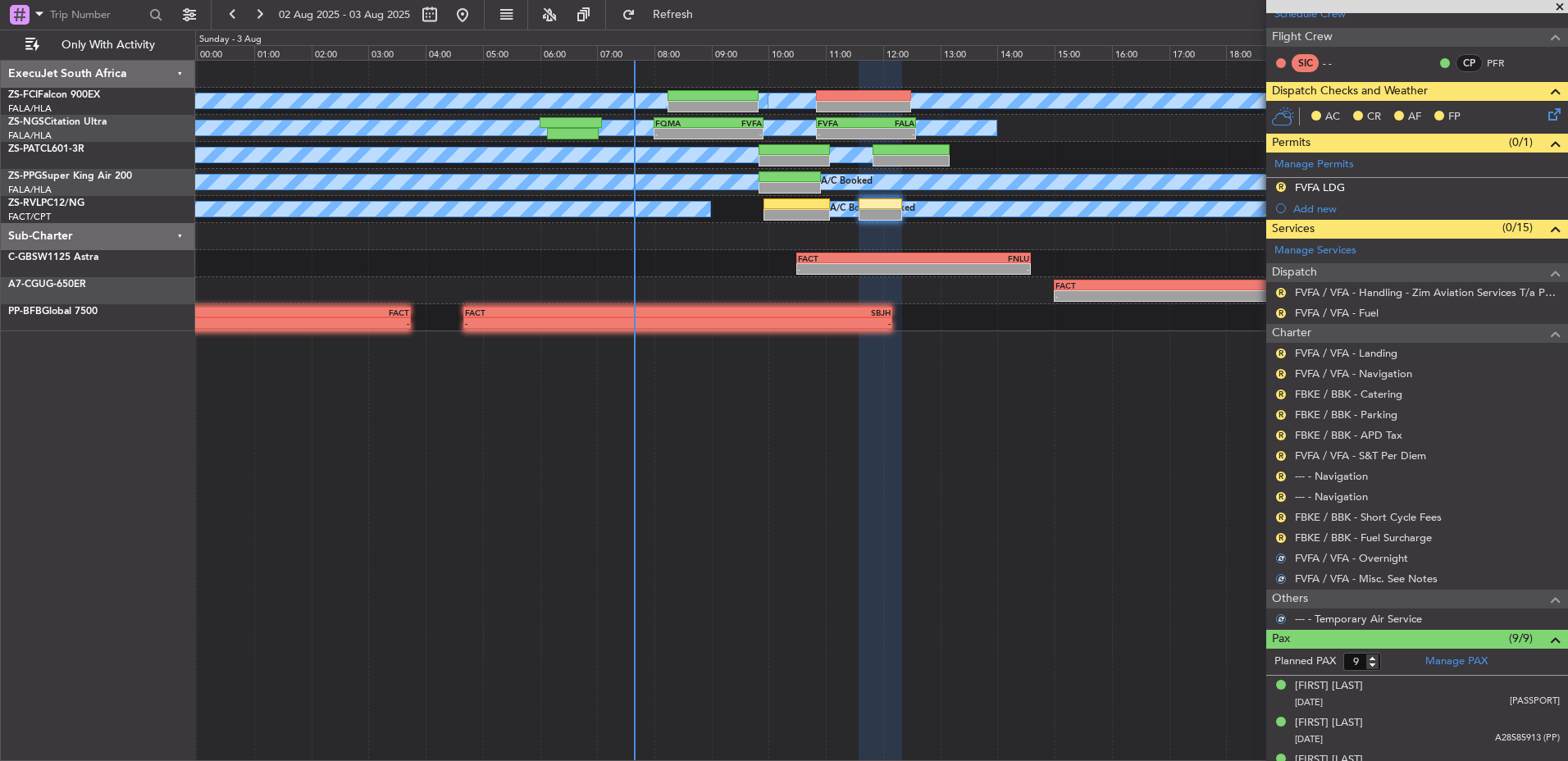 click on "R" at bounding box center (1281, 538) 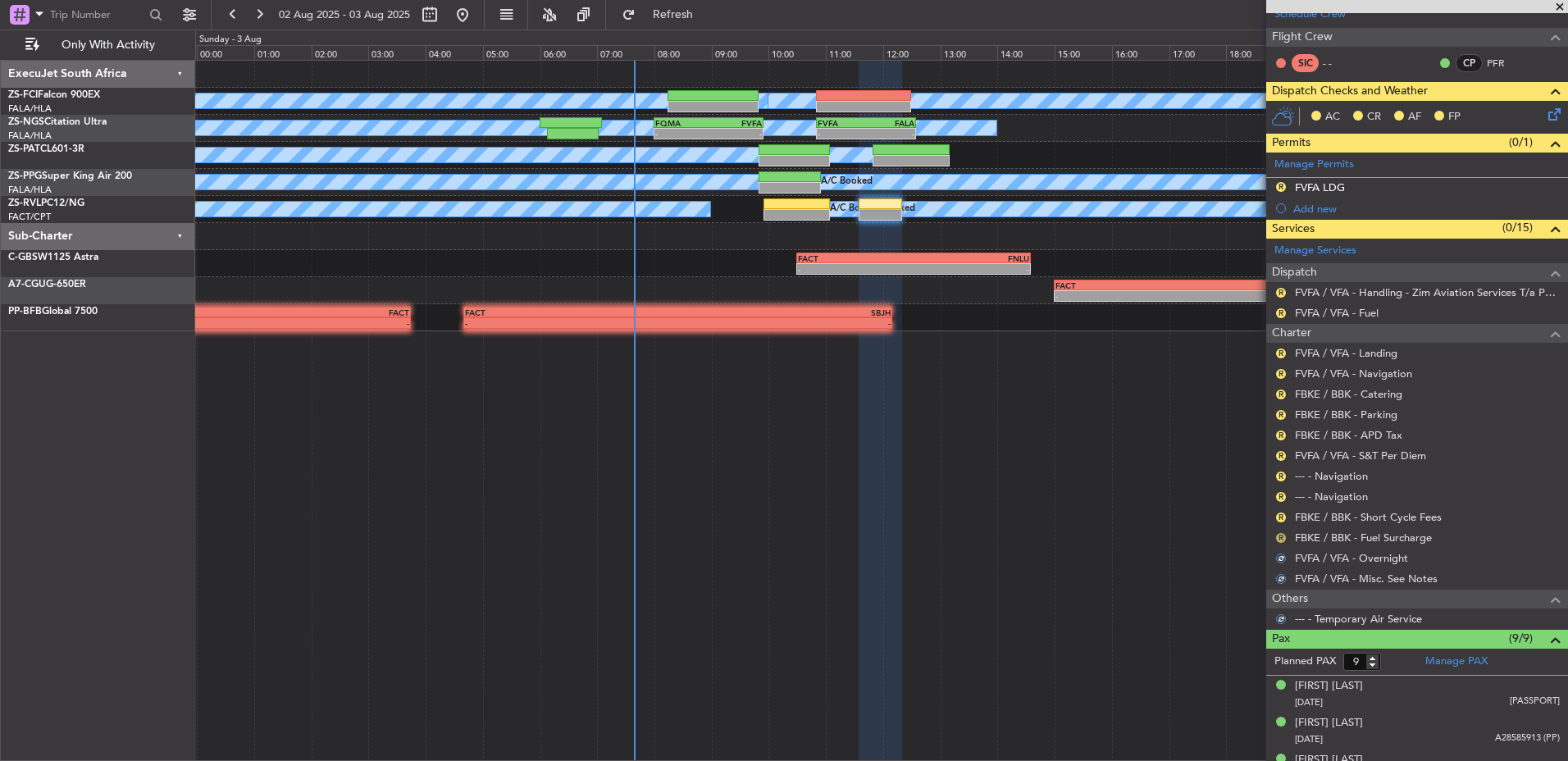 click on "R" at bounding box center (1281, 538) 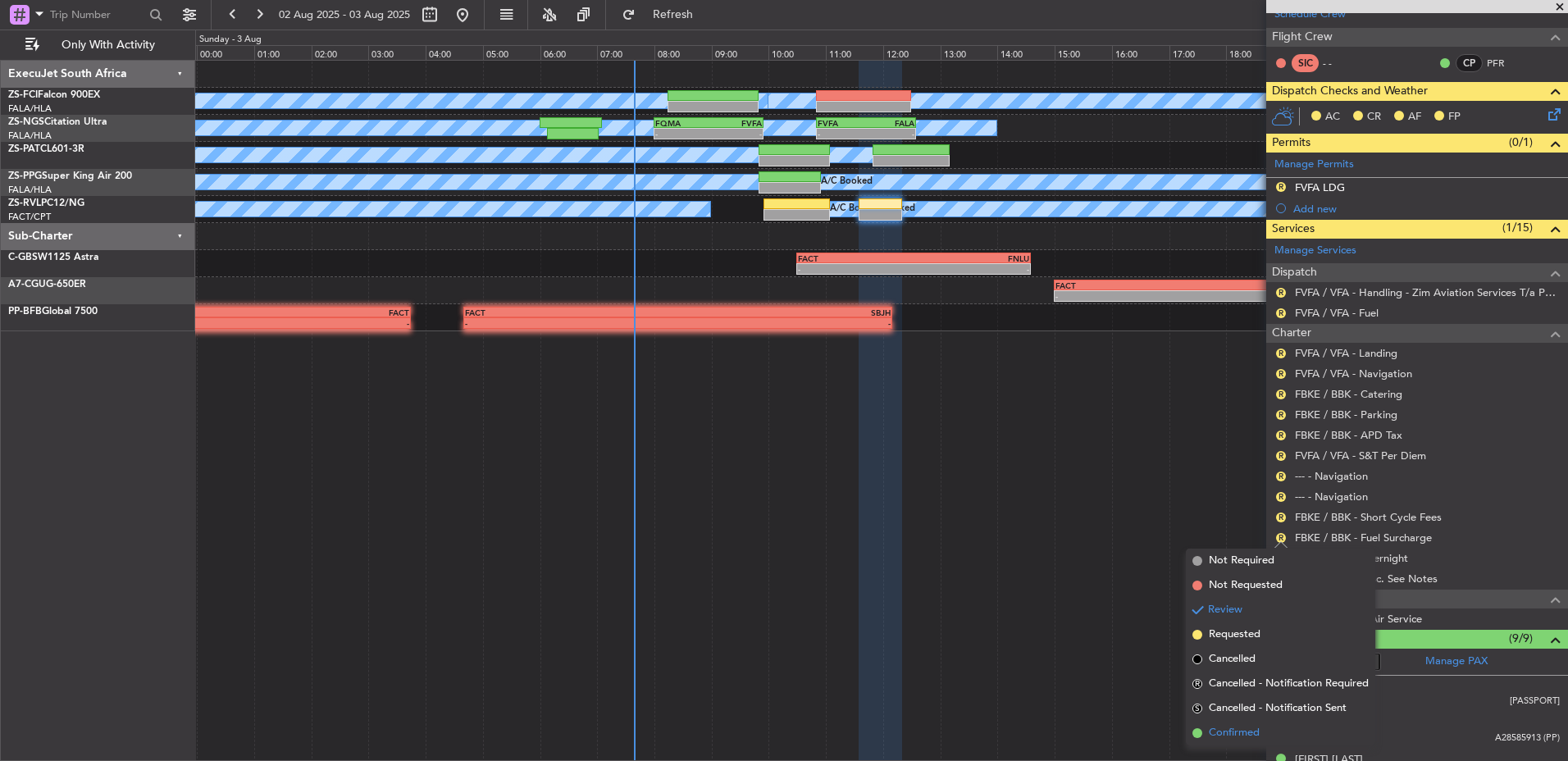click on "Confirmed" at bounding box center [1280, 733] 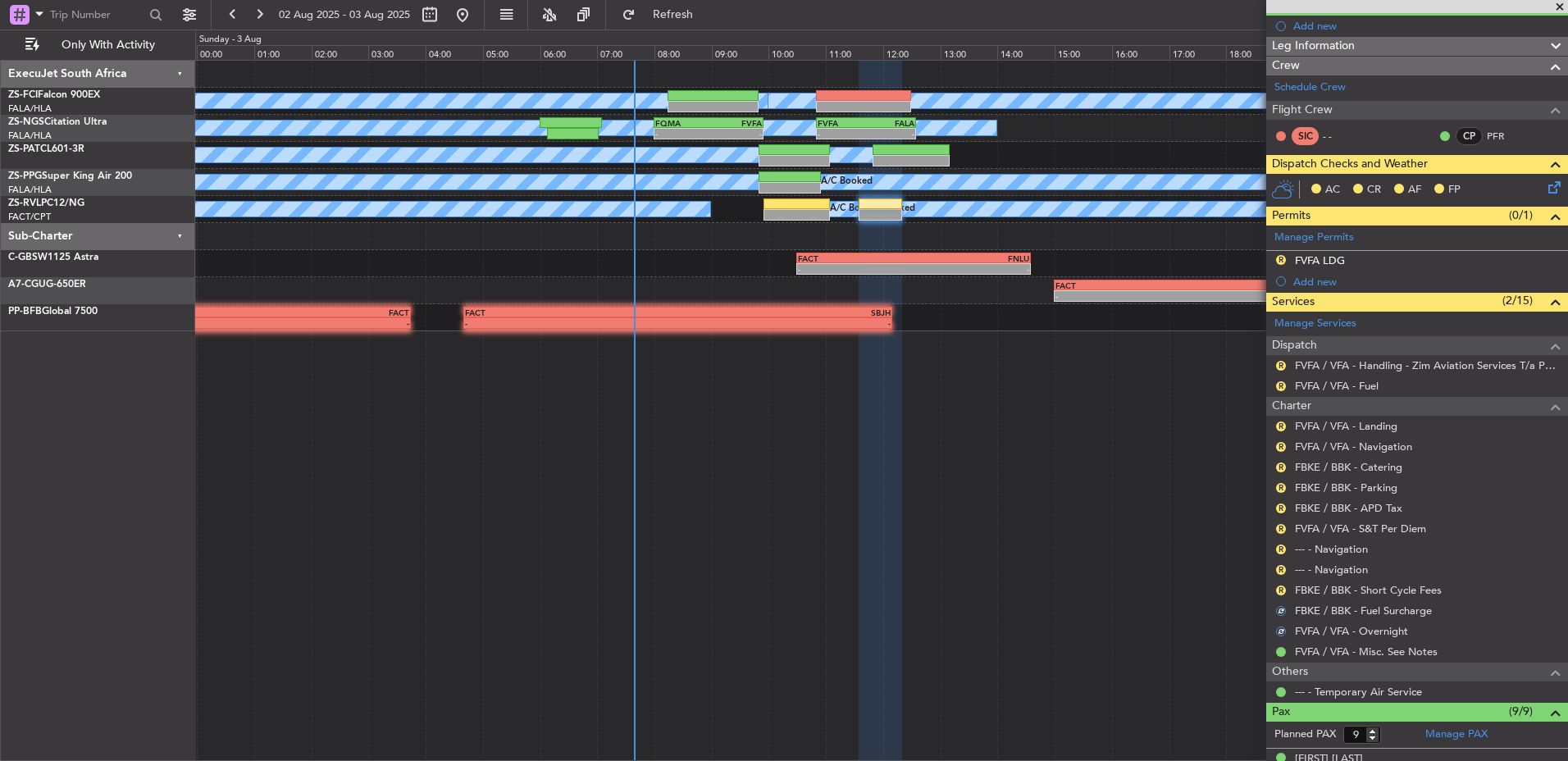 scroll, scrollTop: 82, scrollLeft: 0, axis: vertical 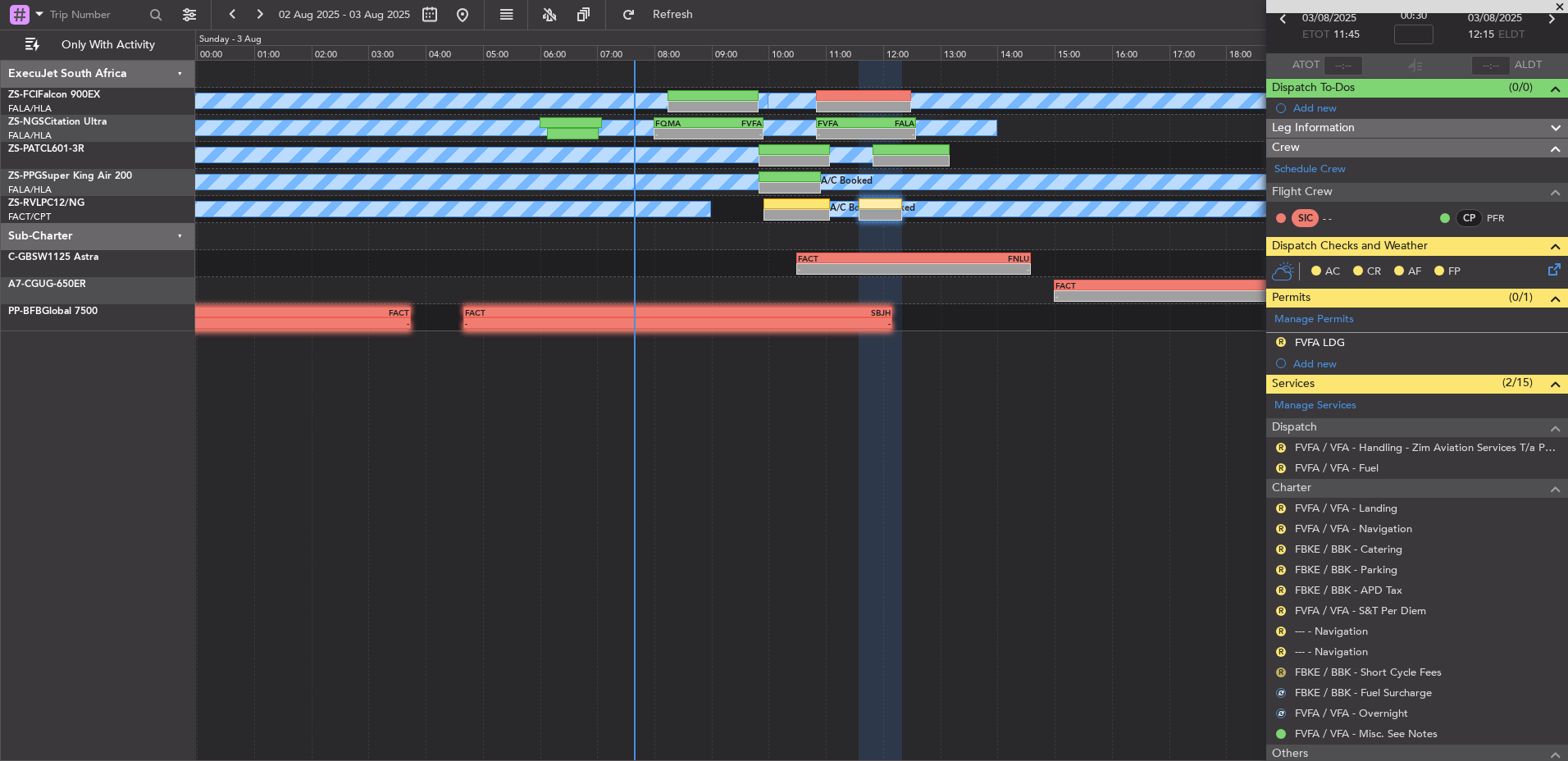 click on "R" at bounding box center (1281, 672) 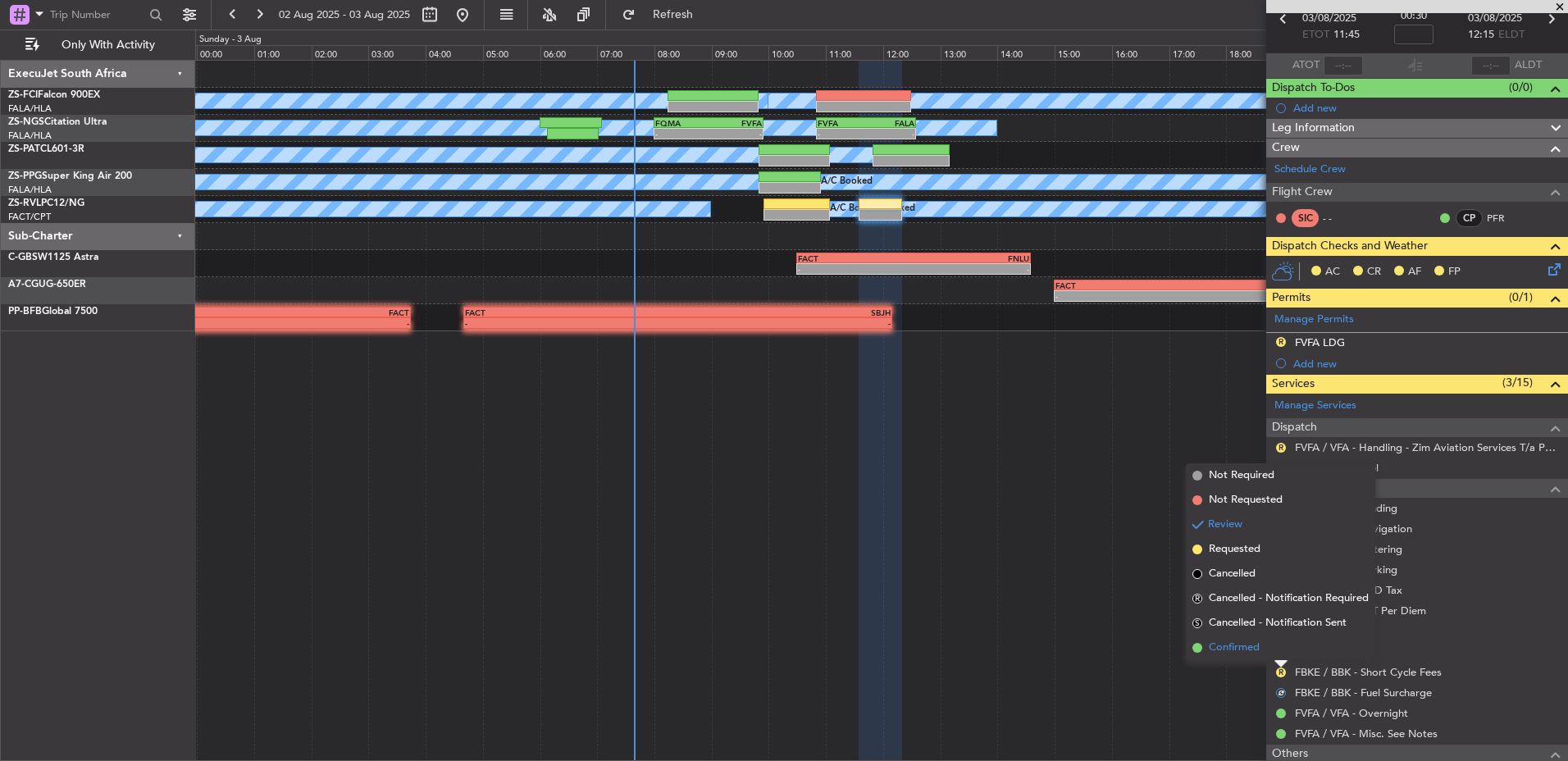 click on "Confirmed" at bounding box center (1280, 648) 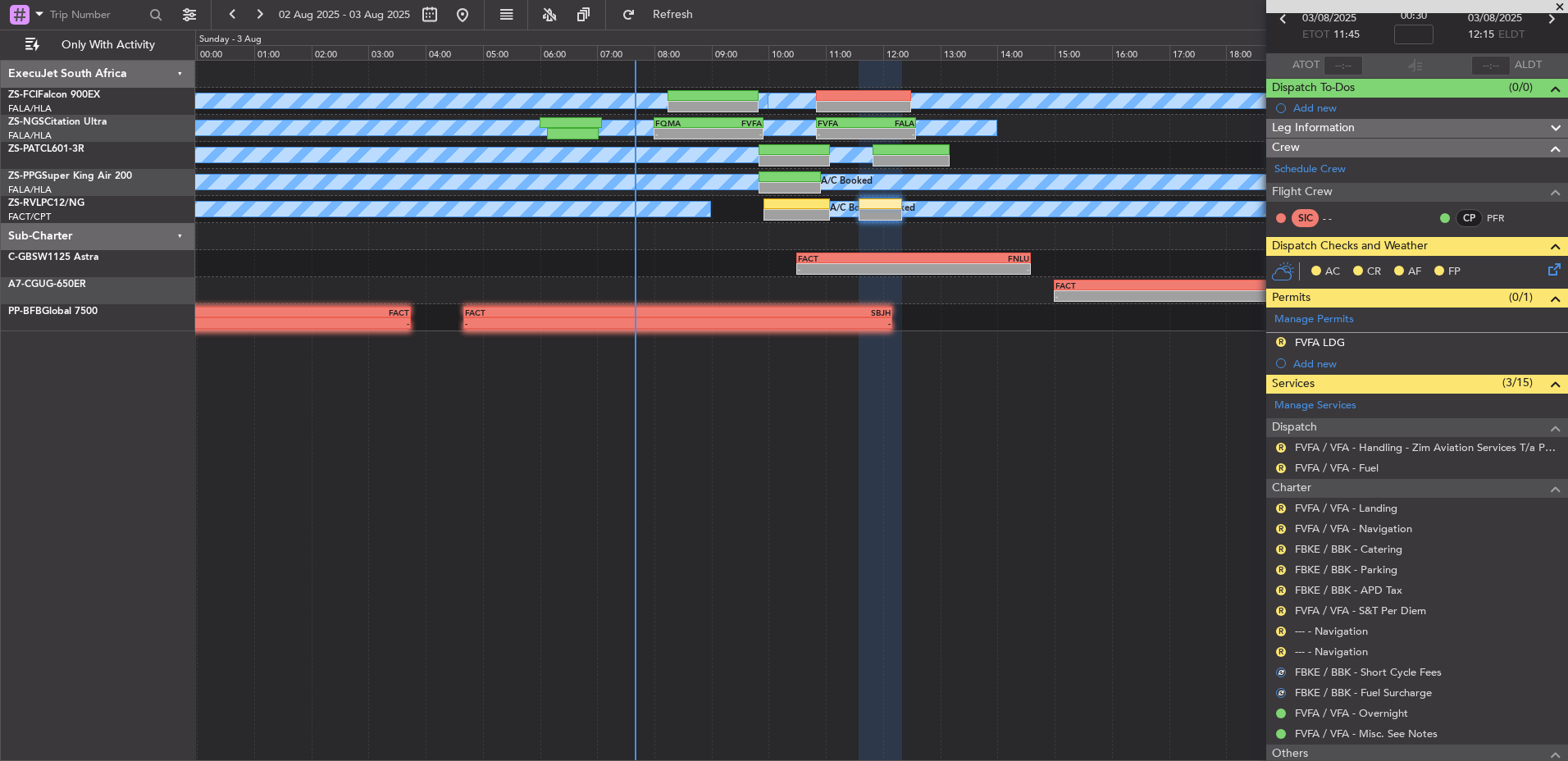 click on "R" at bounding box center (1281, 652) 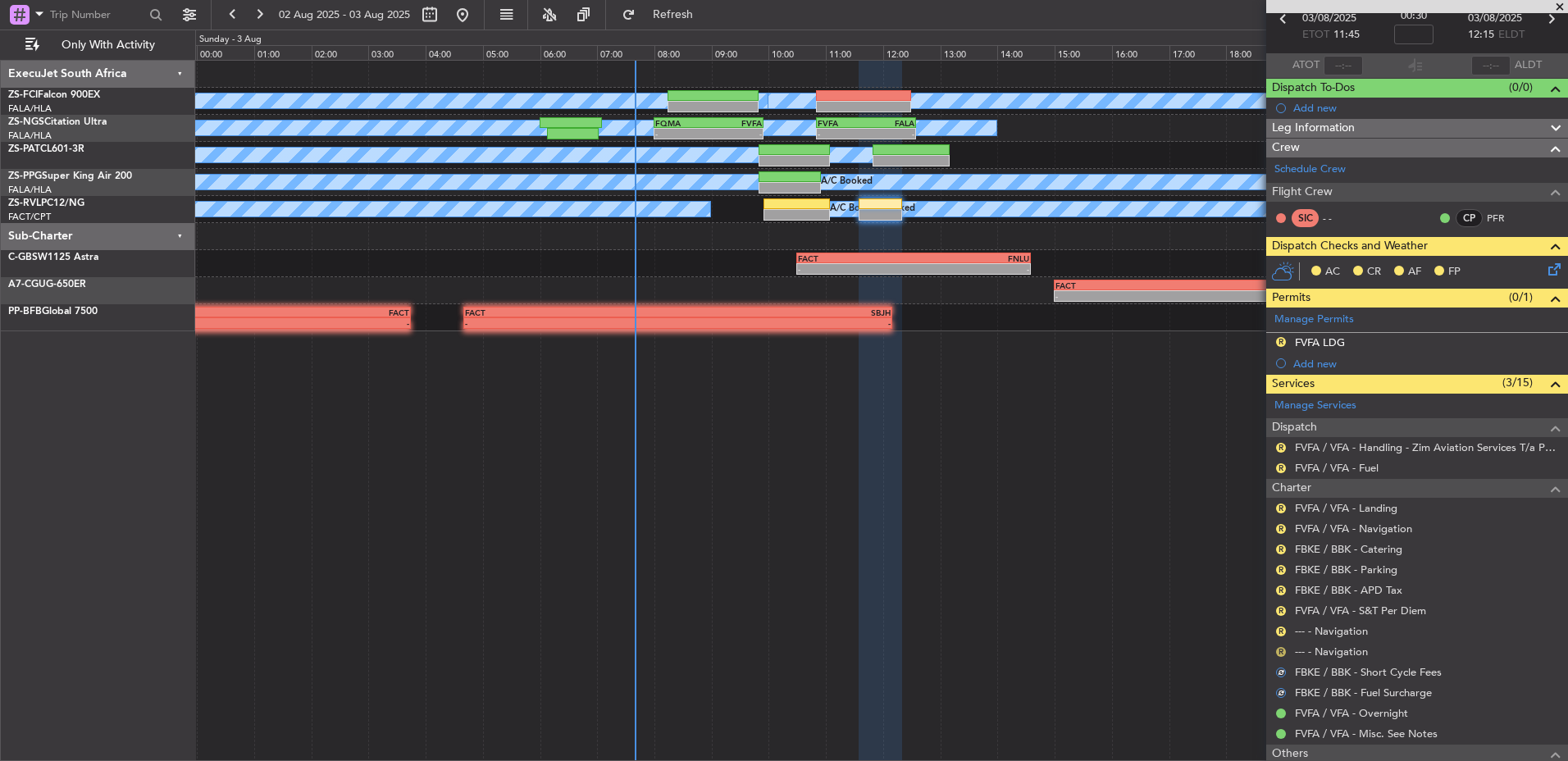 click on "R" at bounding box center [1281, 652] 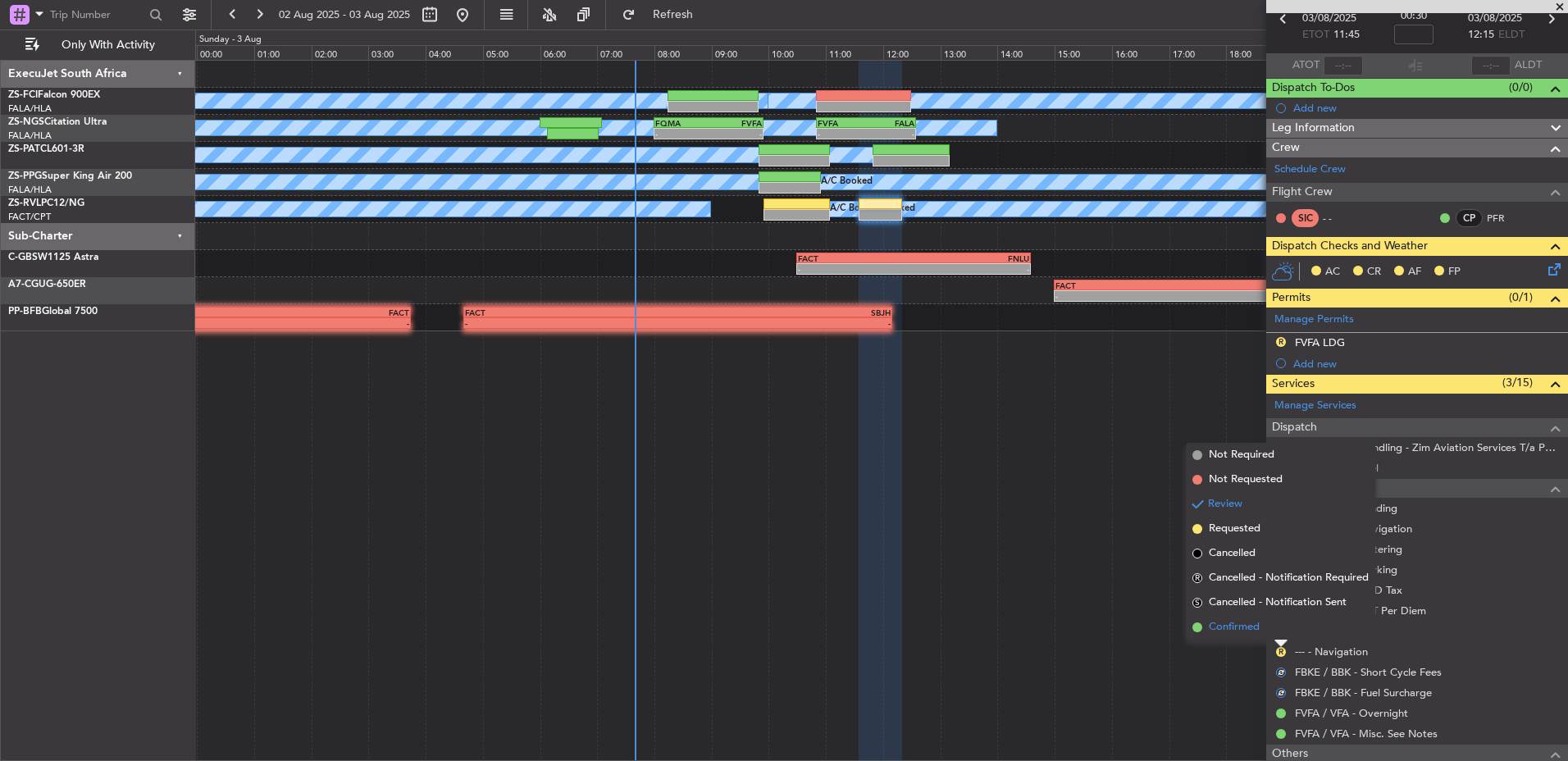 click on "Confirmed" at bounding box center [1280, 627] 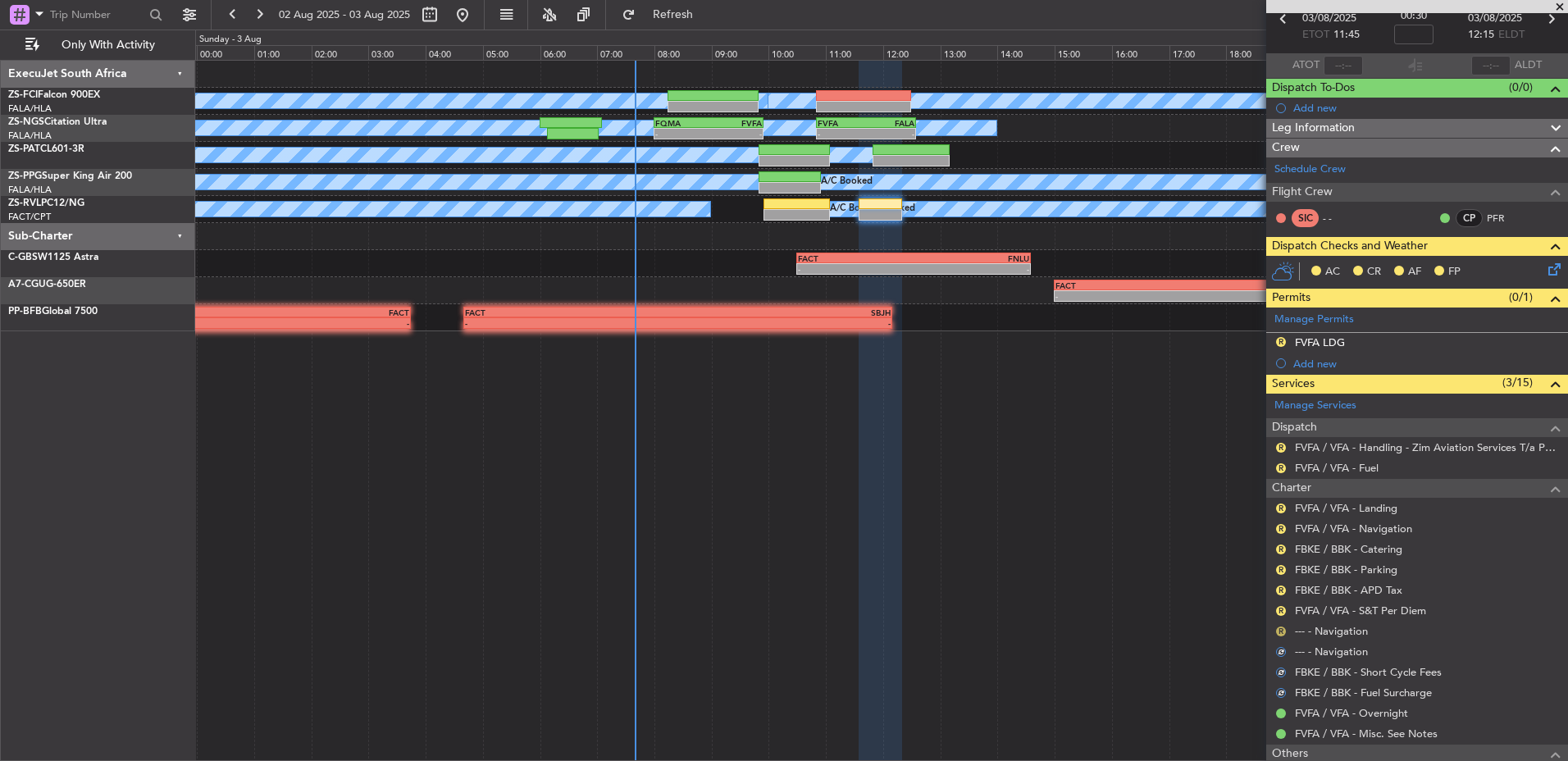 click on "R" at bounding box center [1281, 631] 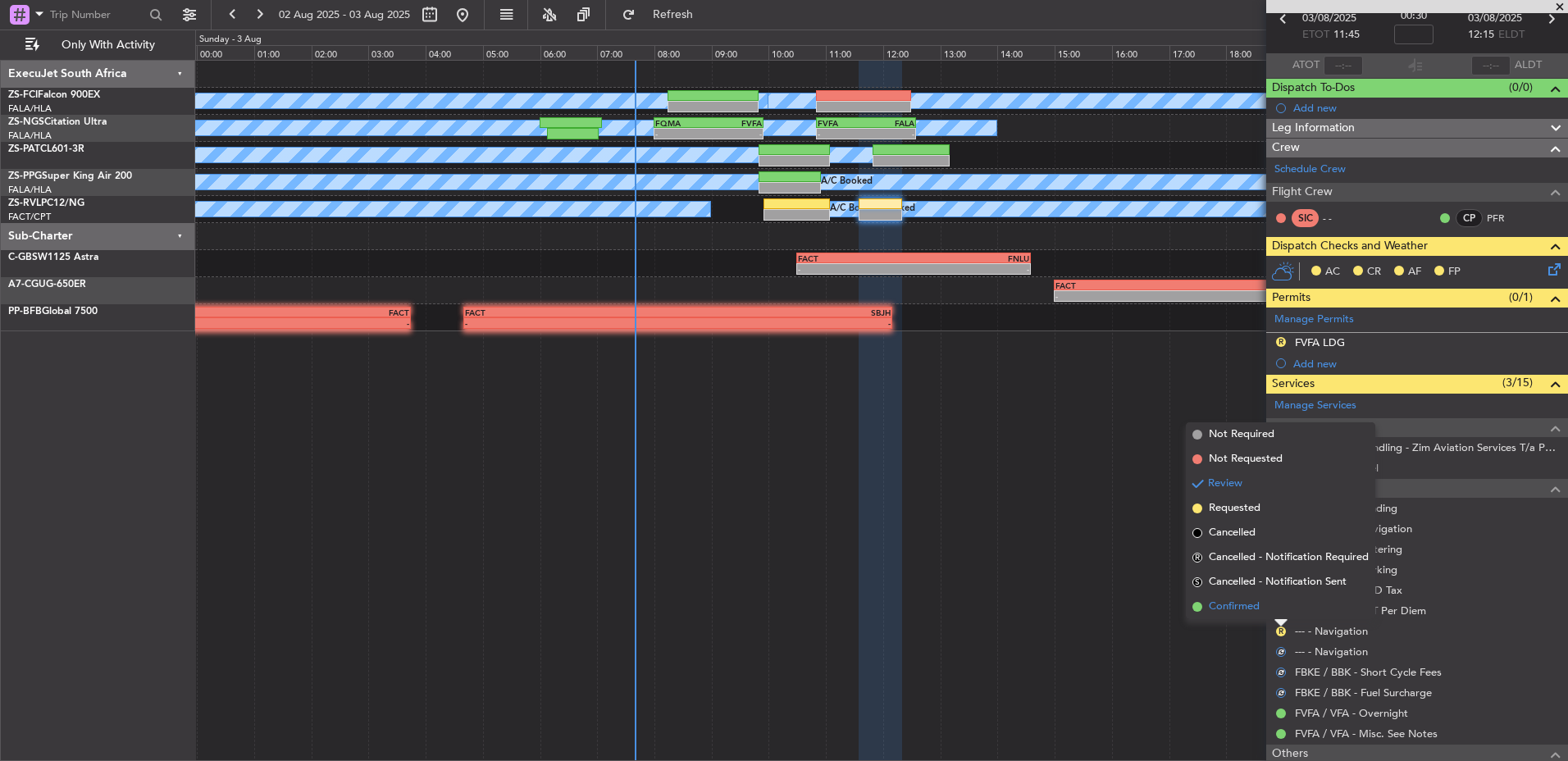 click on "Confirmed" at bounding box center [1280, 607] 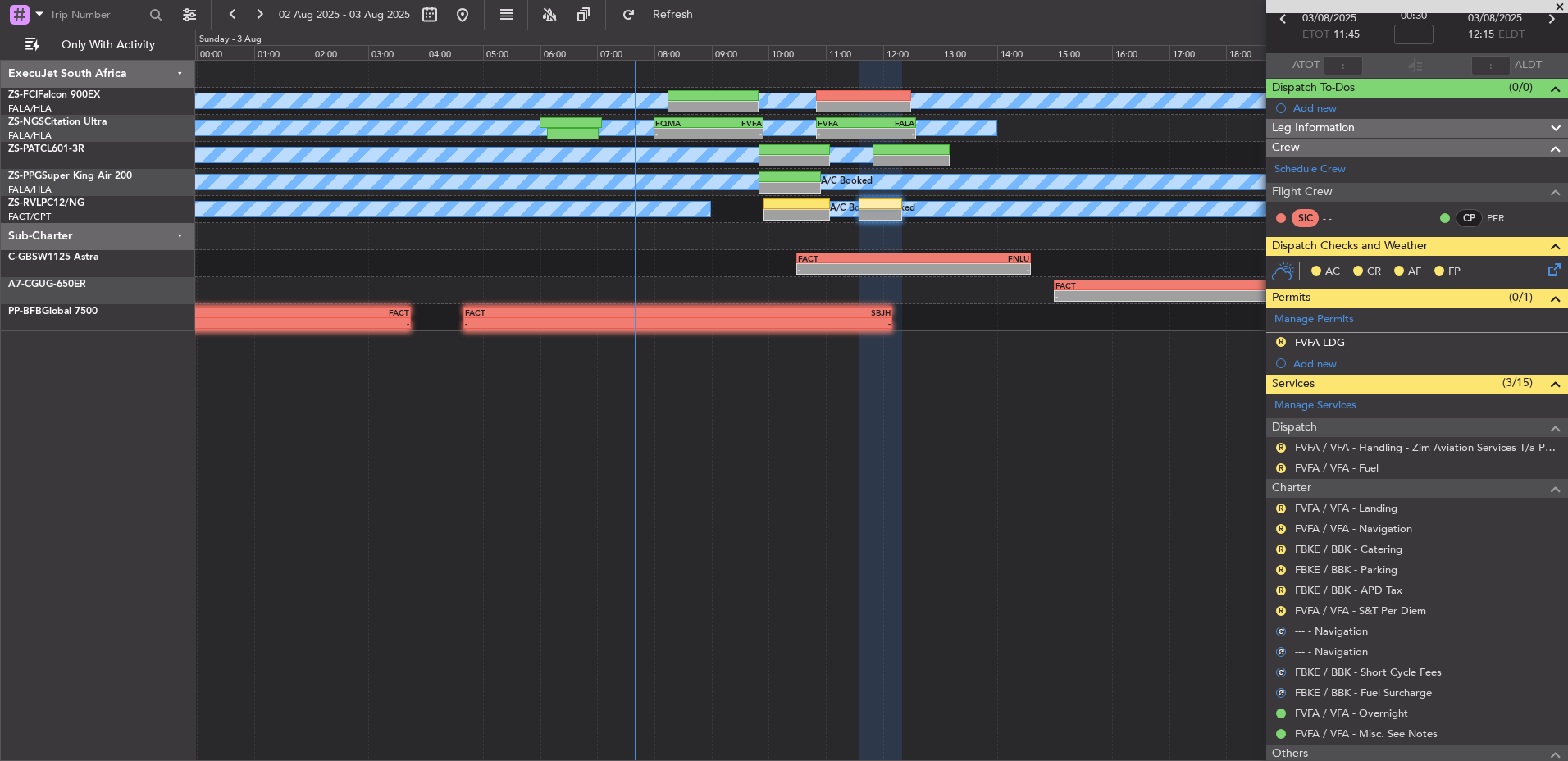 click on "R" at bounding box center (1281, 611) 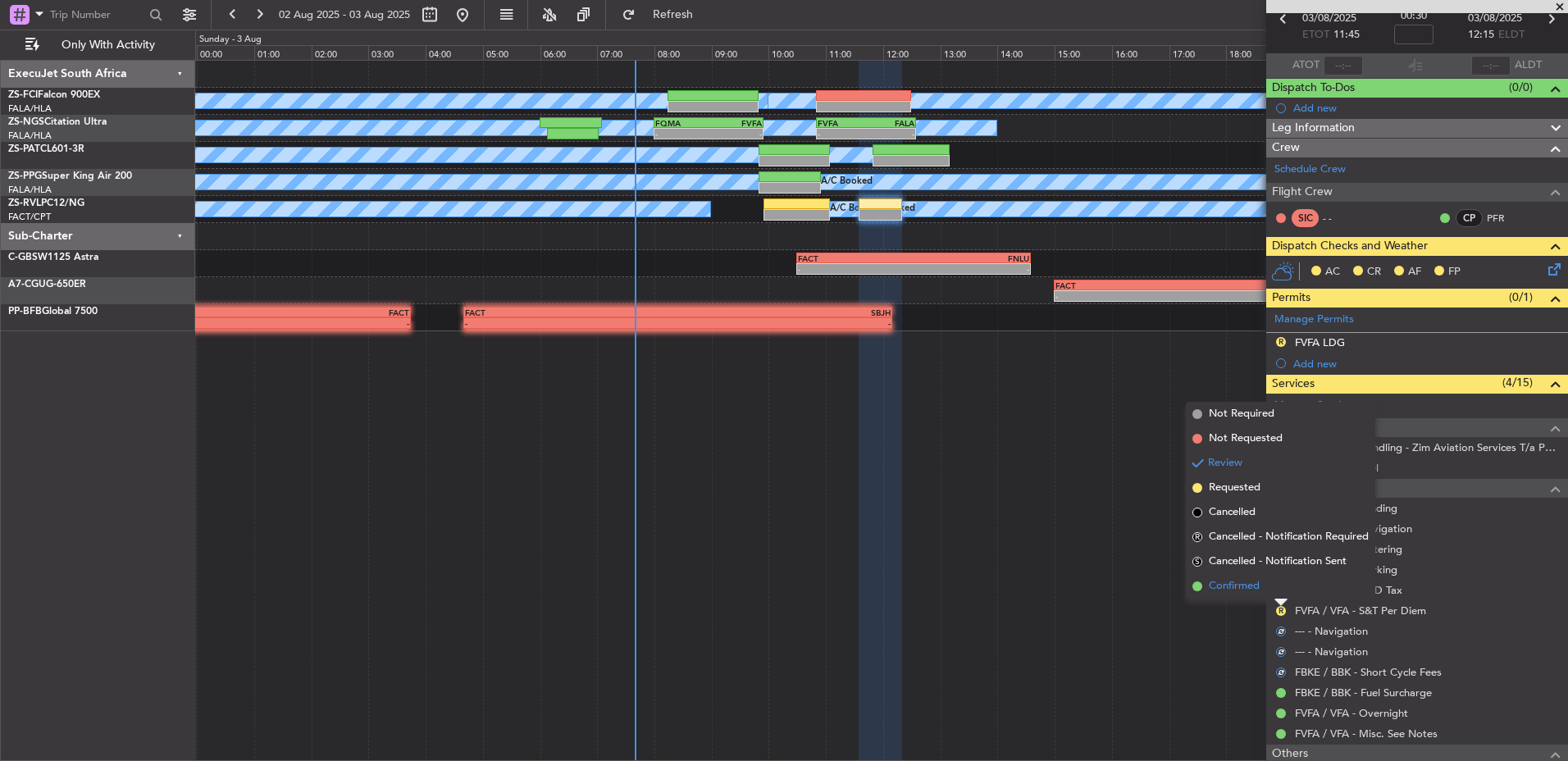 click on "Confirmed" at bounding box center [1280, 586] 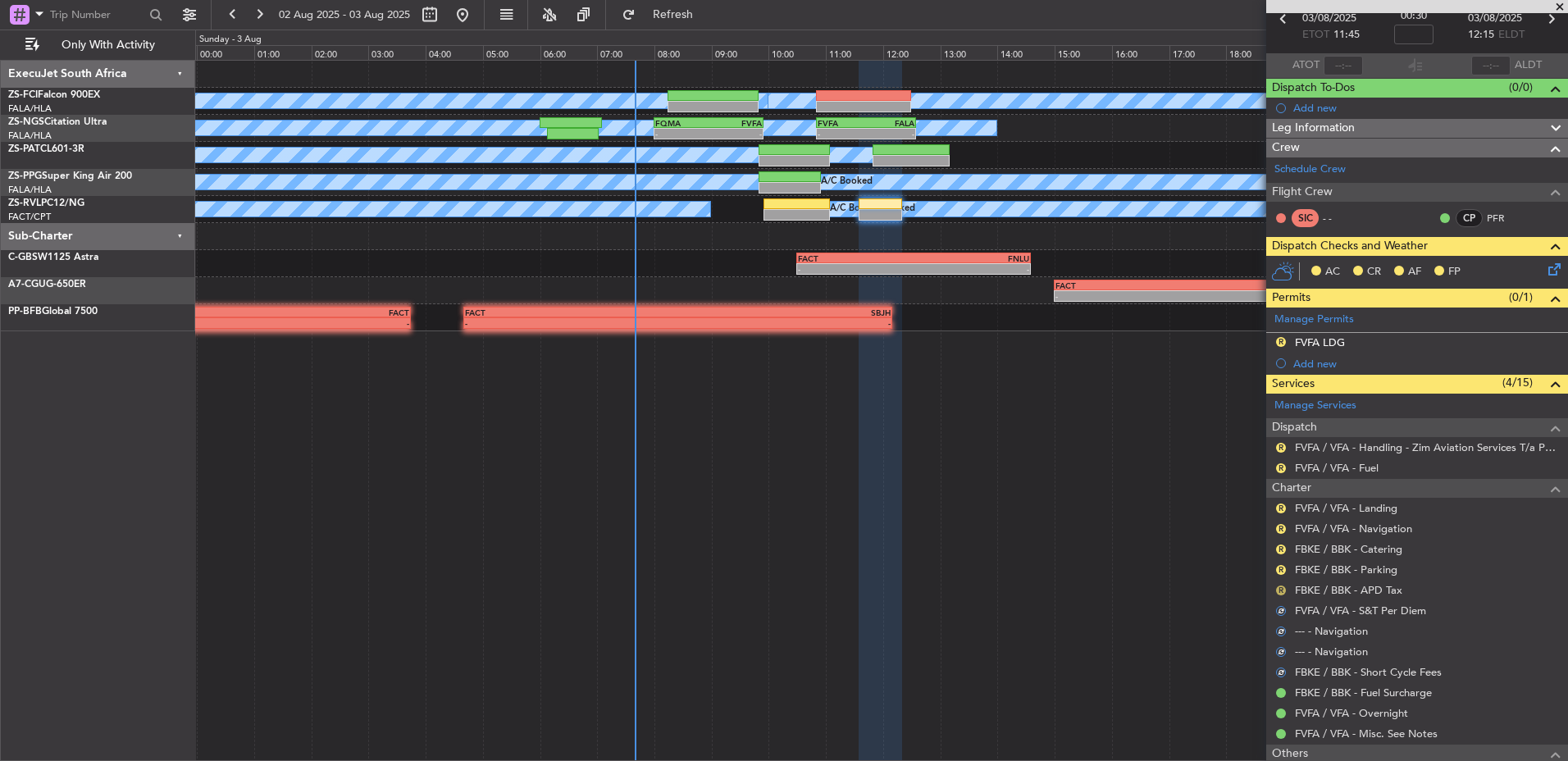 click on "R" at bounding box center (1281, 590) 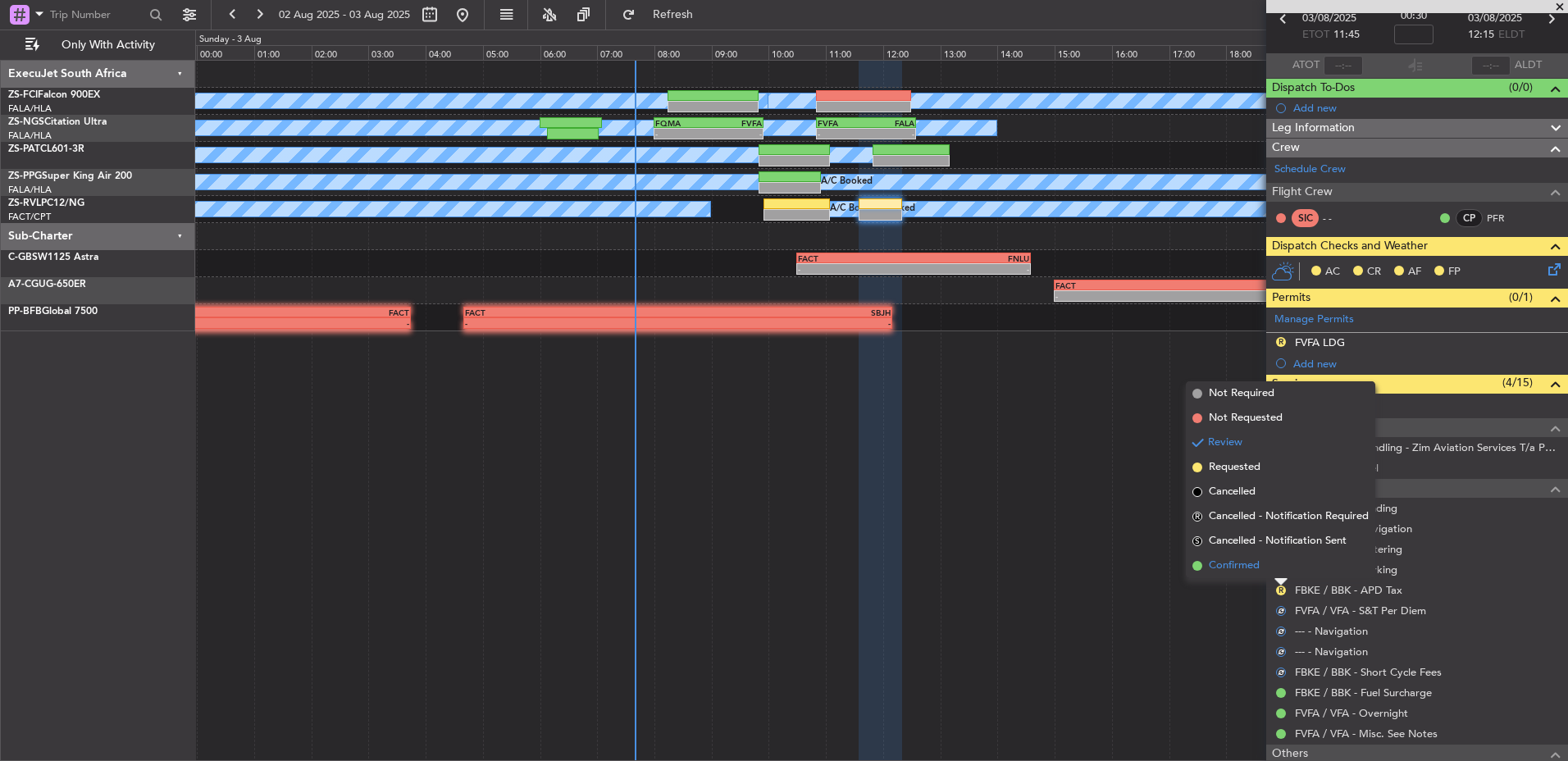 click on "Confirmed" at bounding box center [1280, 566] 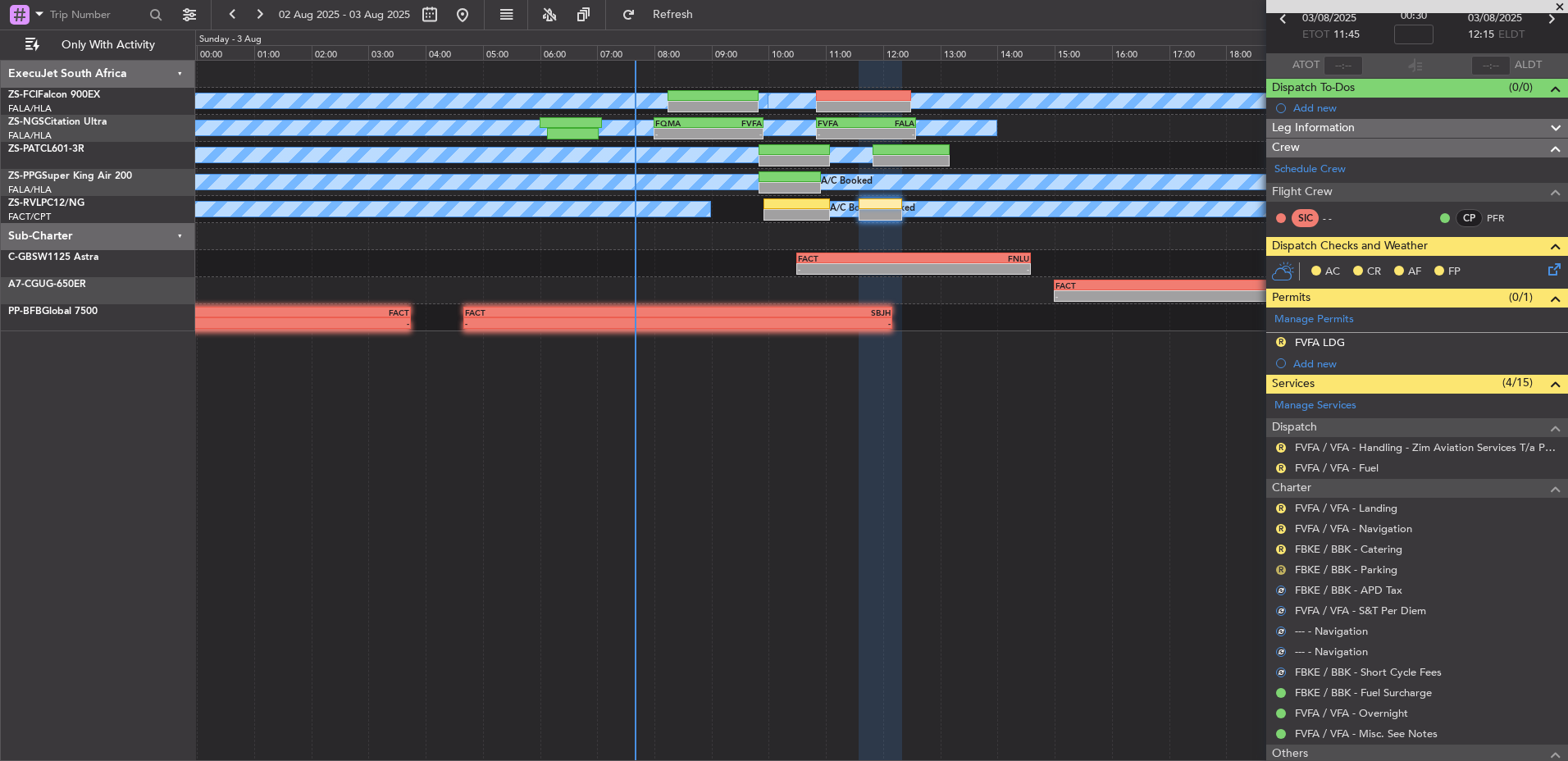 click on "R" at bounding box center (1281, 570) 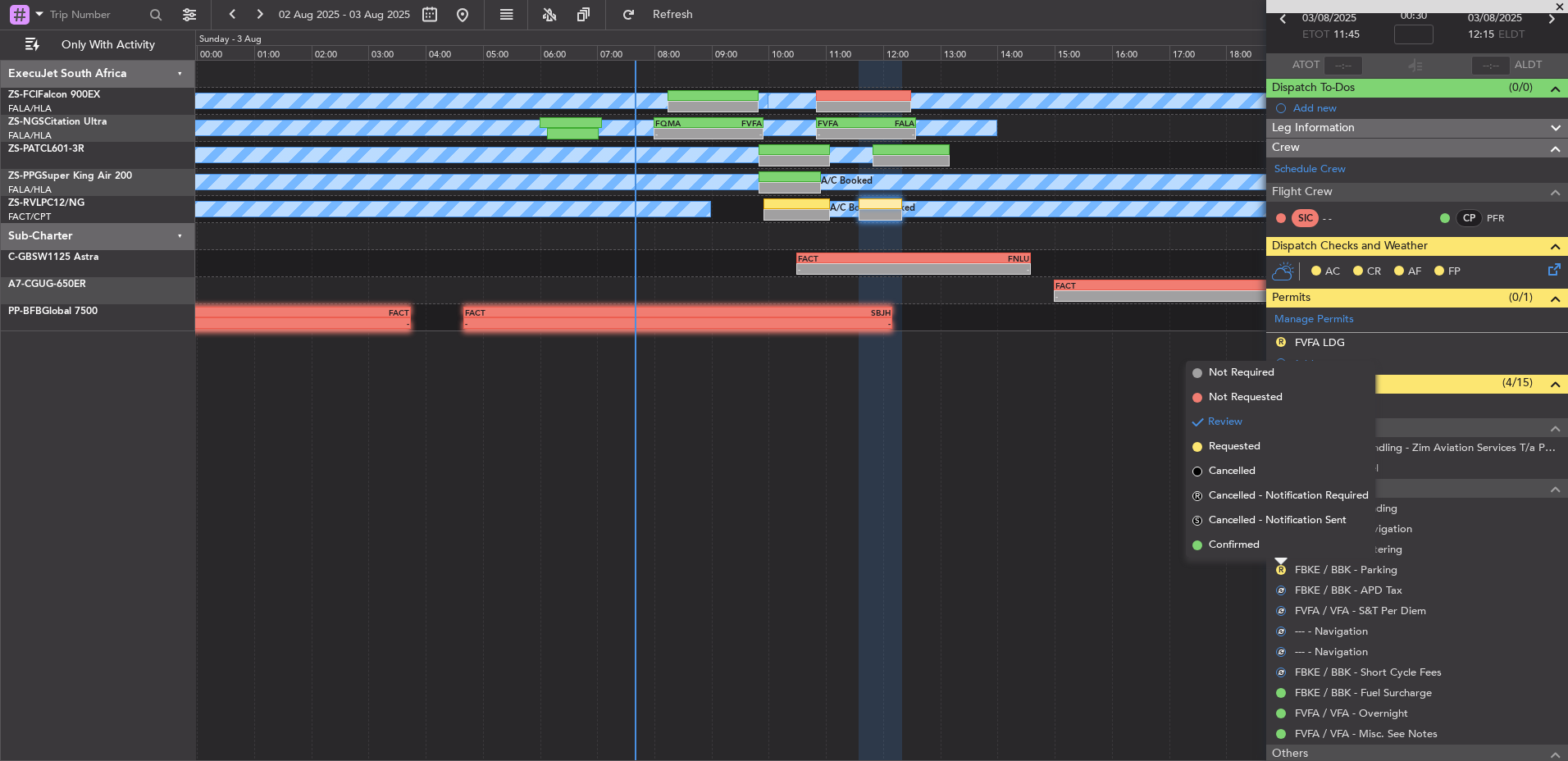 click on "Confirmed" at bounding box center [1280, 545] 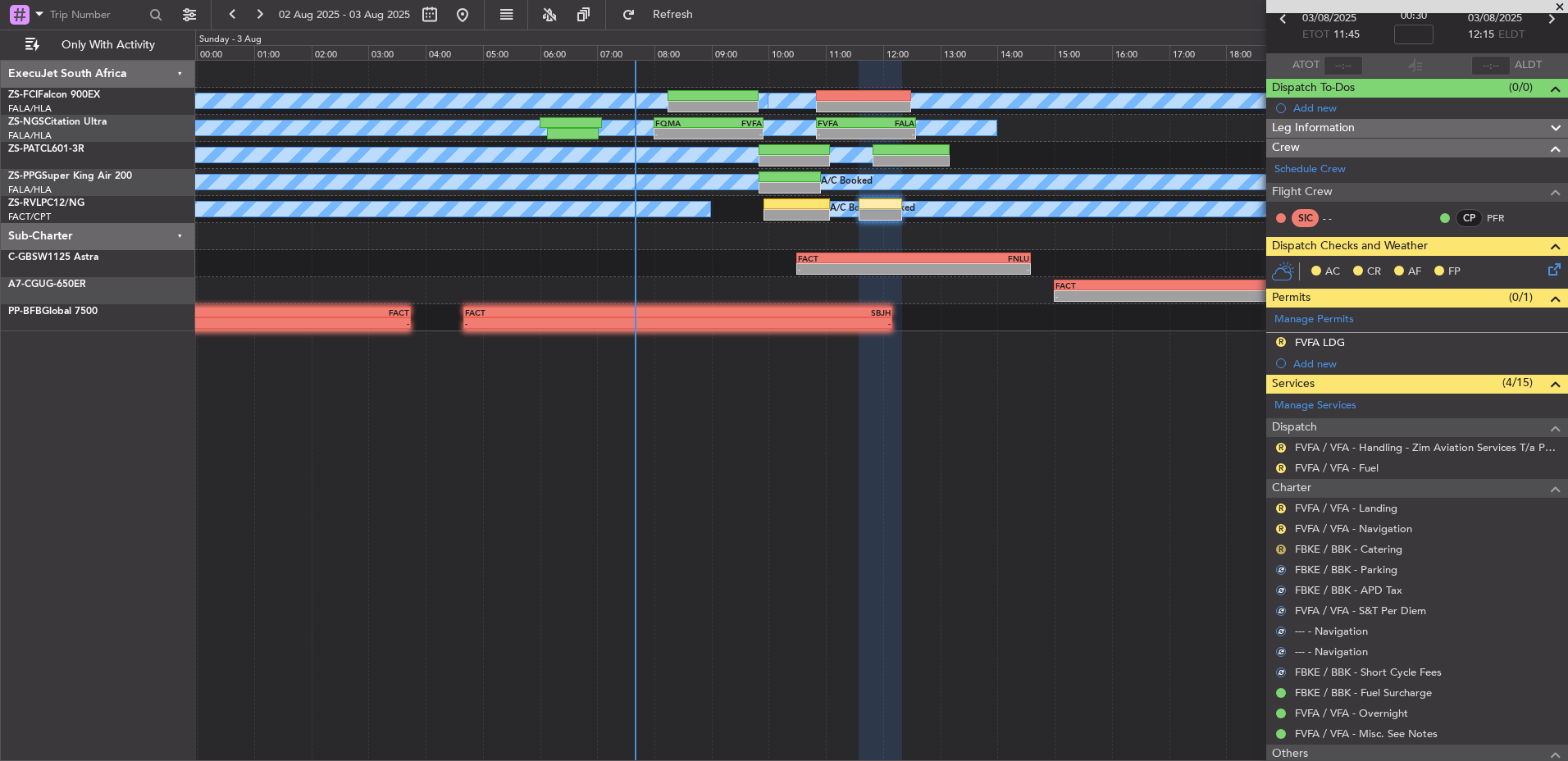 click on "R" at bounding box center (1281, 549) 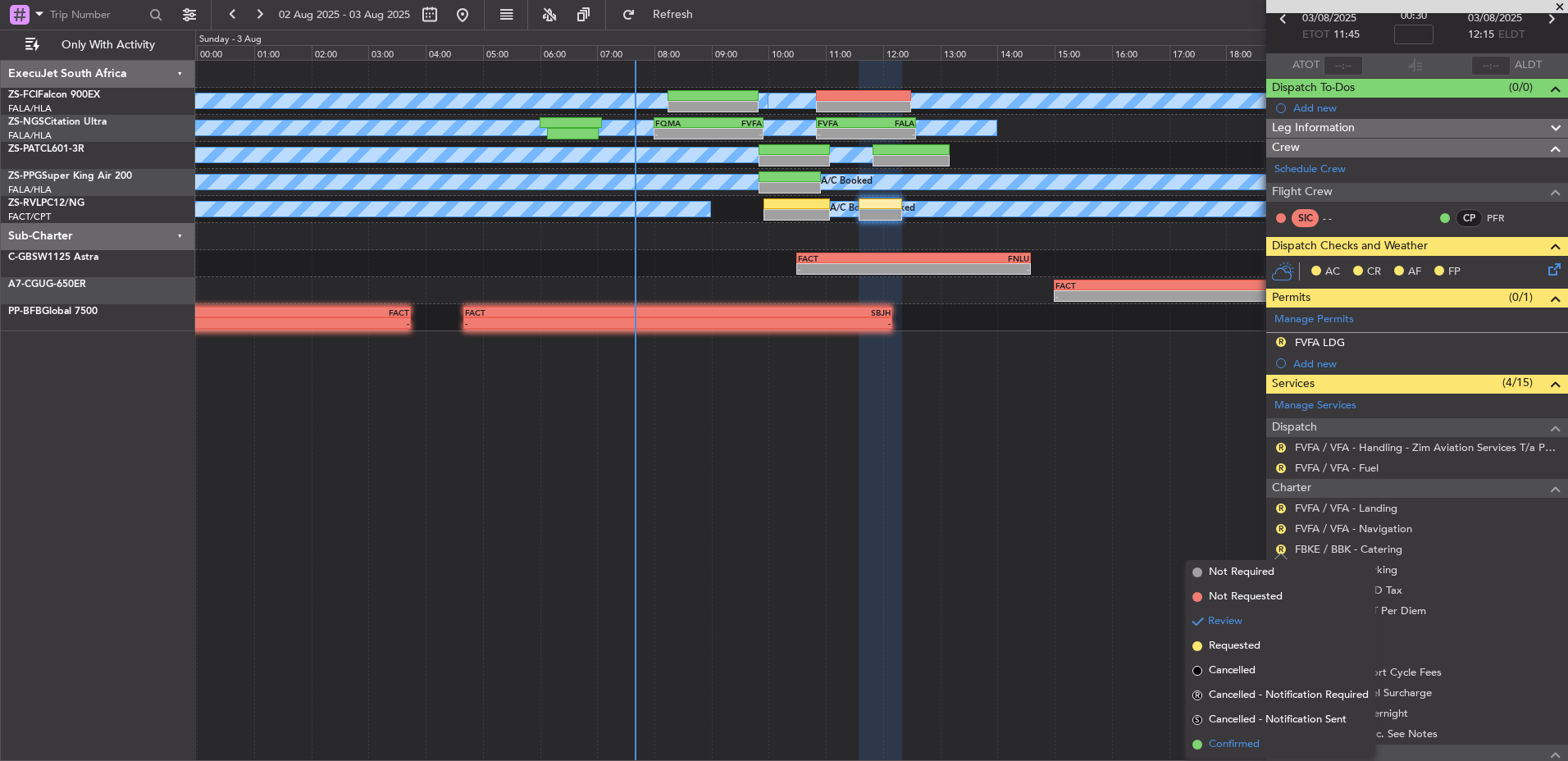 click on "Confirmed" at bounding box center [1280, 745] 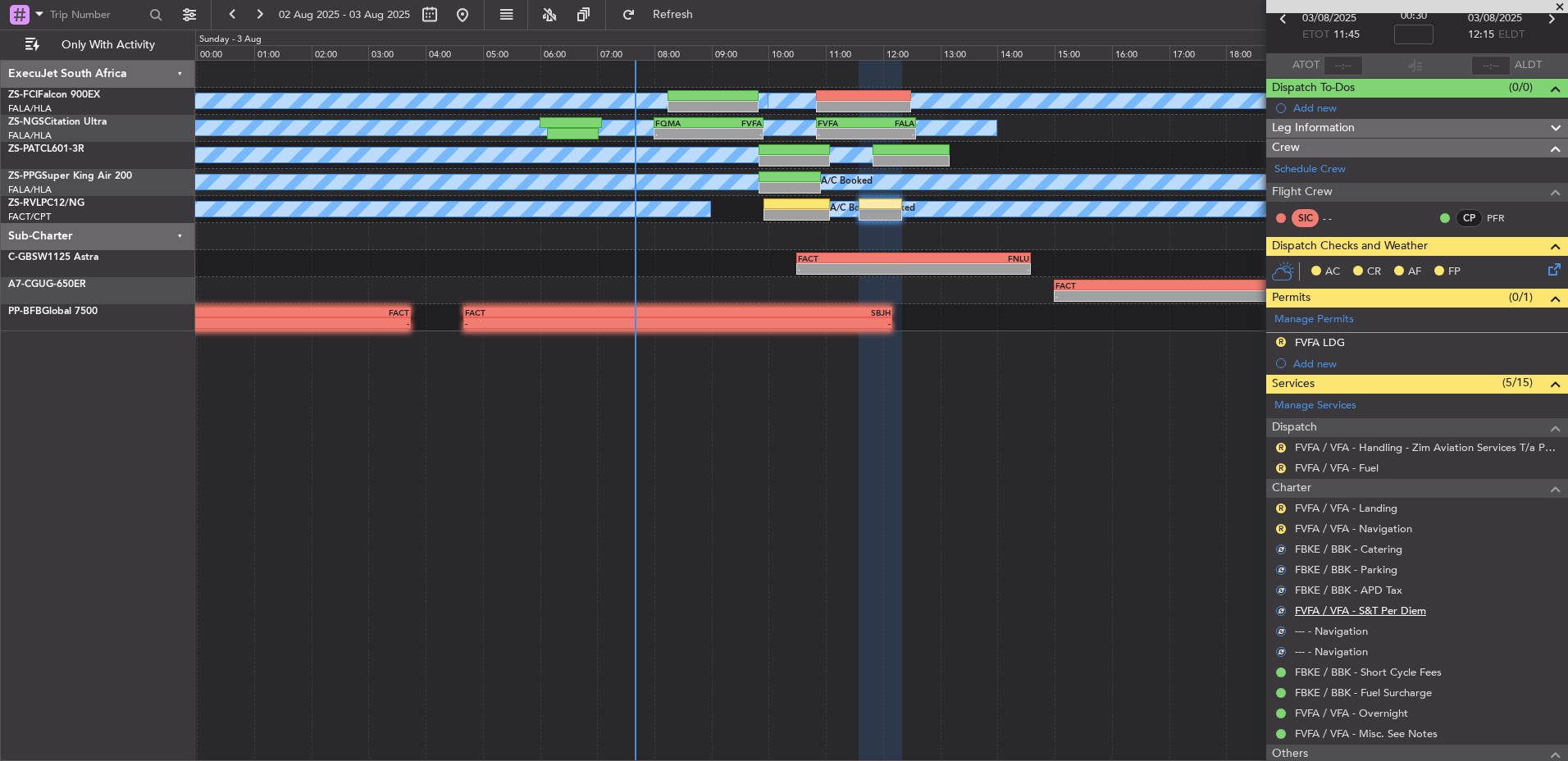 scroll, scrollTop: 0, scrollLeft: 0, axis: both 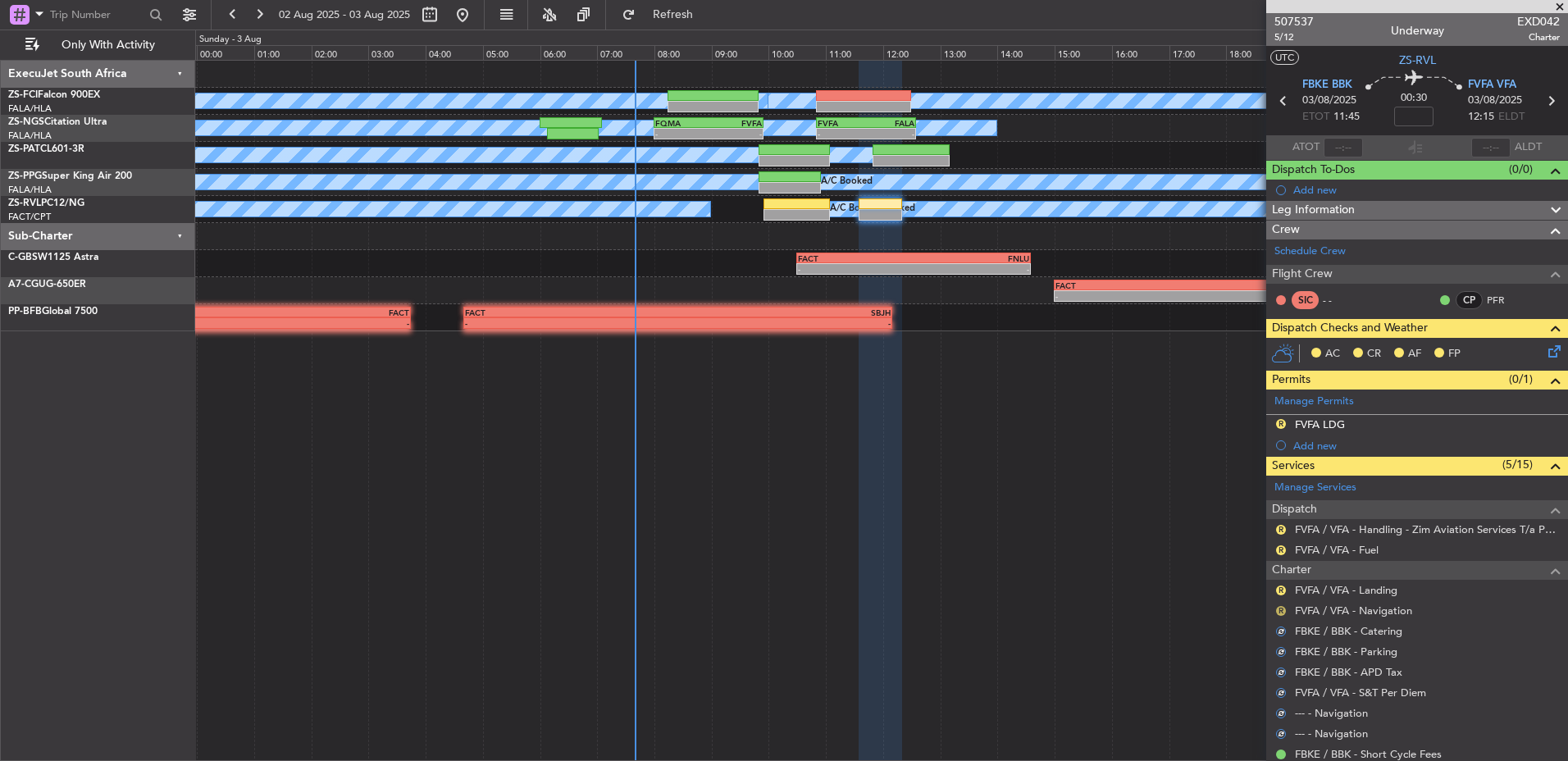 click on "R" at bounding box center (1281, 611) 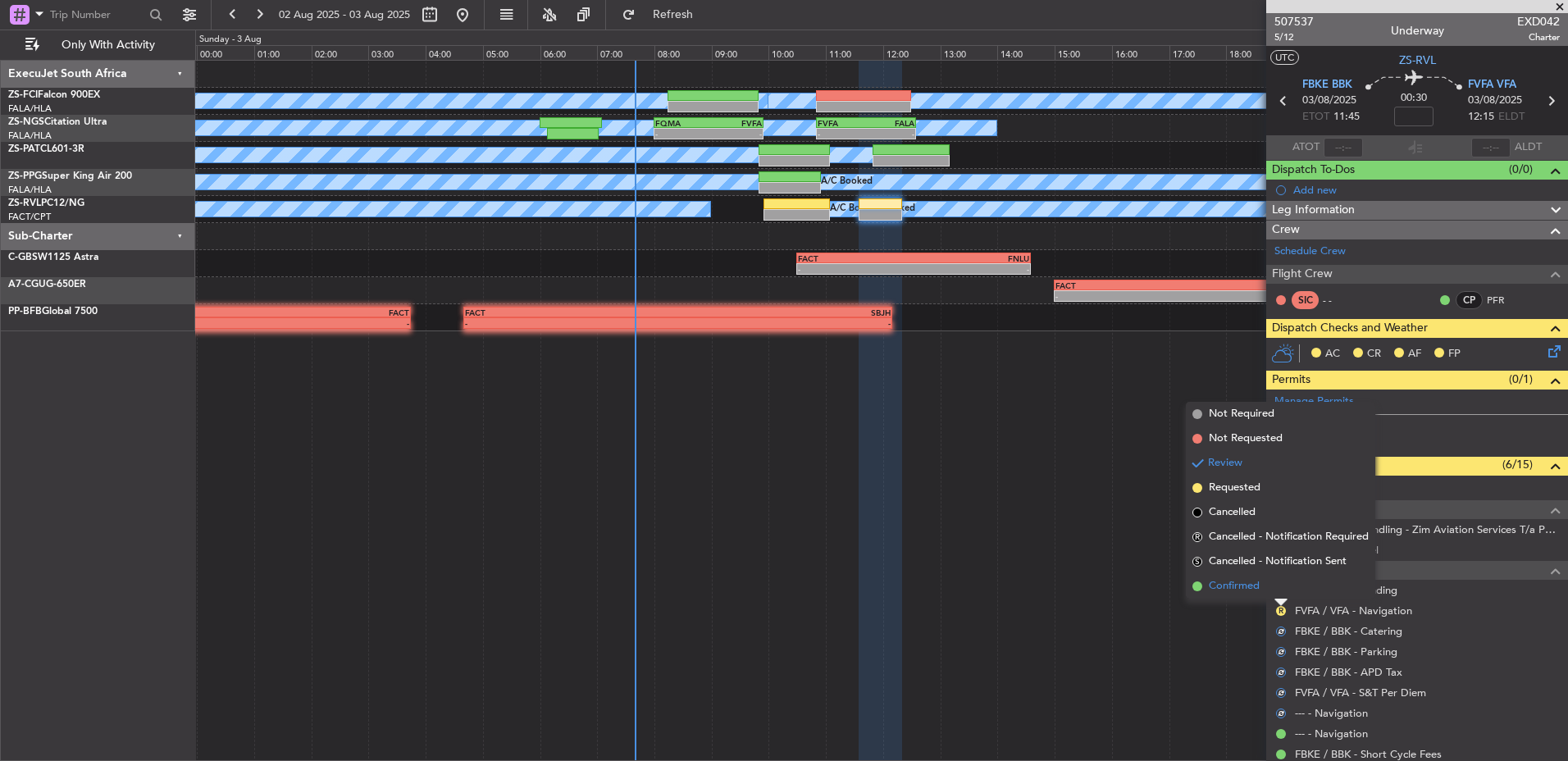 click on "Confirmed" at bounding box center (1280, 586) 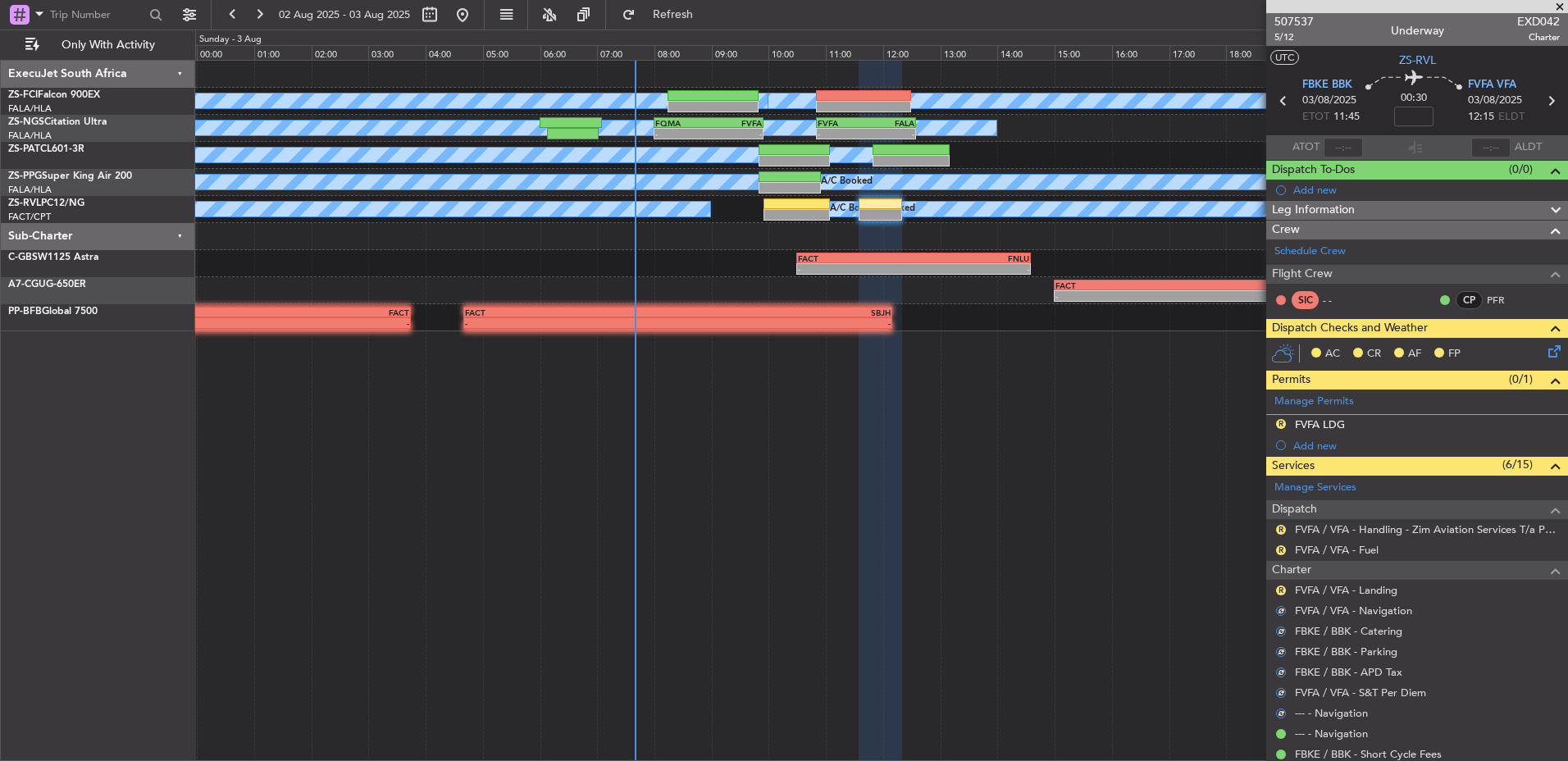 click on "R" at bounding box center [1281, 590] 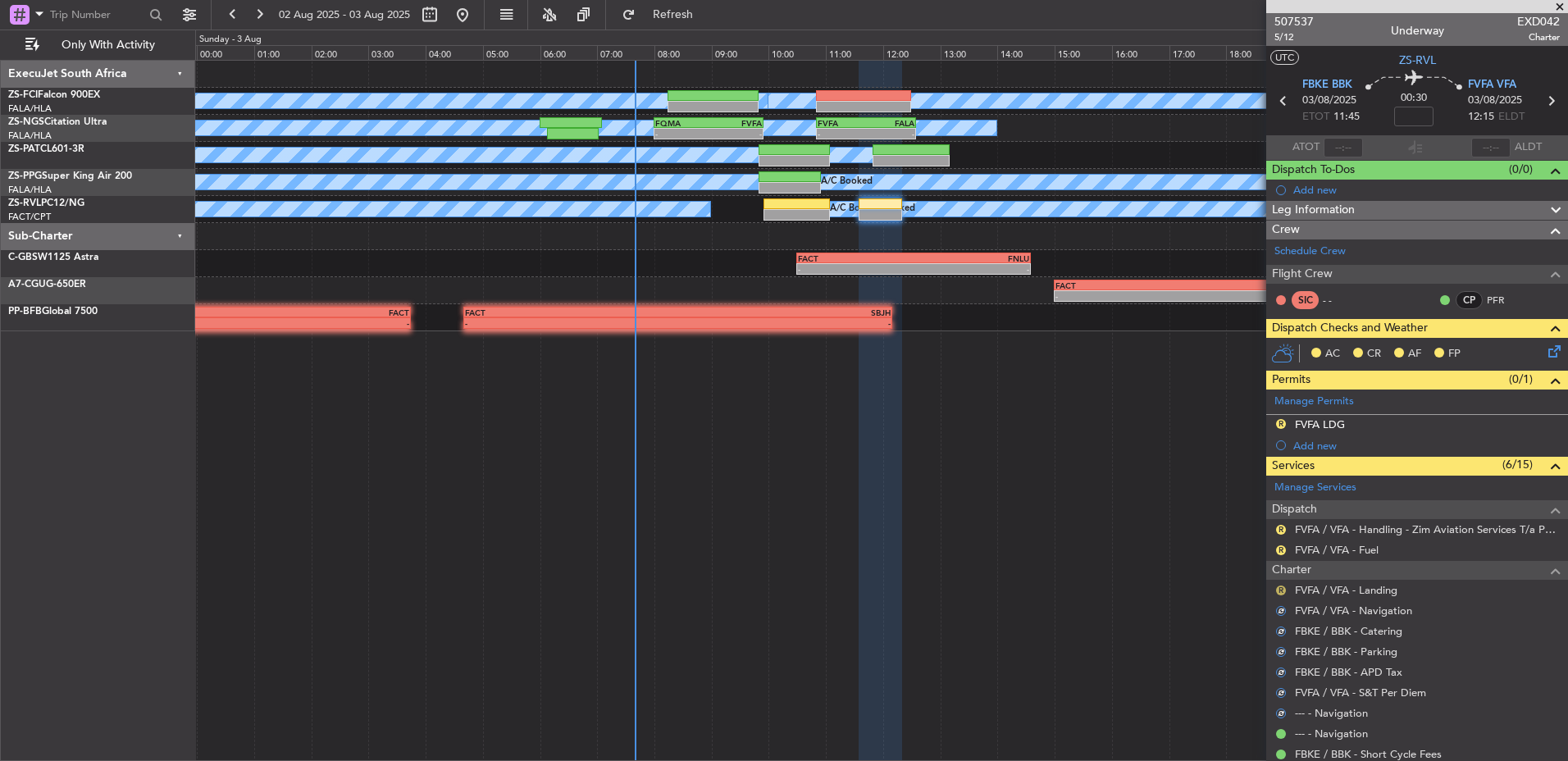 click on "R" at bounding box center [1281, 590] 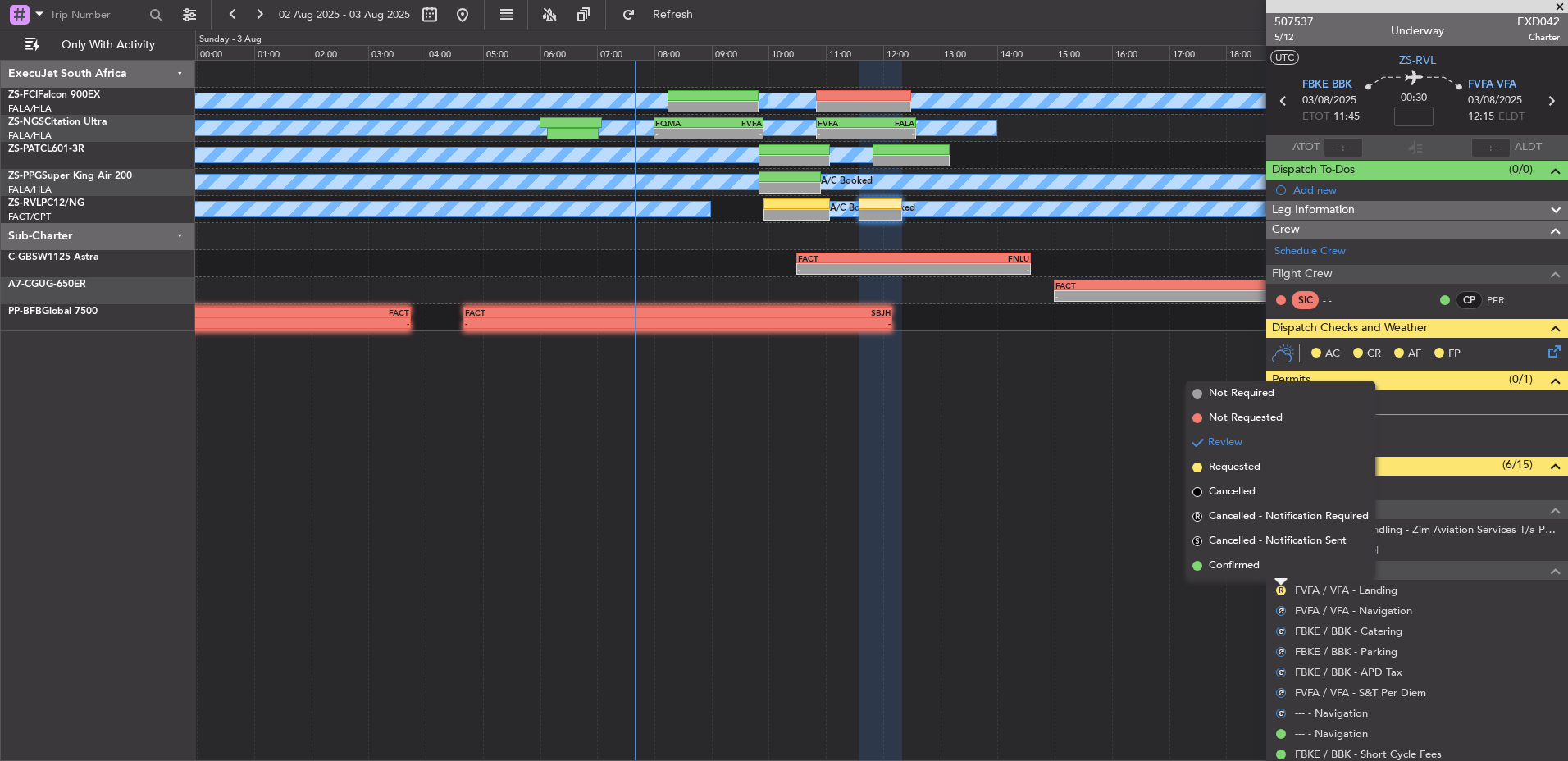 click on "Confirmed" at bounding box center (1280, 566) 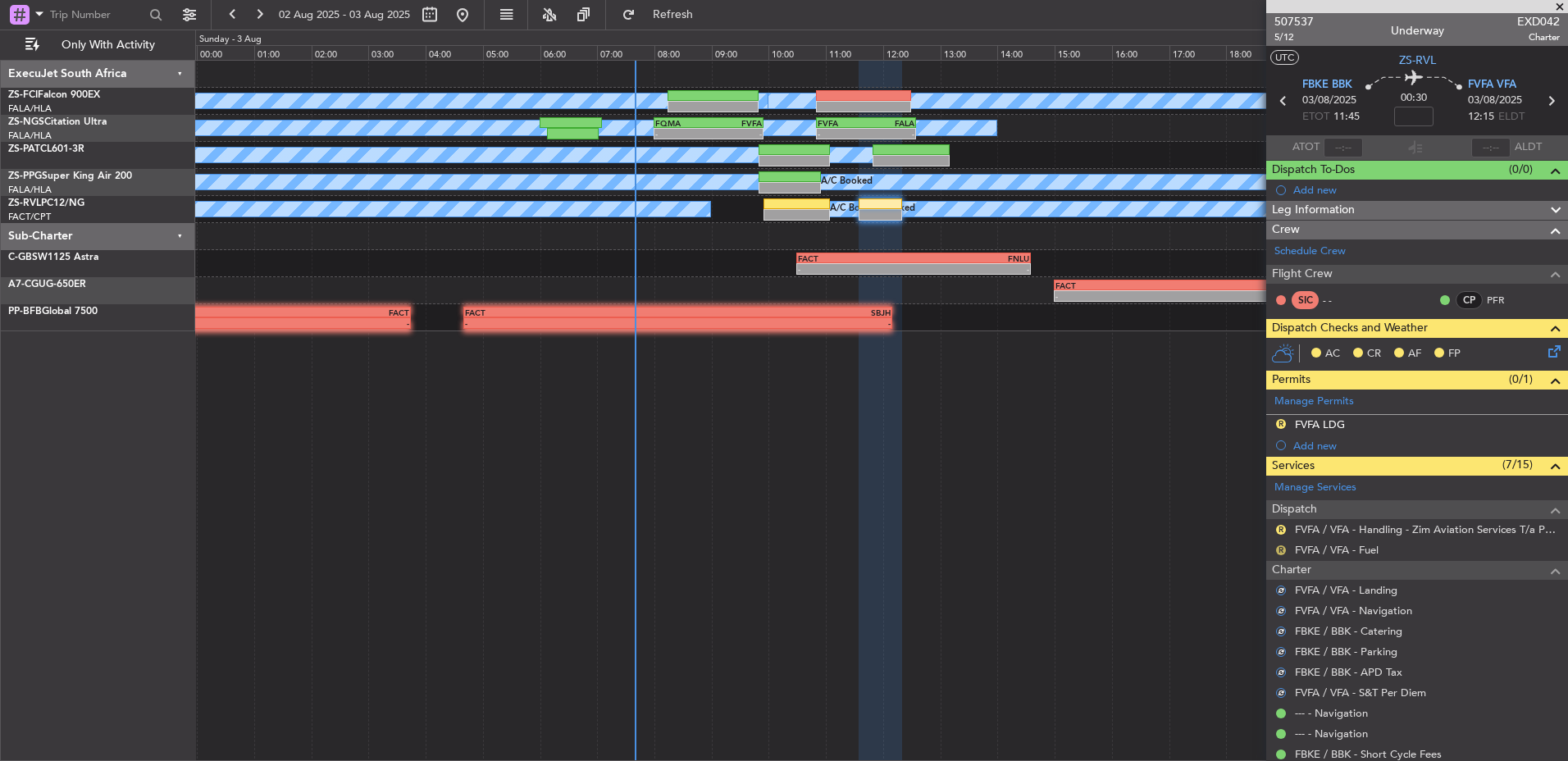 click on "R" at bounding box center [1281, 550] 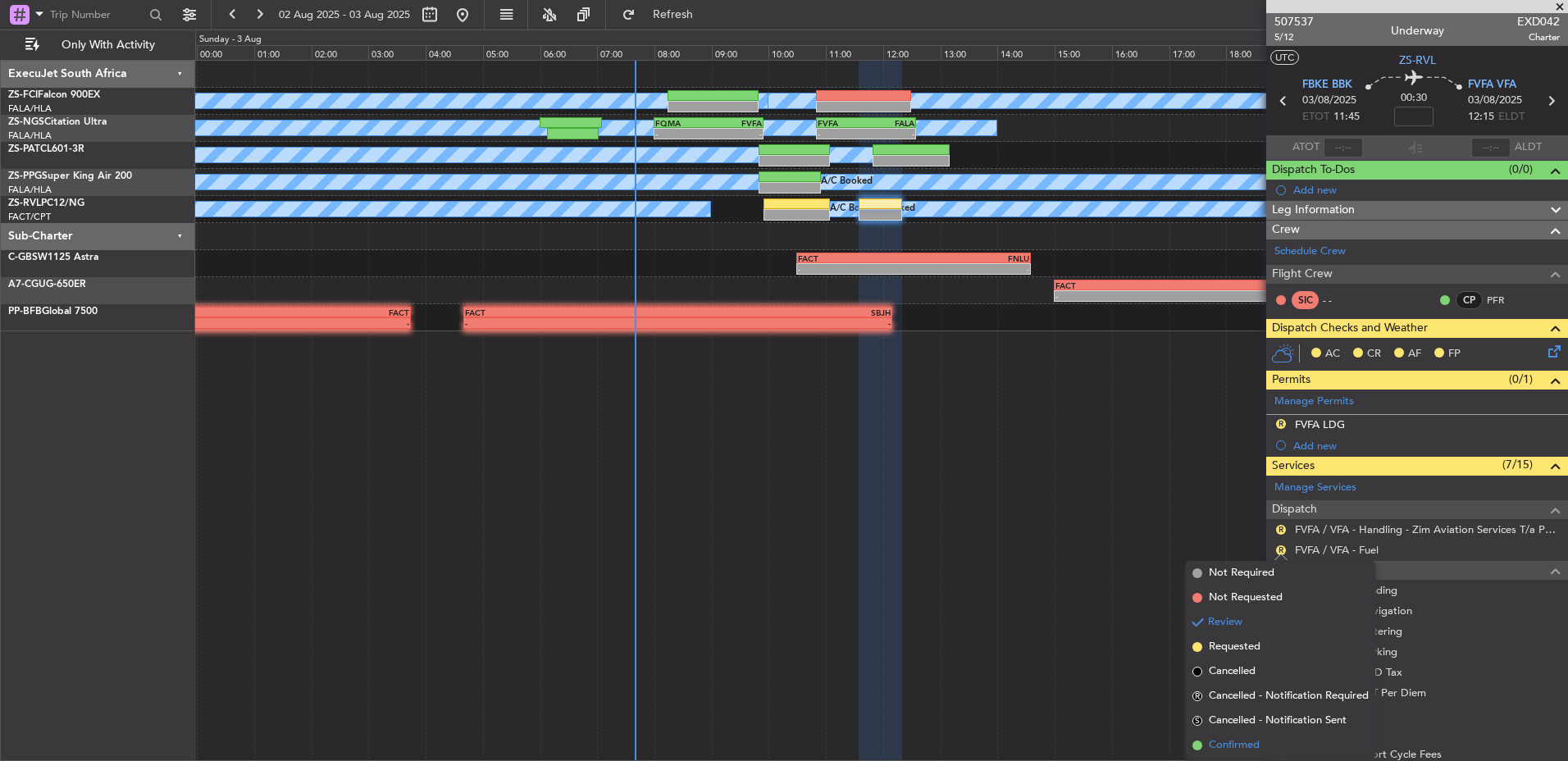 click on "Confirmed" at bounding box center (1234, 745) 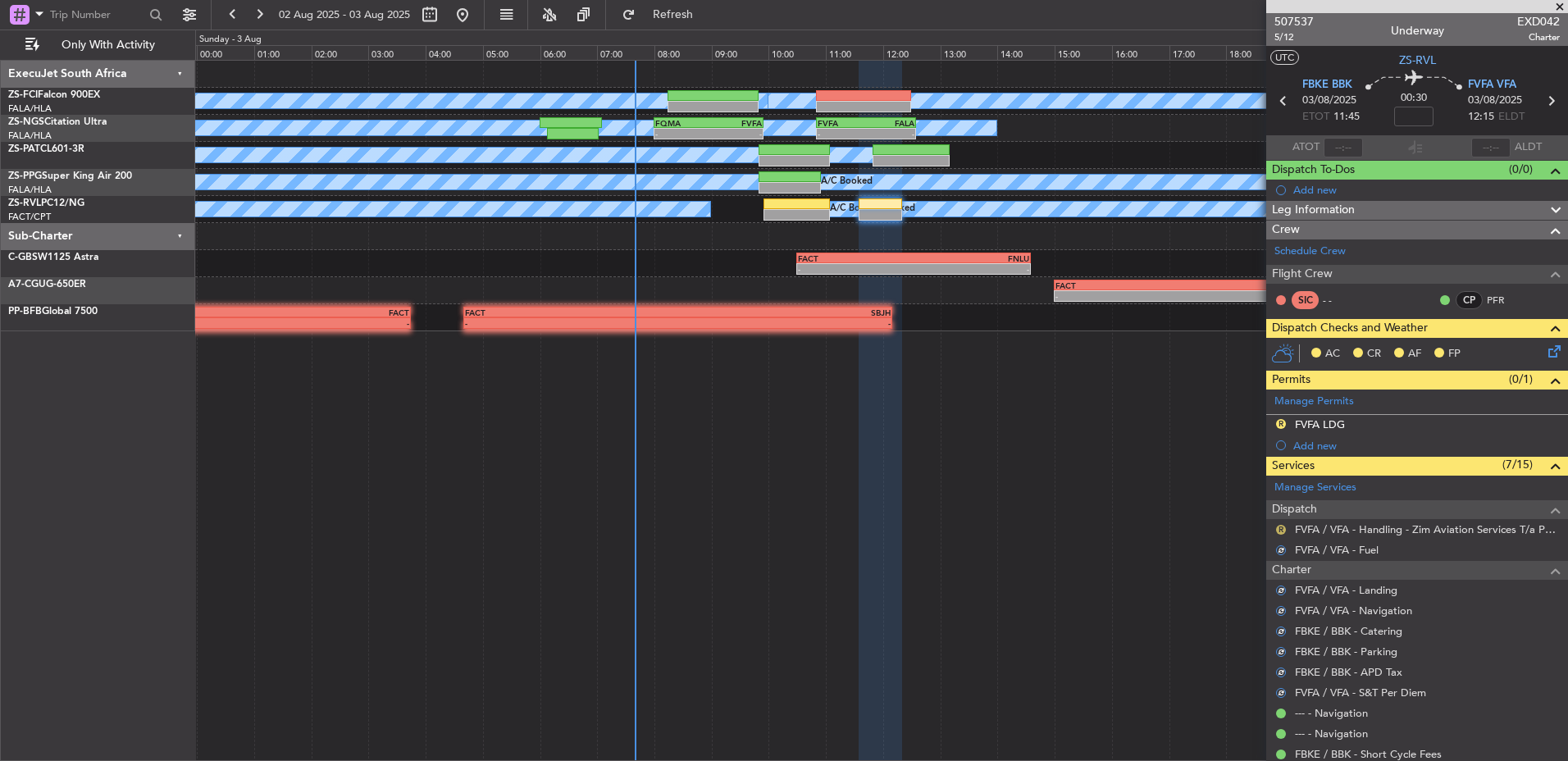 click on "R" at bounding box center [1281, 530] 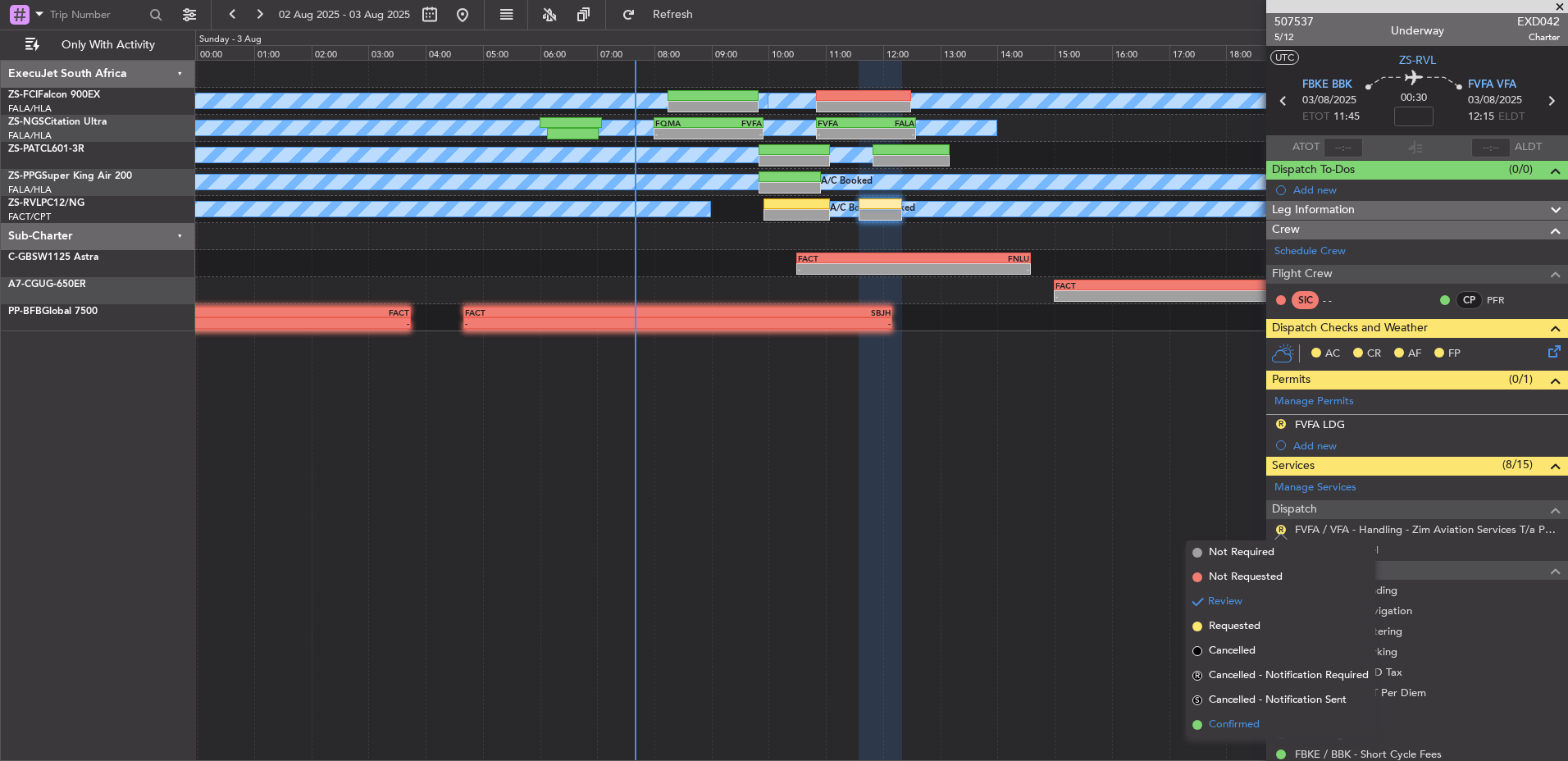 click on "Confirmed" at bounding box center (1234, 725) 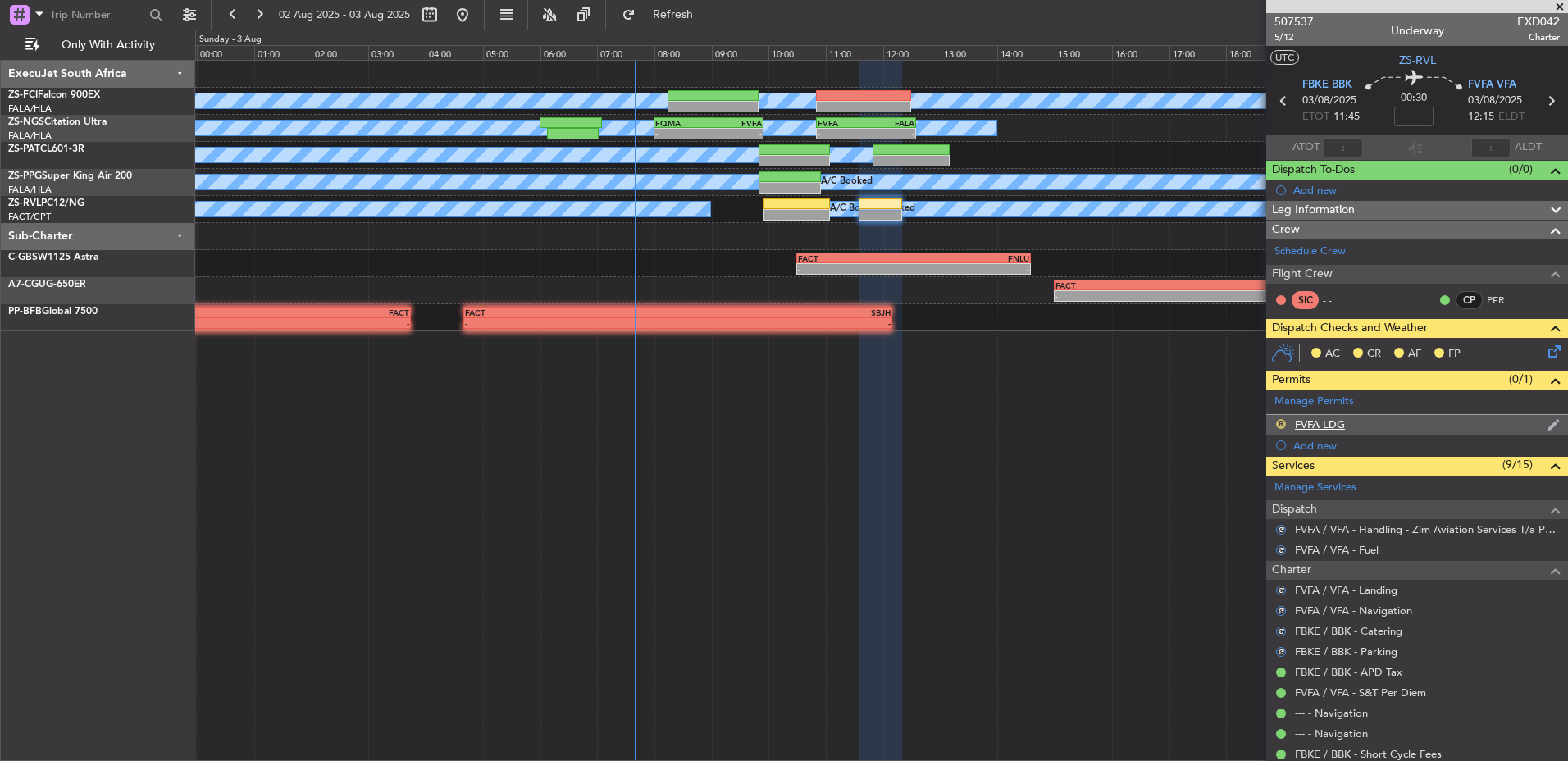click on "R" at bounding box center [1281, 424] 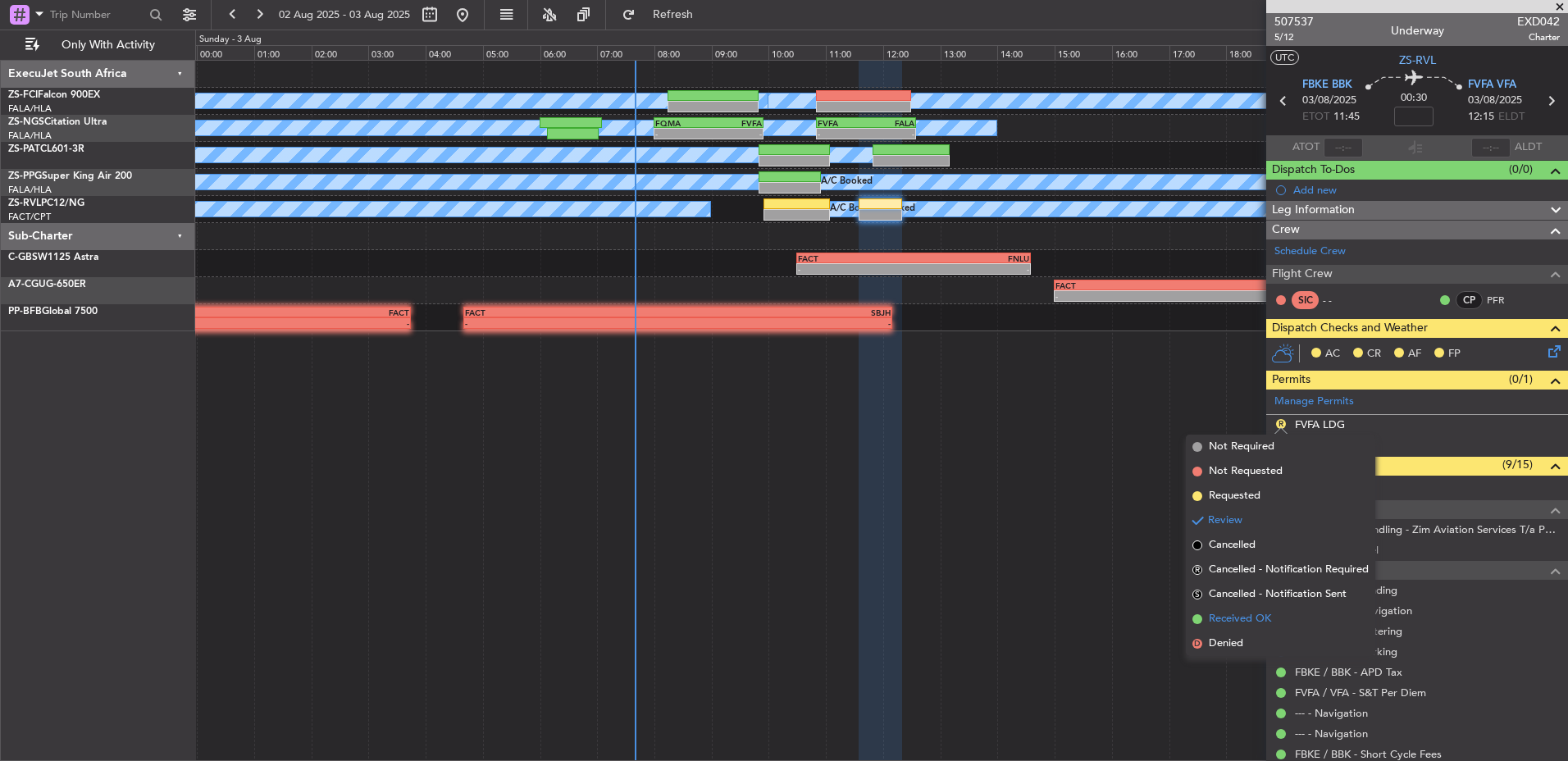 click on "Received OK" at bounding box center [1240, 619] 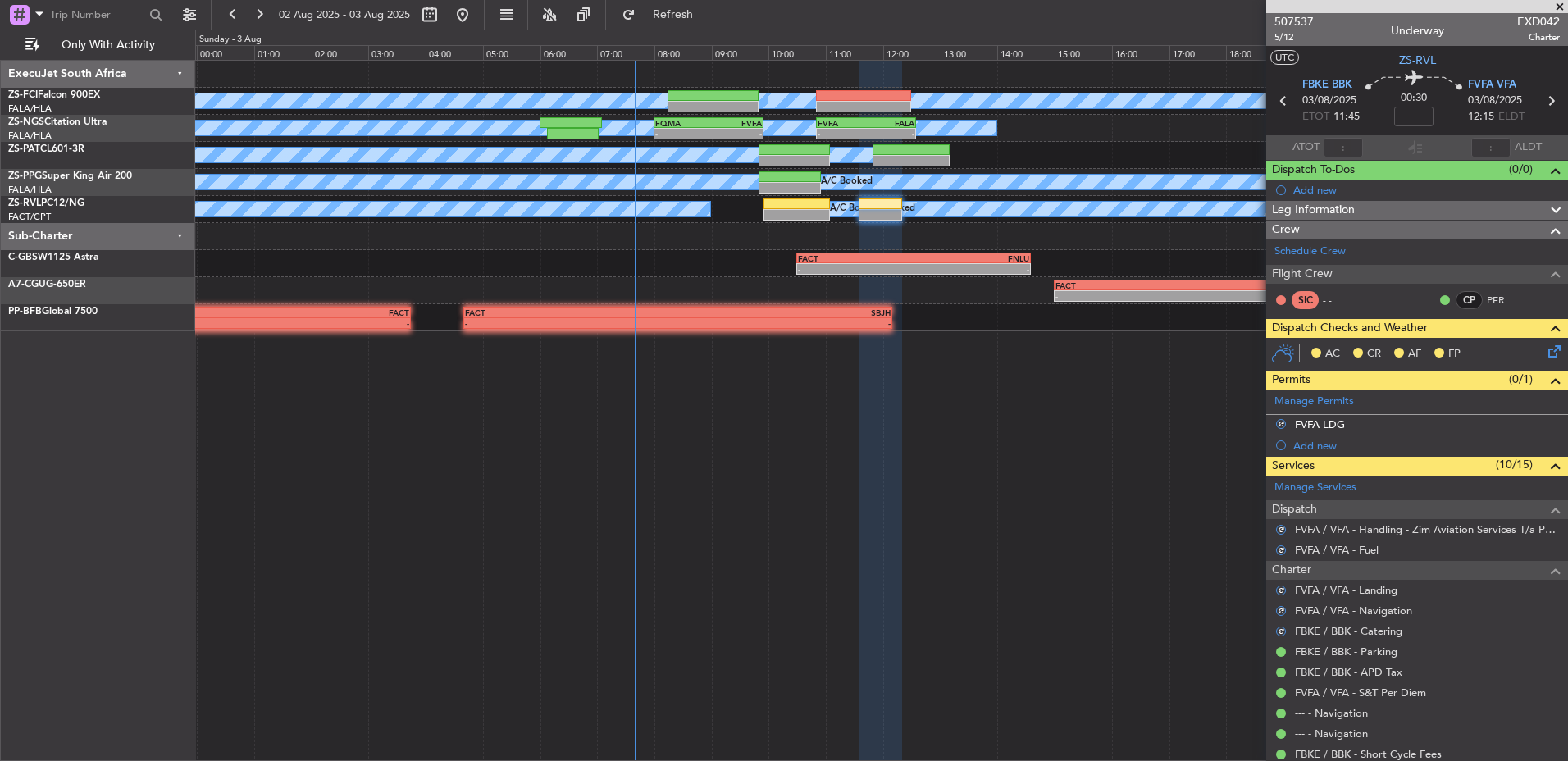 click 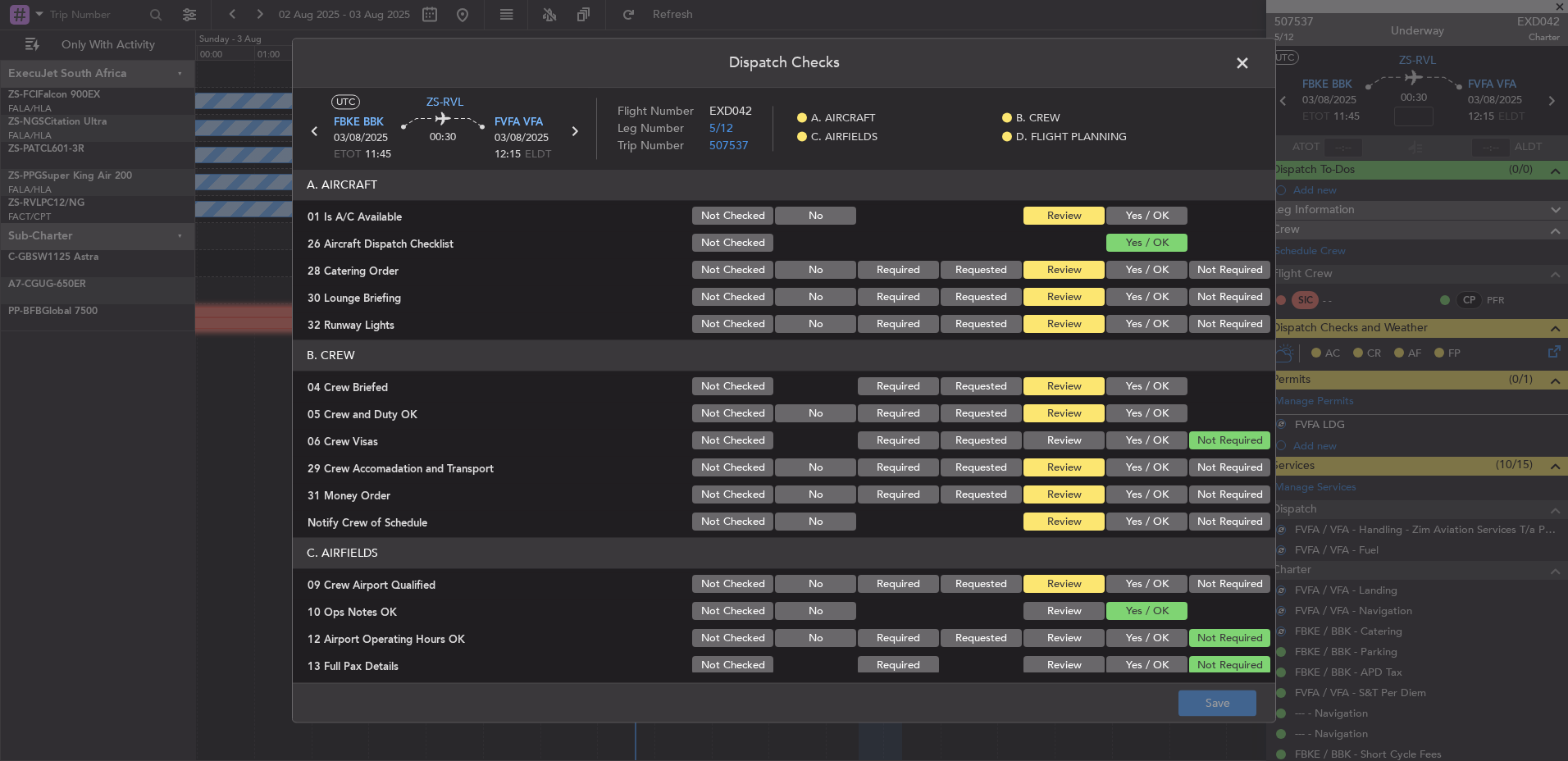 click on "A. AIRCRAFT" 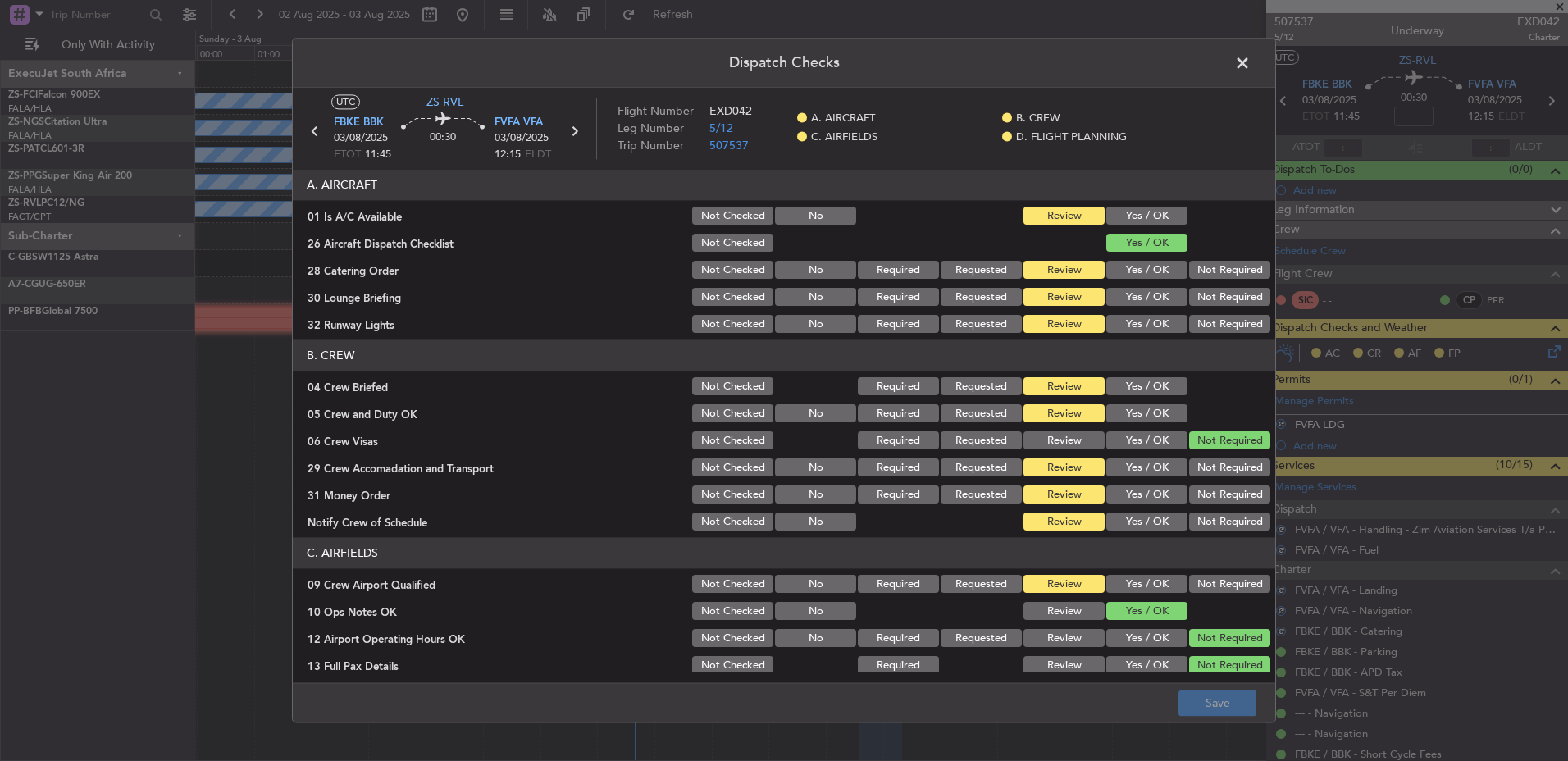 click on "A. AIRCRAFT   01 Is A/C Available  Not Checked No Review Yes / OK  26 Aircraft Dispatch Checklist  Not Checked Yes / OK  28 Catering Order  Not Checked No Required Requested Review Yes / OK Not Required  30 Lounge Briefing  Not Checked No Required Requested Review Yes / OK Not Required  32 Runway Lights  Not Checked No Required Requested Review Yes / OK Not Required" 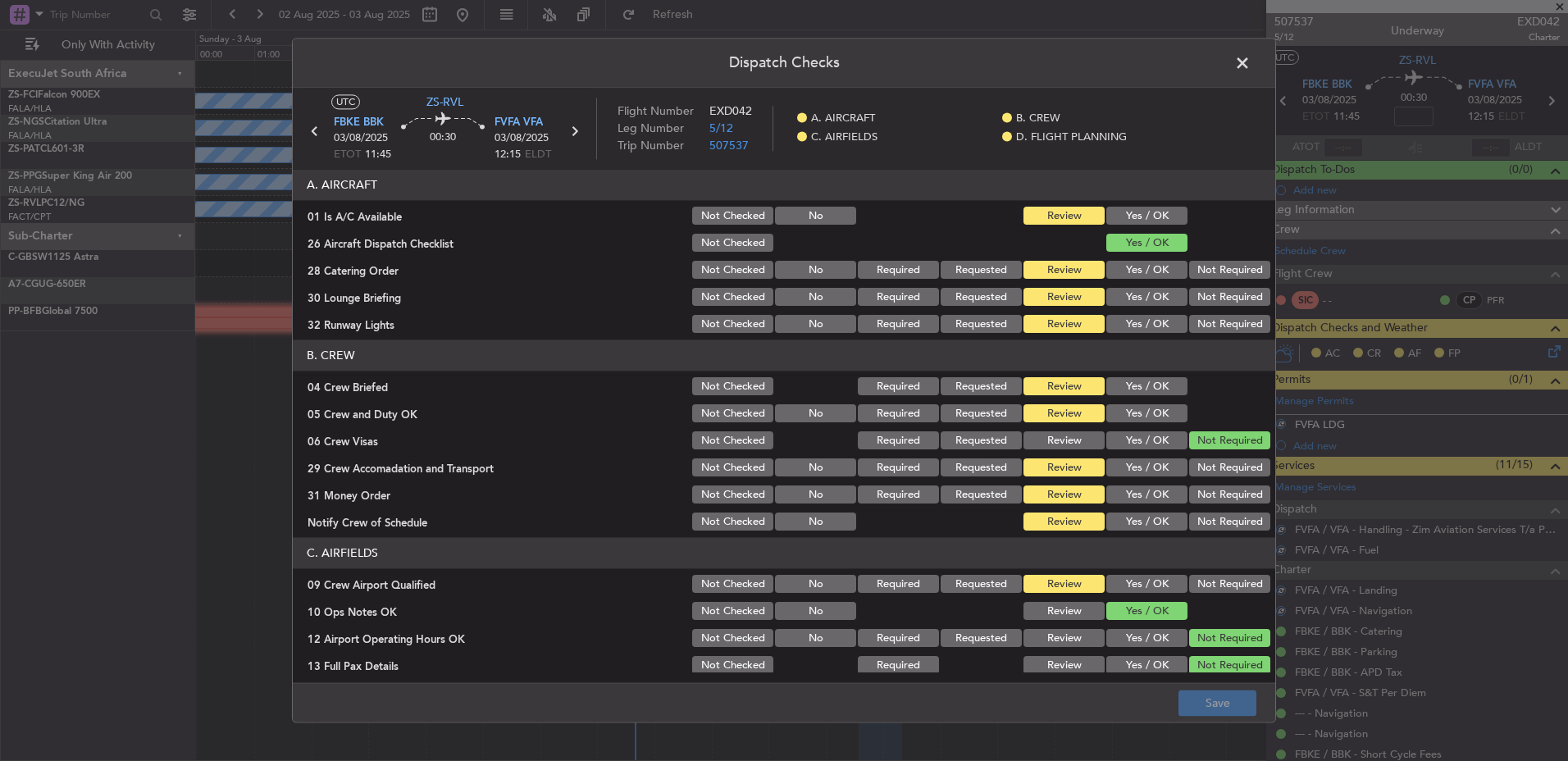 click on "Yes / OK" 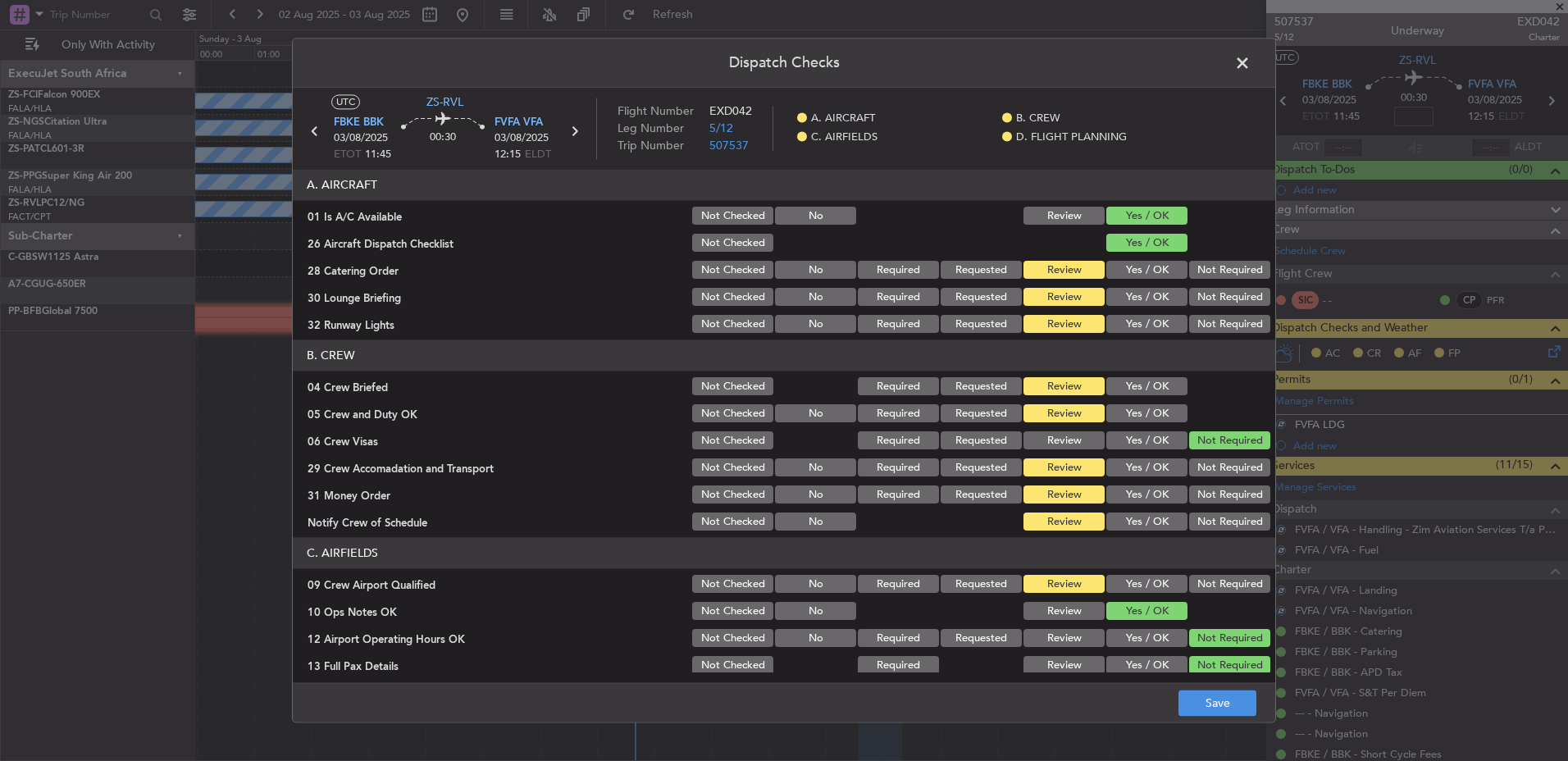 drag, startPoint x: 1219, startPoint y: 273, endPoint x: 1221, endPoint y: 286, distance: 13.152946 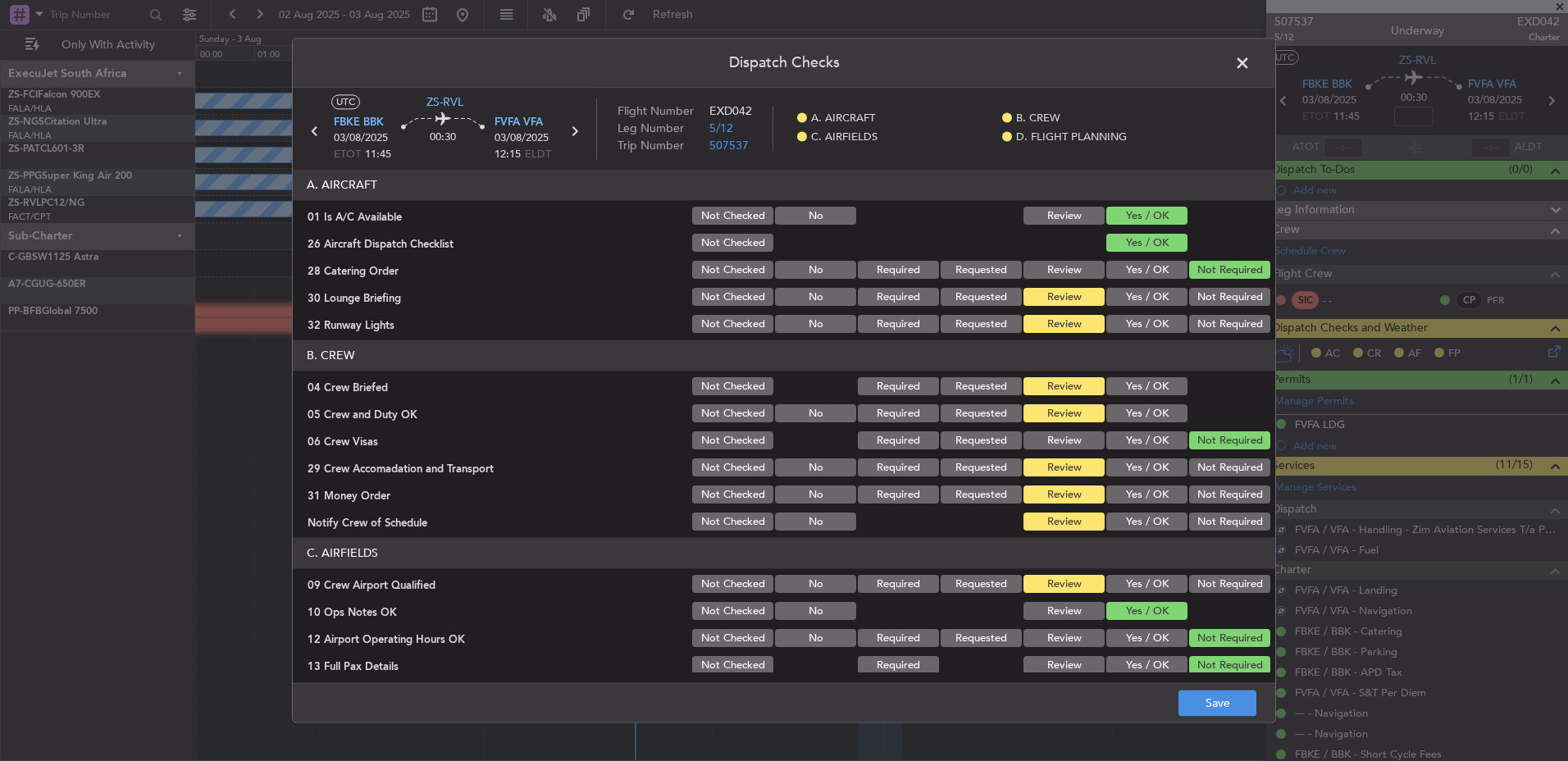 click on "Not Required" 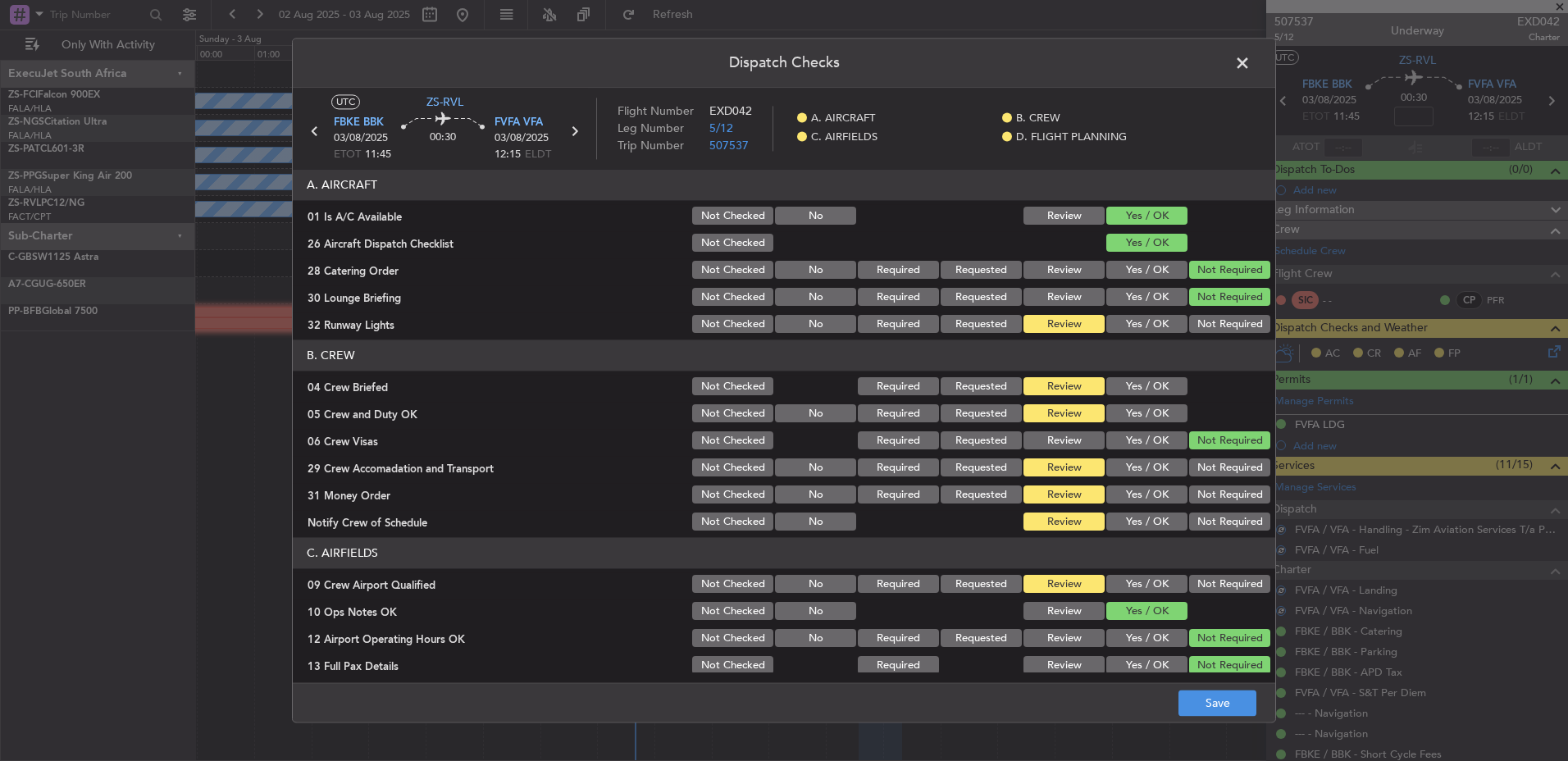 drag, startPoint x: 1222, startPoint y: 299, endPoint x: 1222, endPoint y: 311, distance: 12 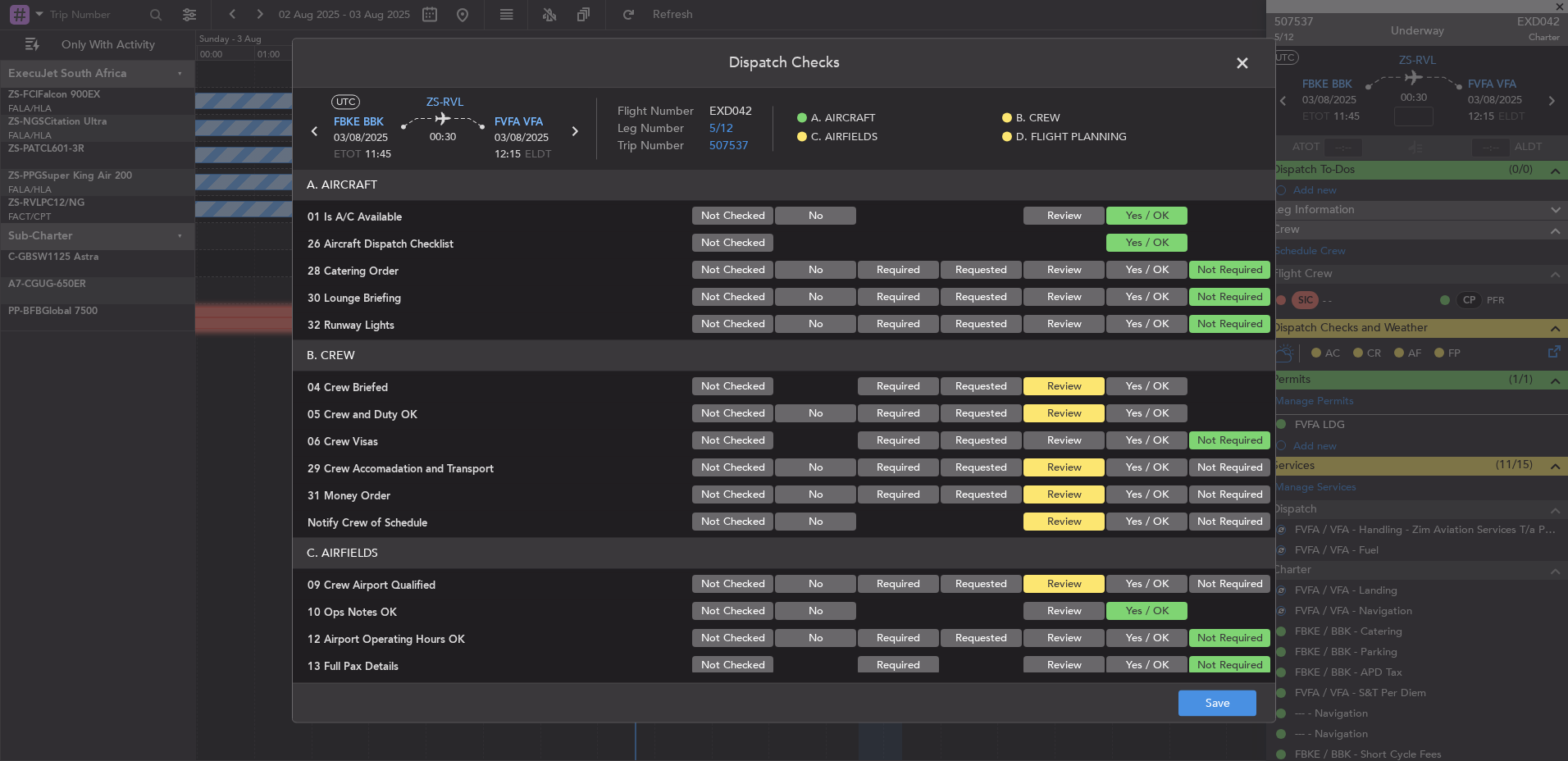 drag, startPoint x: 1212, startPoint y: 330, endPoint x: 1192, endPoint y: 350, distance: 28.284271 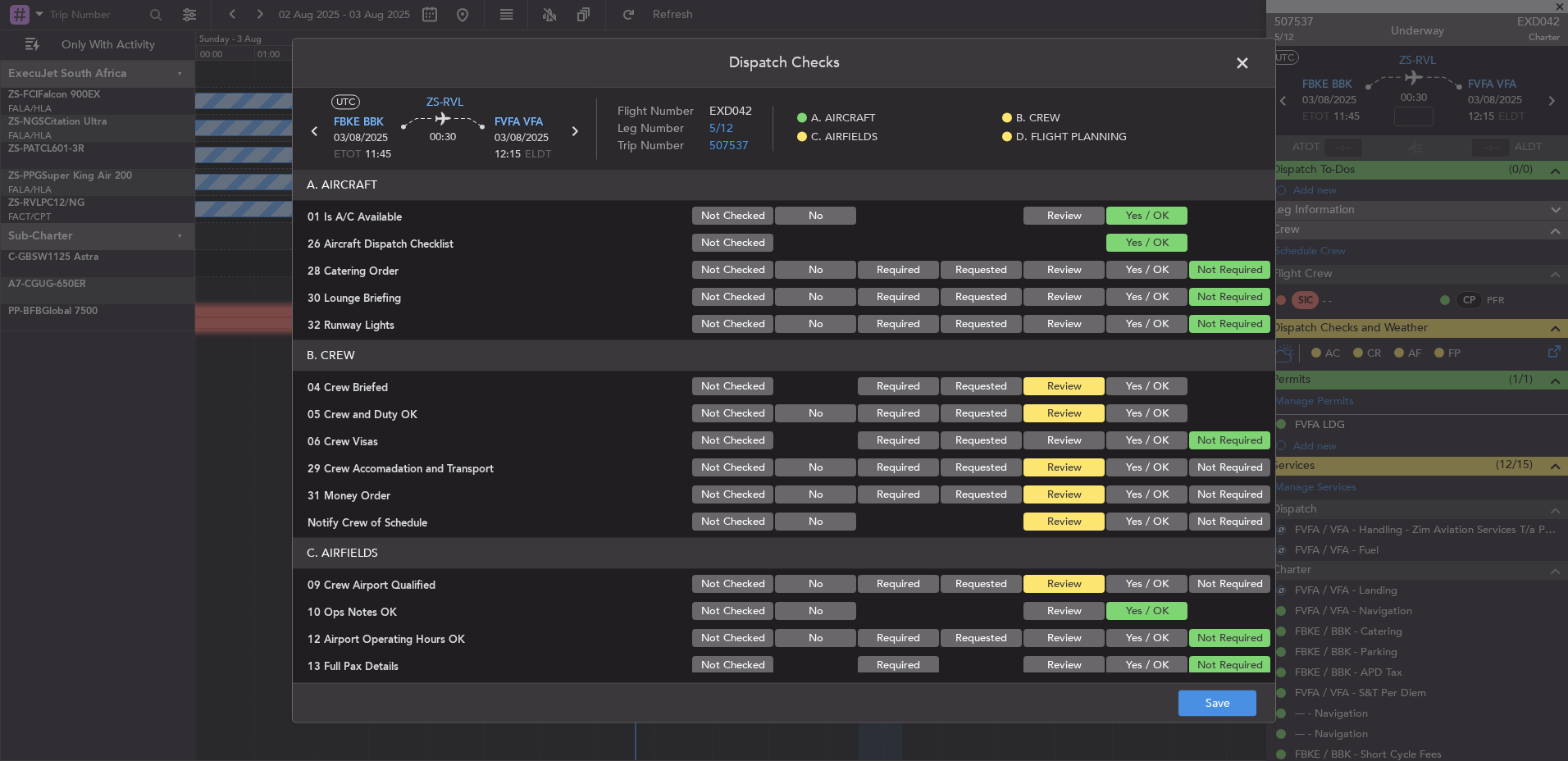 click on "Yes / OK" 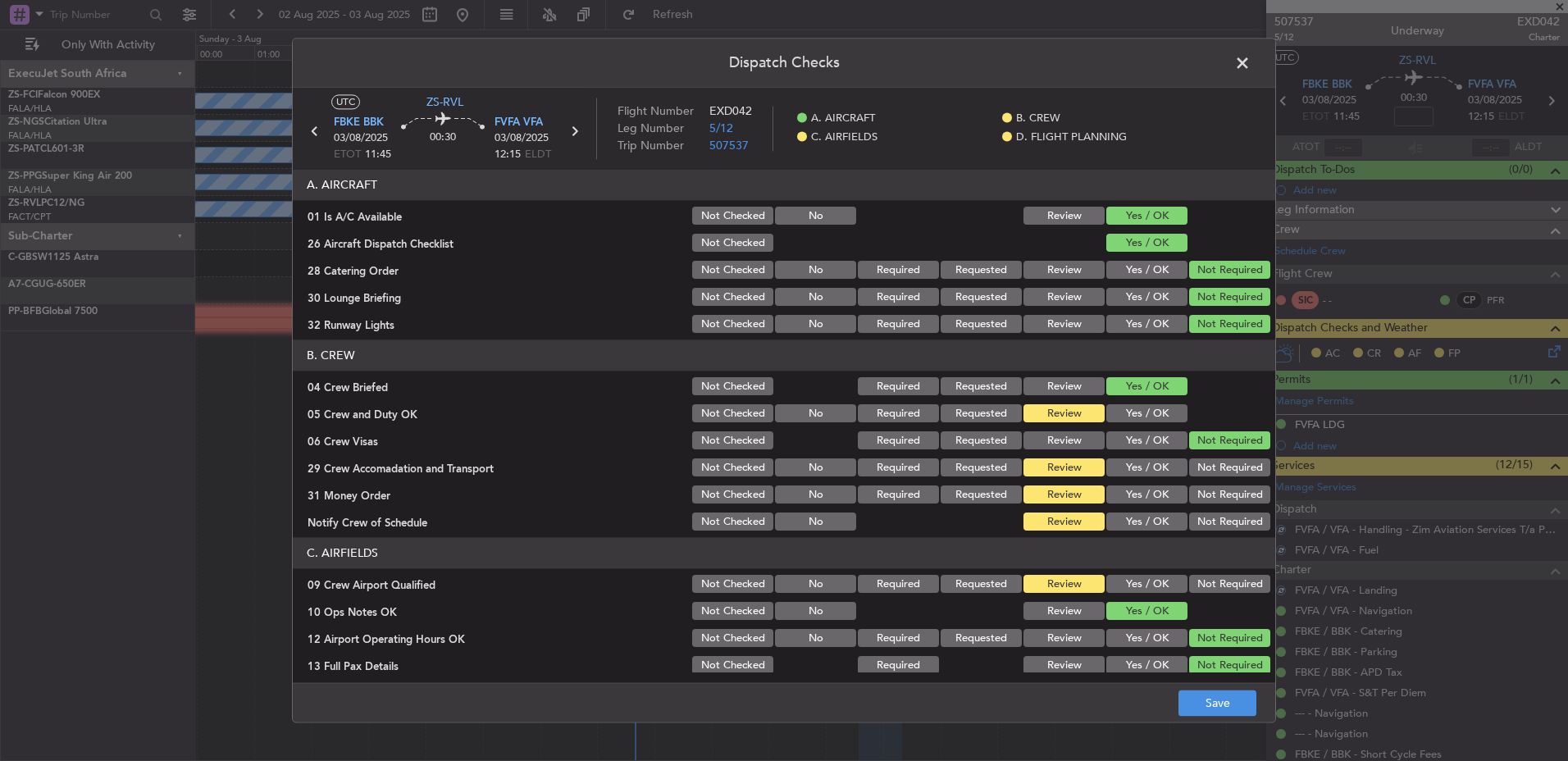 click on "Yes / OK" 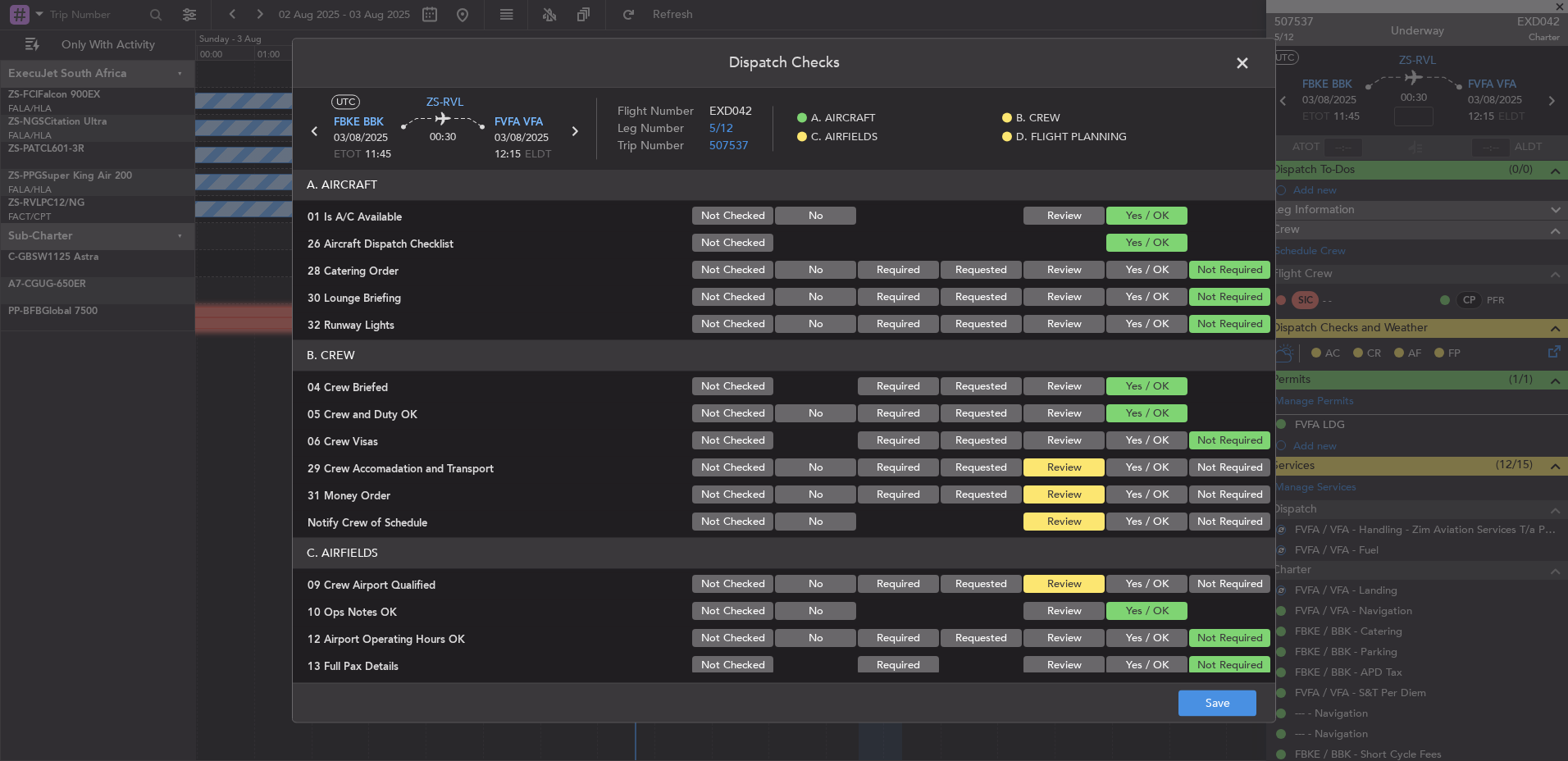 click on "Not Required" 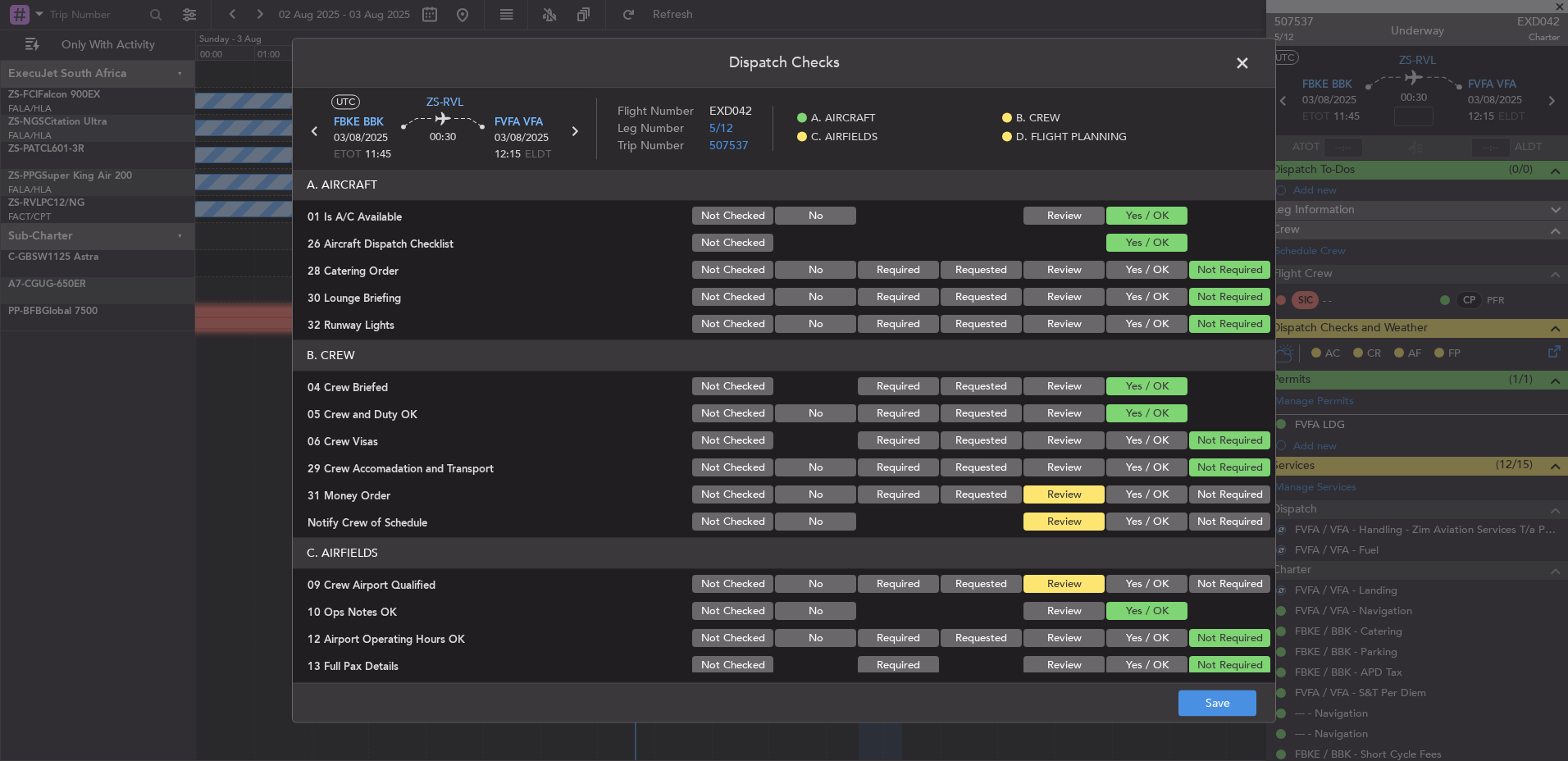 click on "Not Required" 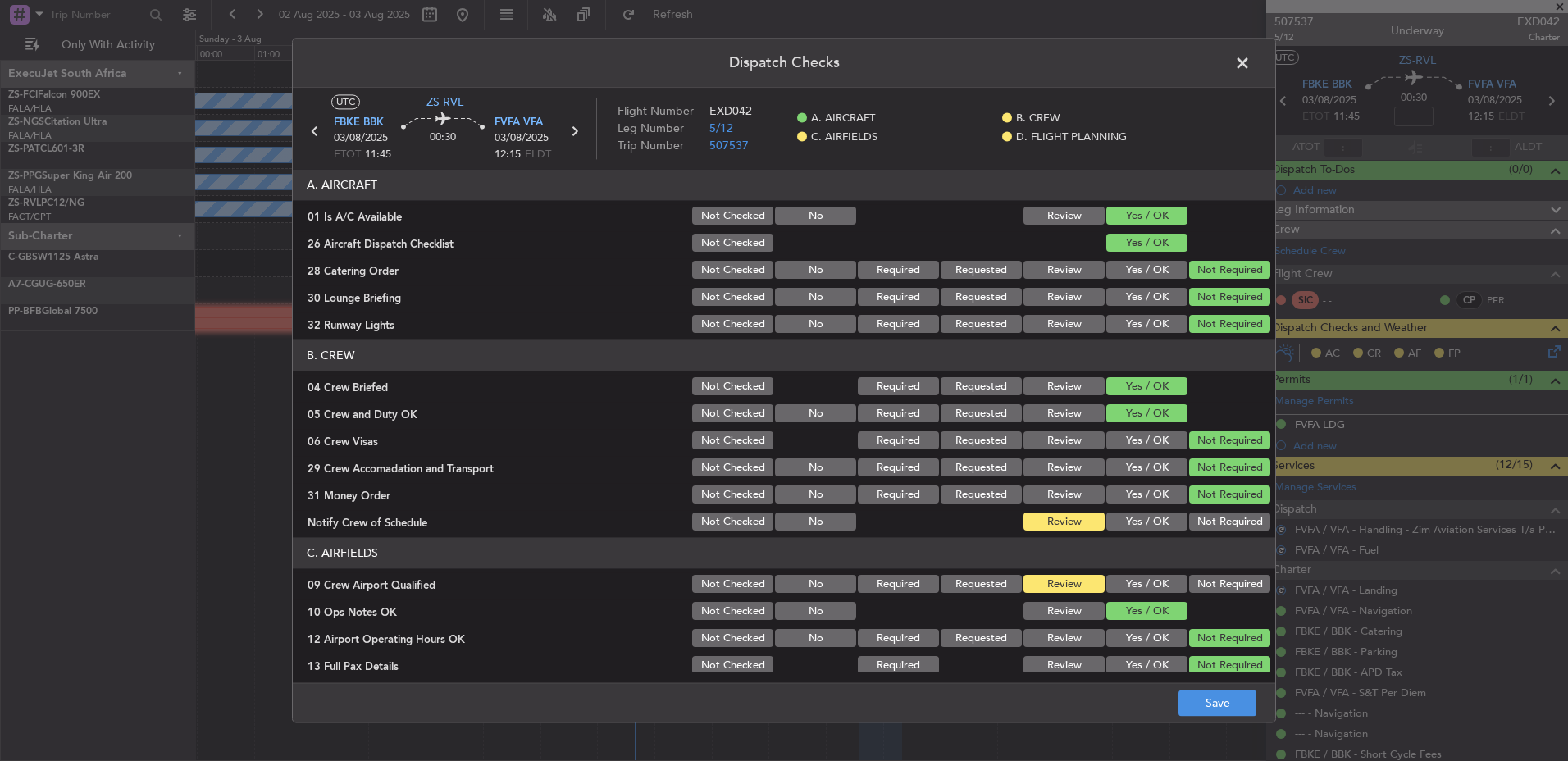 drag, startPoint x: 1237, startPoint y: 493, endPoint x: 1236, endPoint y: 514, distance: 21.023796 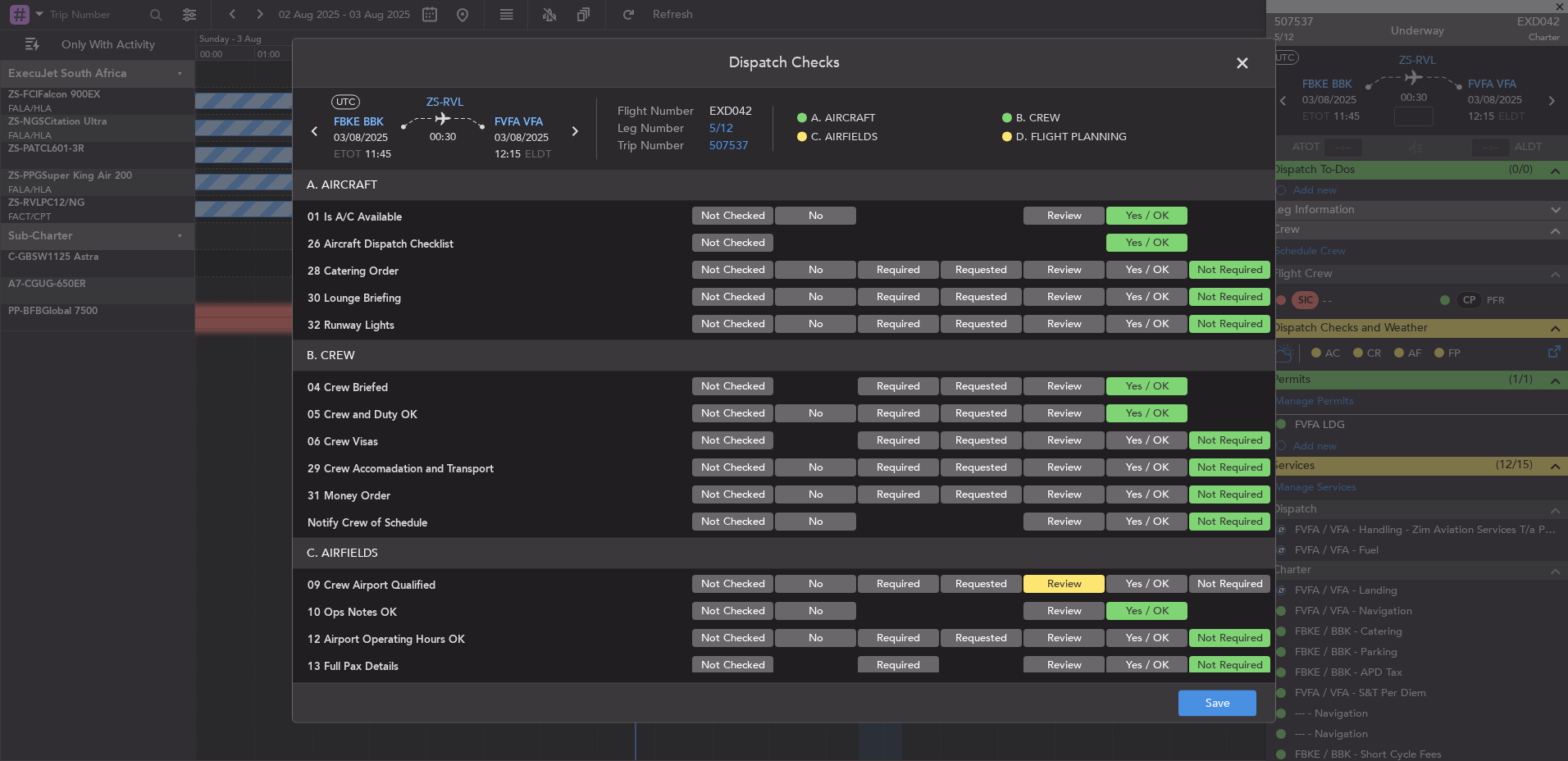 click on "Not Required" 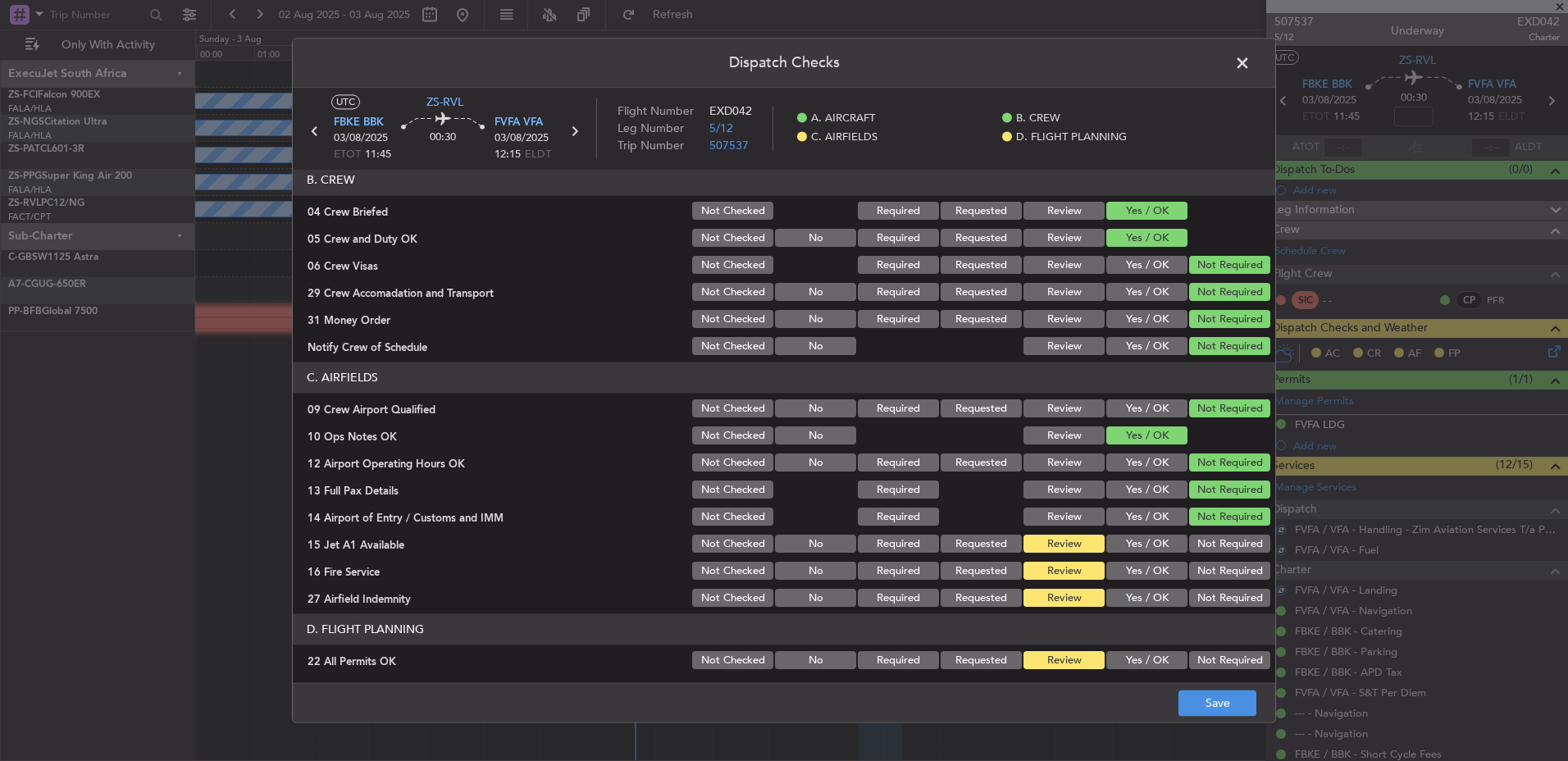 scroll, scrollTop: 234, scrollLeft: 0, axis: vertical 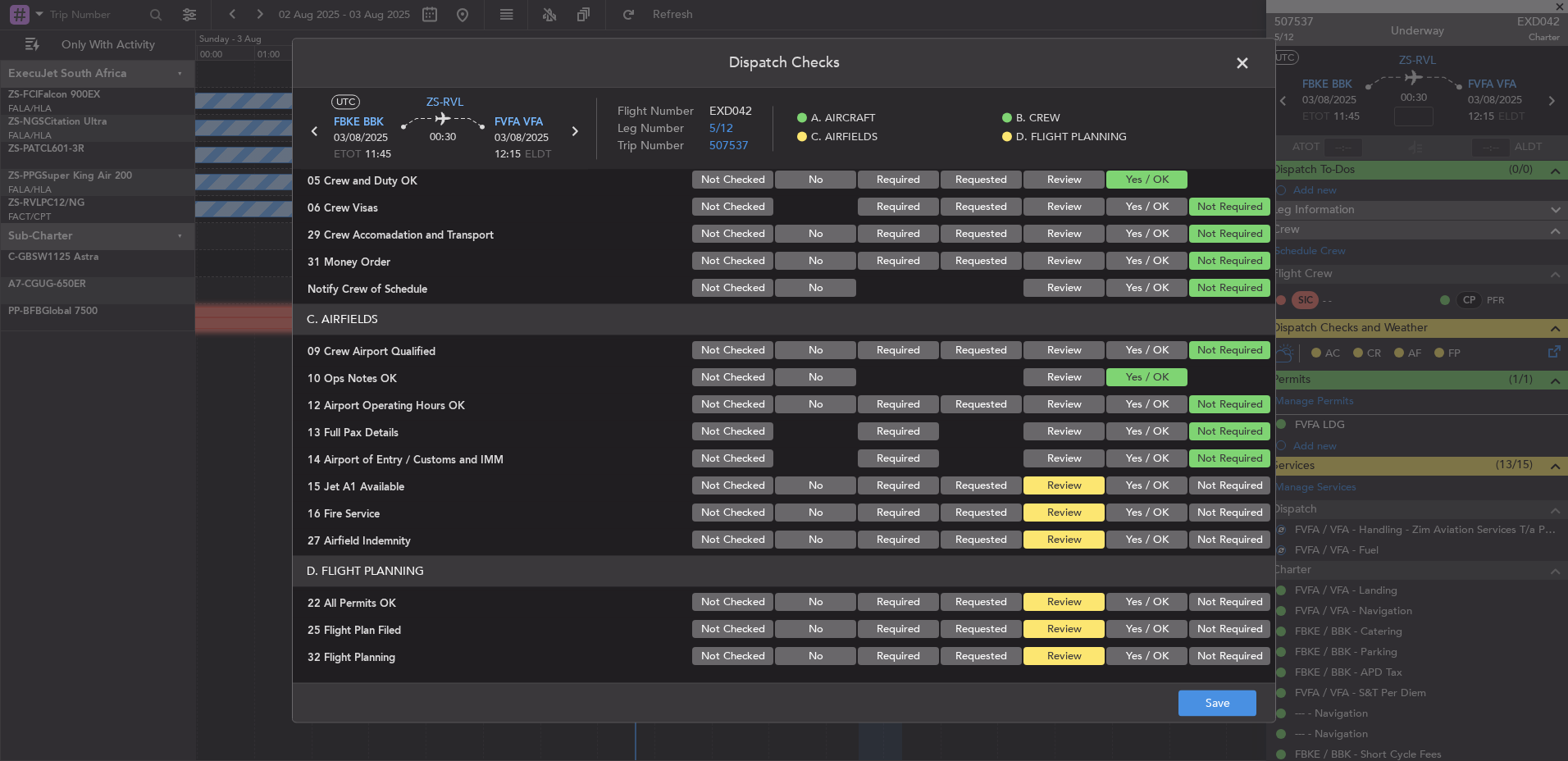 click on "Not Required" 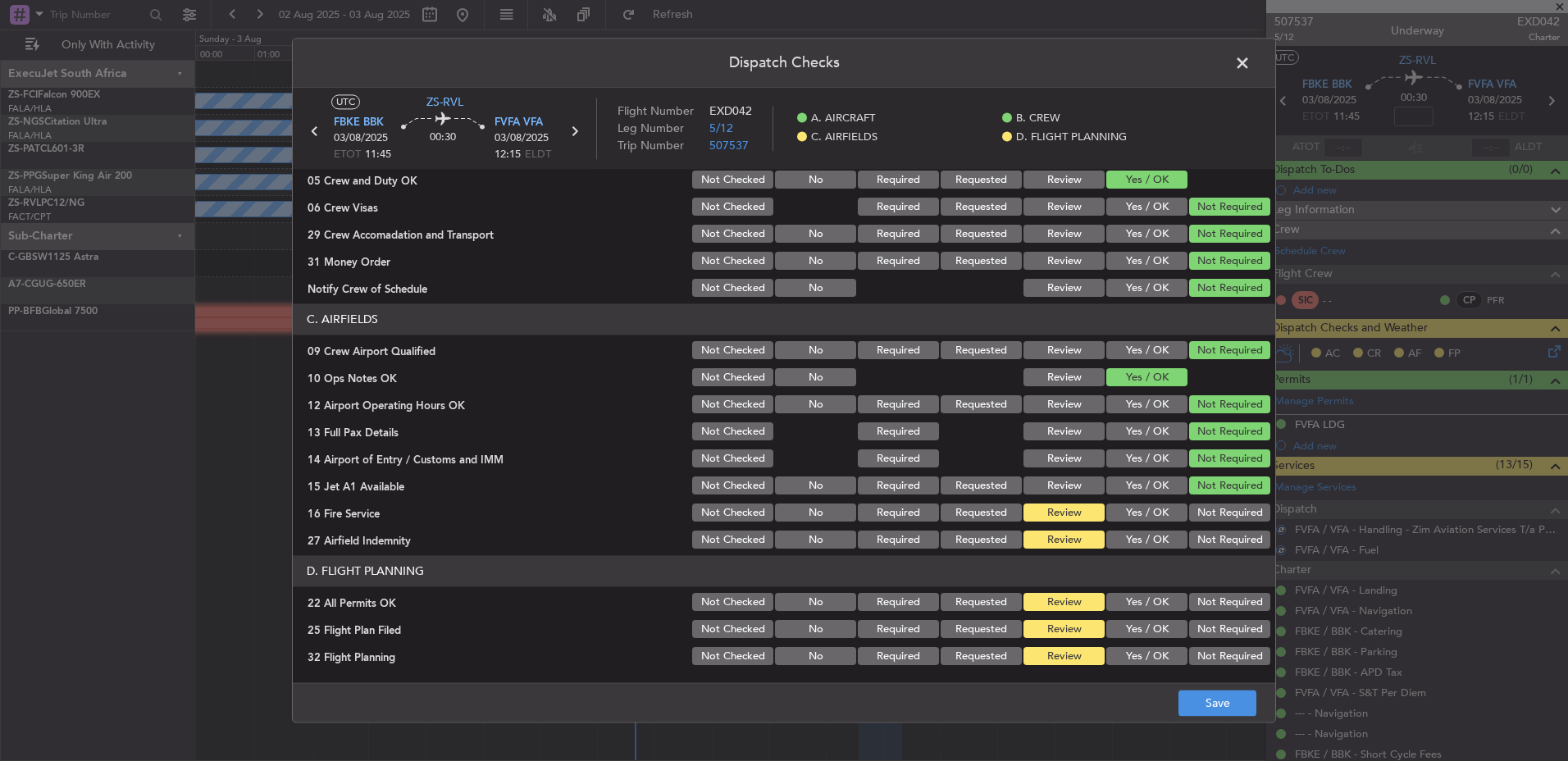 click on "C. AIRFIELDS   09 Crew Airport Qualified  Not Checked No Required Requested Review Yes / OK Not Required  10 Ops Notes OK  Not Checked No Review Yes / OK  12 Airport Operating Hours OK  Not Checked No Required Requested Review Yes / OK Not Required  13 Full Pax Details  Not Checked Required Review Yes / OK Not Required  14 Airport of Entry / Customs and IMM  Not Checked Required Review Yes / OK Not Required  15 Jet A1 Available  Not Checked No Required Requested Review Yes / OK Not Required  16 Fire Service  Not Checked No Required Requested Review Yes / OK Not Required  27 Airfield Indemnity  Not Checked No Required Requested Review Yes / OK Not Required" 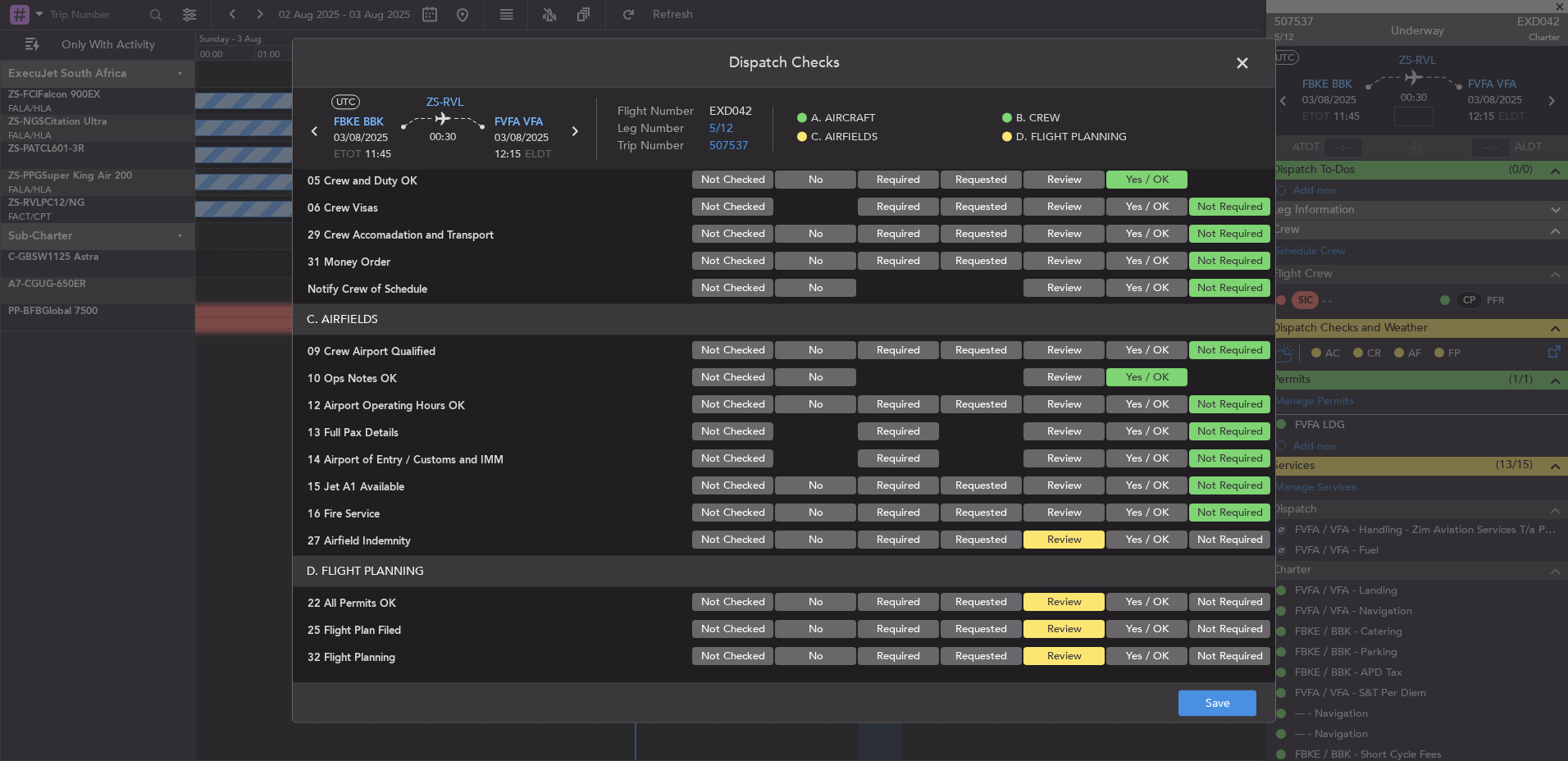click on "Not Required" 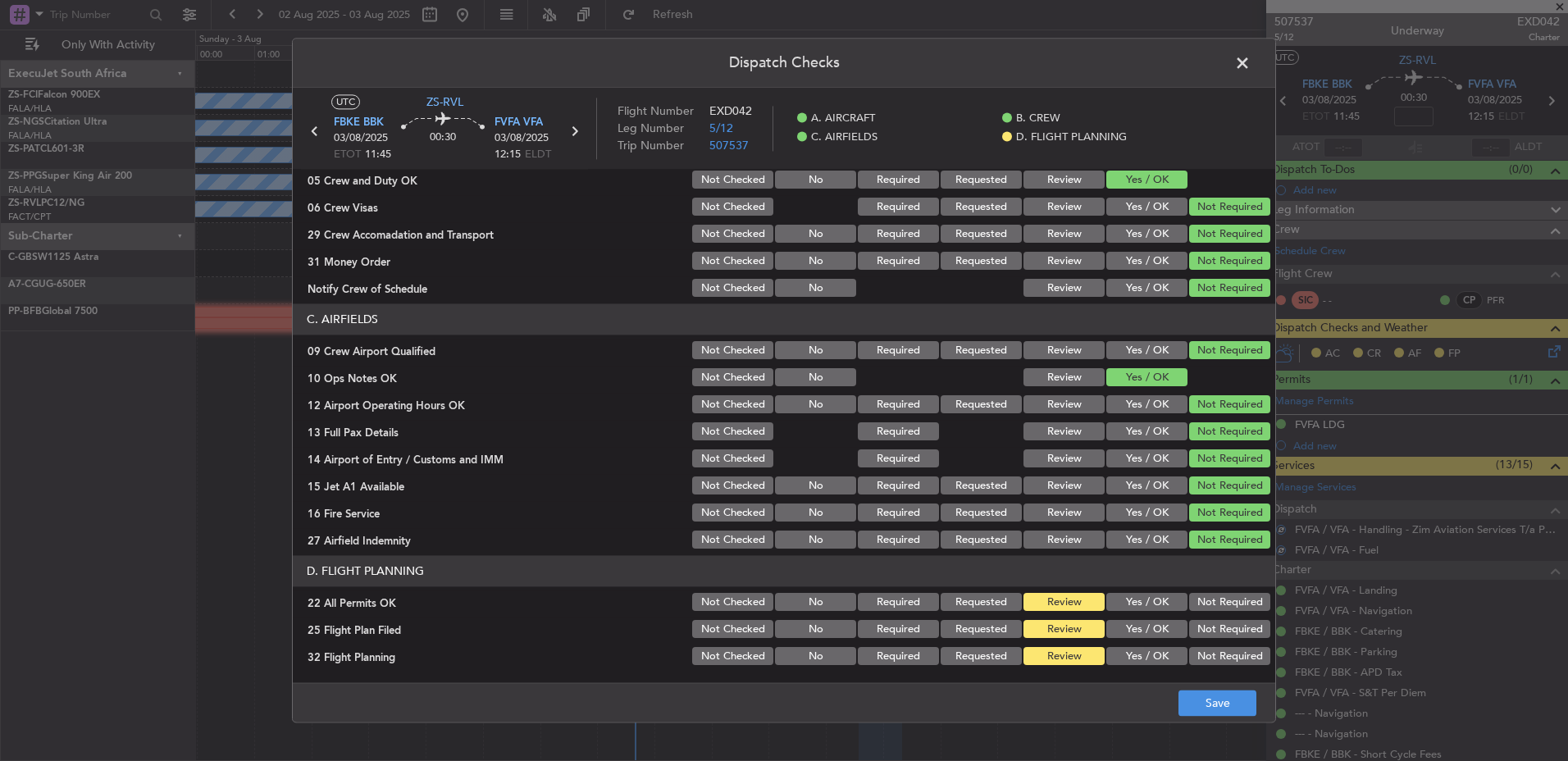 click on "Yes / OK" 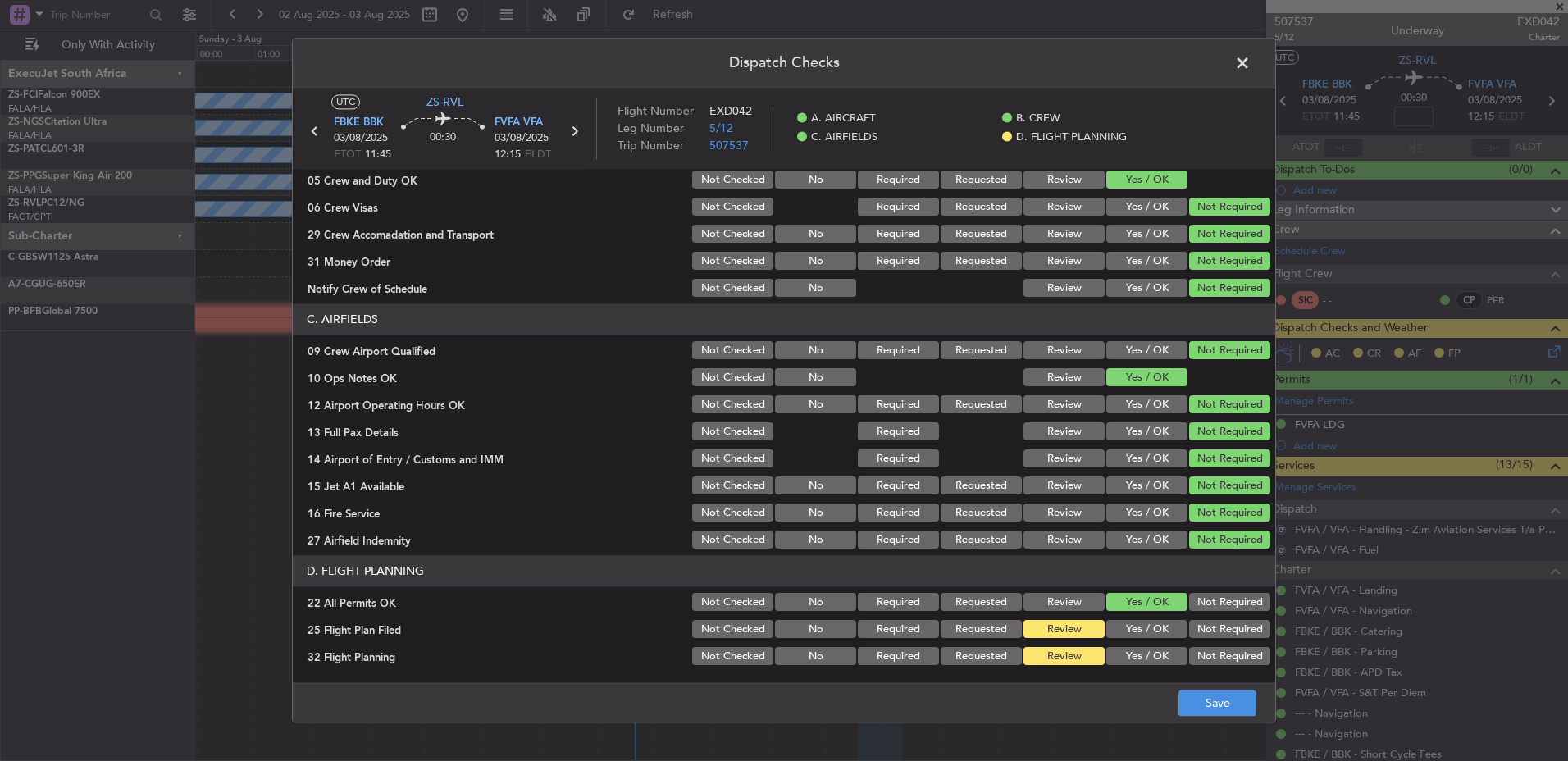 click on "Yes / OK" 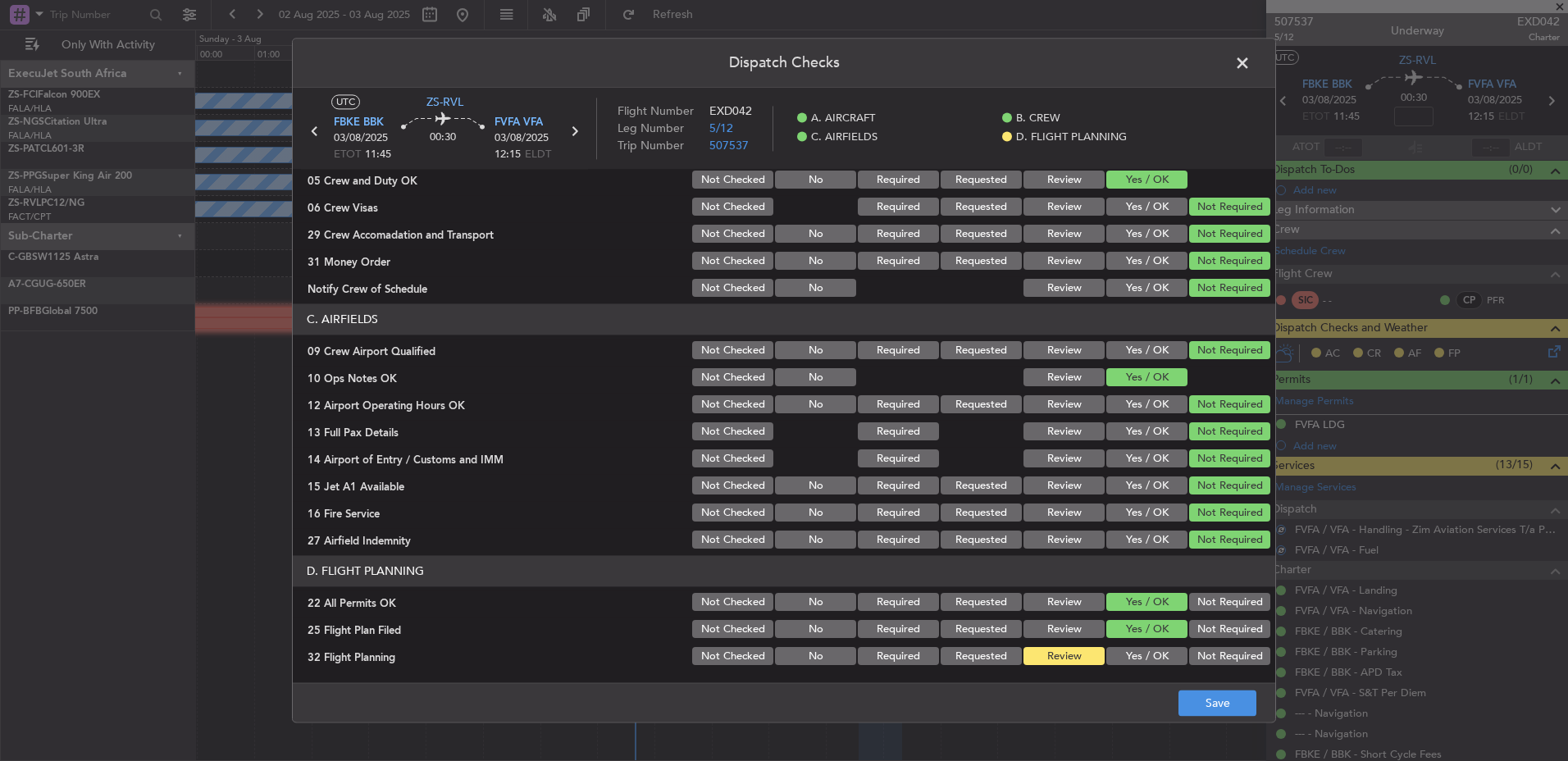 drag, startPoint x: 1138, startPoint y: 638, endPoint x: 1142, endPoint y: 658, distance: 20.3961 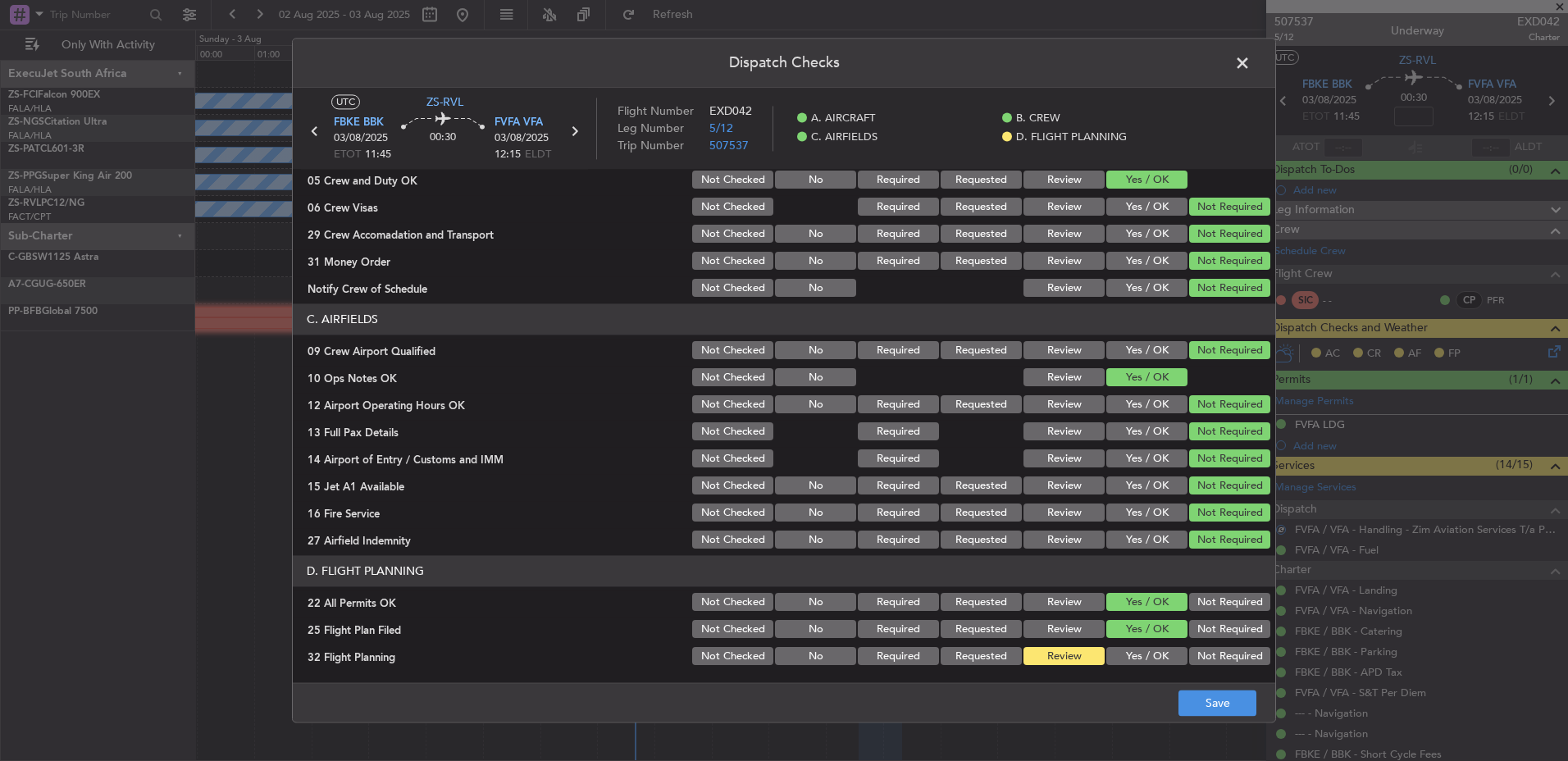 click on "Yes / OK" 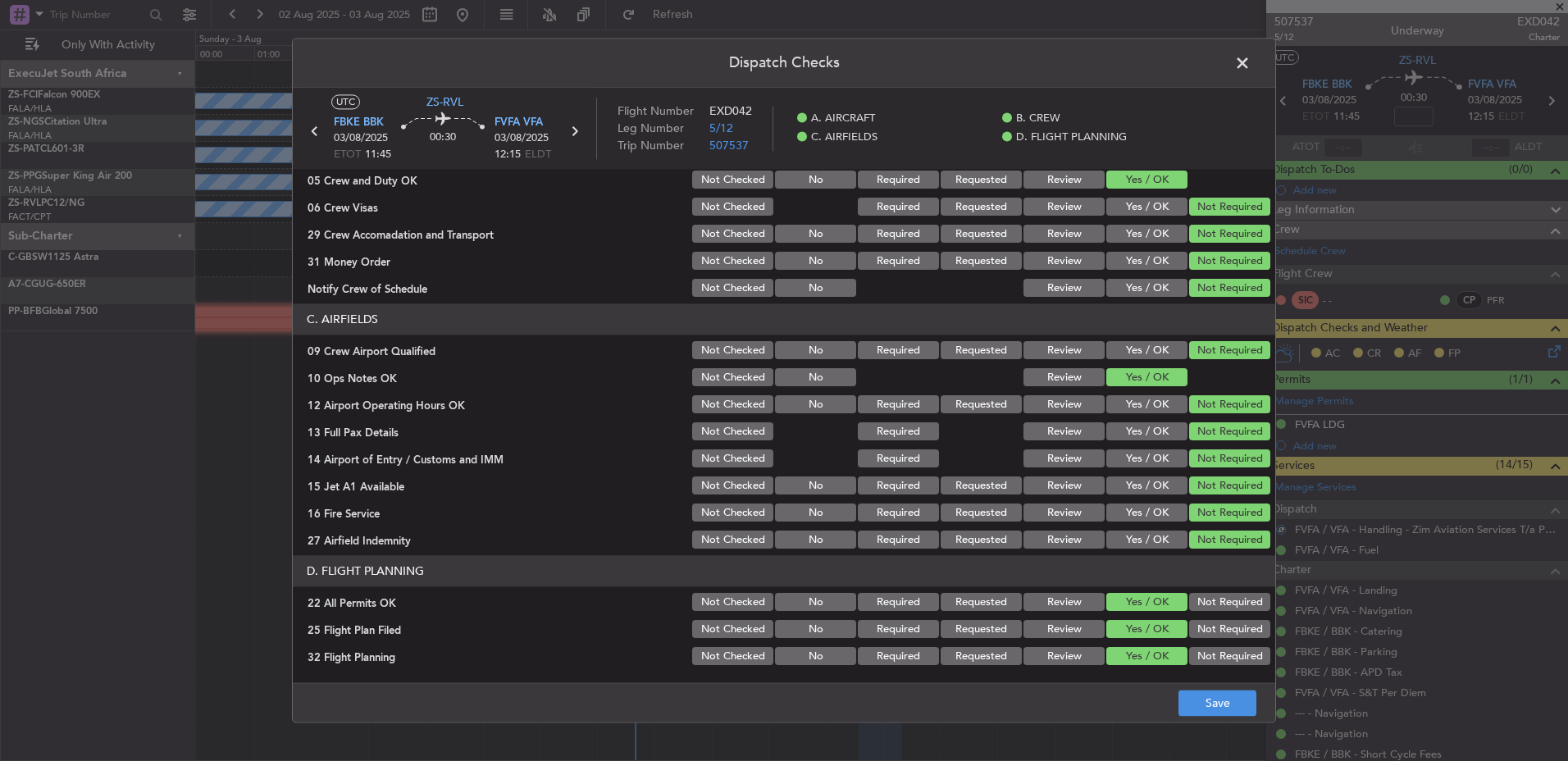 click on "Save" 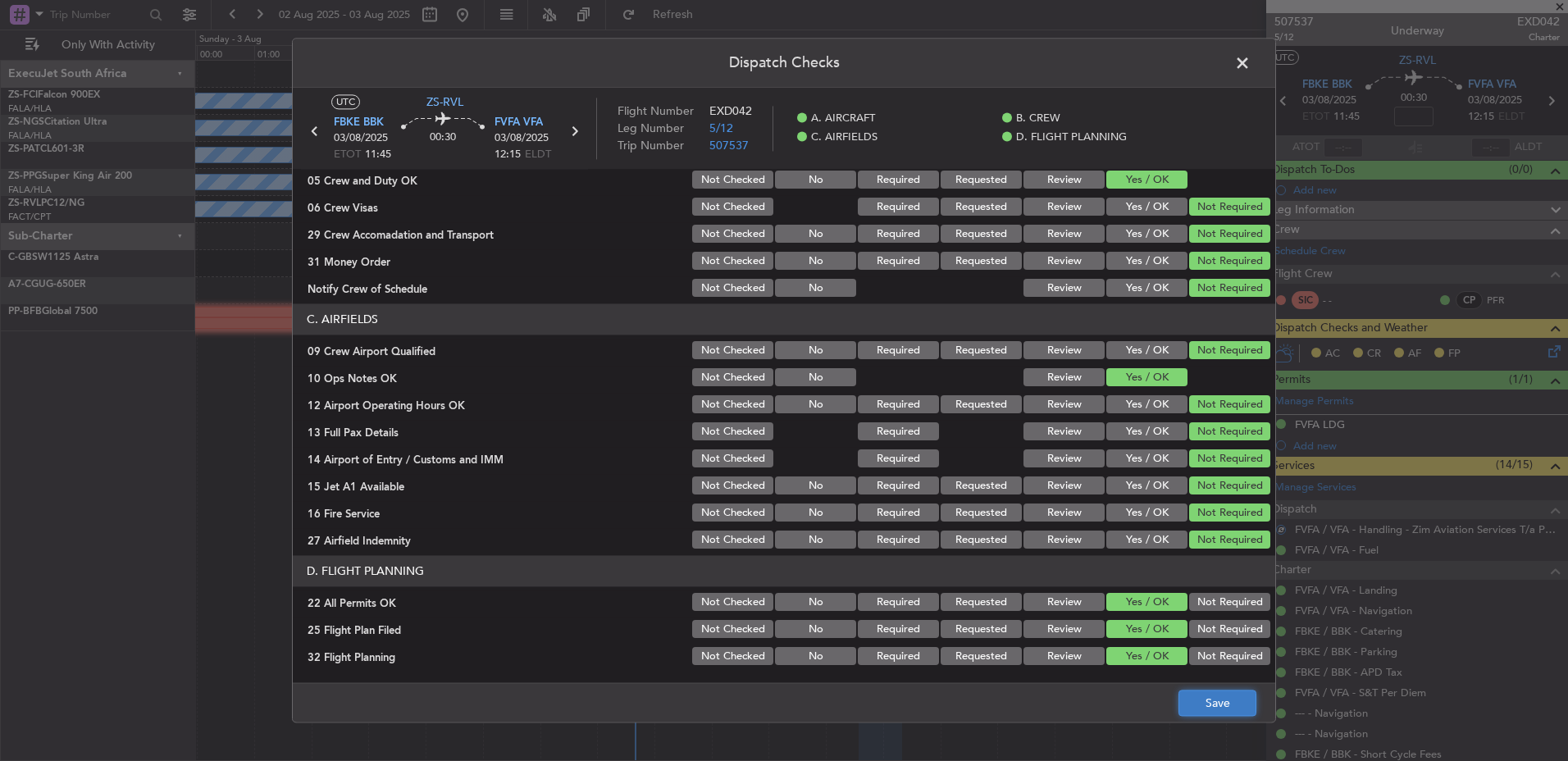 click on "Save" 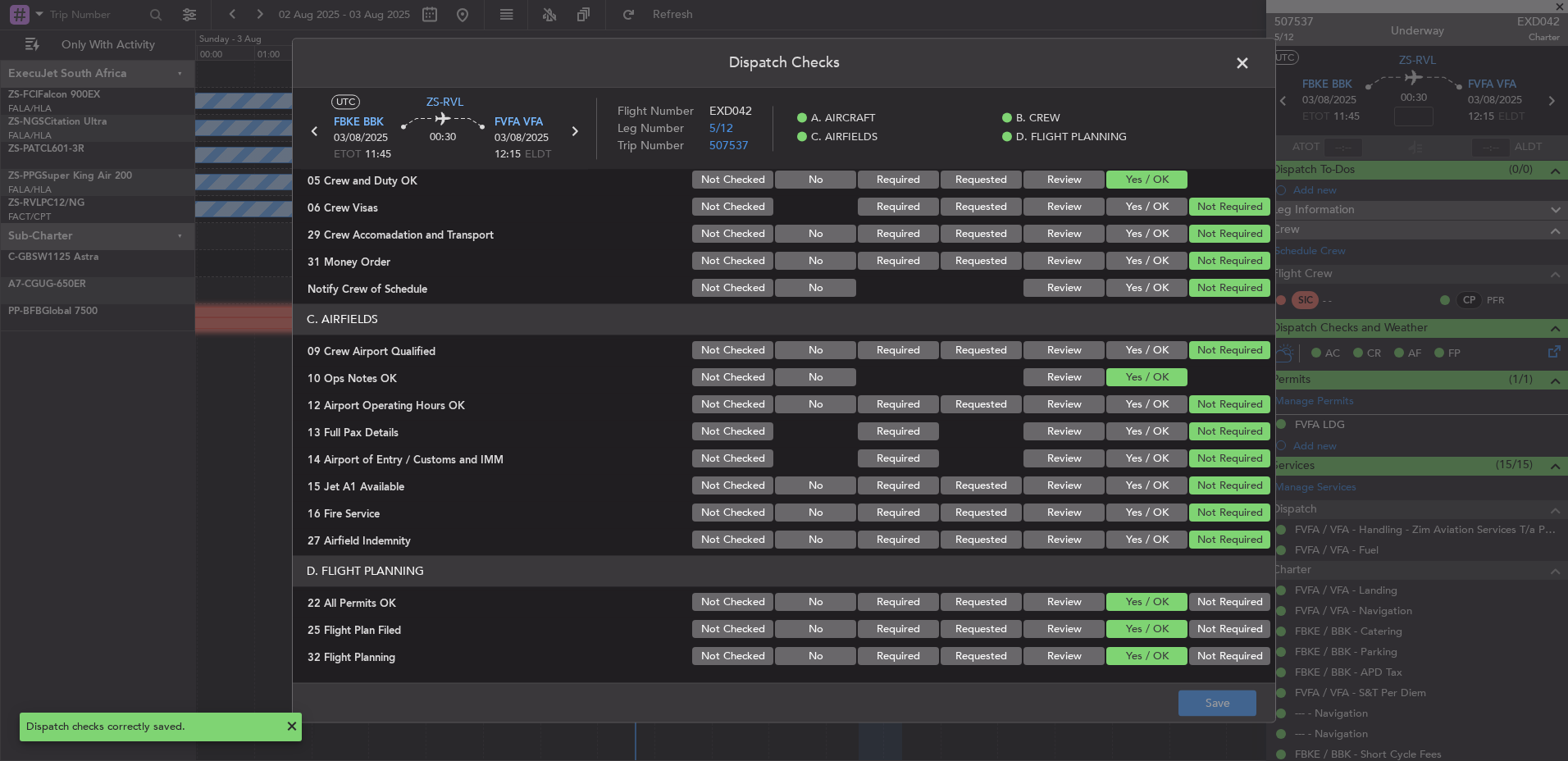 click 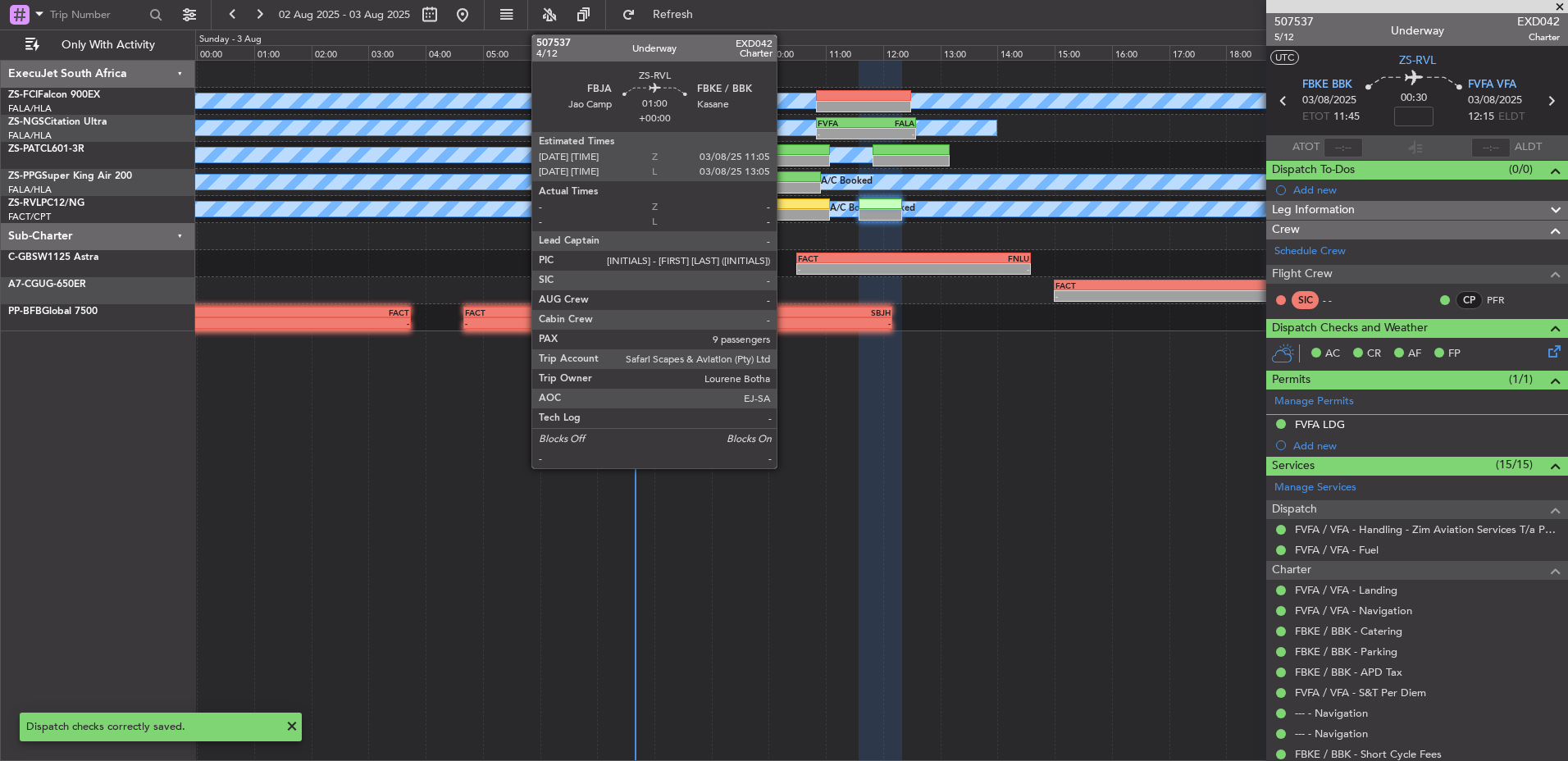 click 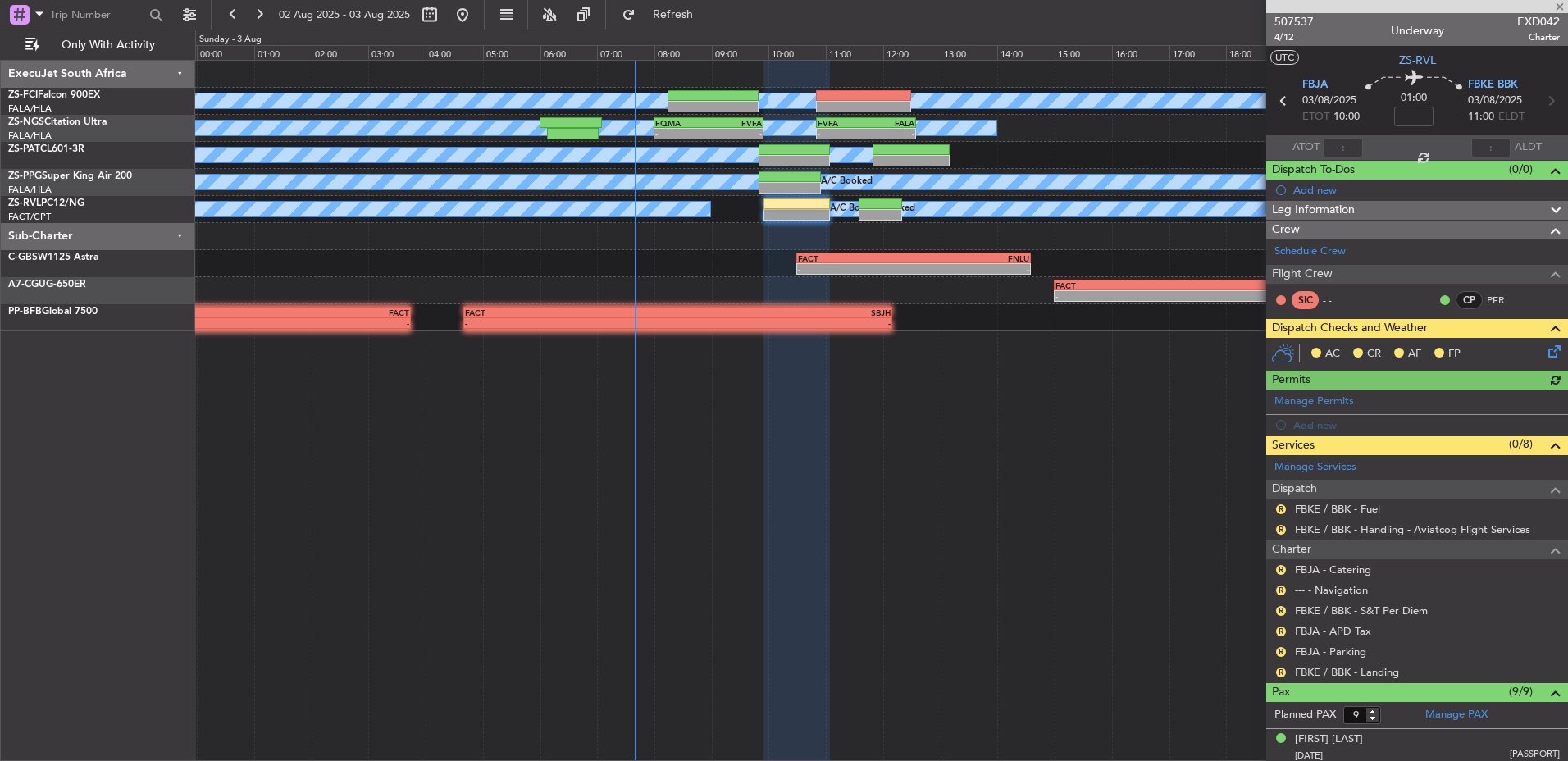 click on "Review" at bounding box center (1281, 698) 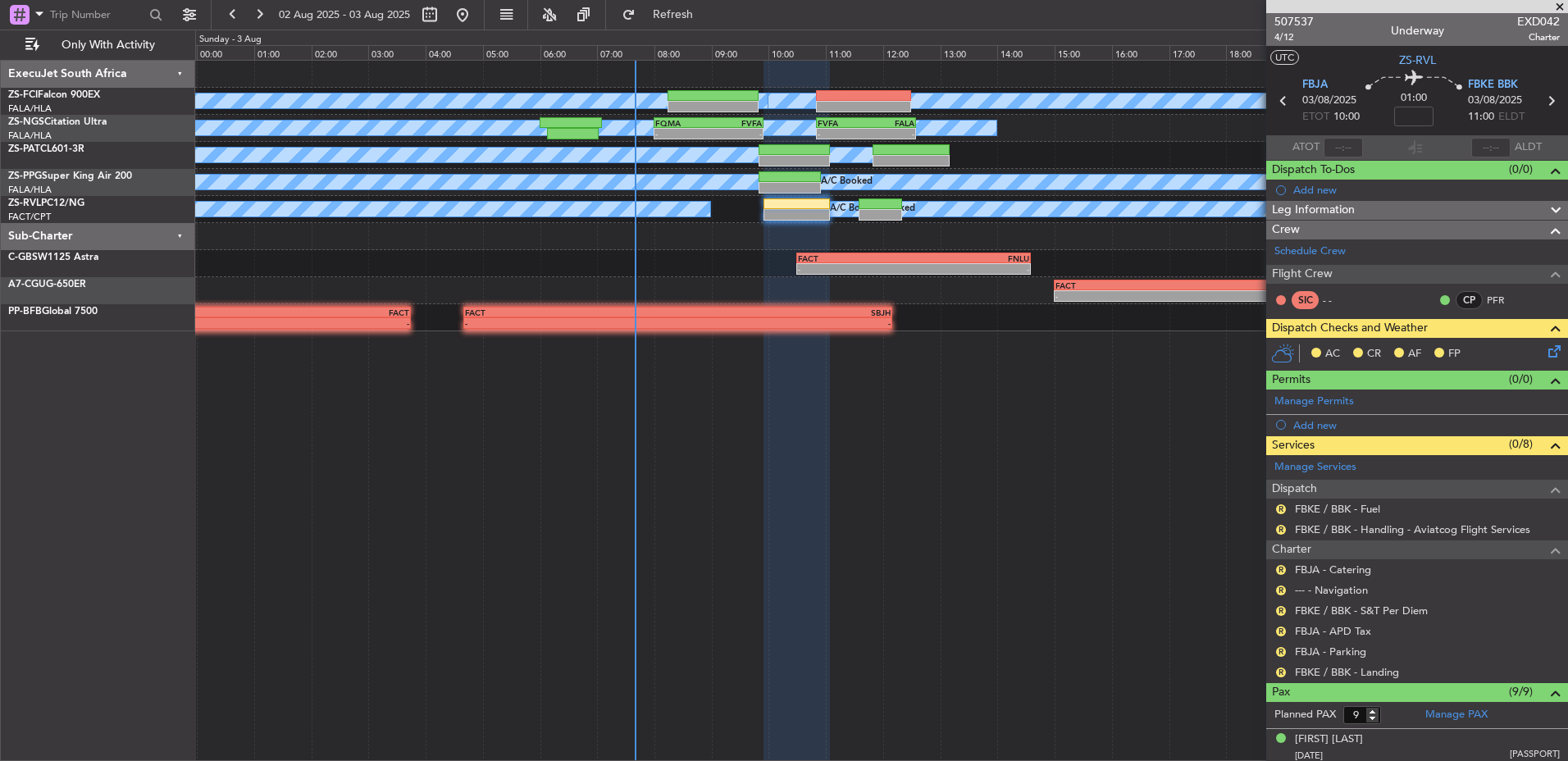 drag, startPoint x: 1283, startPoint y: 681, endPoint x: 1277, endPoint y: 663, distance: 18.973666 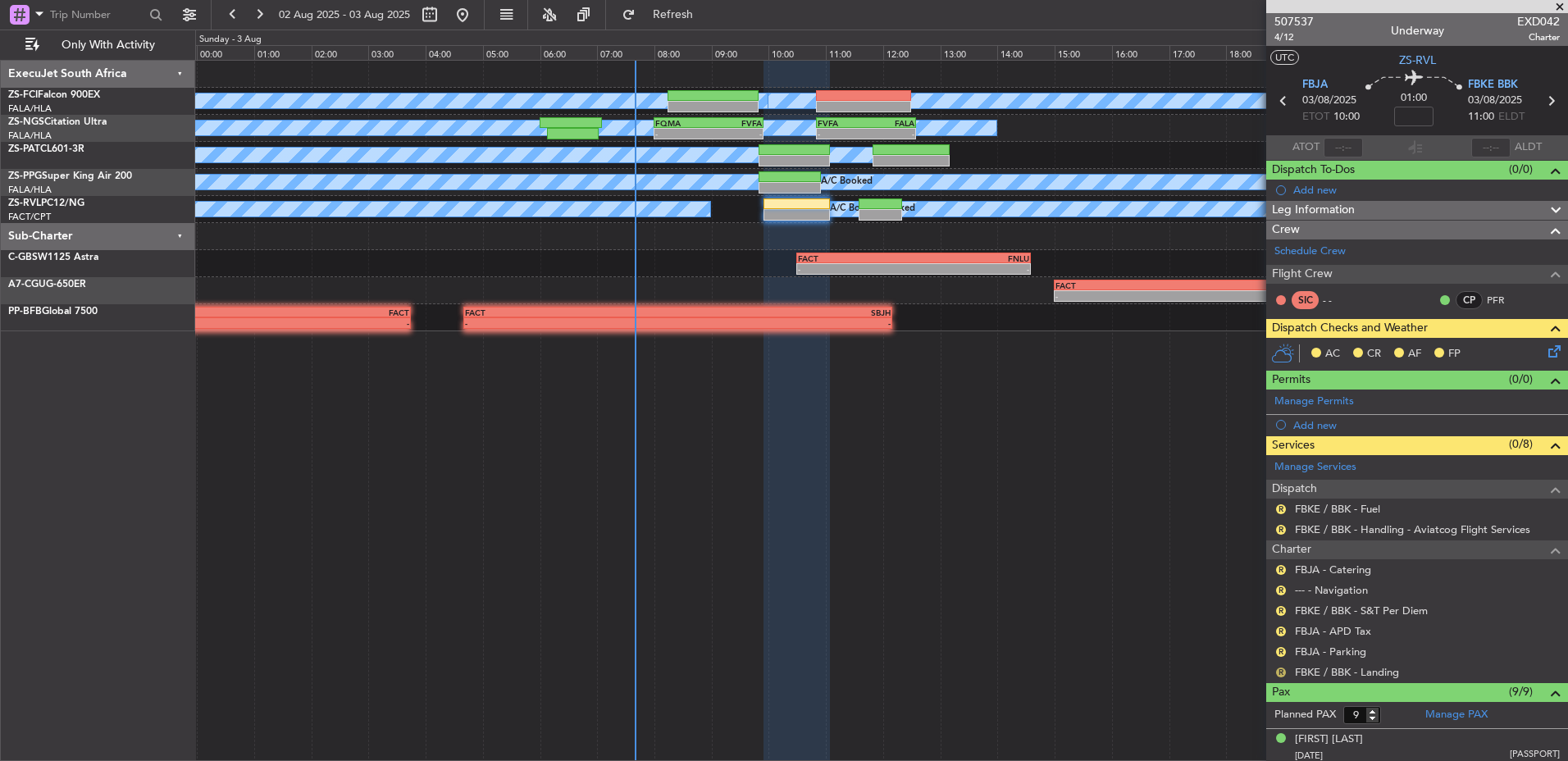 click on "R" at bounding box center [1281, 672] 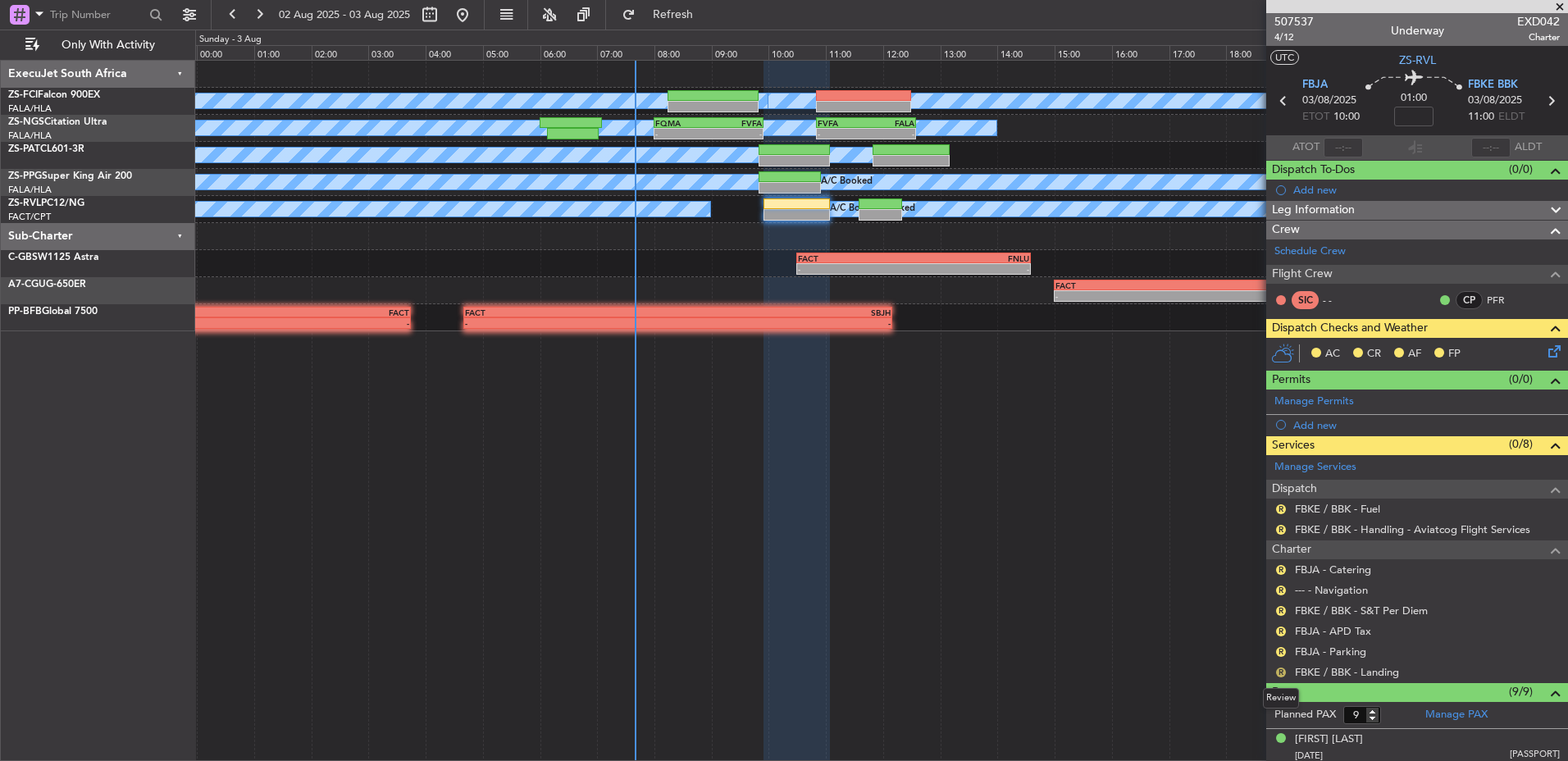 click on "R" at bounding box center [1281, 672] 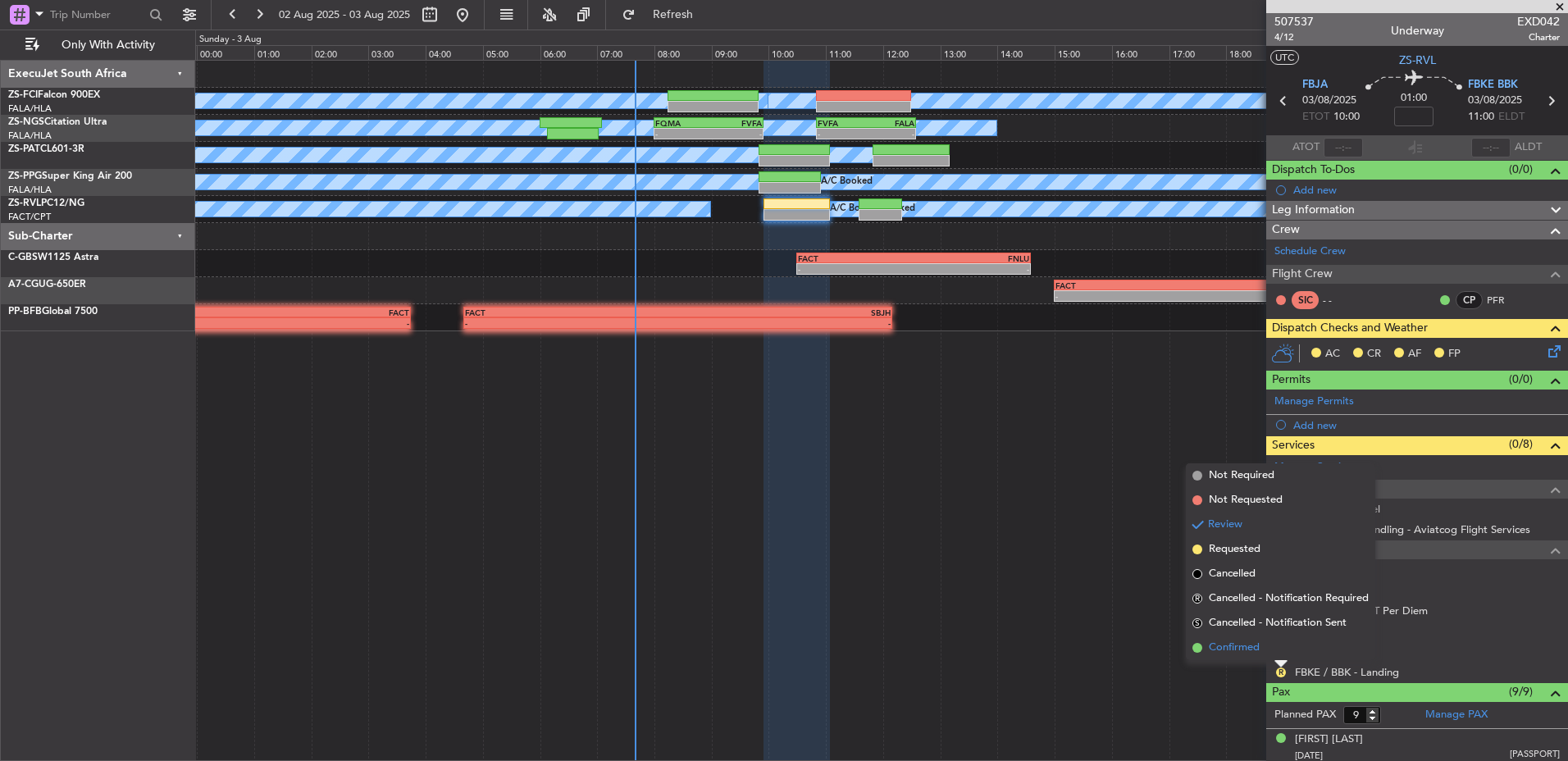 click on "Confirmed" at bounding box center [1280, 648] 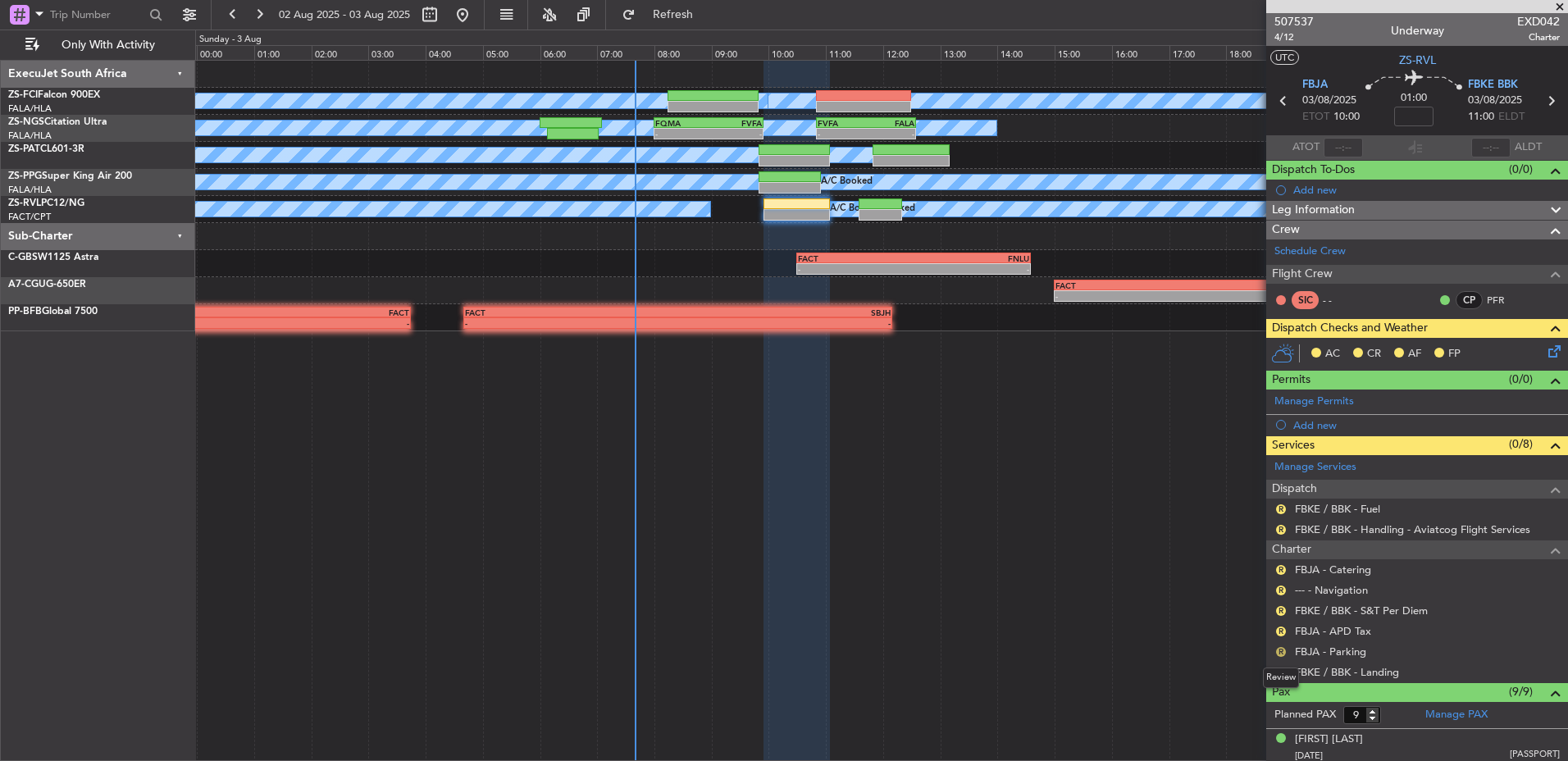 click on "R" at bounding box center (1281, 652) 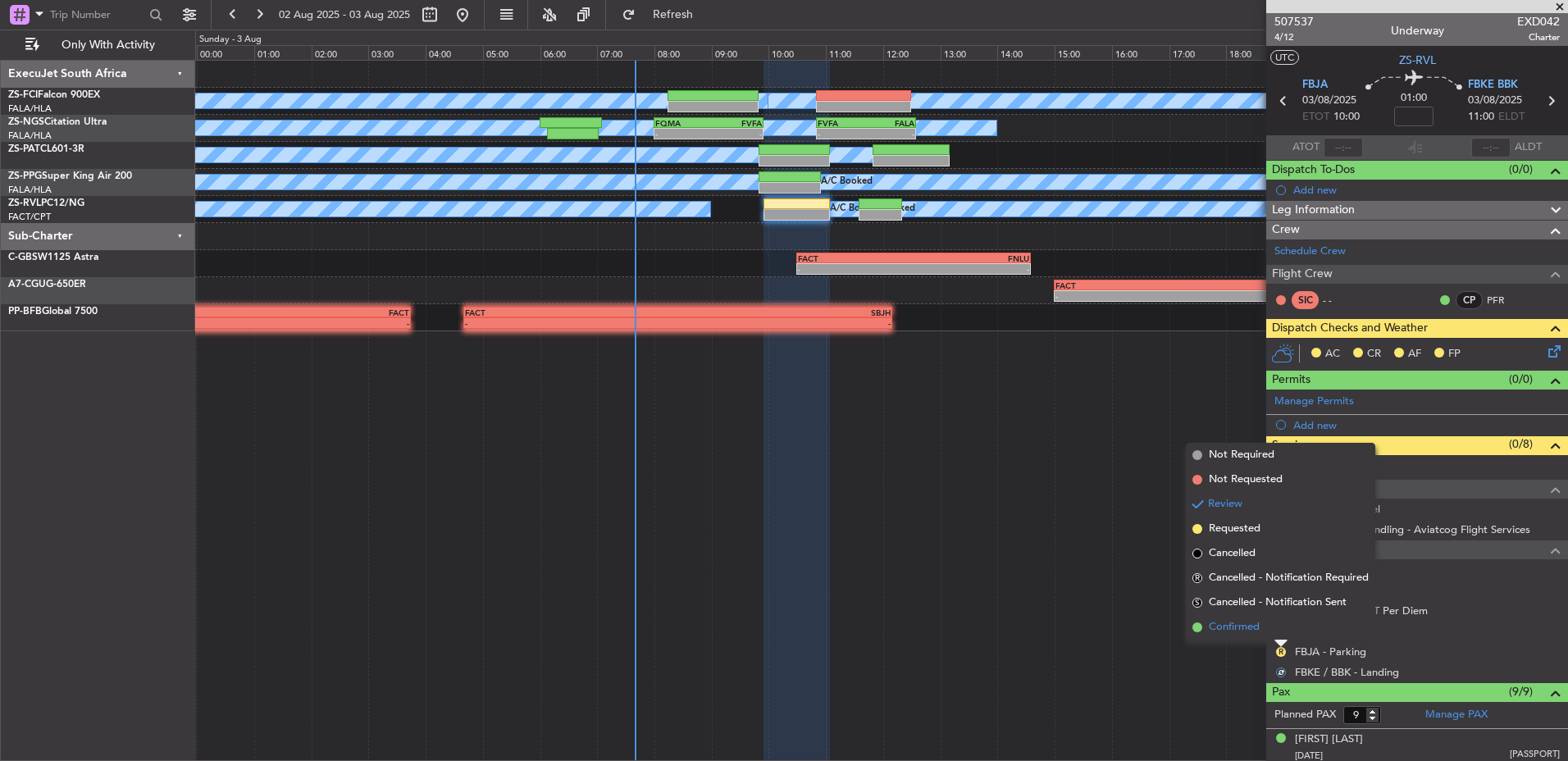 click on "Confirmed" at bounding box center [1280, 627] 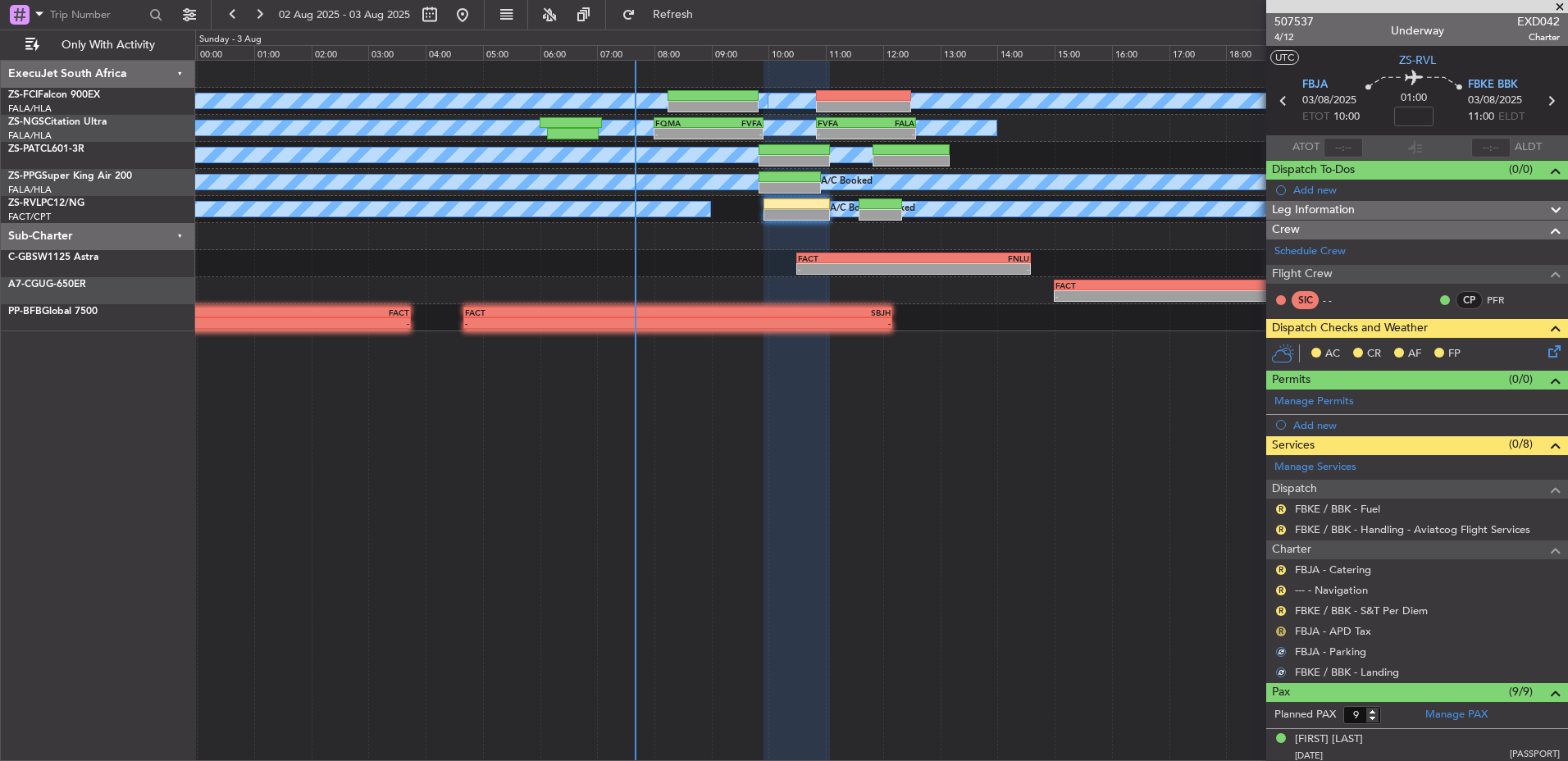 click on "R" at bounding box center [1281, 631] 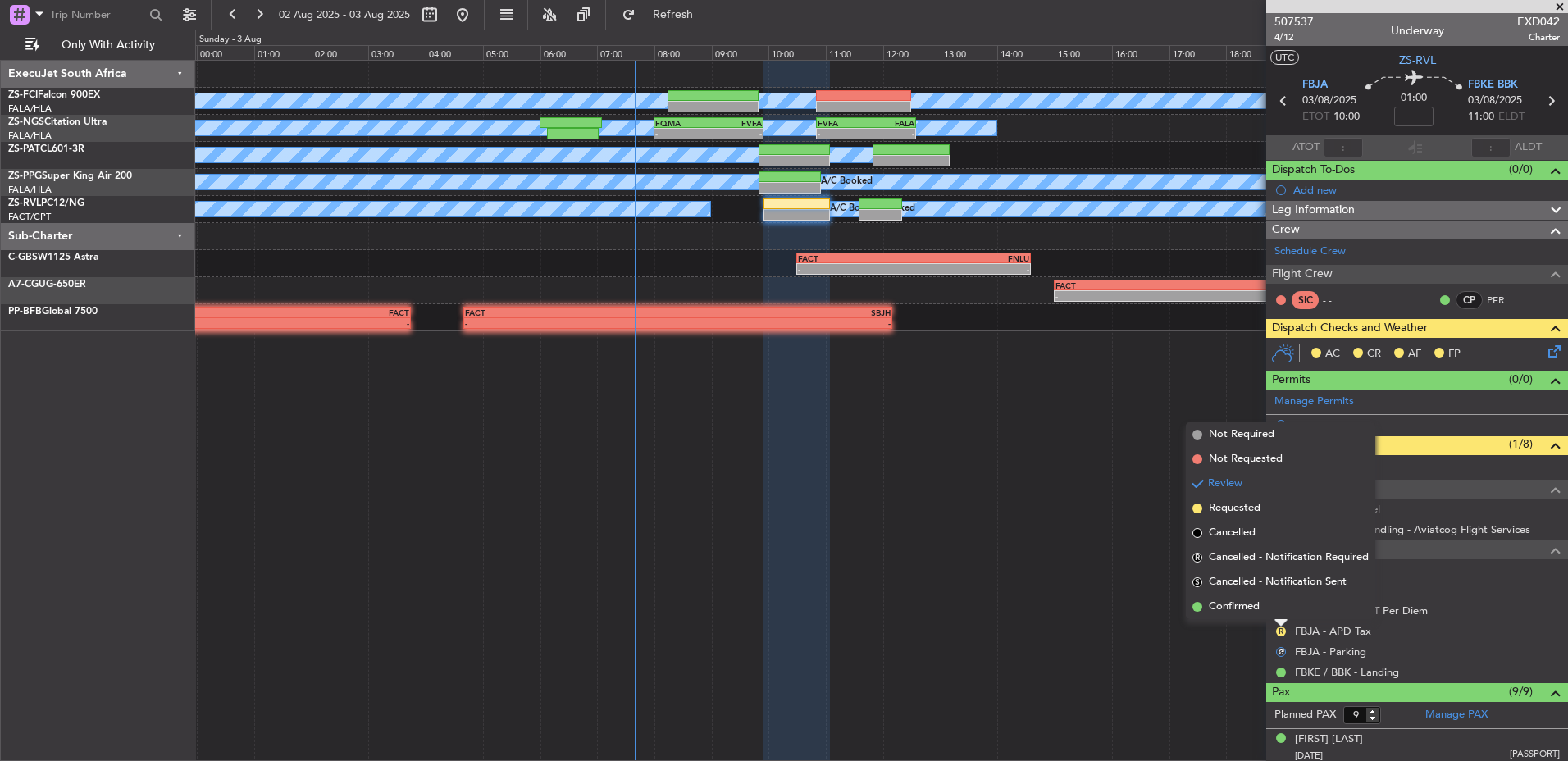 click on "Confirmed" at bounding box center (1280, 607) 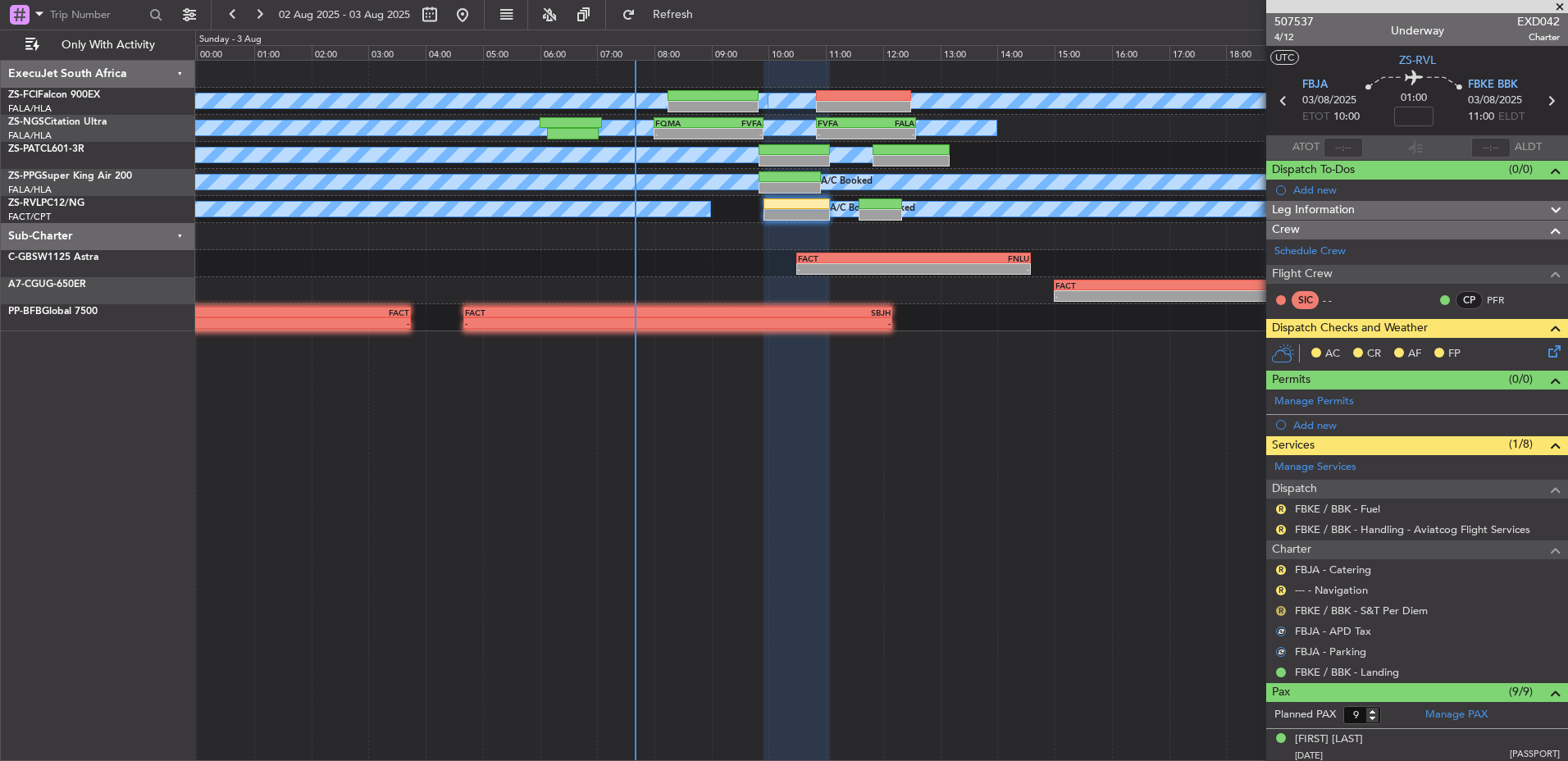 click on "R" at bounding box center [1281, 611] 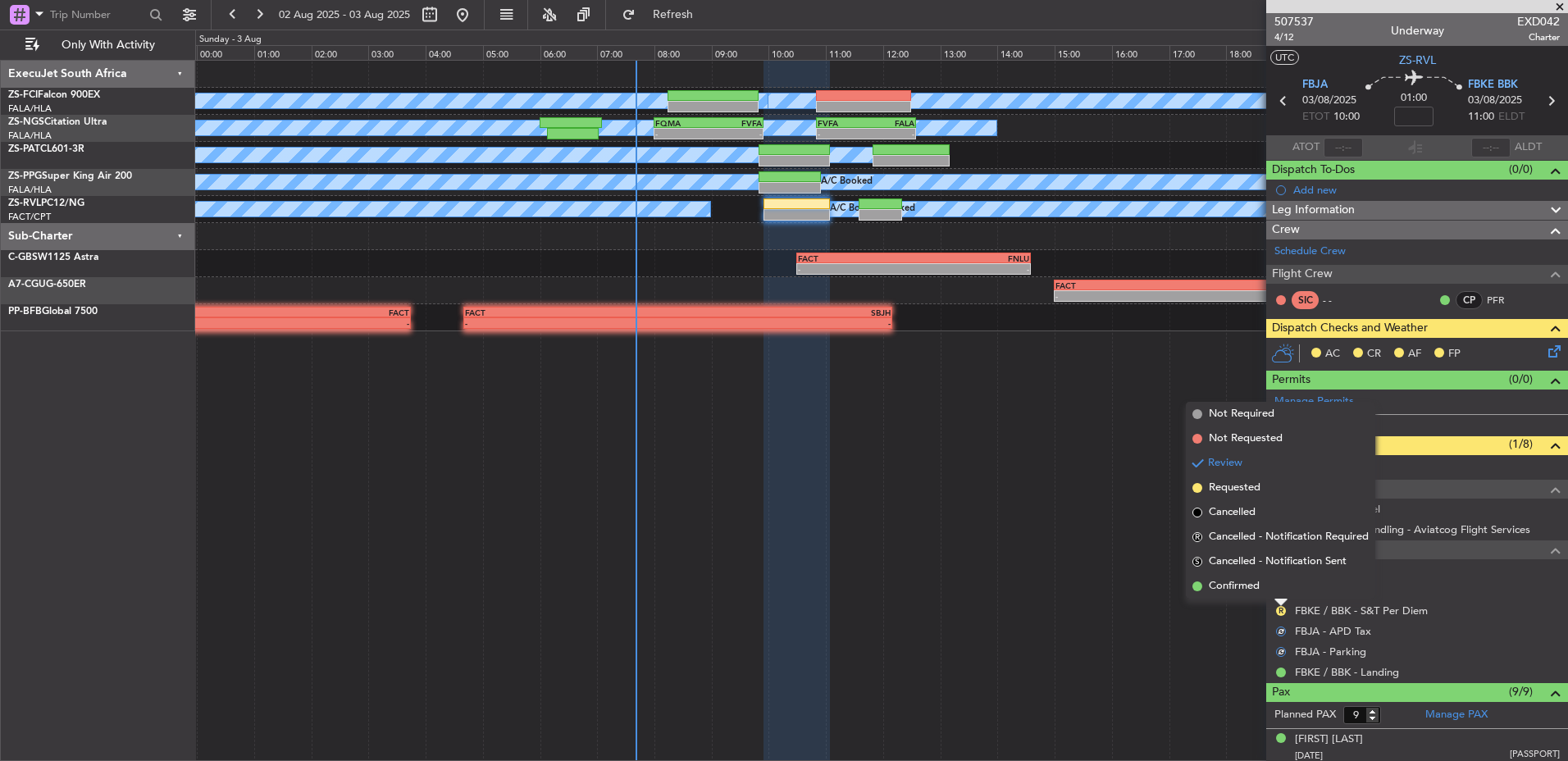 click at bounding box center (1281, 603) 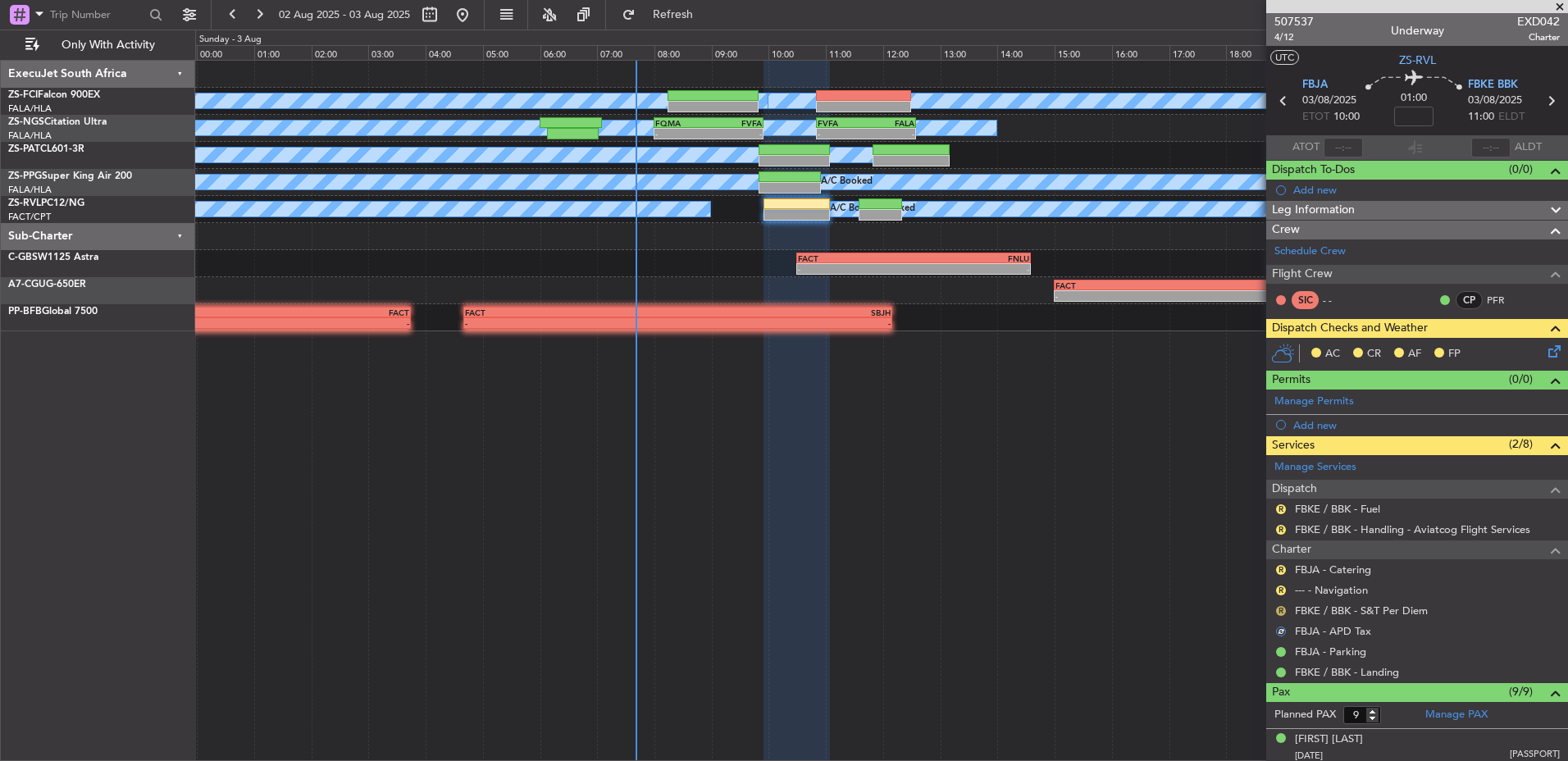 click on "R" at bounding box center (1281, 611) 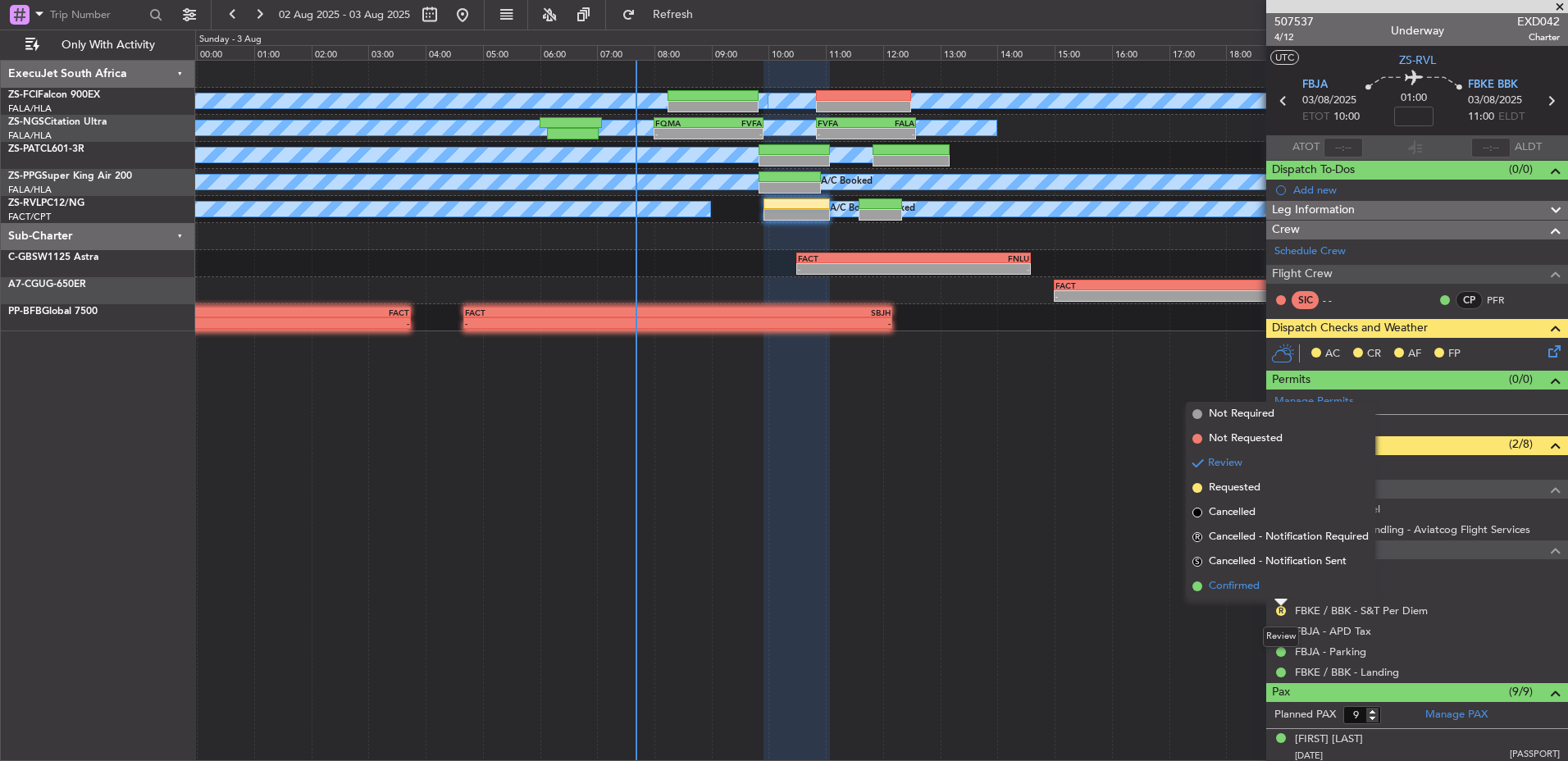 click on "Confirmed" at bounding box center [1280, 586] 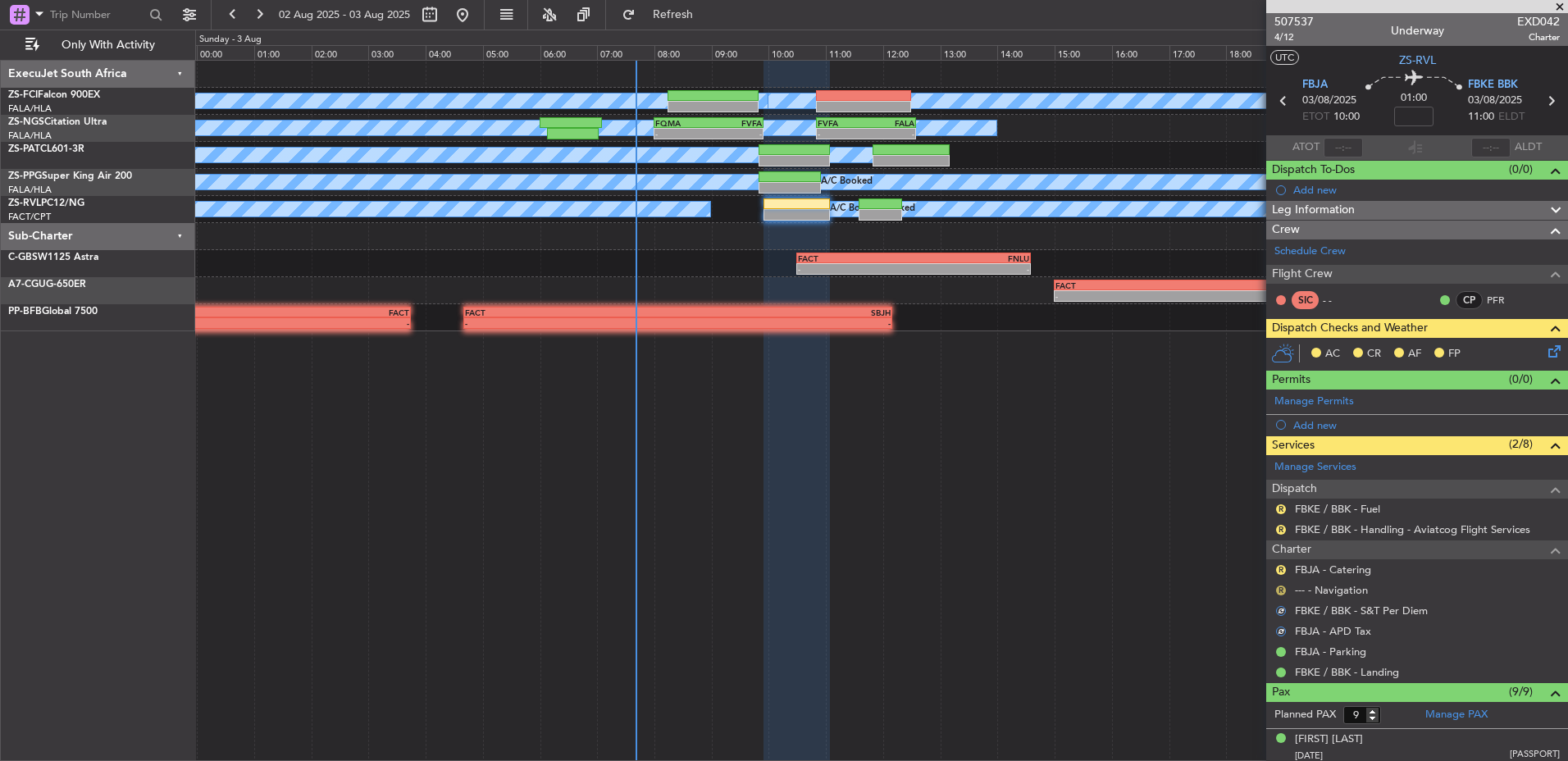 click on "R" at bounding box center [1281, 590] 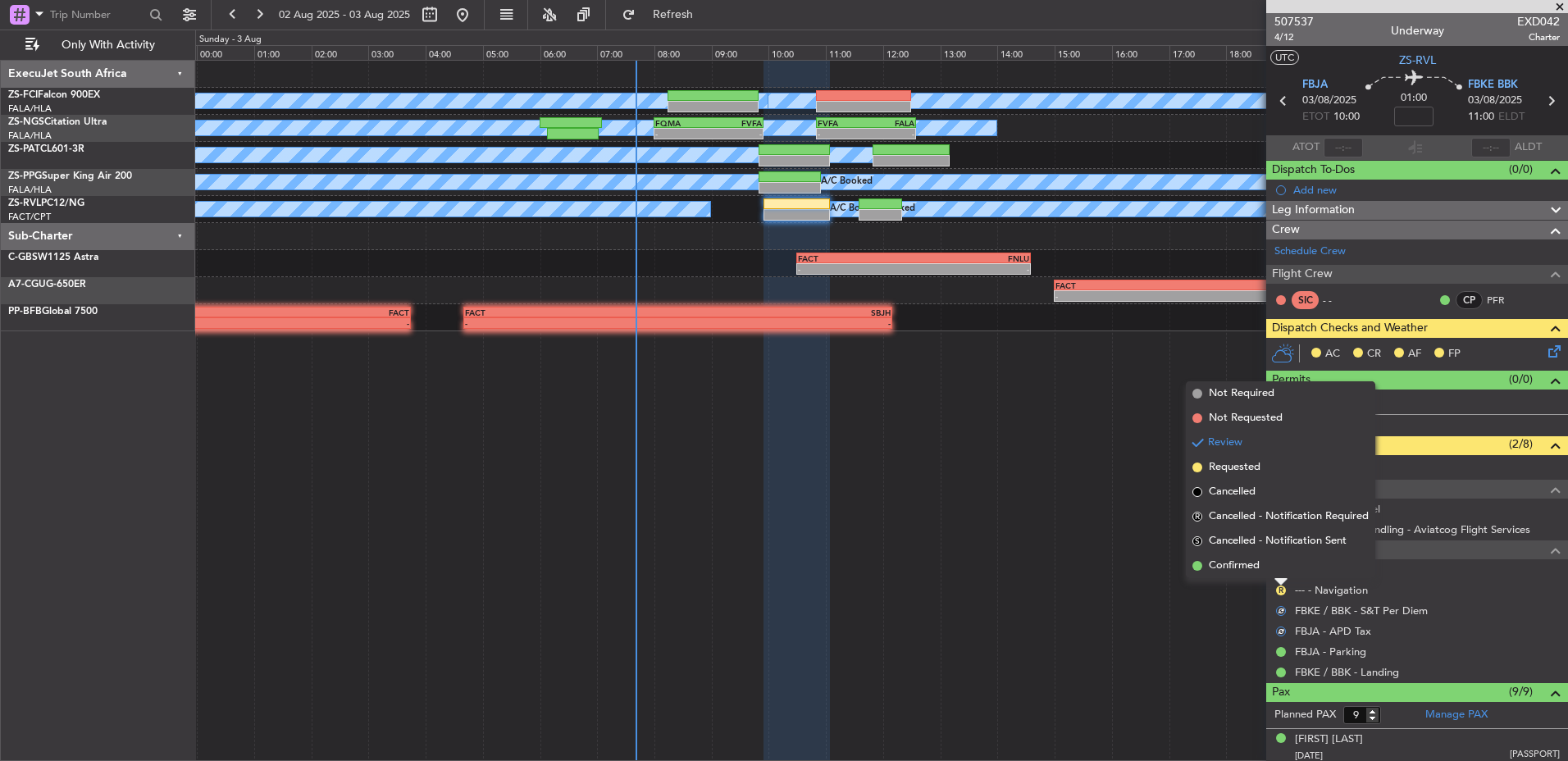 click on "Confirmed" at bounding box center (1280, 566) 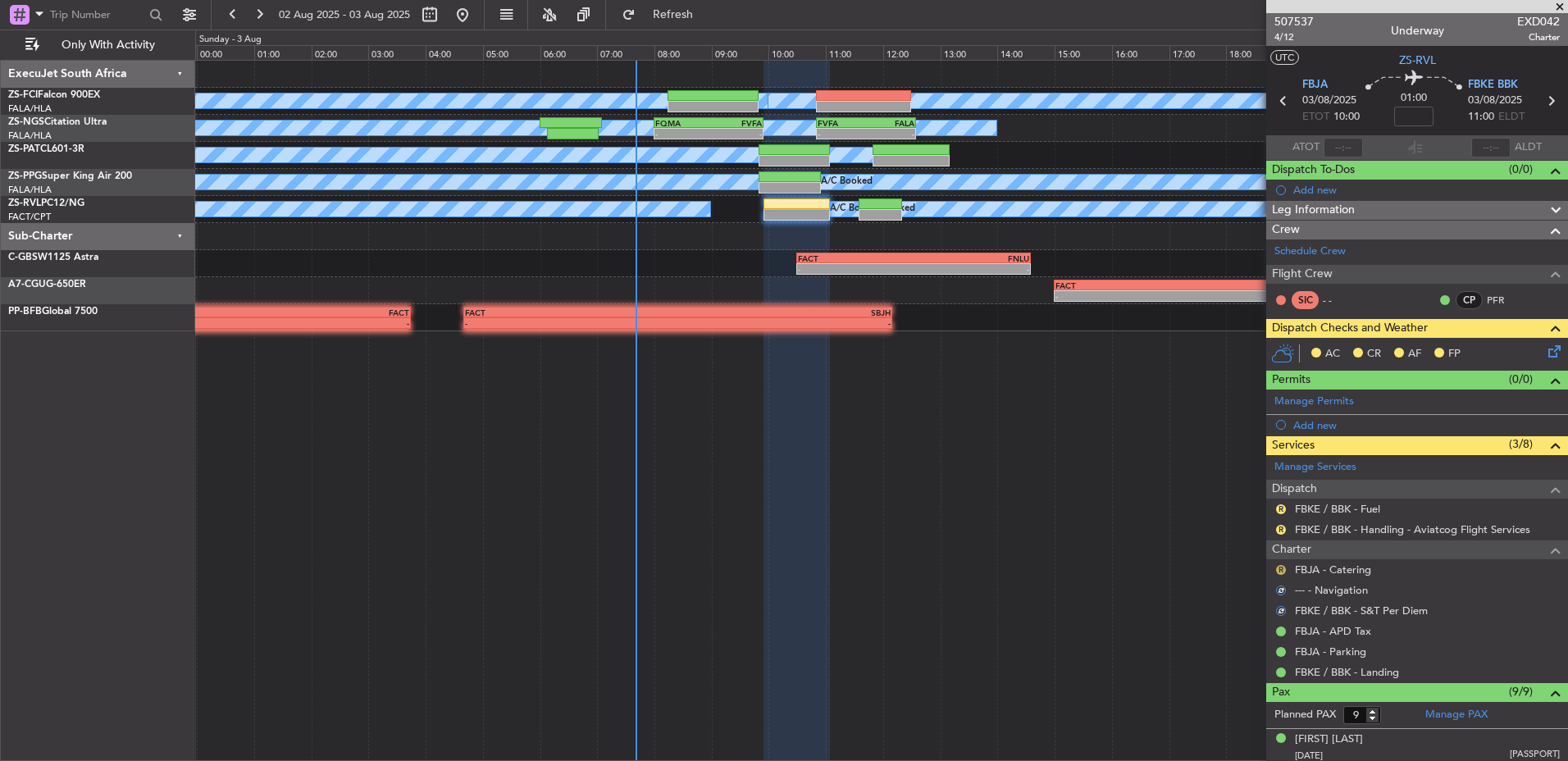 click on "R" at bounding box center [1281, 570] 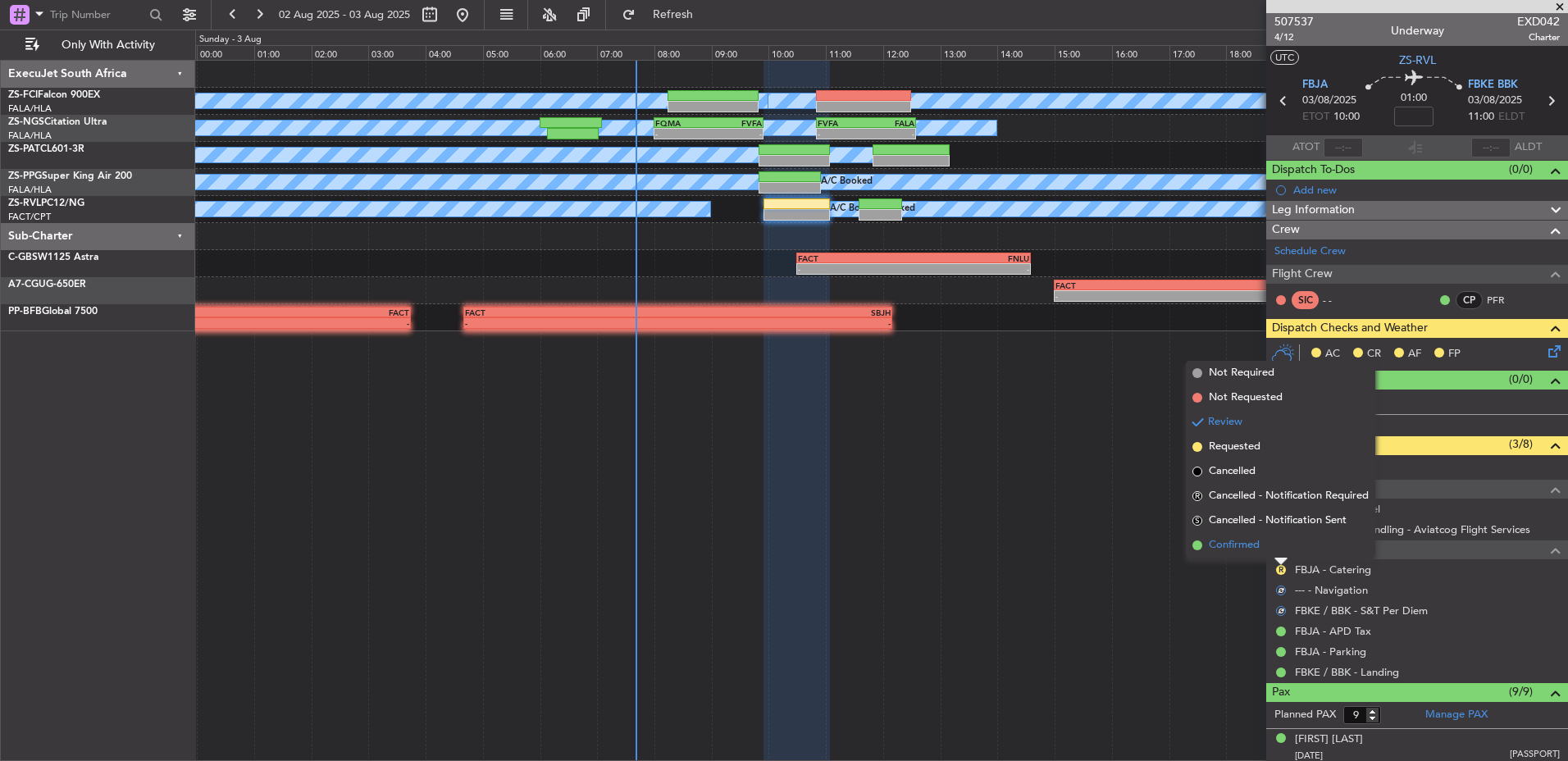 click on "Confirmed" at bounding box center [1280, 545] 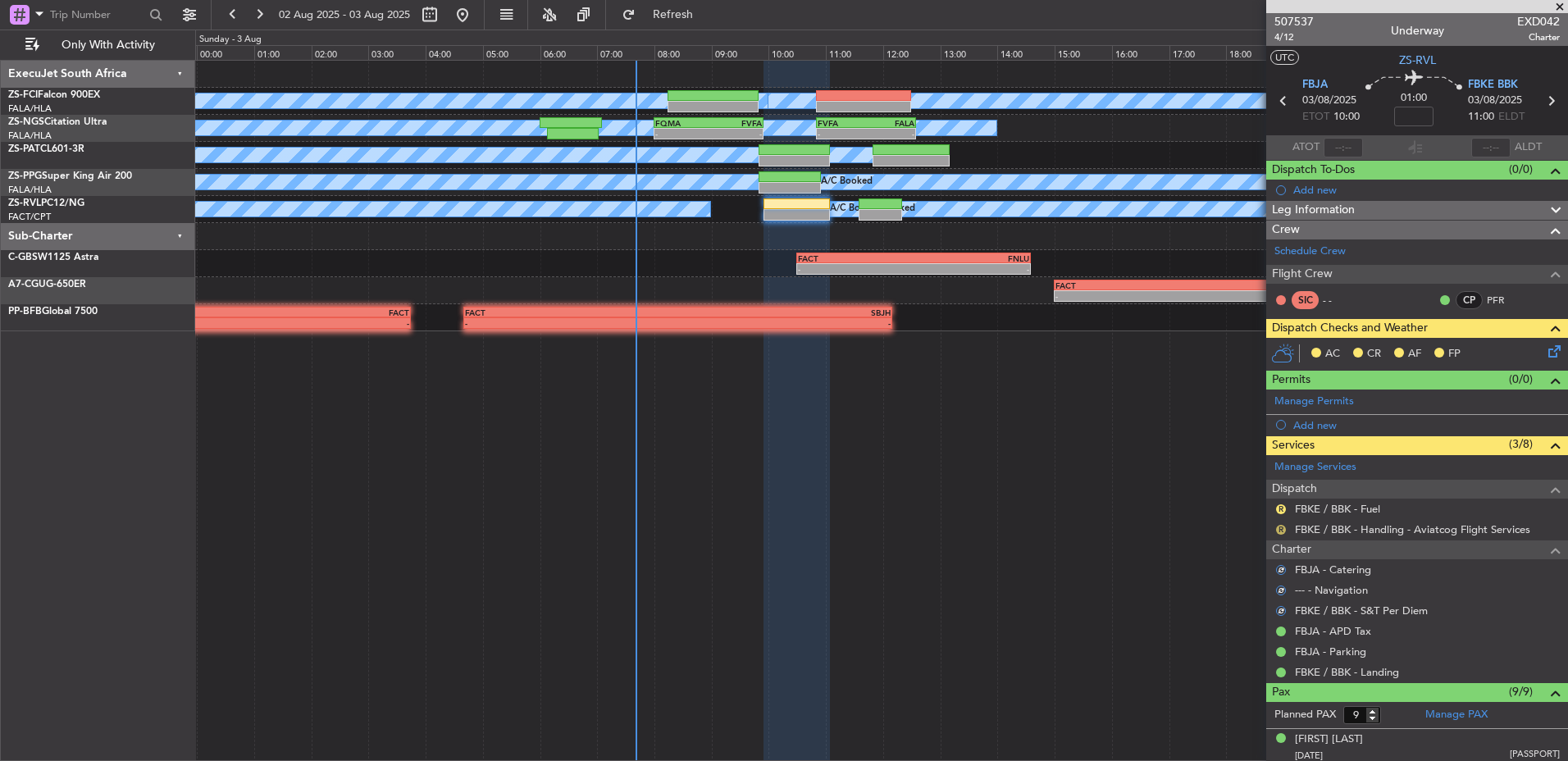 click on "R" at bounding box center [1281, 530] 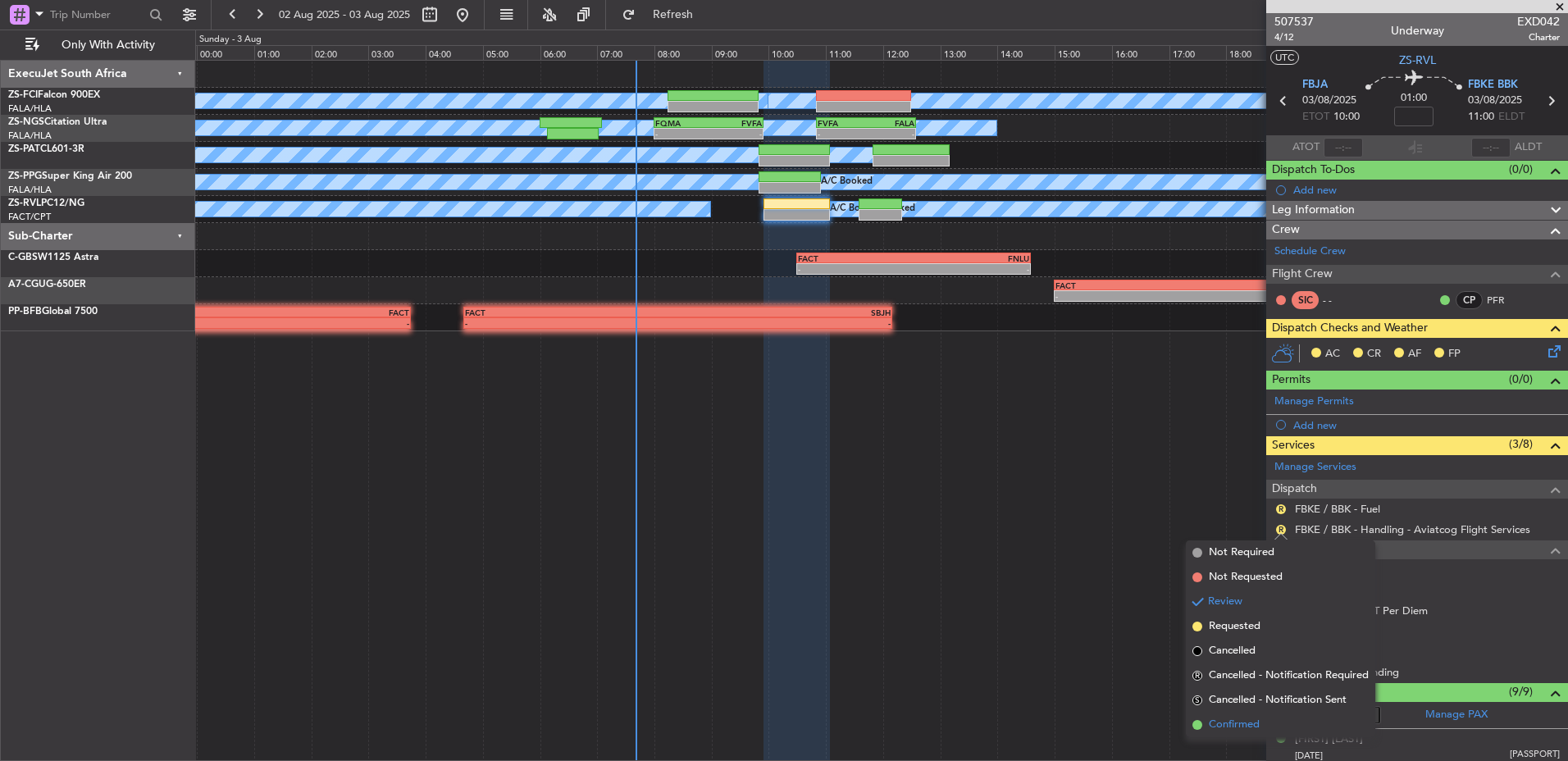 click on "Confirmed" at bounding box center (1234, 725) 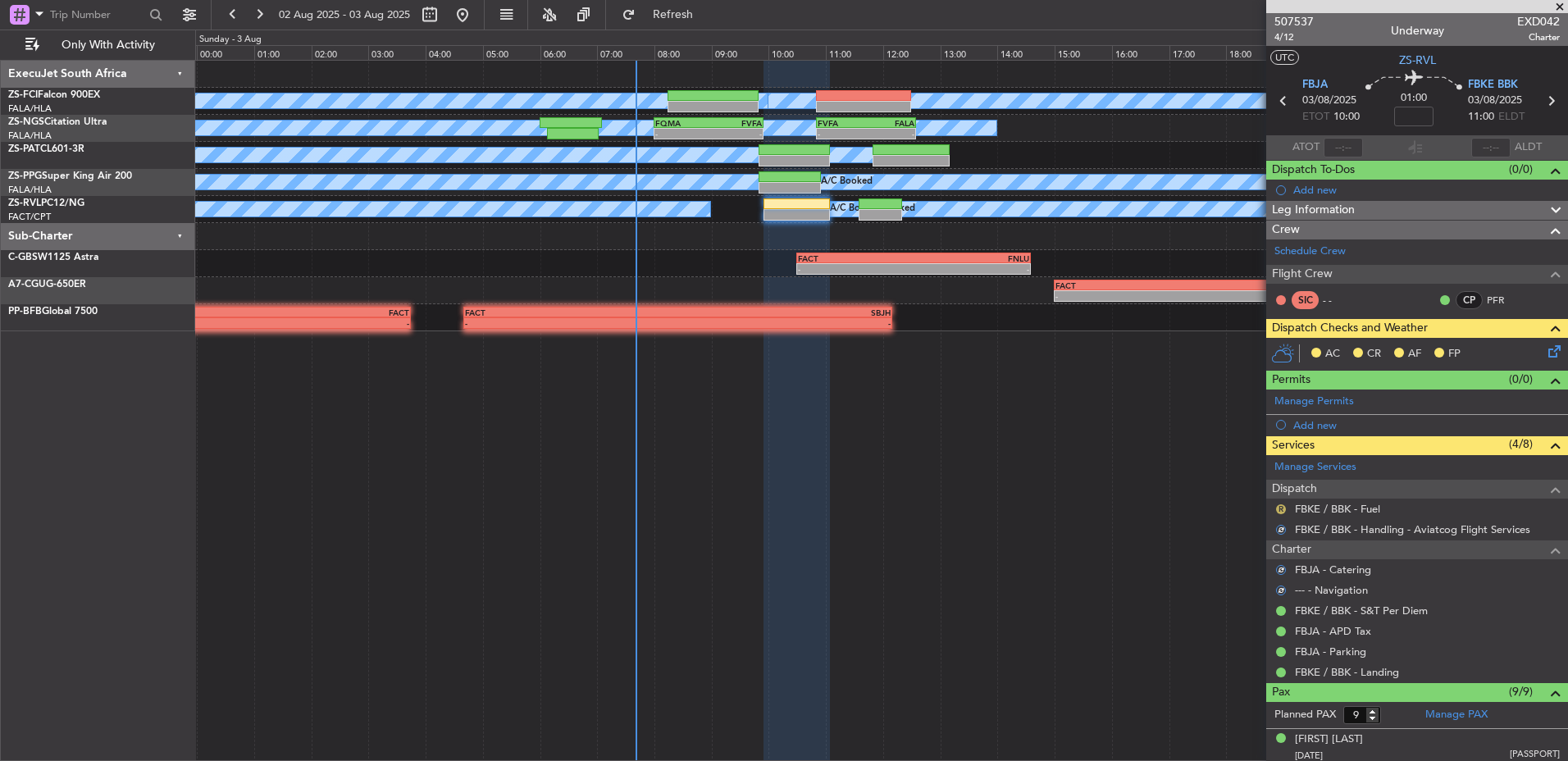 click on "R" at bounding box center (1281, 509) 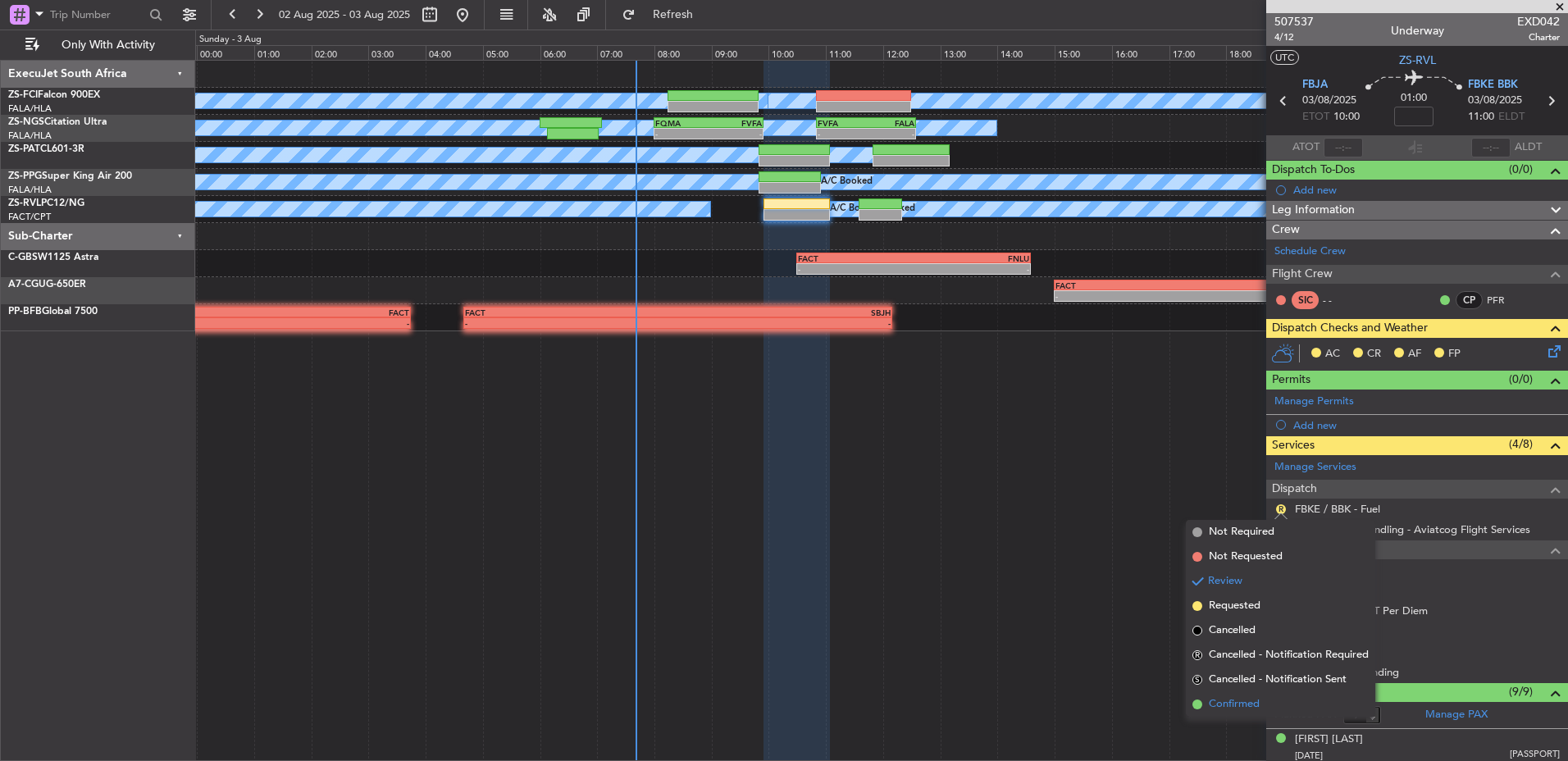 click on "Confirmed" at bounding box center (1234, 704) 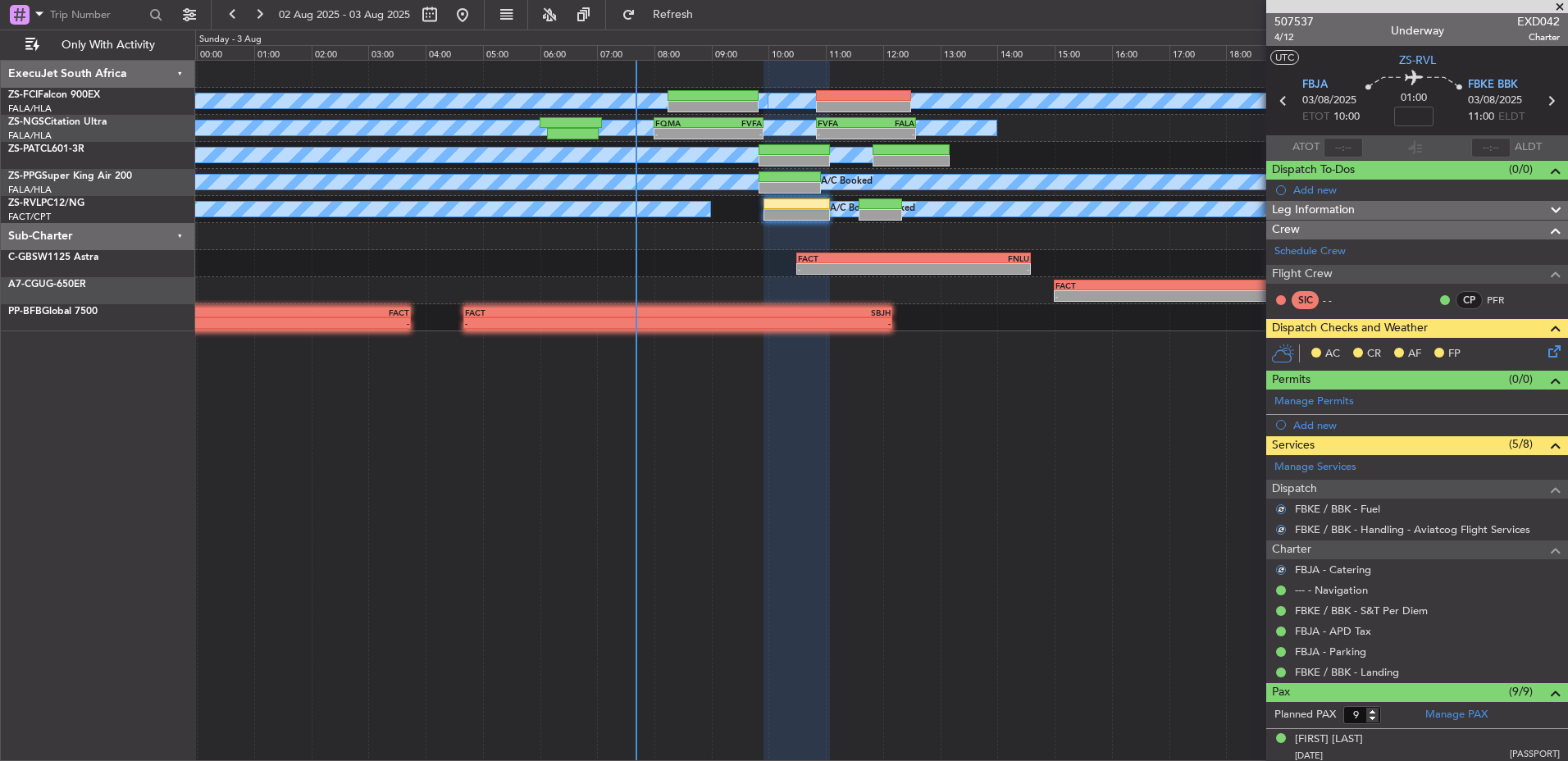 click 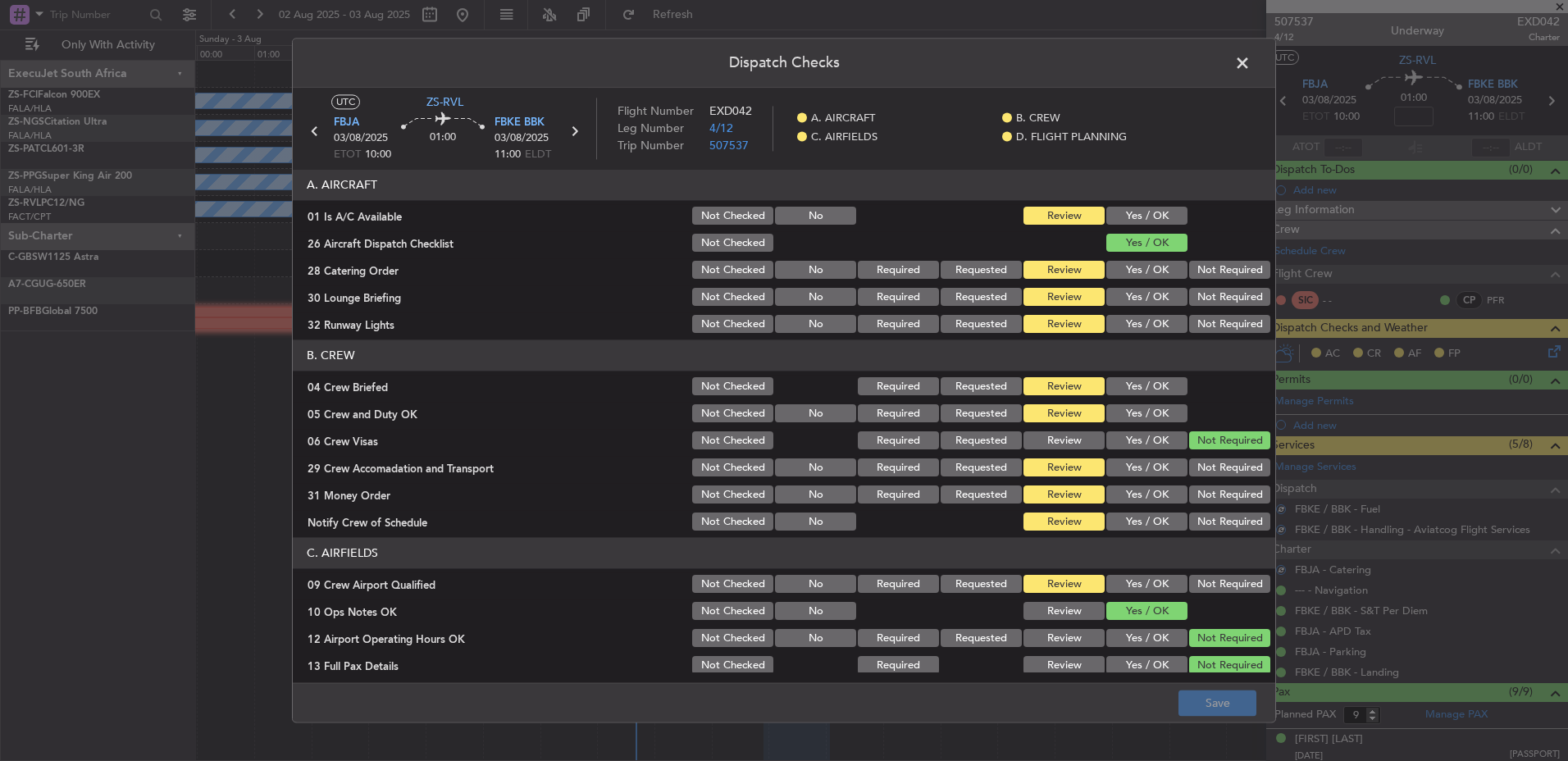 click on "A. AIRCRAFT" 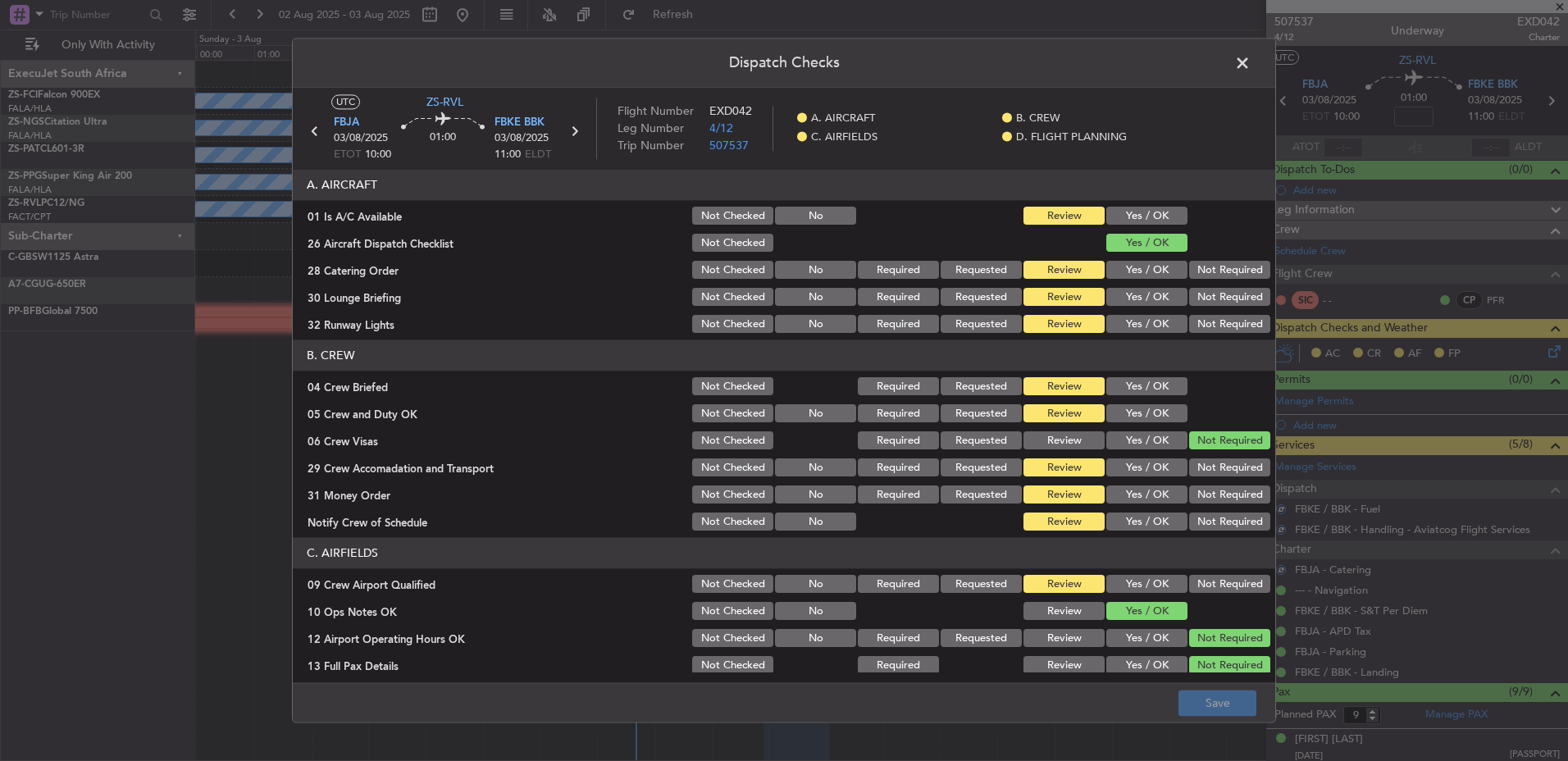 click on "Yes / OK" 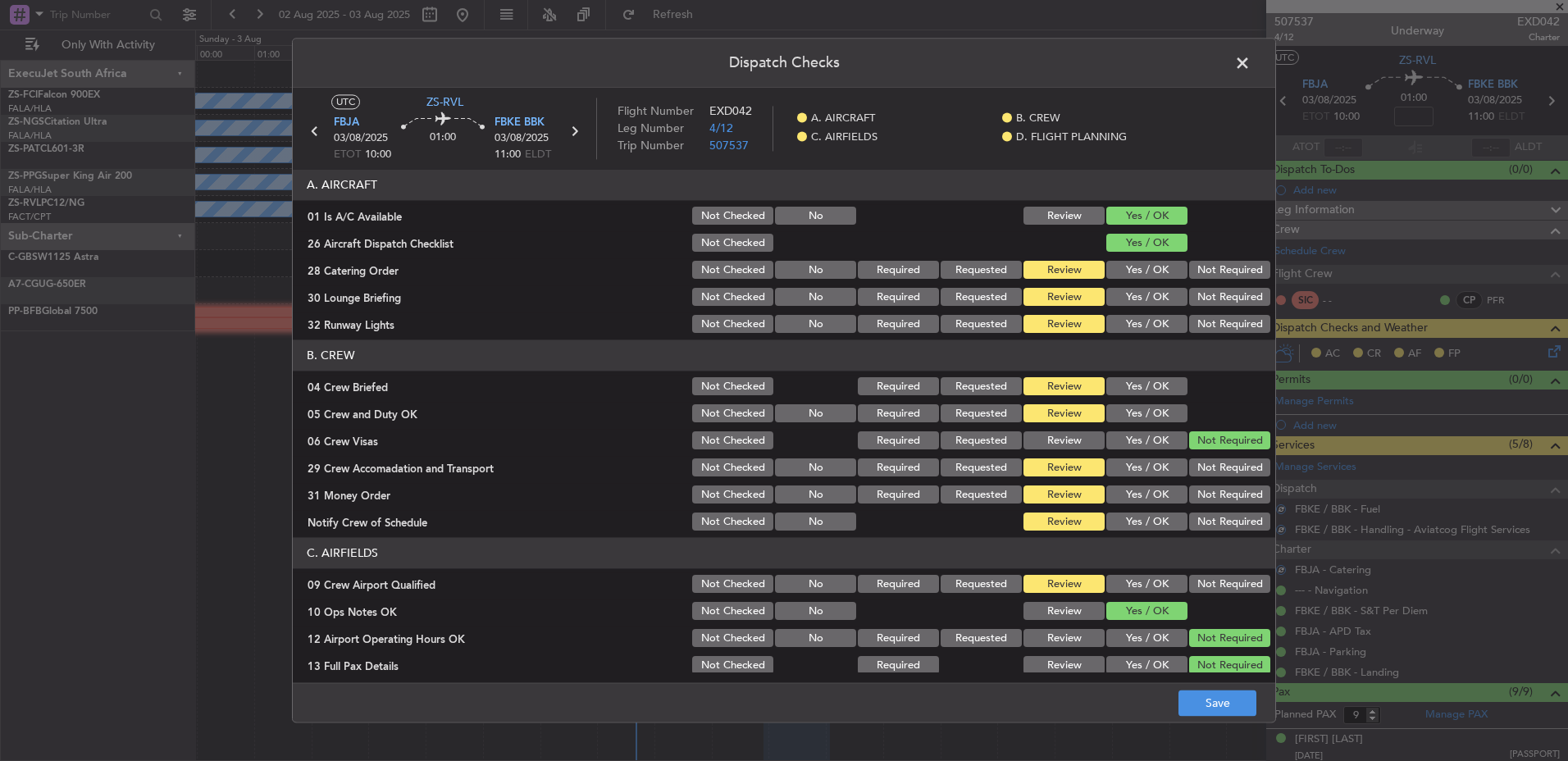 click on "Yes / OK" 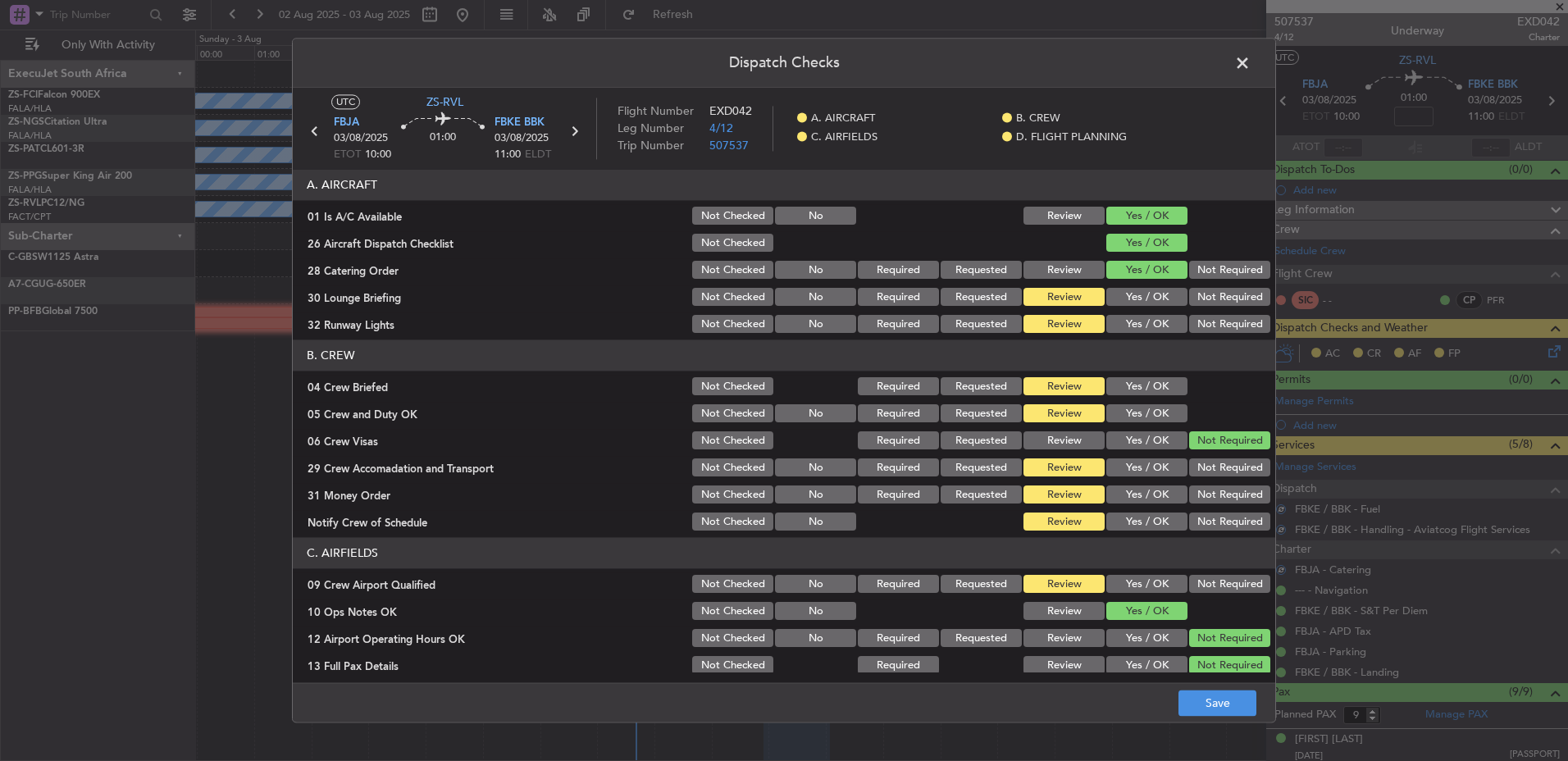 click on "Yes / OK" 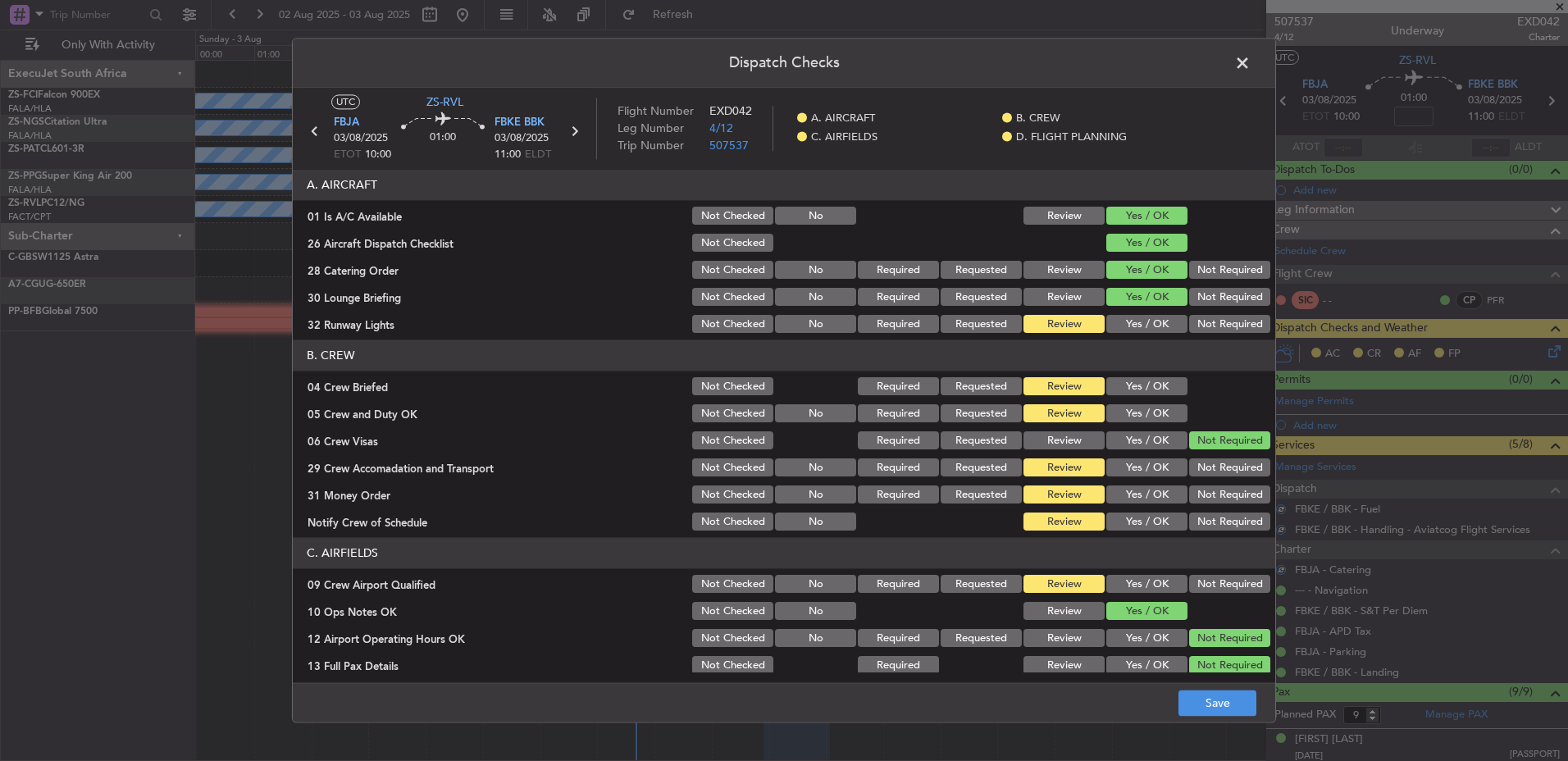 drag, startPoint x: 1124, startPoint y: 298, endPoint x: 1117, endPoint y: 313, distance: 16.552945 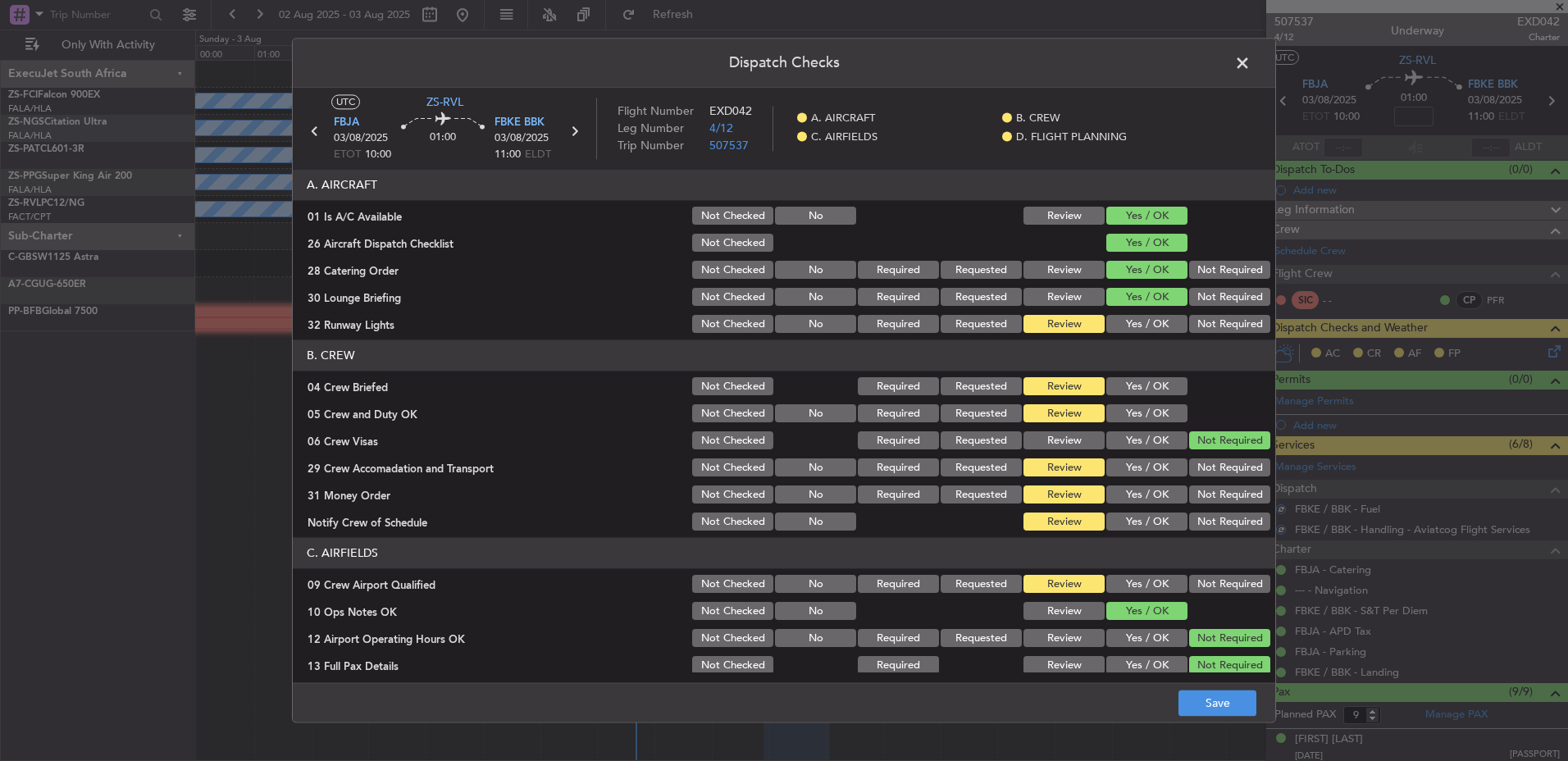 click on "Yes / OK" 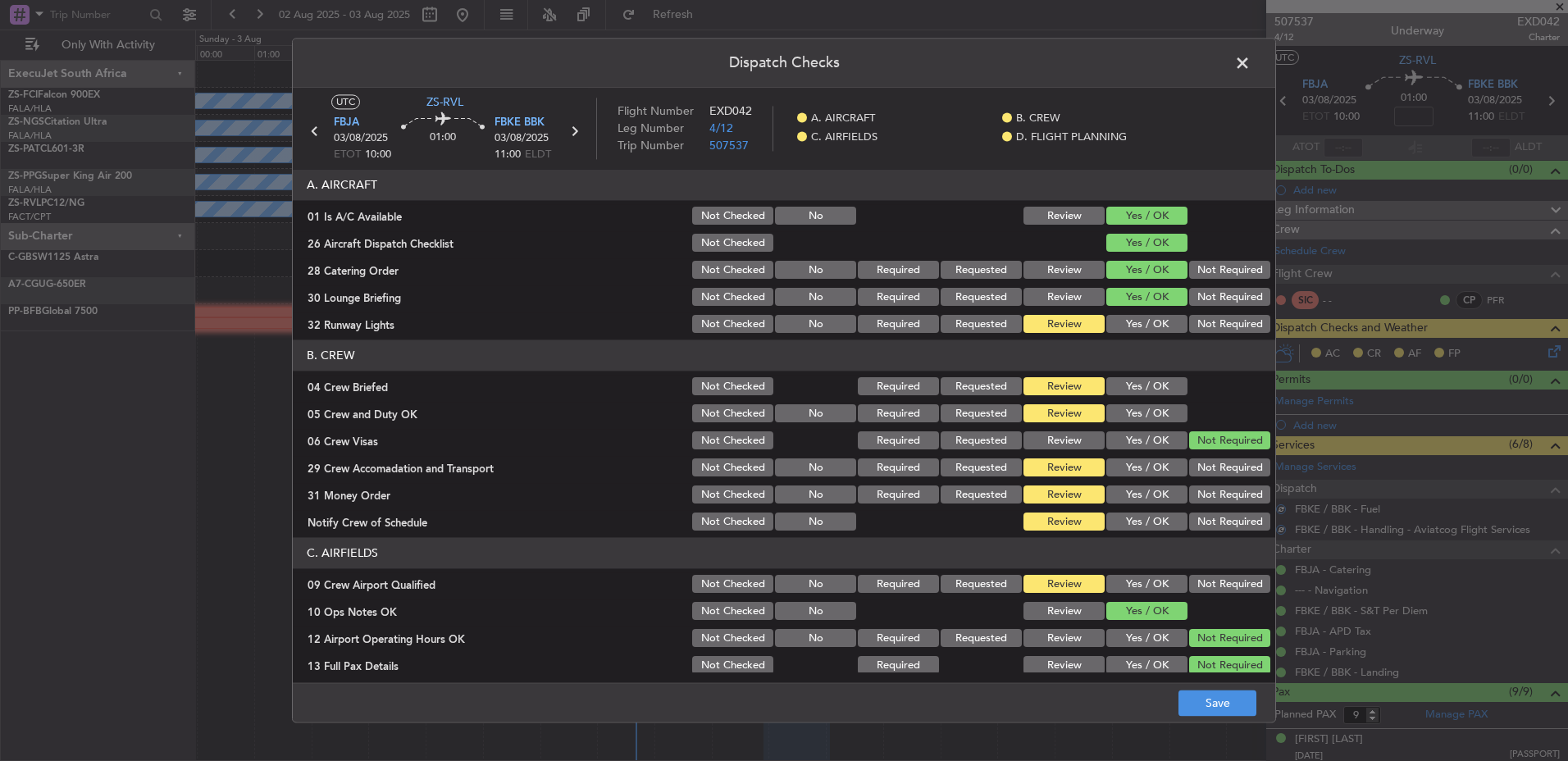 click on "Yes / OK" 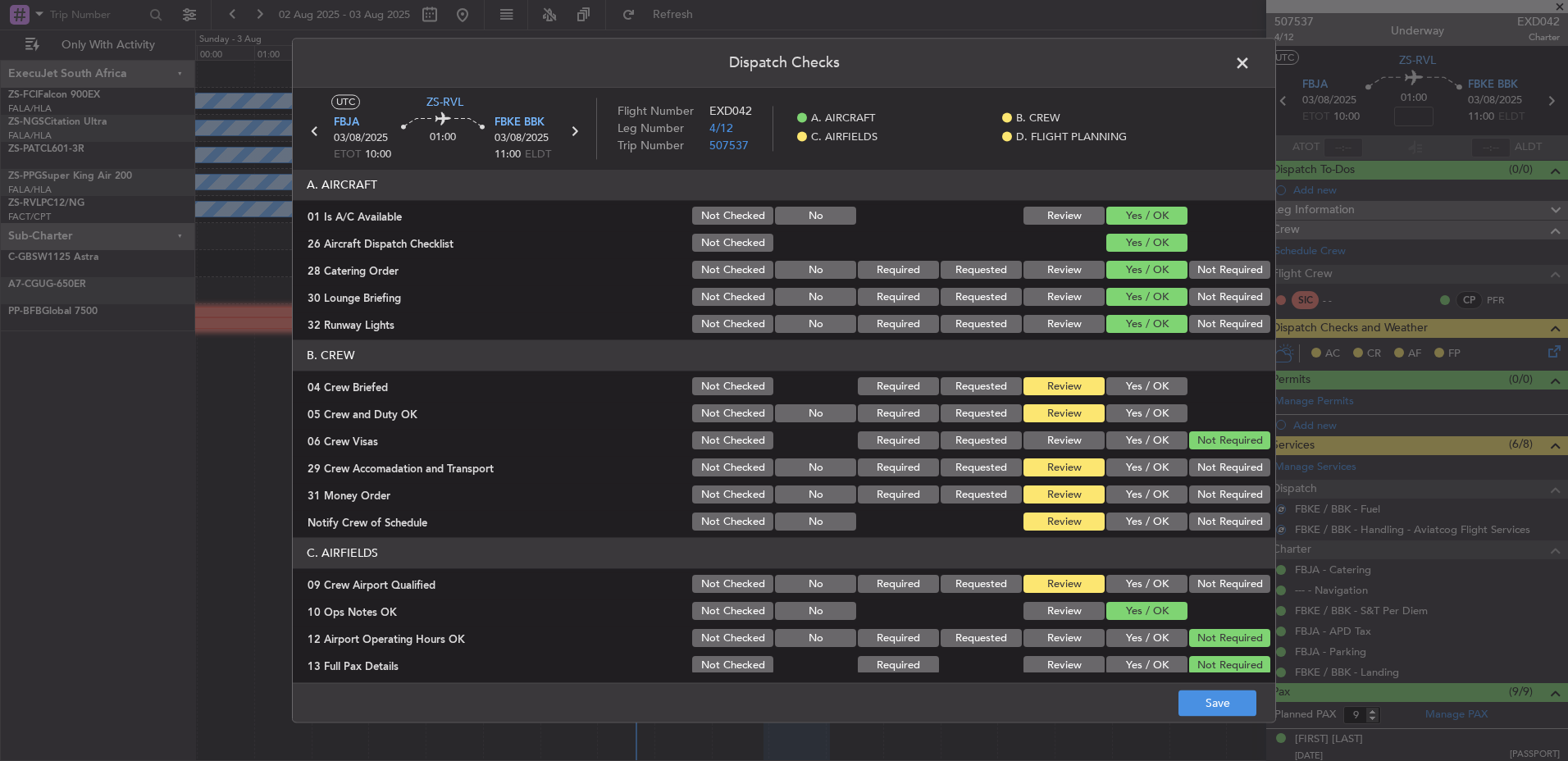 drag, startPoint x: 1228, startPoint y: 268, endPoint x: 1221, endPoint y: 288, distance: 21.18962 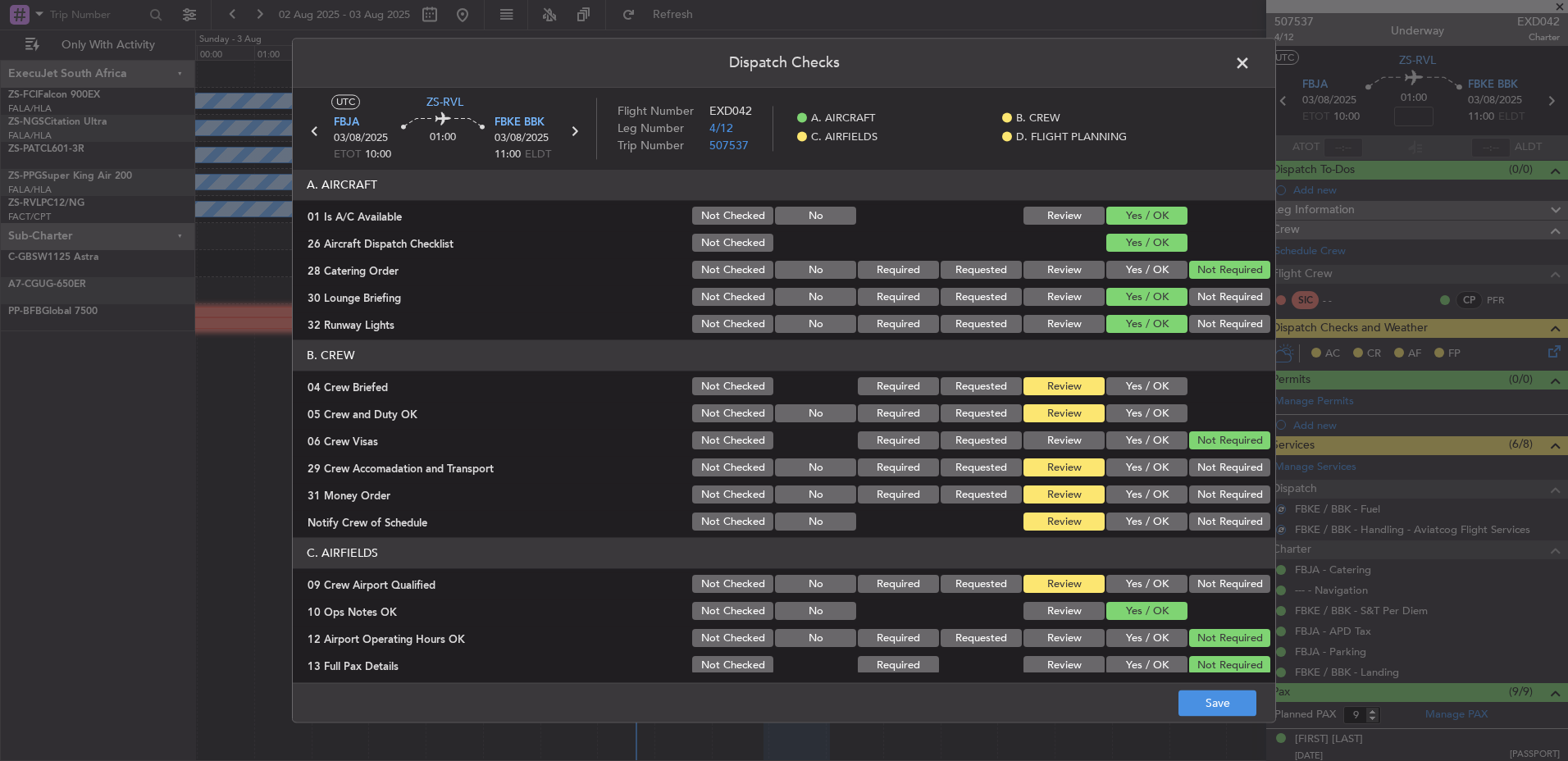 drag, startPoint x: 1221, startPoint y: 288, endPoint x: 1219, endPoint y: 299, distance: 11.1803399 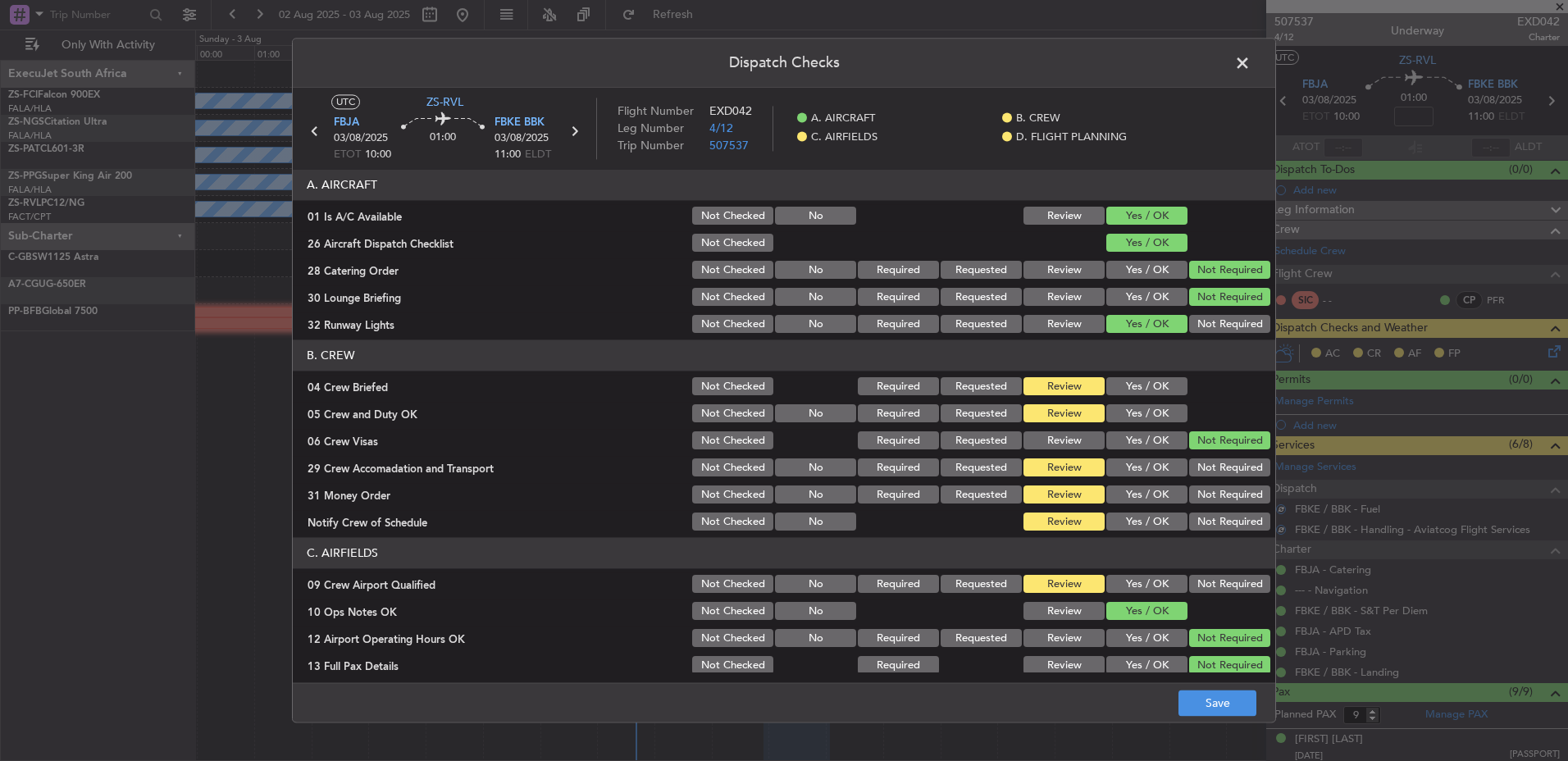 drag, startPoint x: 1205, startPoint y: 317, endPoint x: 1200, endPoint y: 325, distance: 9.433981 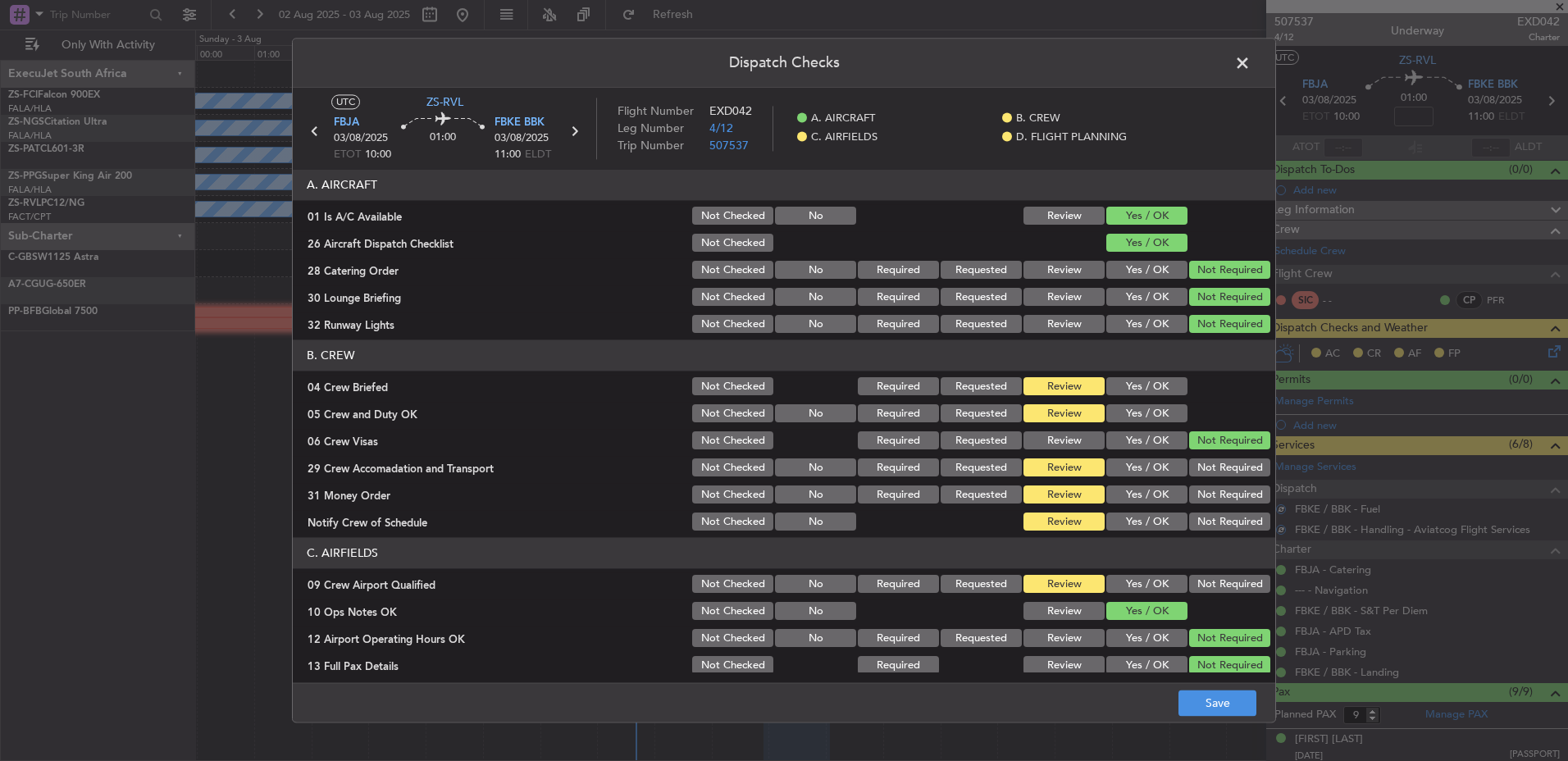 click on "Yes / OK" 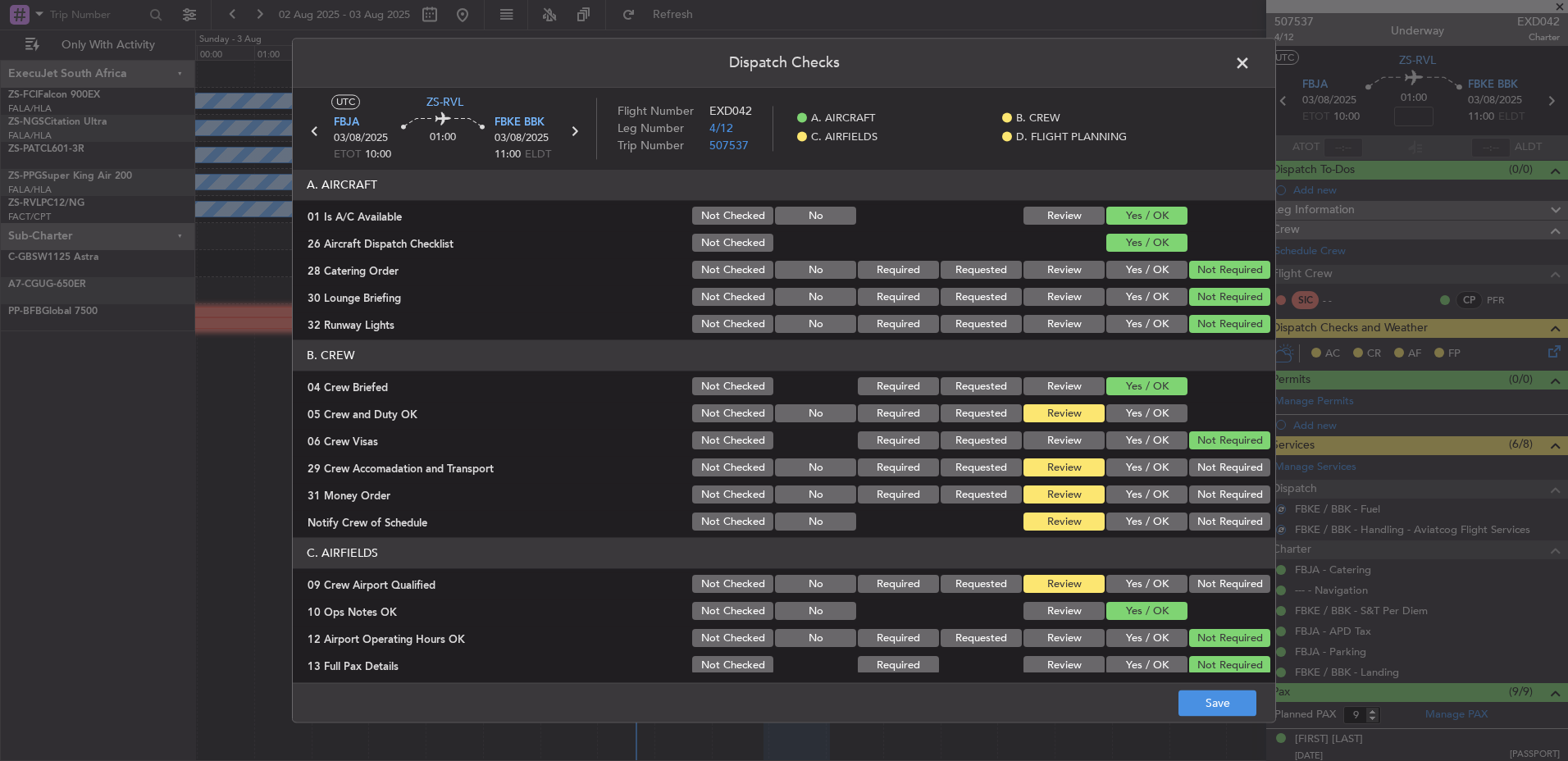 click on "Yes / OK" 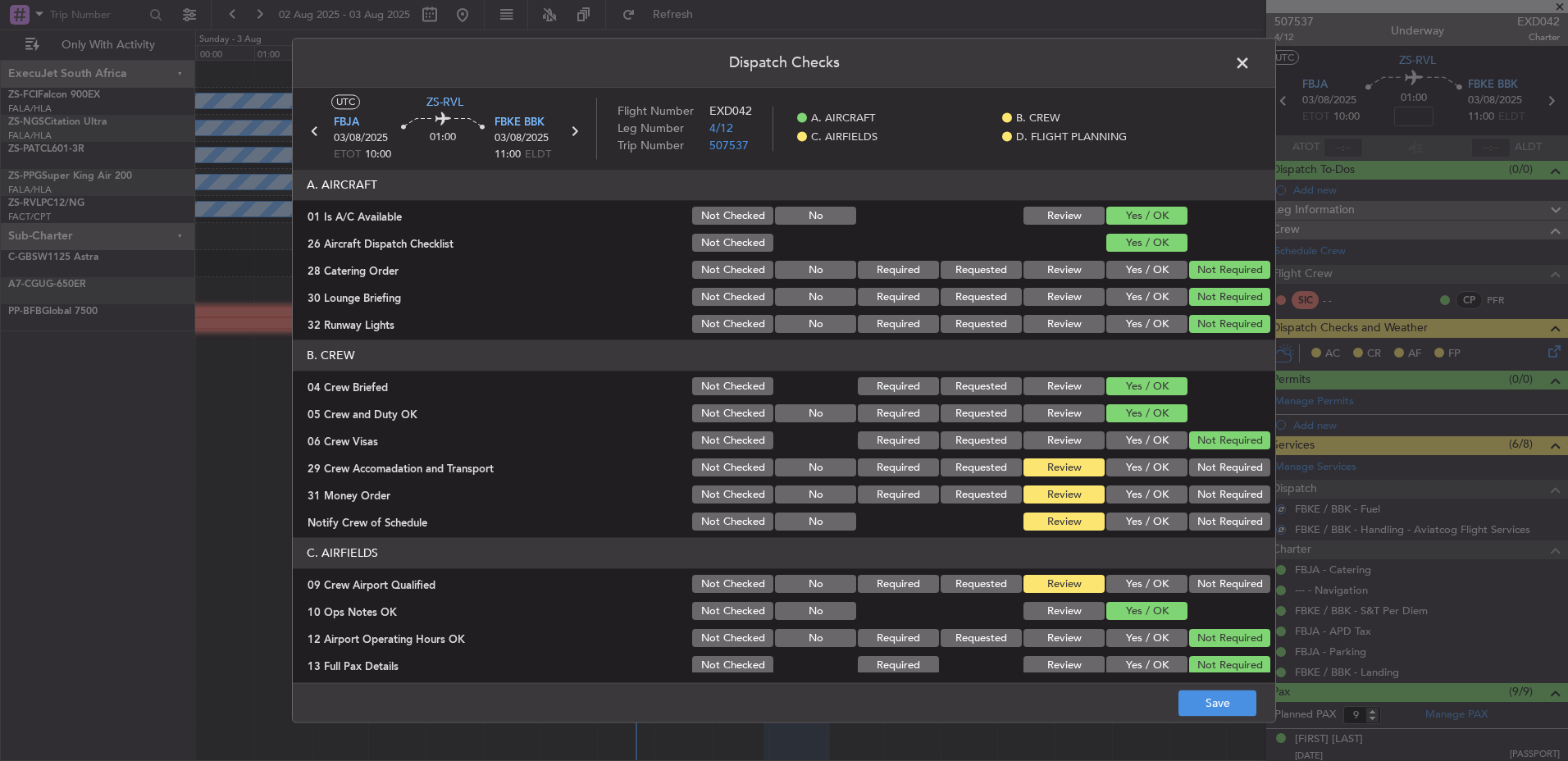 click on "31 Money Order  Not Checked No Required Requested Review Yes / OK Not Required" 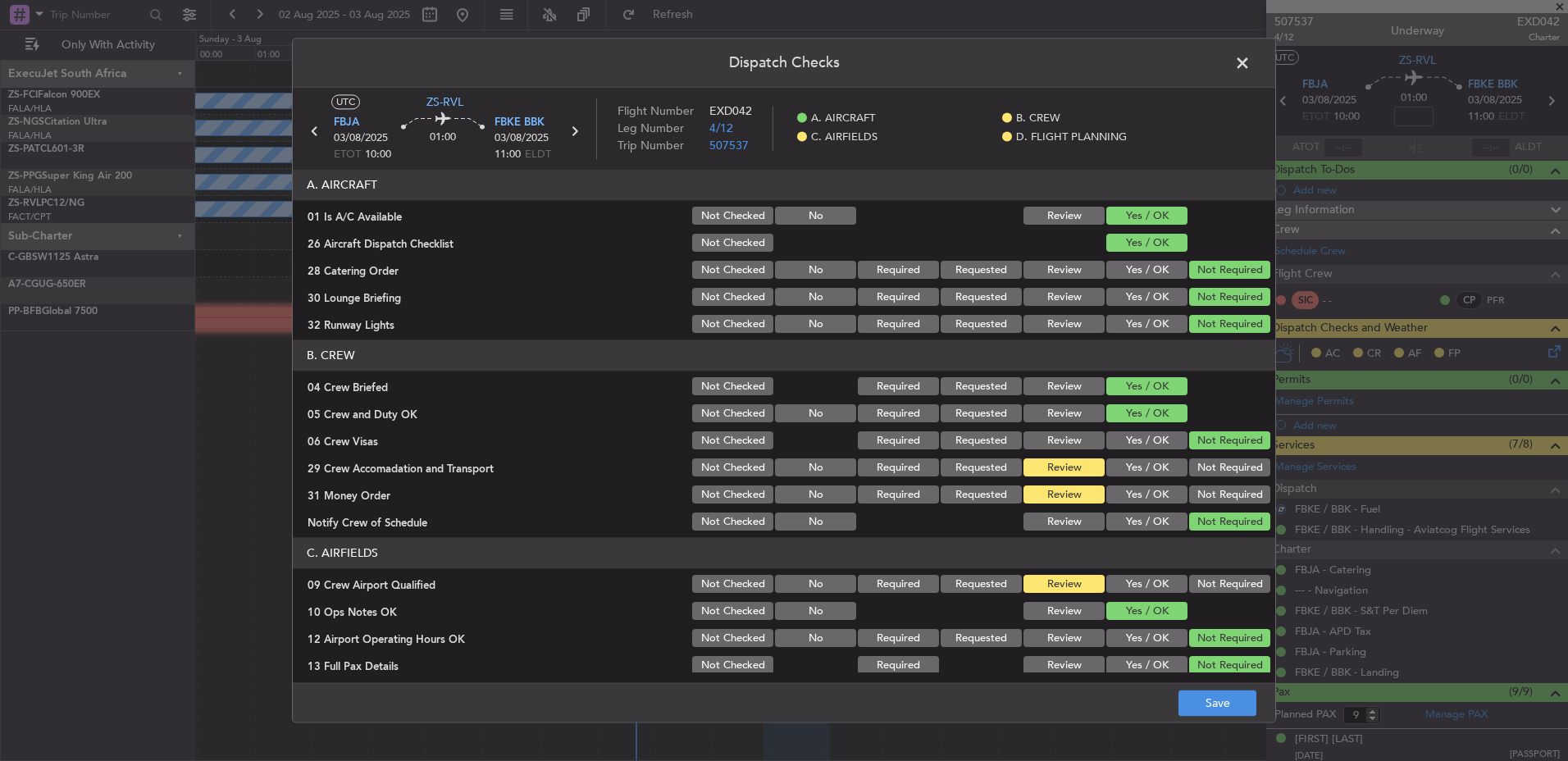 click on "C. AIRFIELDS" 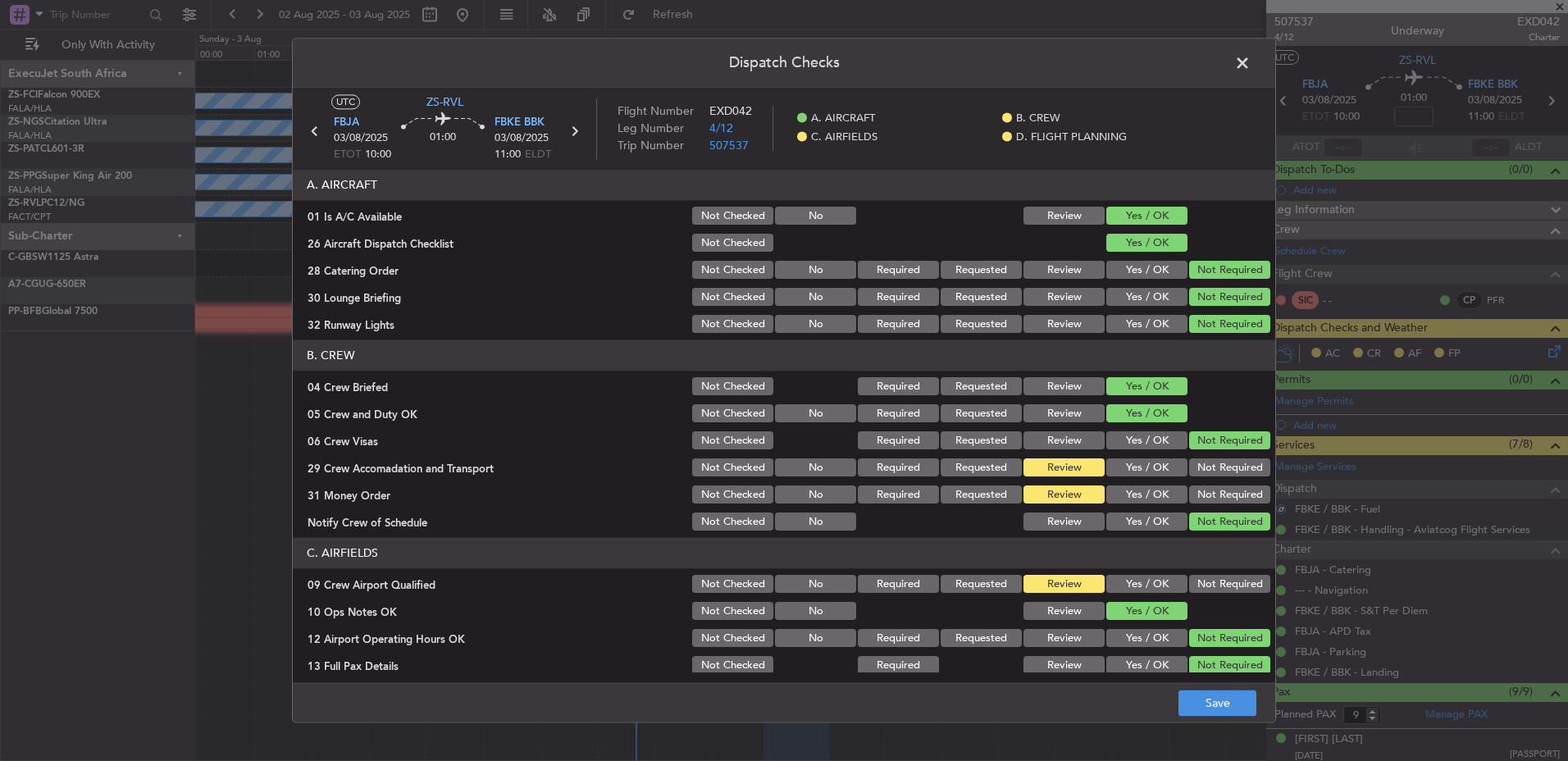 click on "Not Required" 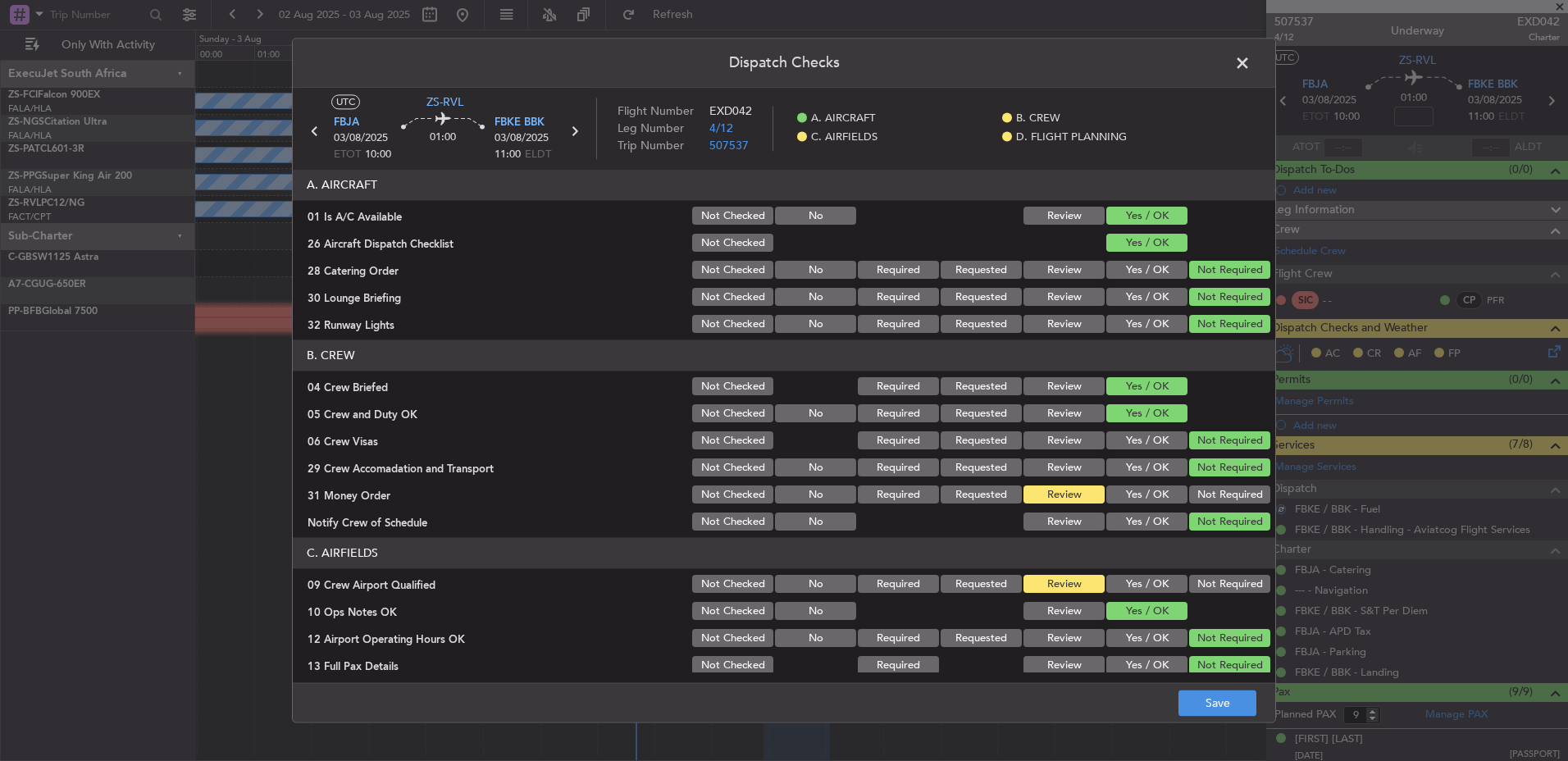 click on "Not Required" 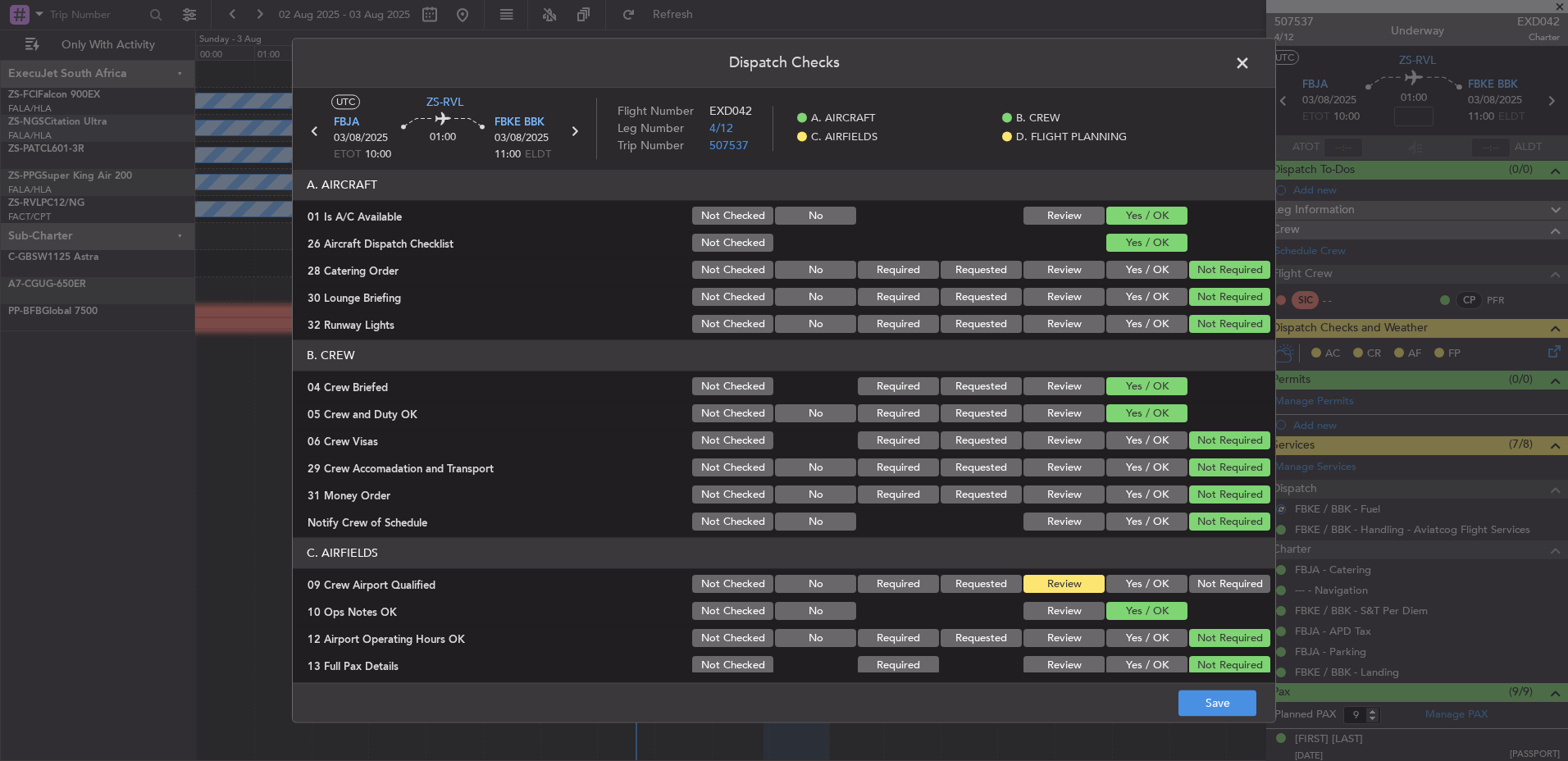 drag, startPoint x: 1206, startPoint y: 587, endPoint x: 1201, endPoint y: 599, distance: 13 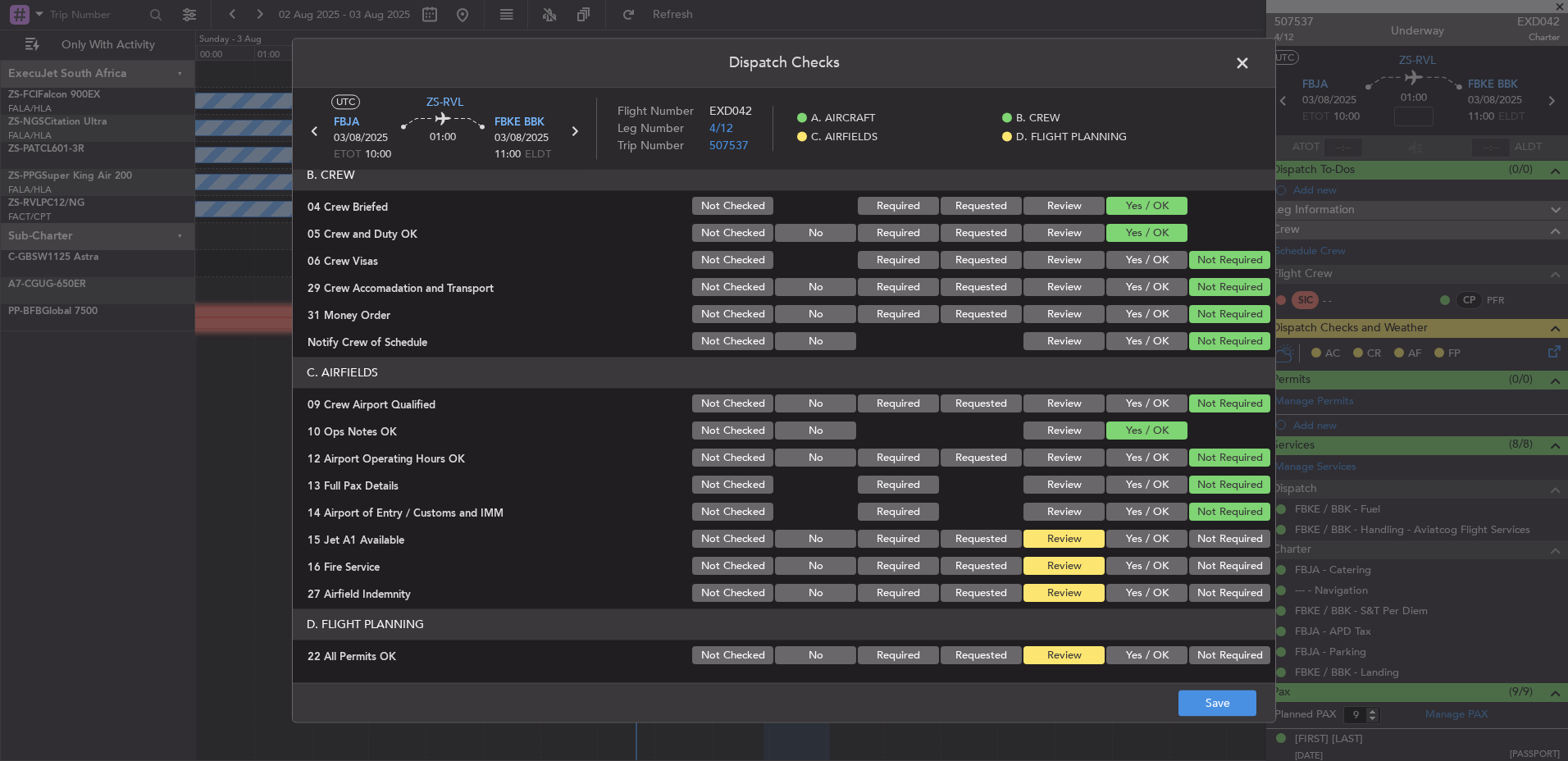scroll, scrollTop: 234, scrollLeft: 0, axis: vertical 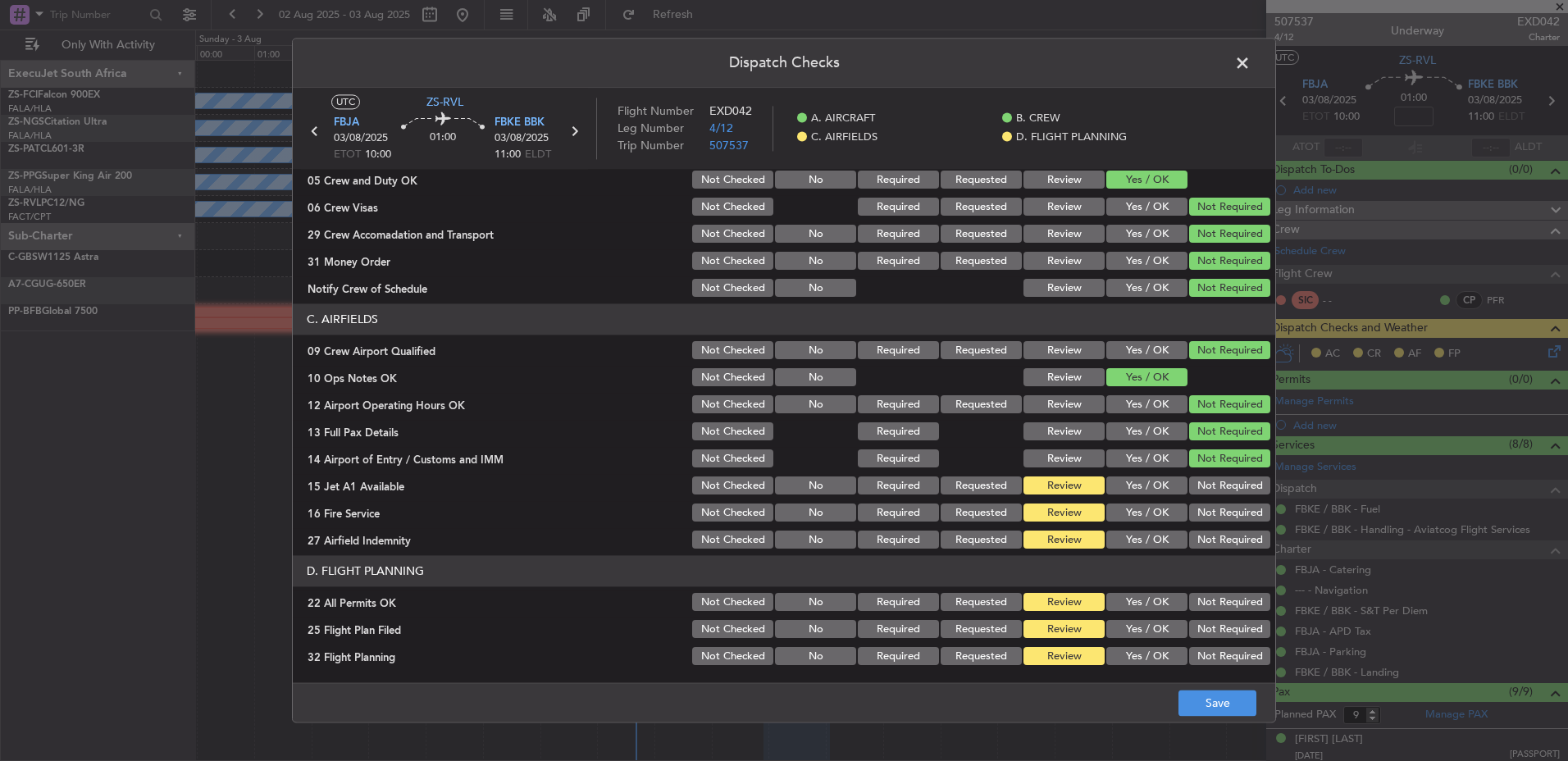 drag, startPoint x: 1210, startPoint y: 482, endPoint x: 1207, endPoint y: 500, distance: 18.248288 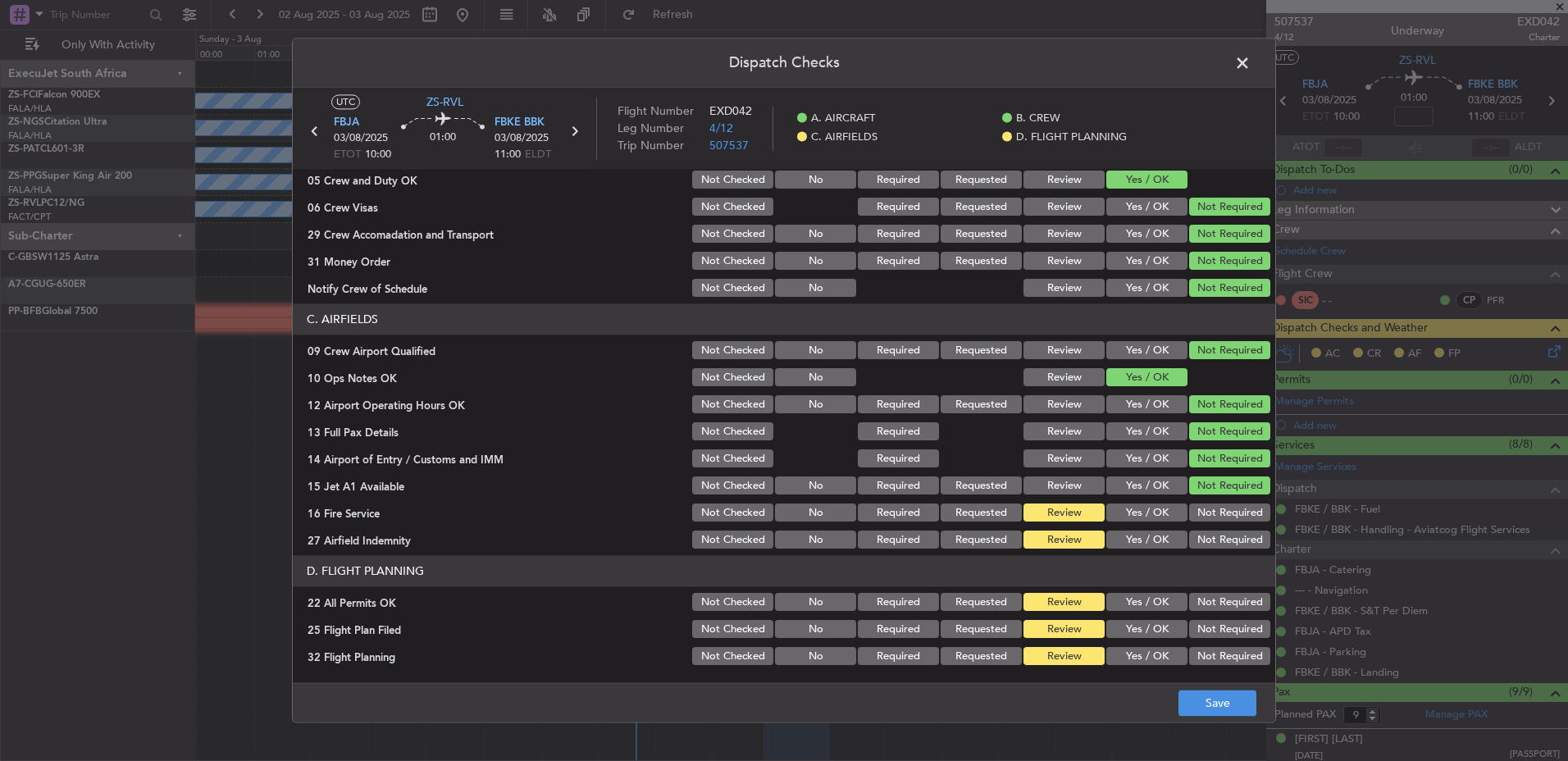 click on "Not Required" 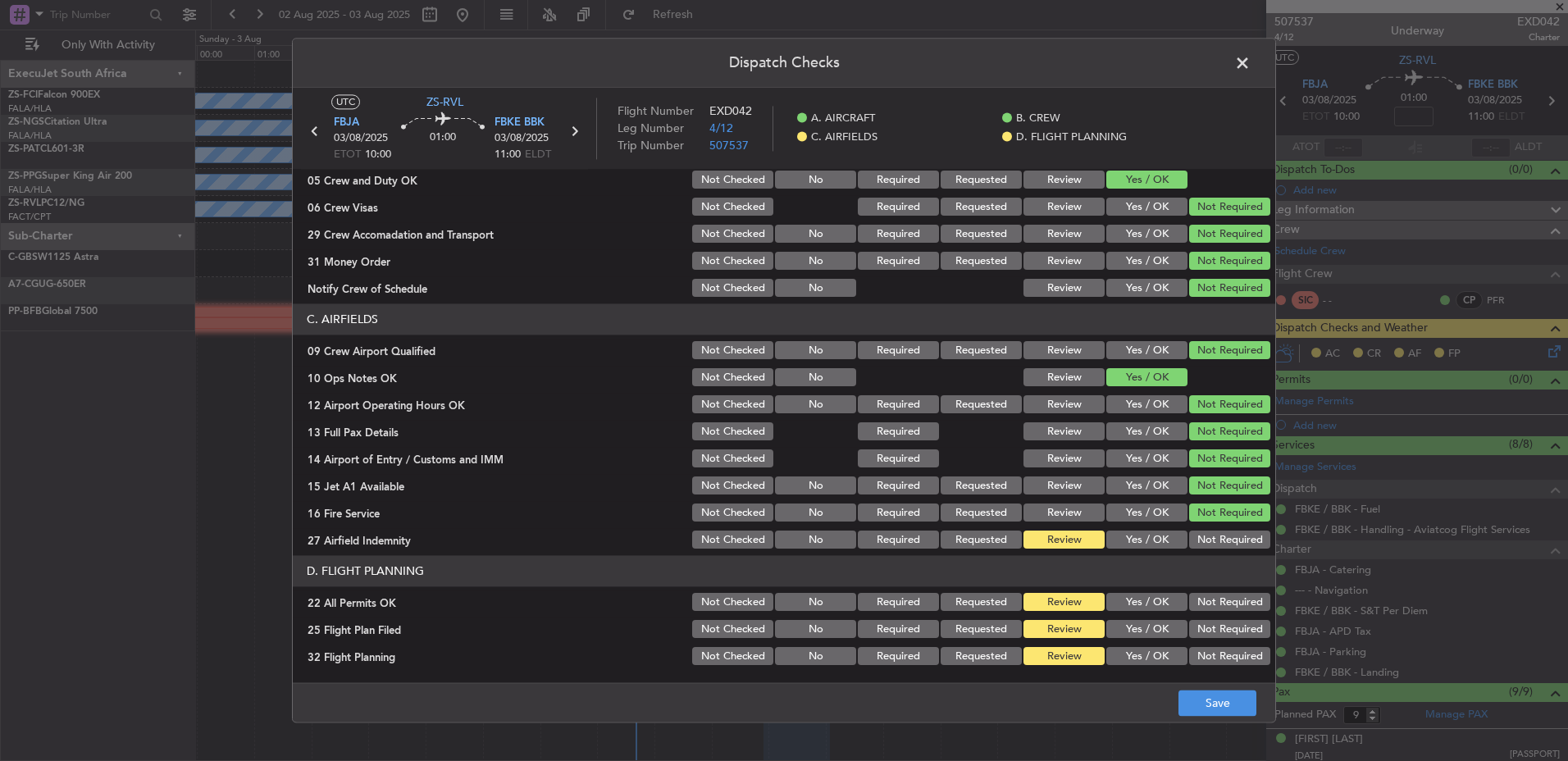 click on "Not Required" 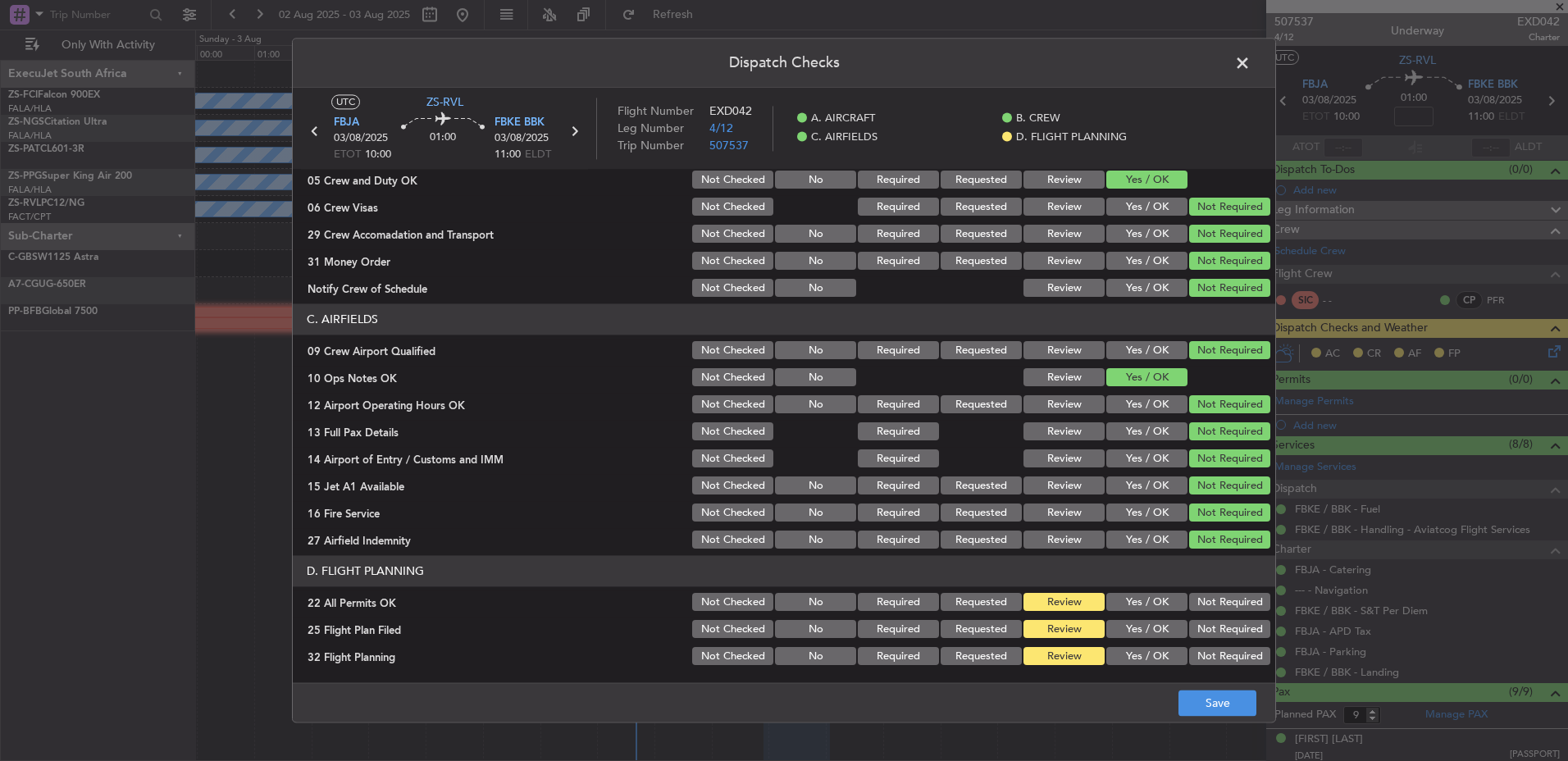 click on "Not Required" 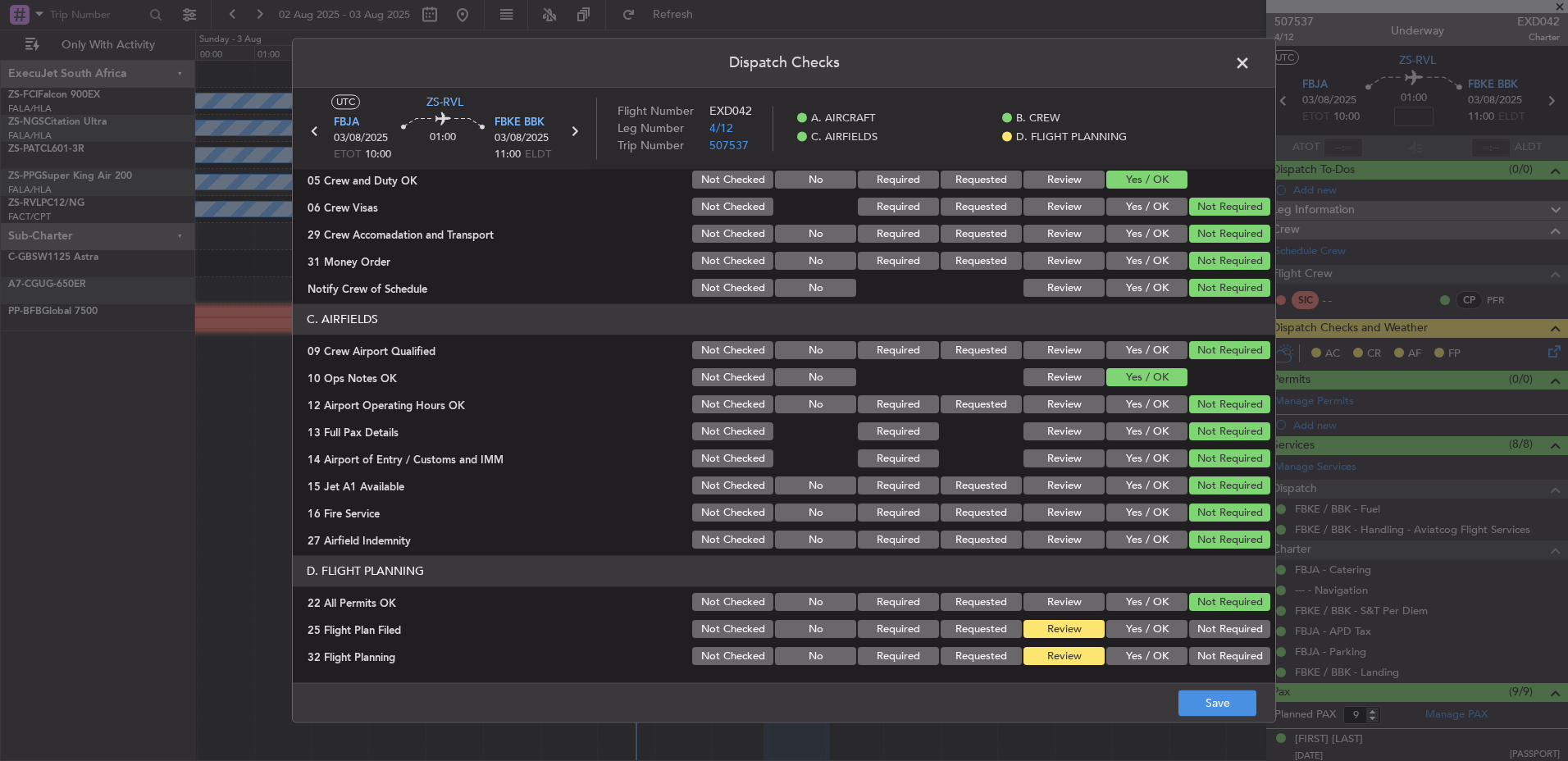 click on "Yes / OK" 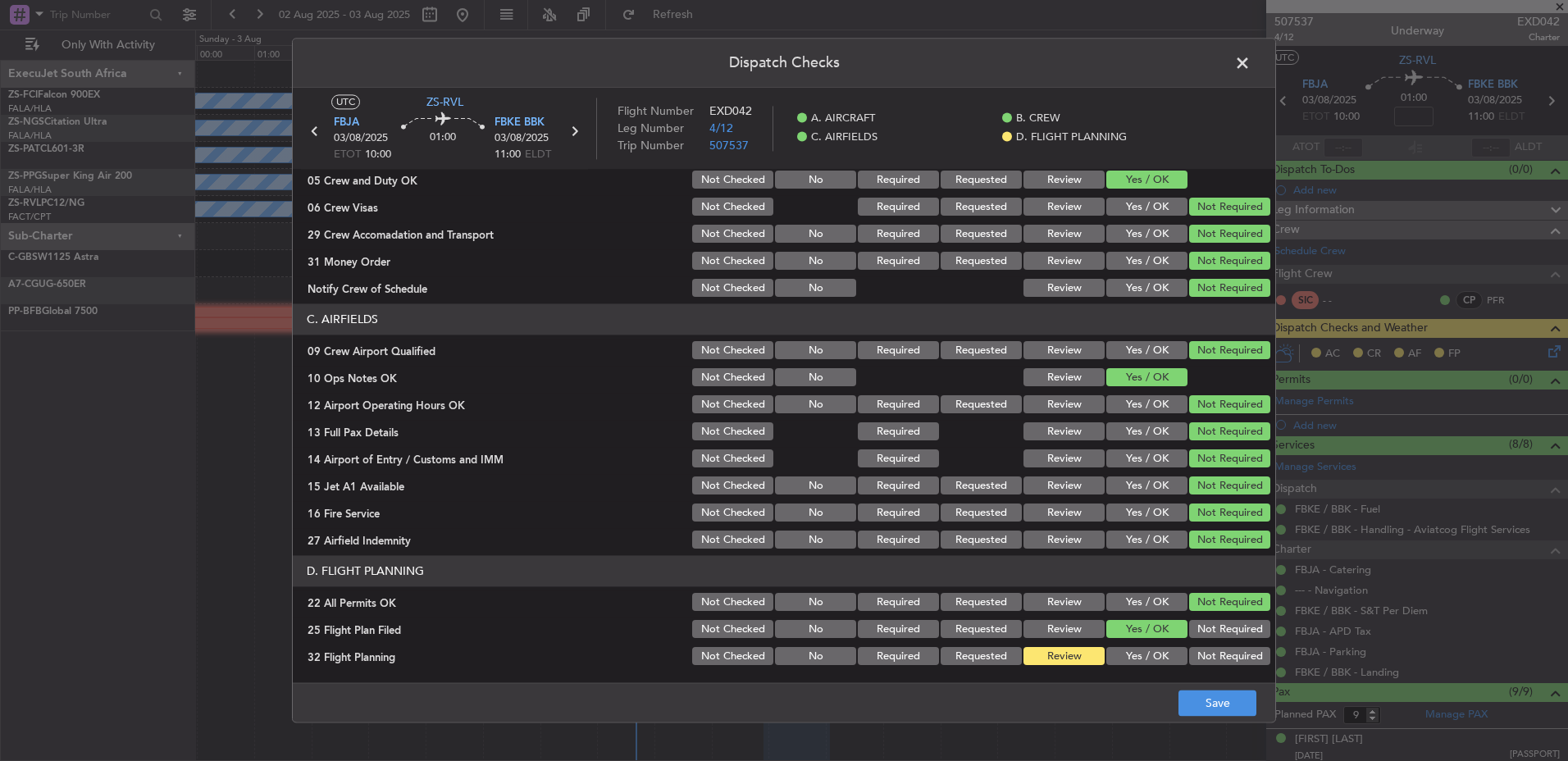 click on "Yes / OK" 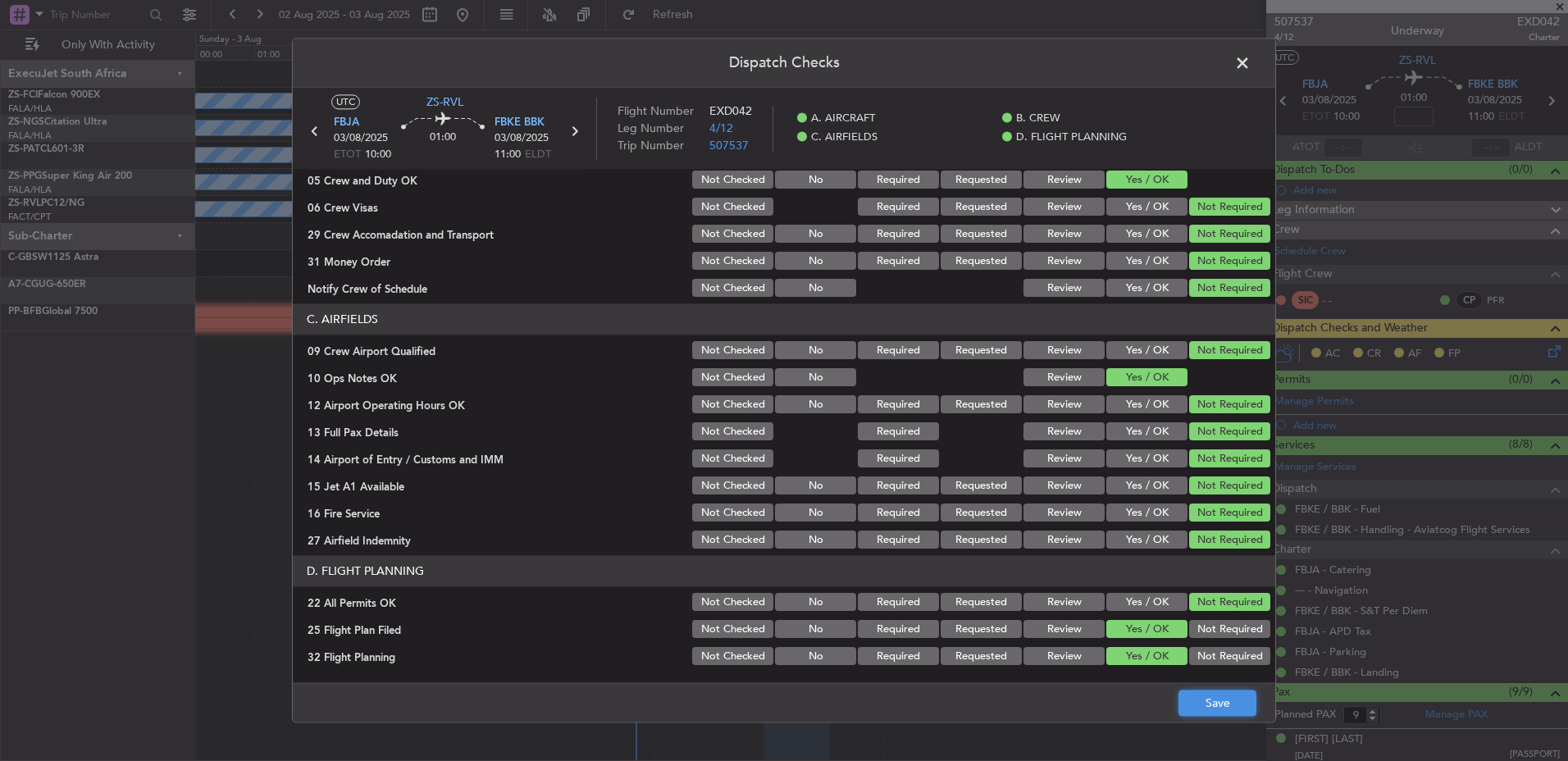 click on "Save" 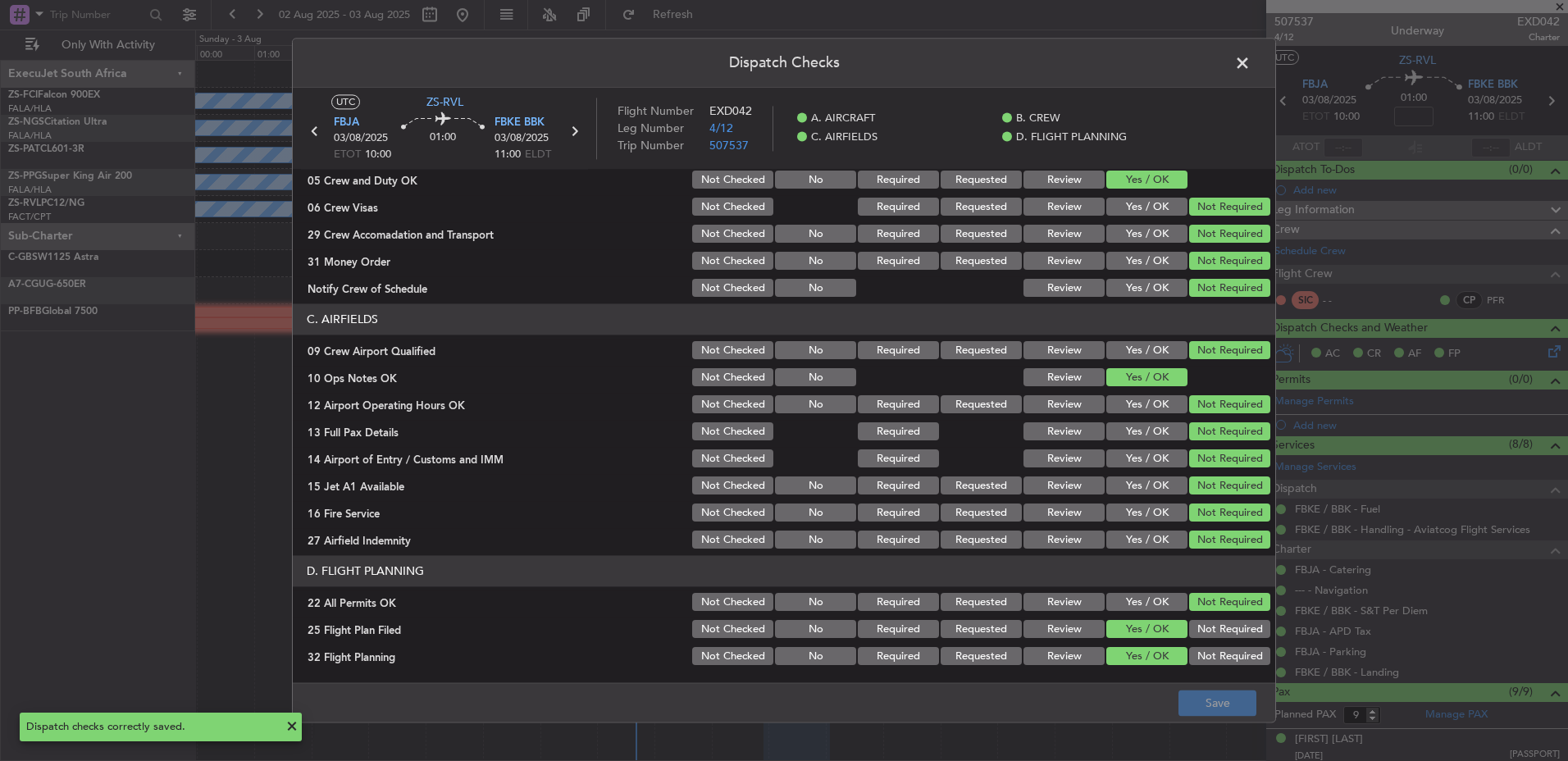 click 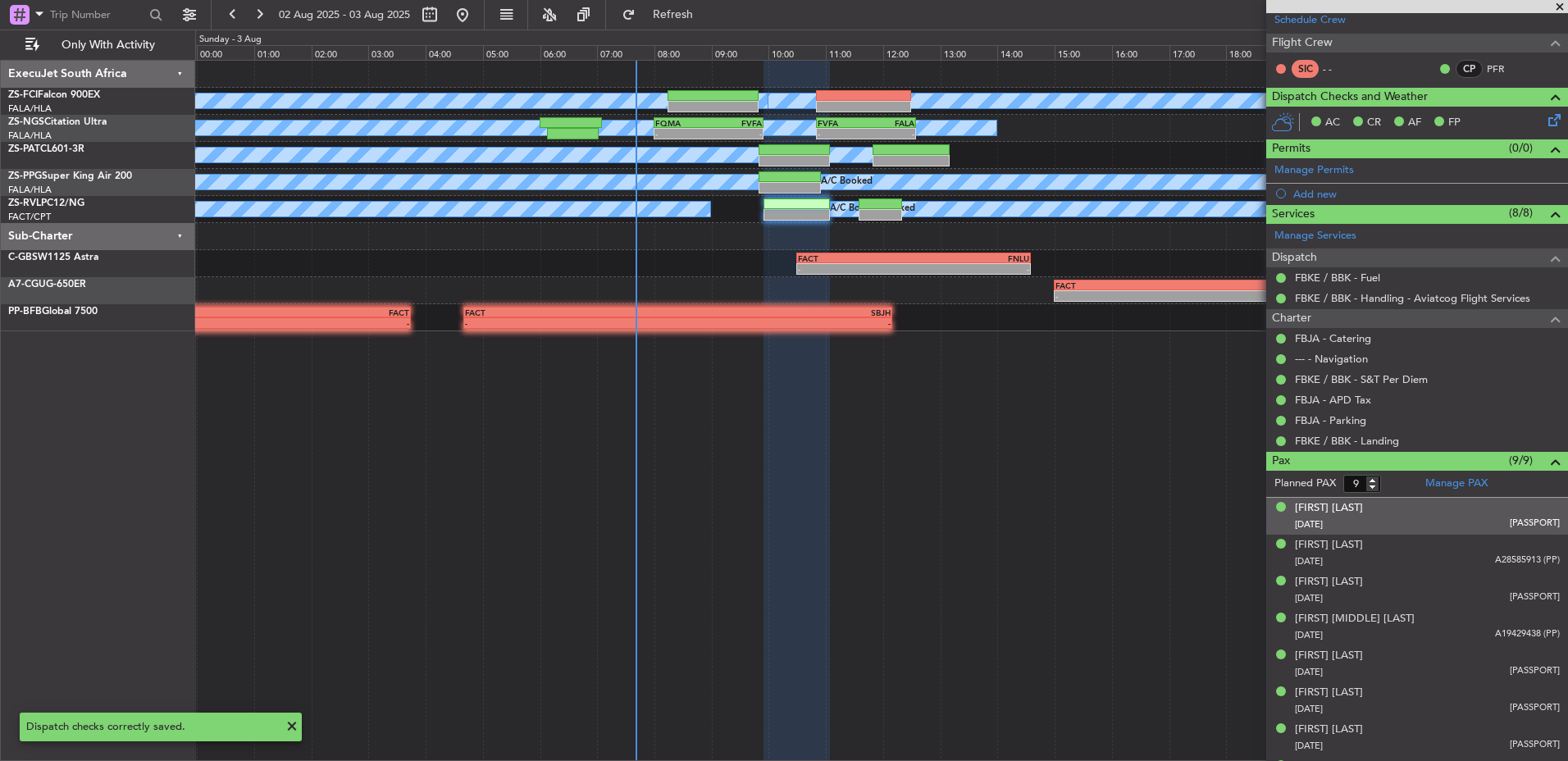scroll, scrollTop: 299, scrollLeft: 0, axis: vertical 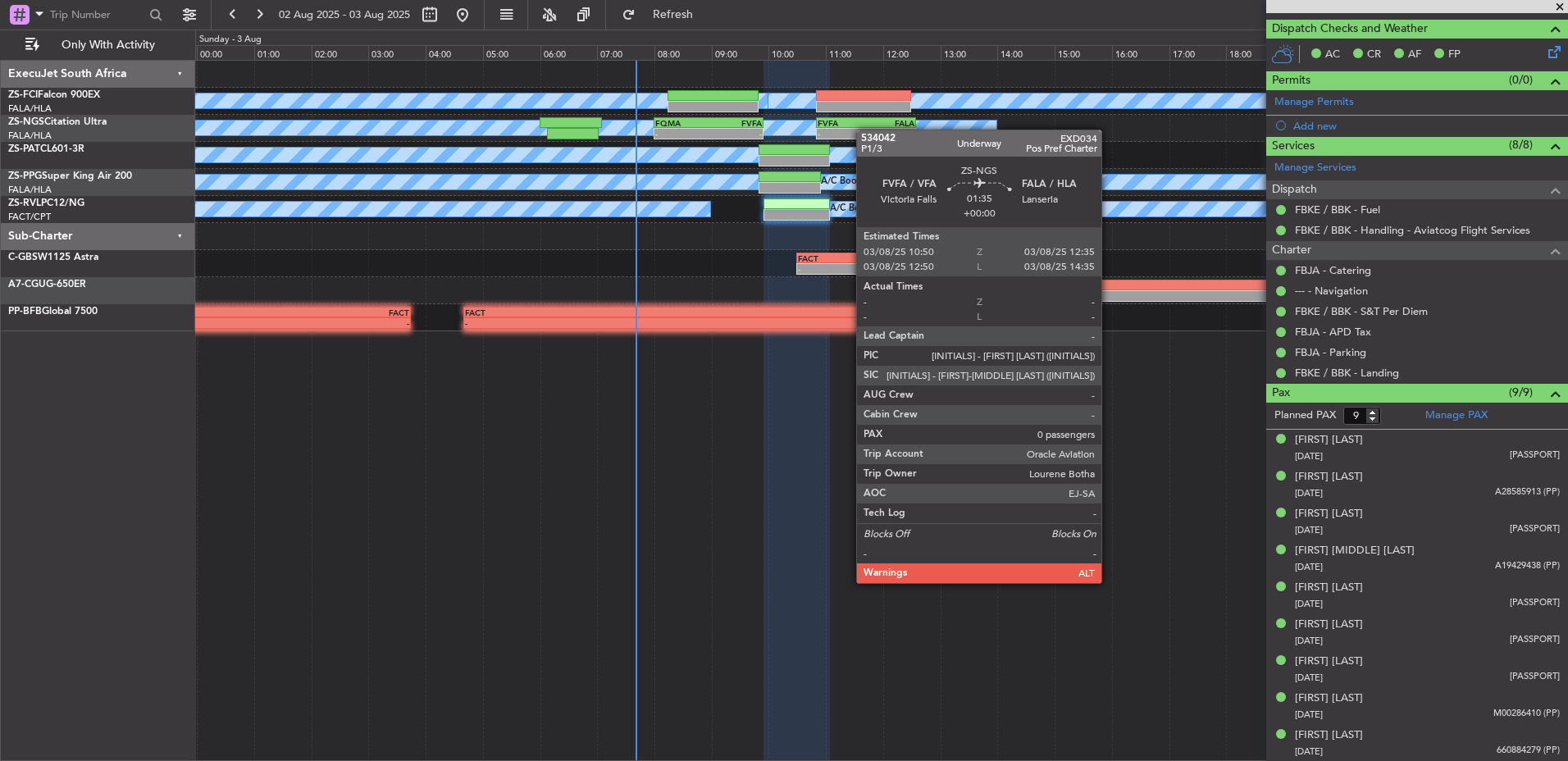 click on "A/C Booked
A/C Booked
A/C Booked
A/C Booked
A/C Booked
A/C Booked
A/C Booked
-
-
FQMA
08:00 Z
FVFA
09:55 Z
-
-
FVFA
10:50 Z
FALA
12:35 Z
A/C Booked
A/C Booked
A/C Booked
A/C Booked
A/C Booked
A/C Booked
A/C Booked
A/C Booked
A/C Booked
A/C Booked
A/C Booked
A/C Booked
A/C Booked
-
-
FACT
10:30 Z
FNLU
14:35 Z
-" 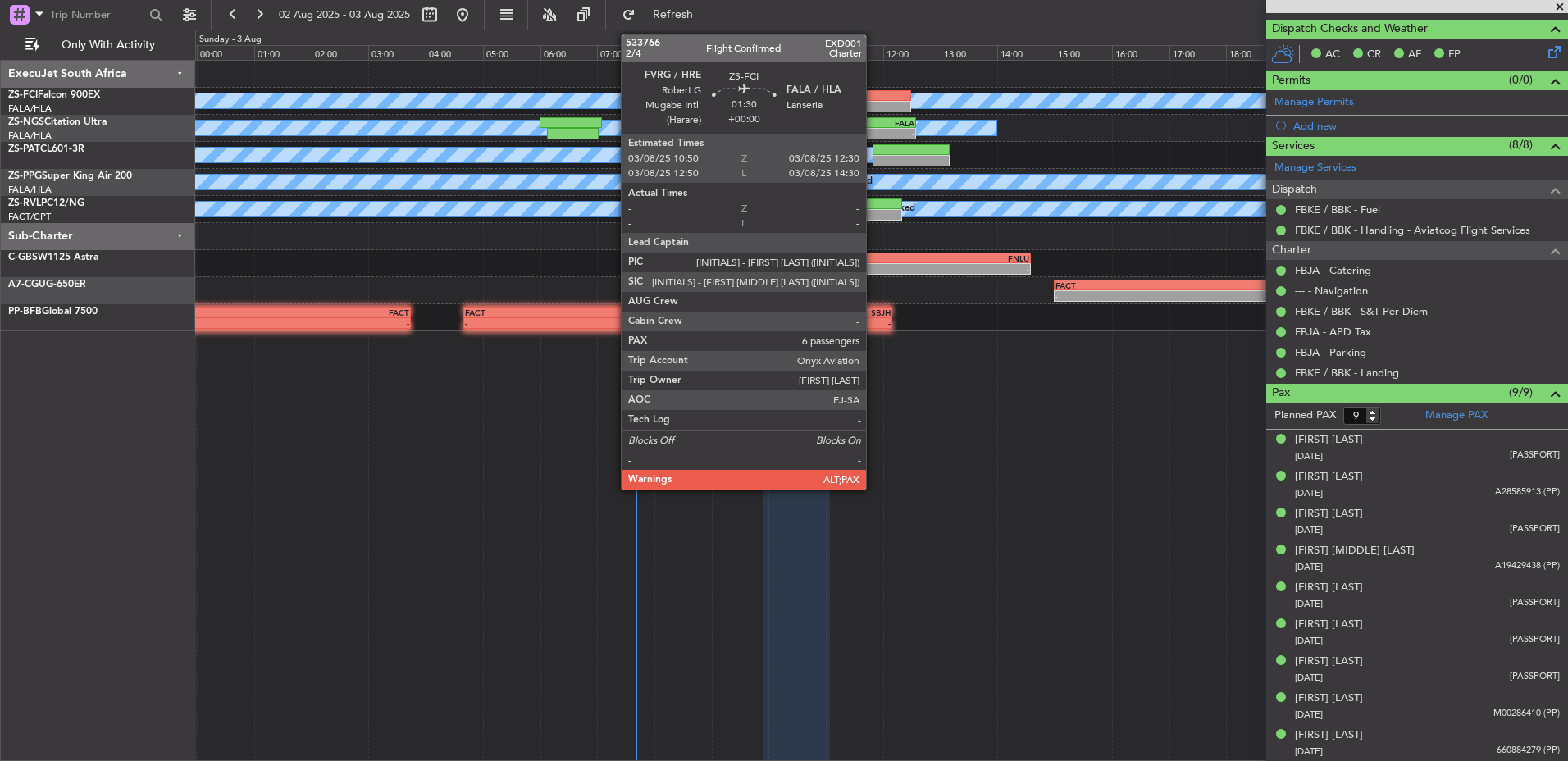 click 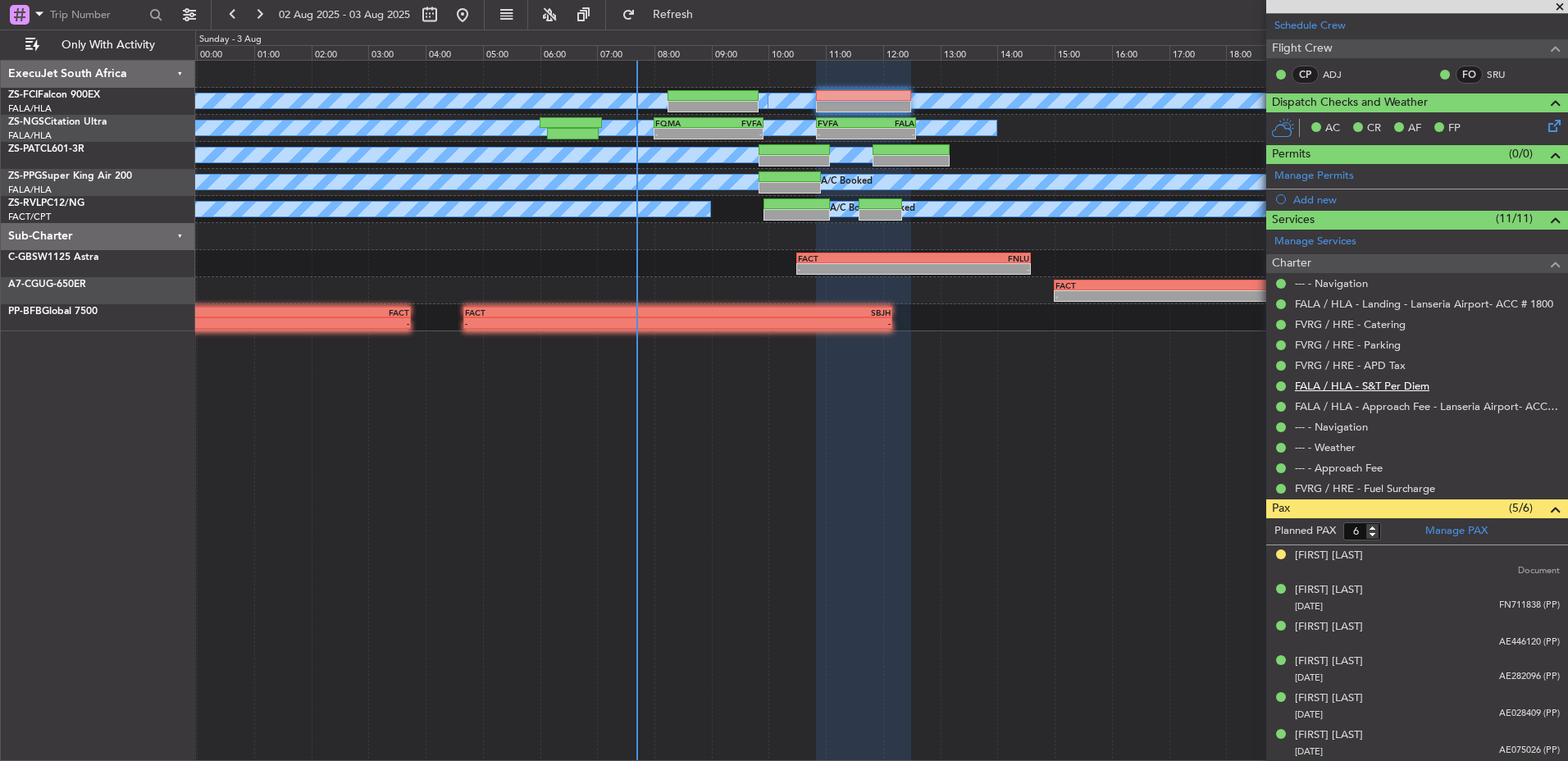 scroll, scrollTop: 0, scrollLeft: 0, axis: both 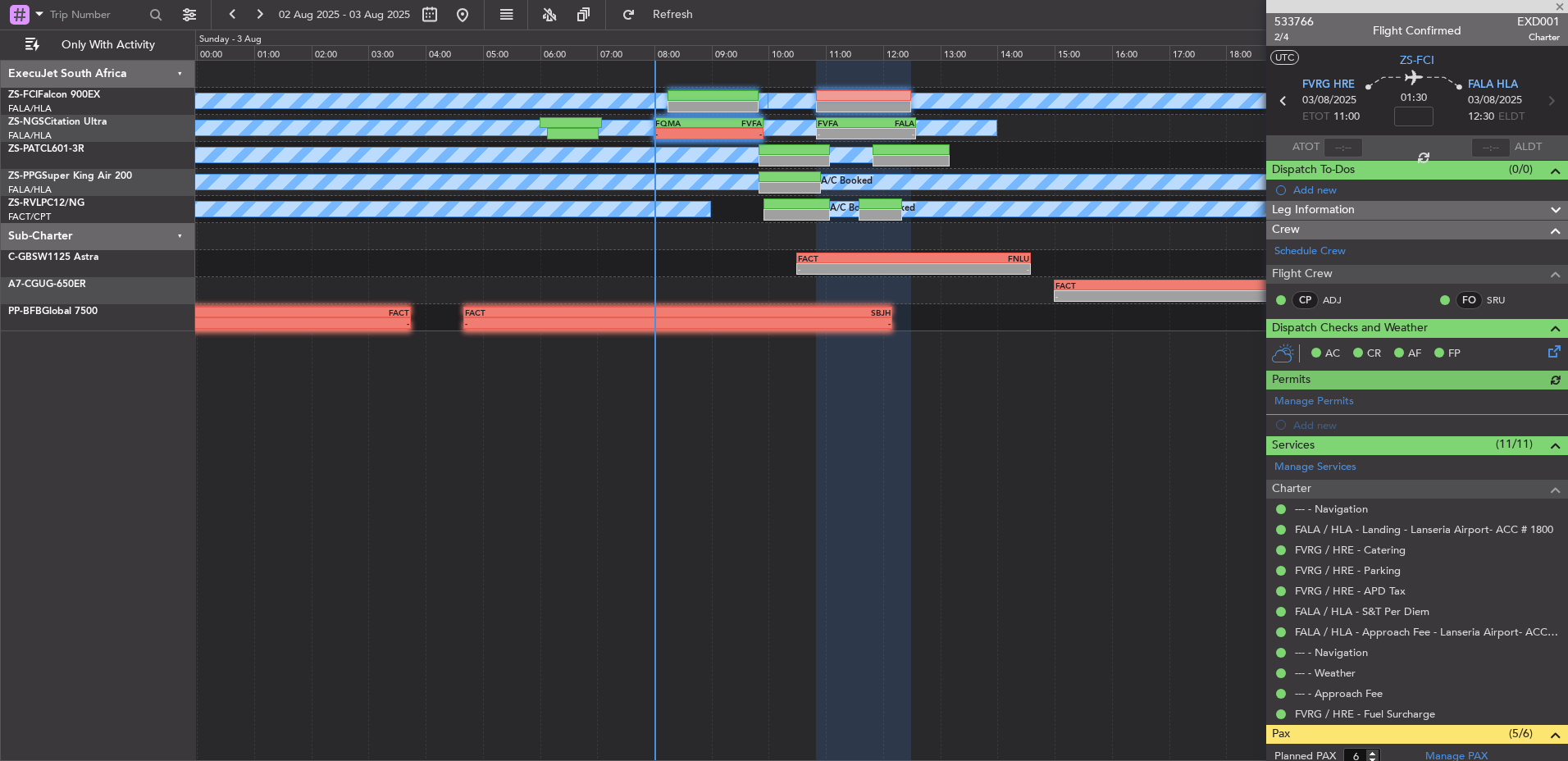 click at bounding box center (1417, 7) 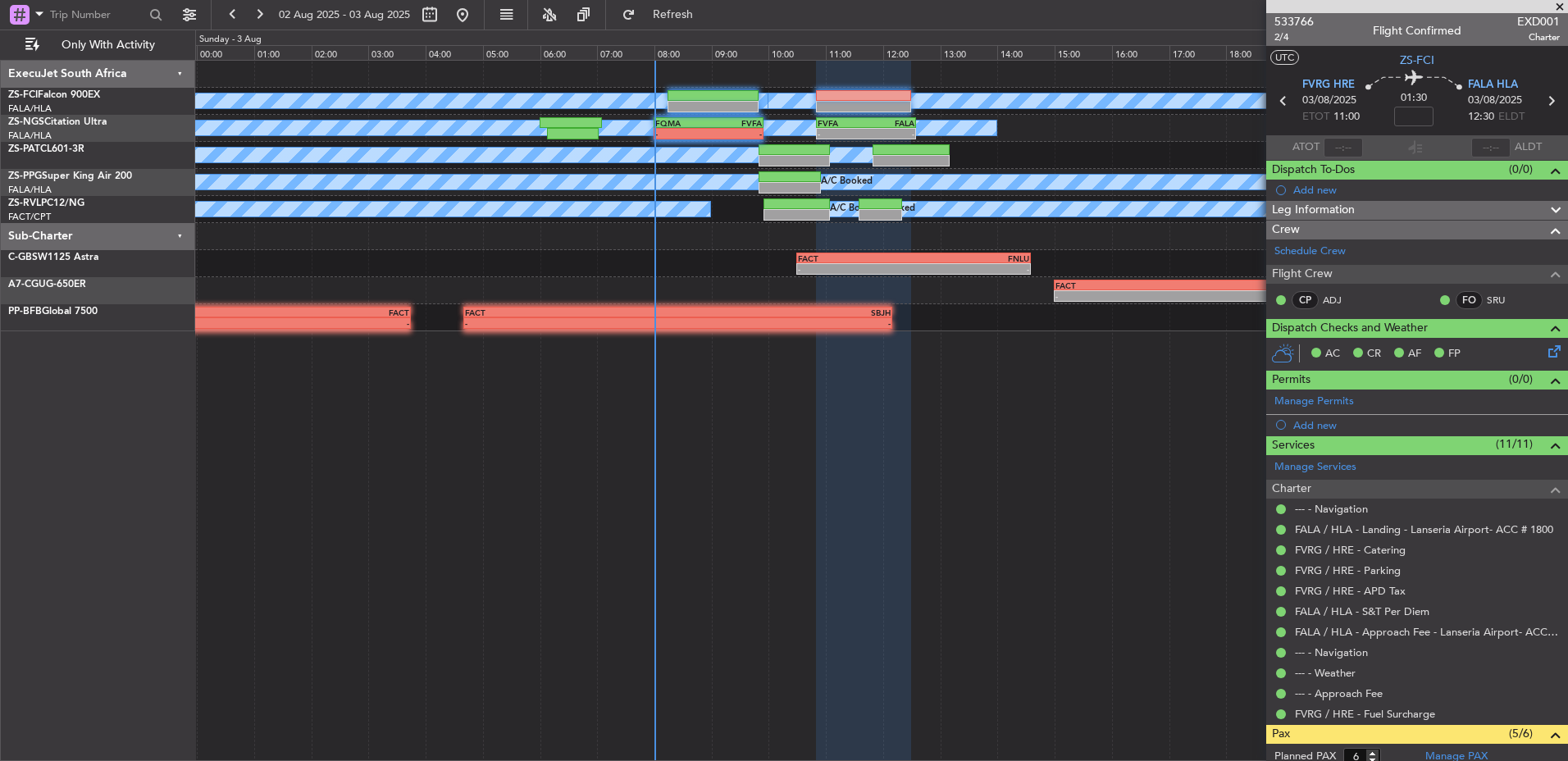 click at bounding box center (1560, 7) 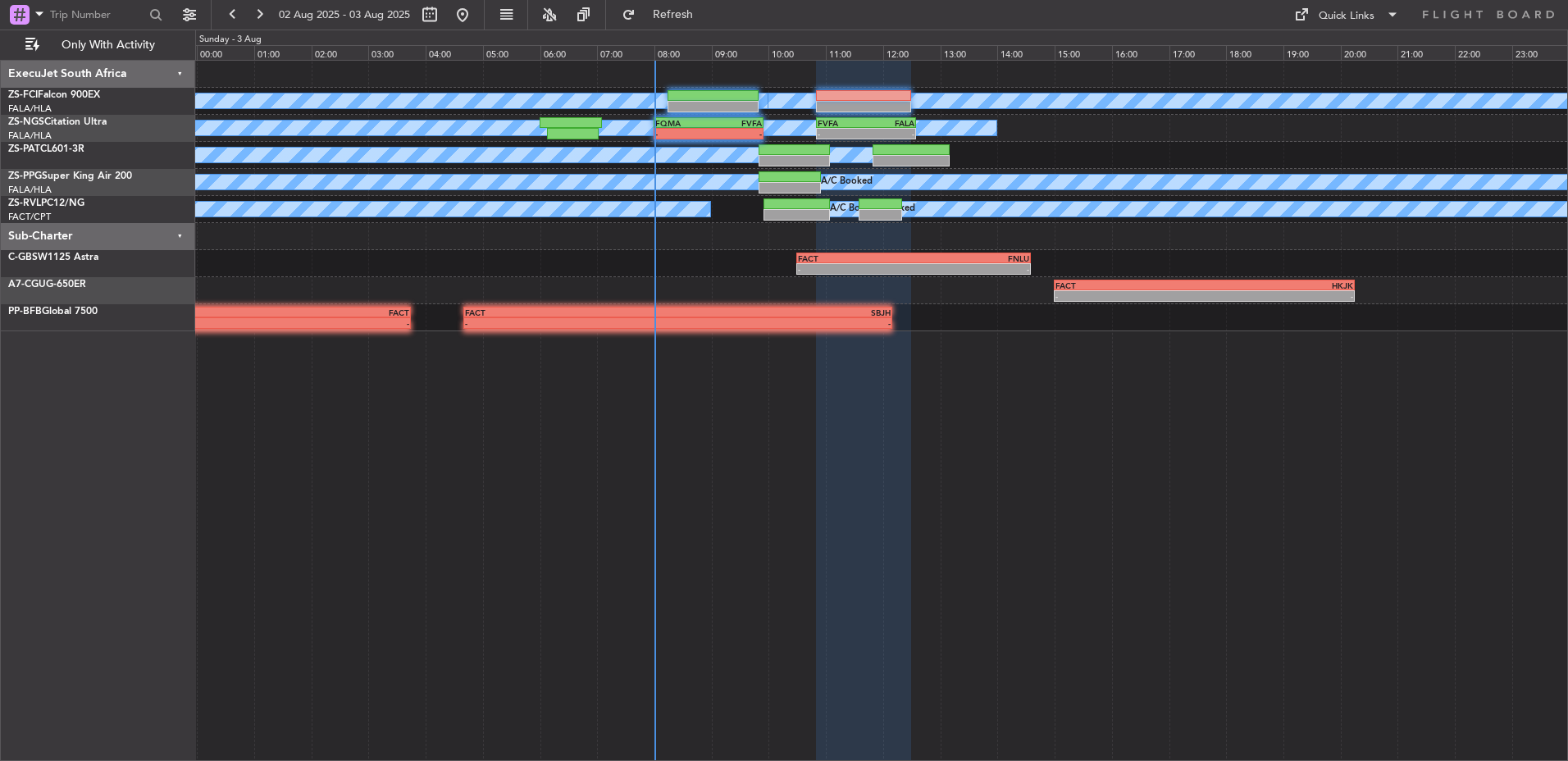 type on "0" 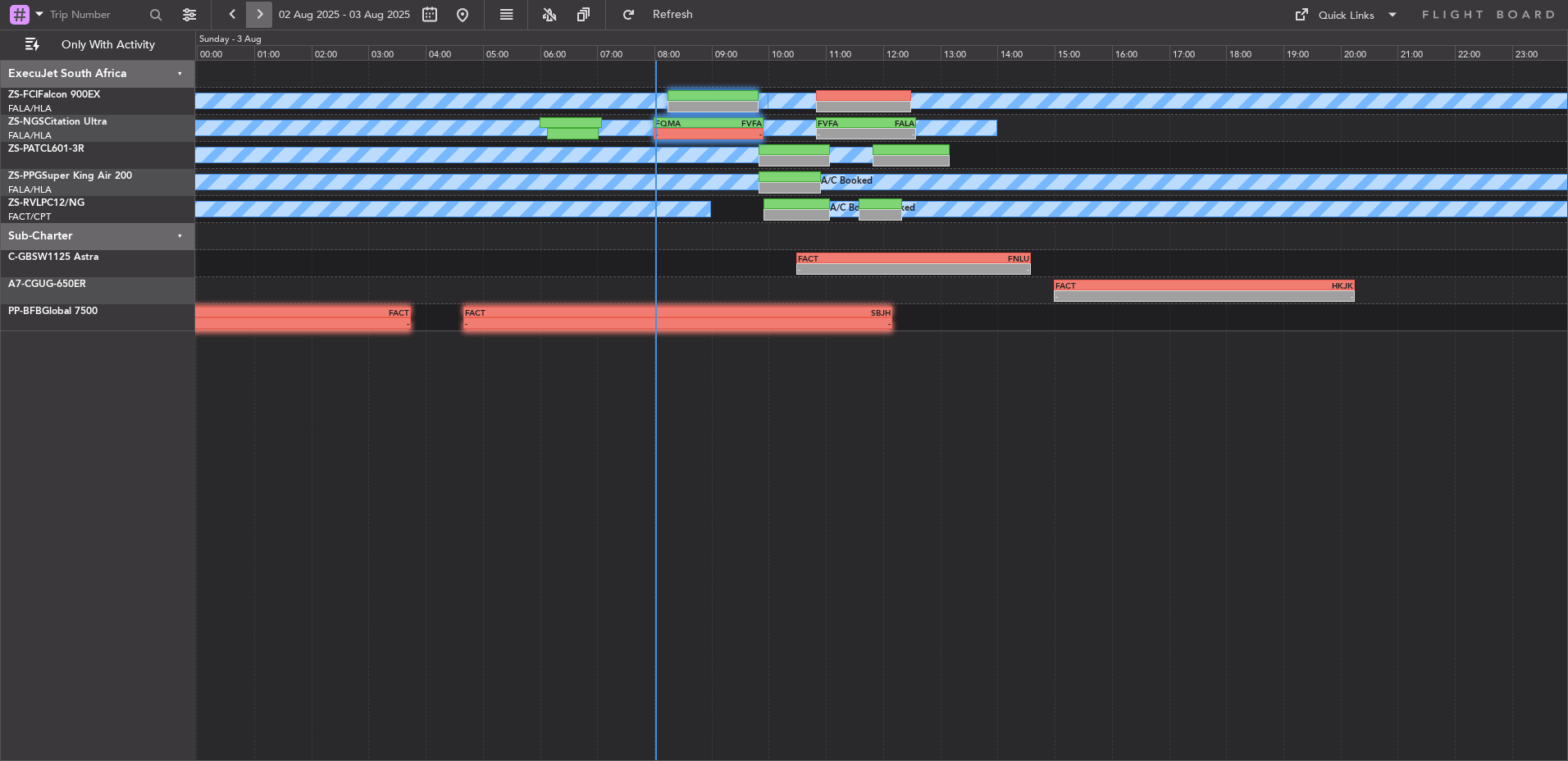 click at bounding box center (259, 15) 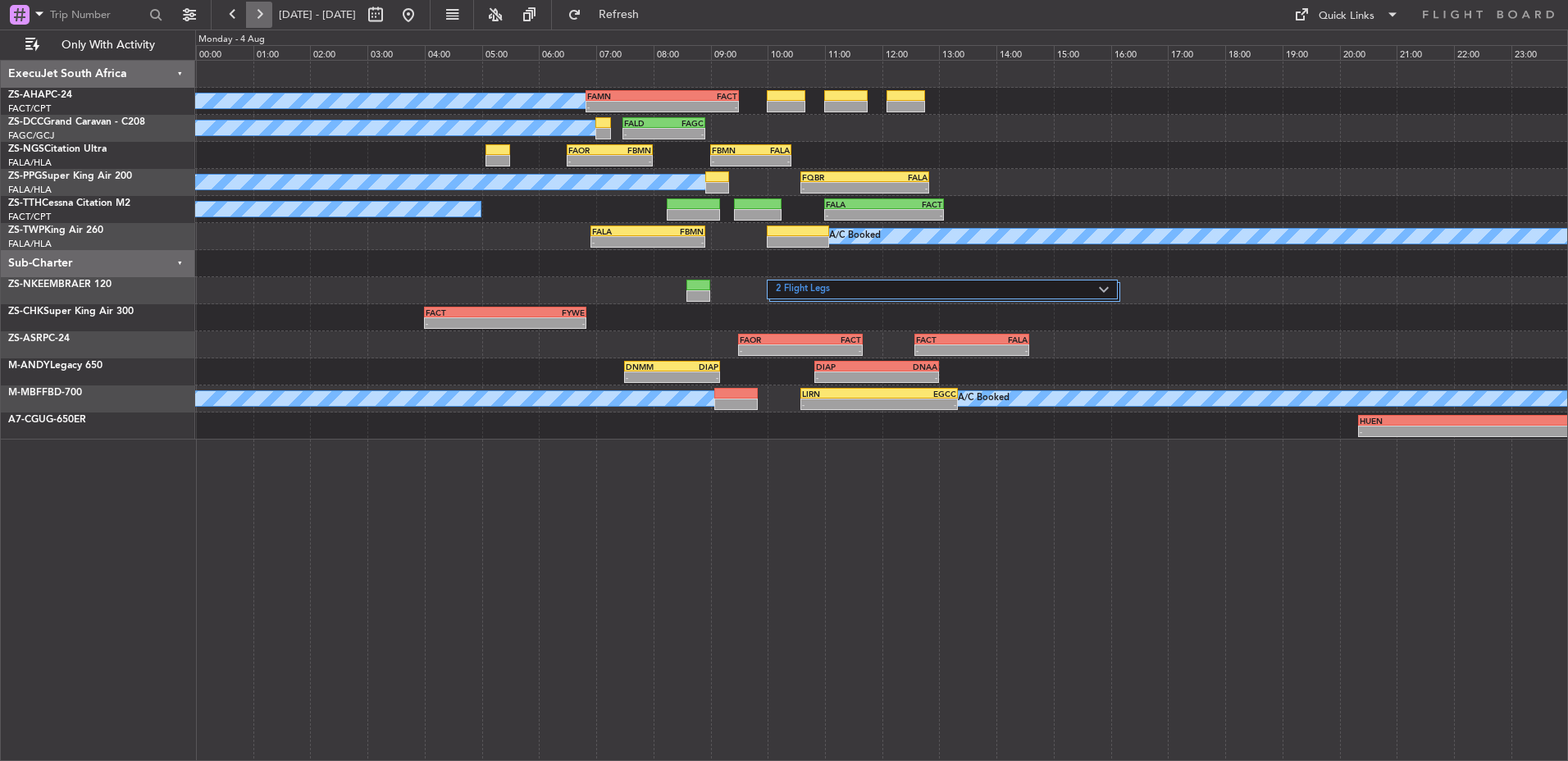 click at bounding box center (259, 15) 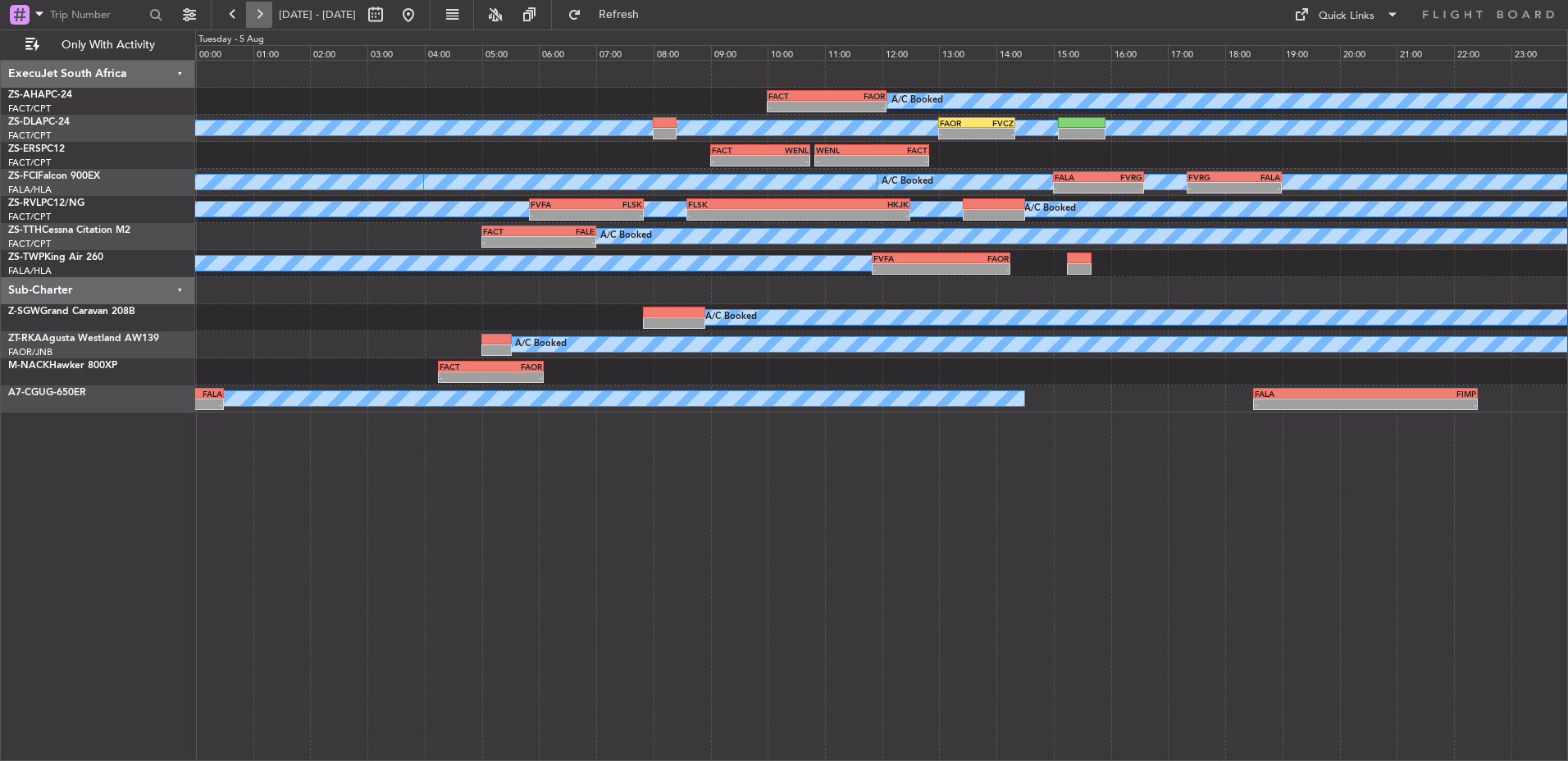 click at bounding box center [259, 15] 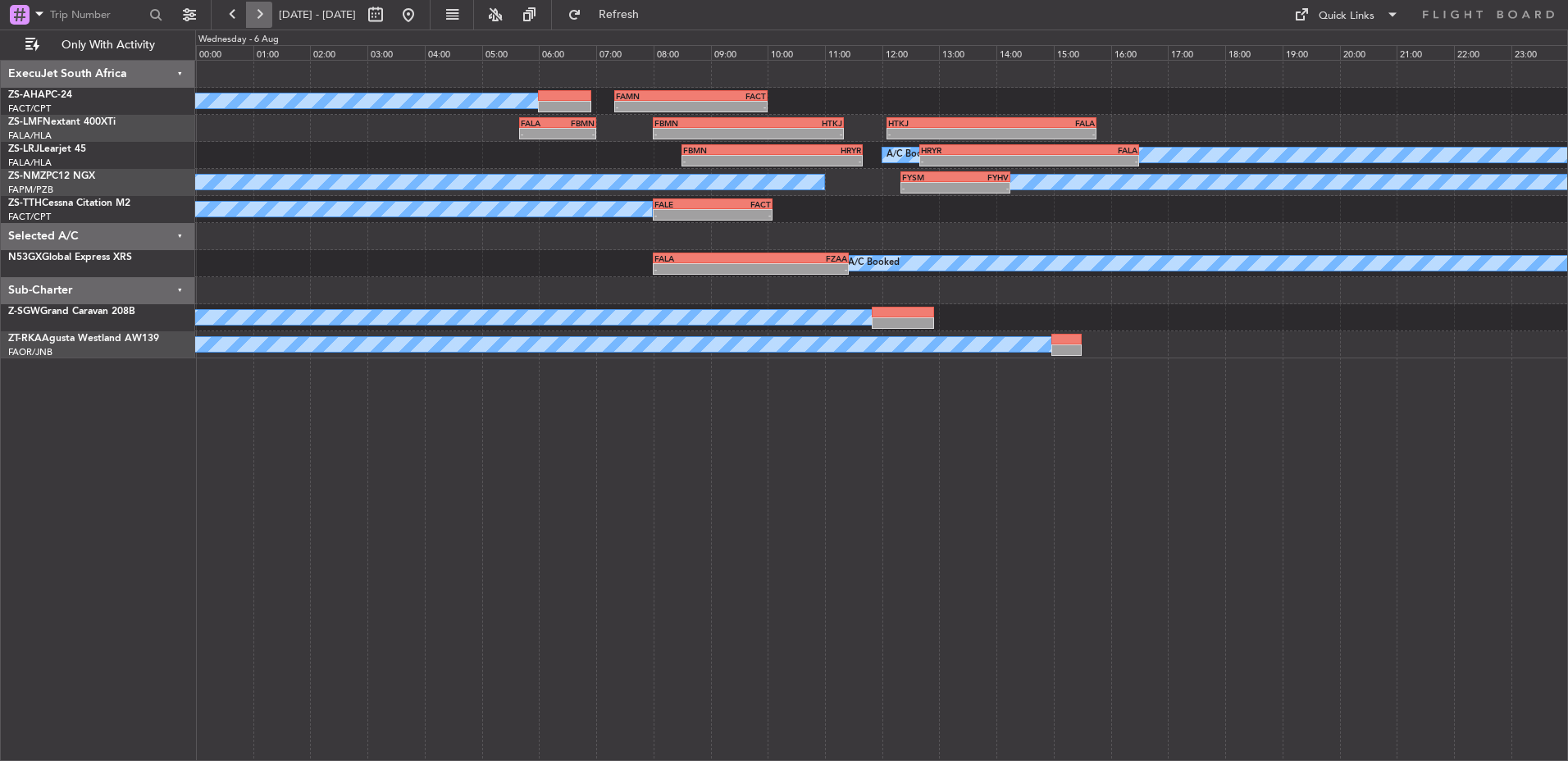 click at bounding box center (259, 15) 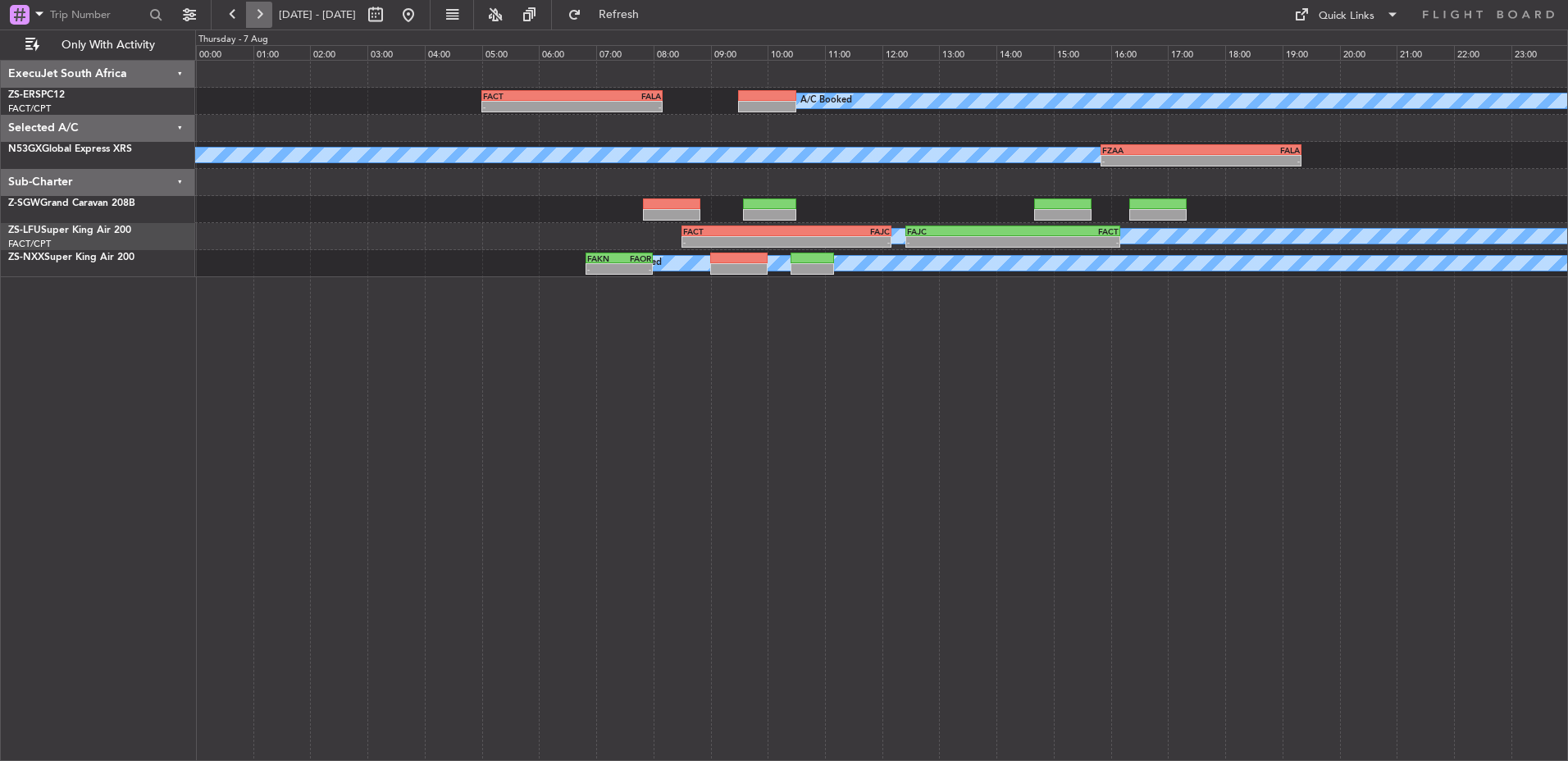 click at bounding box center [259, 15] 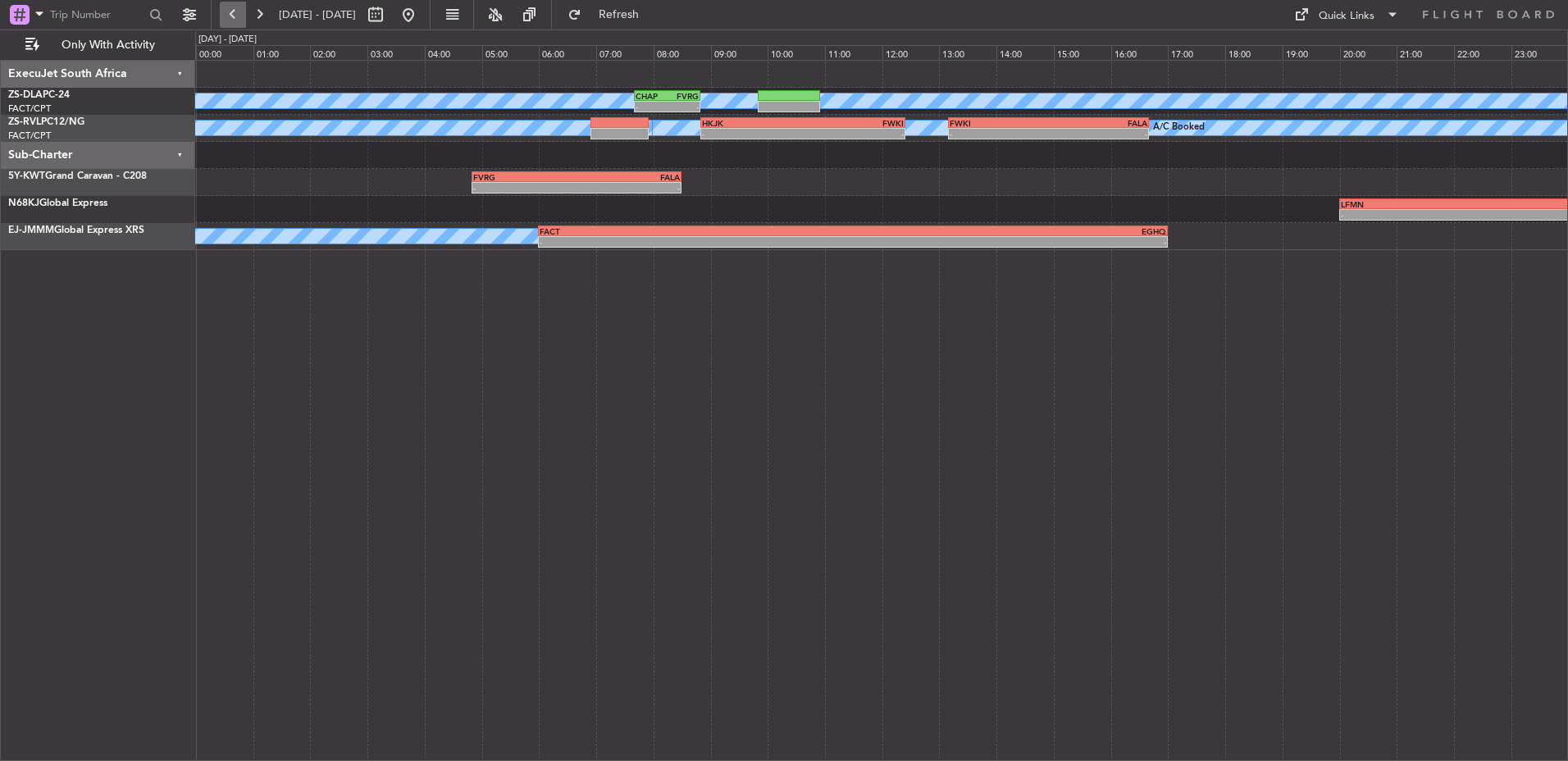 click at bounding box center [233, 15] 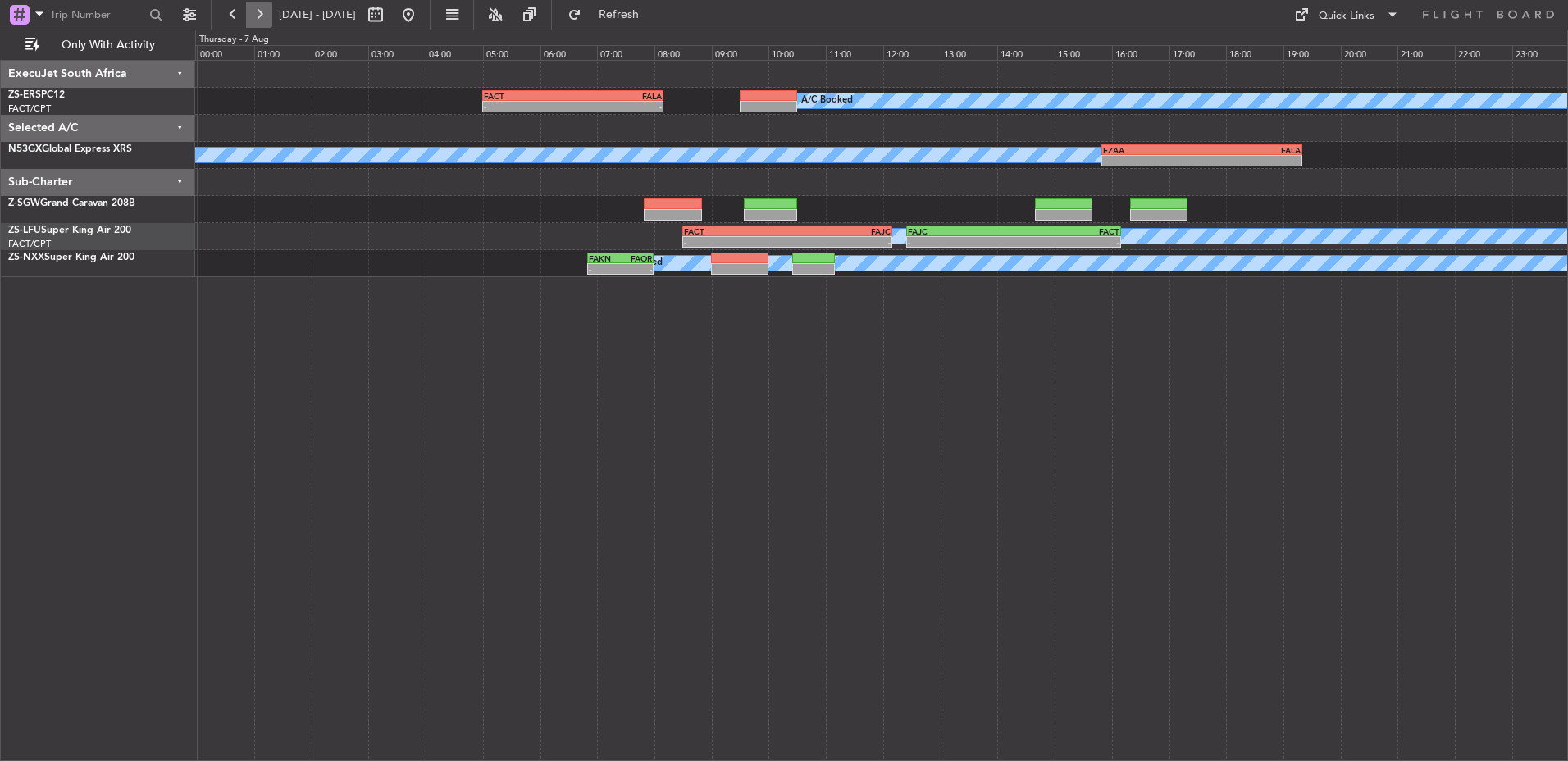 click at bounding box center [259, 15] 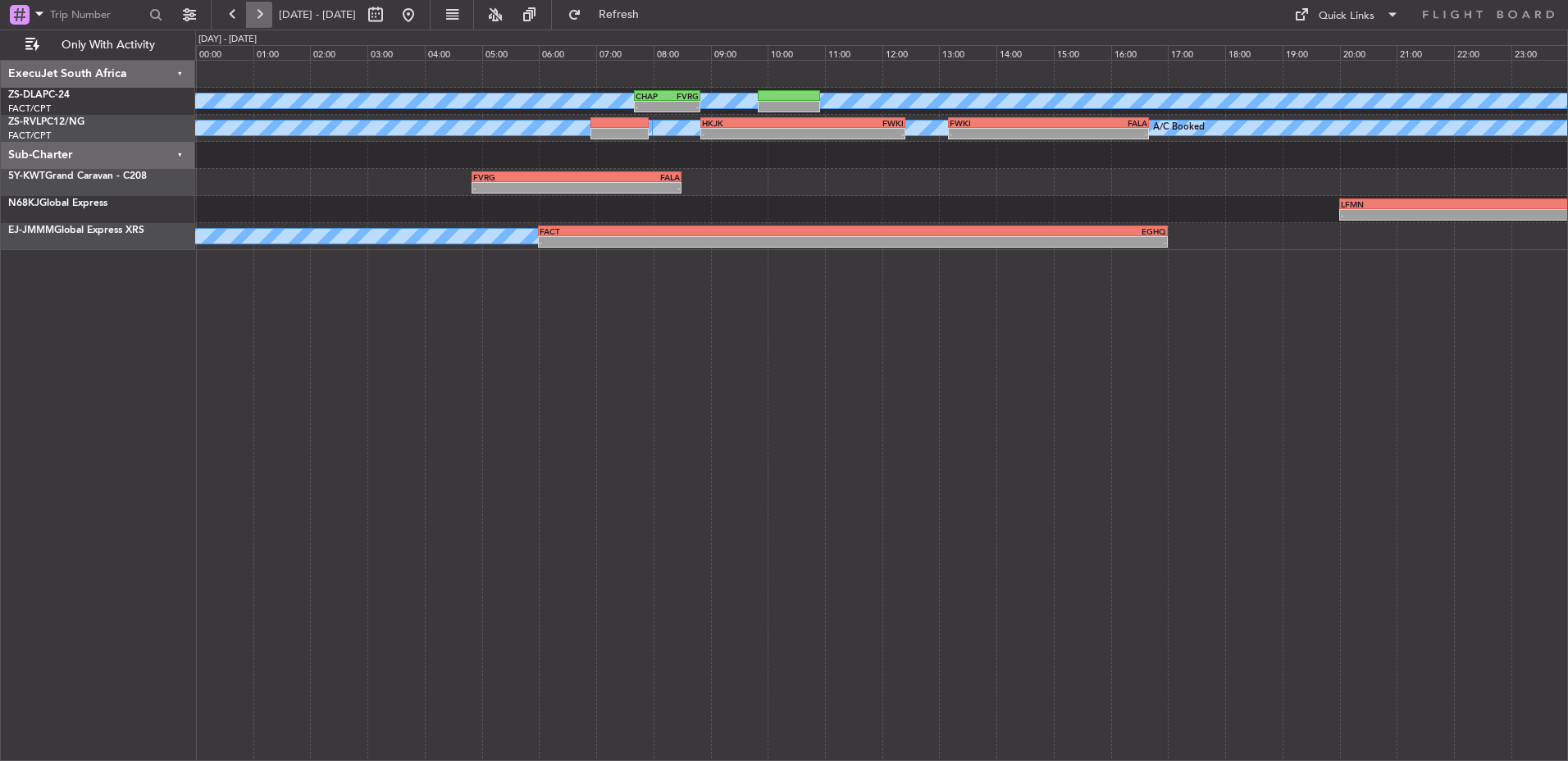 click at bounding box center [259, 15] 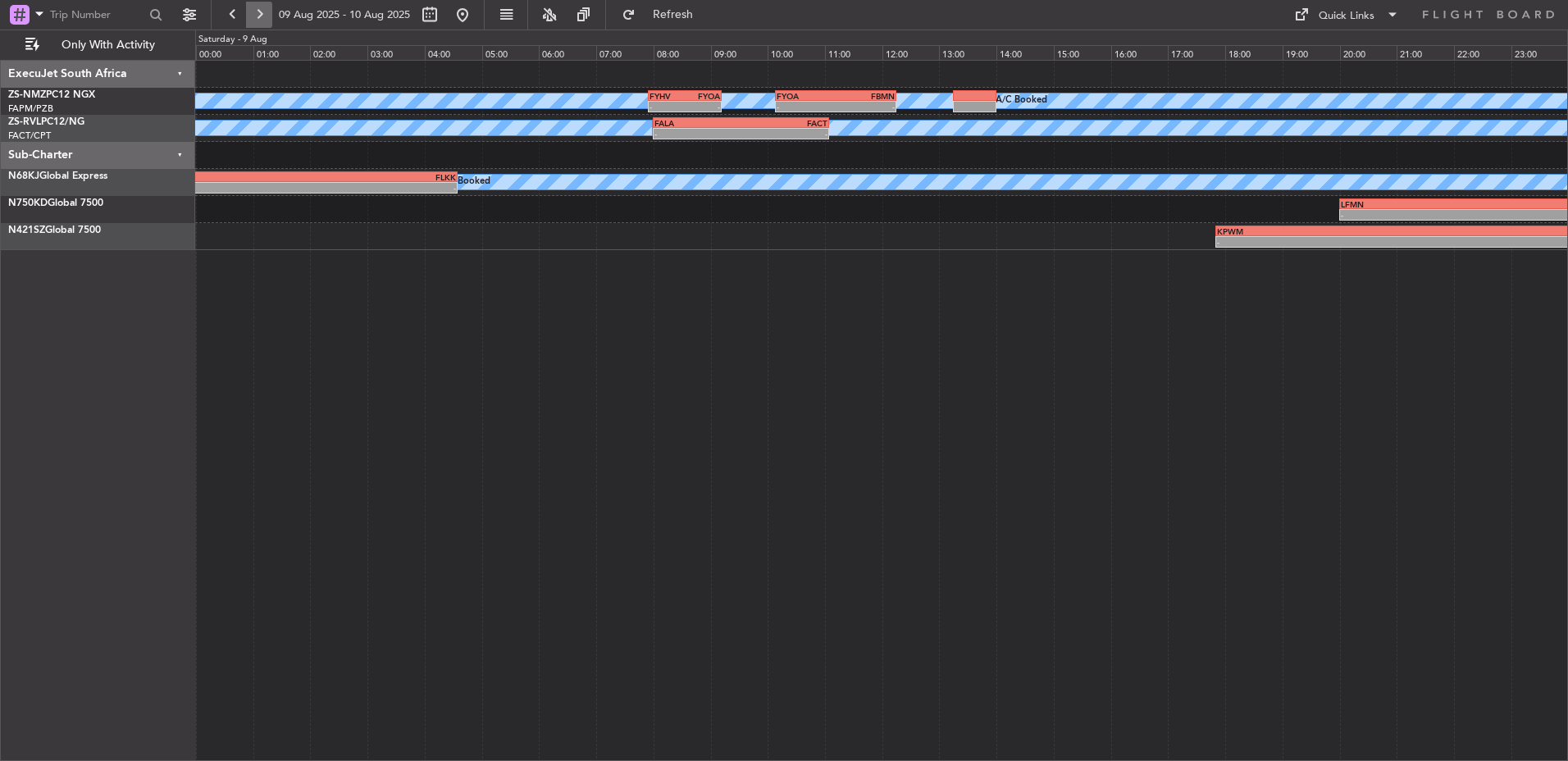 click at bounding box center [259, 15] 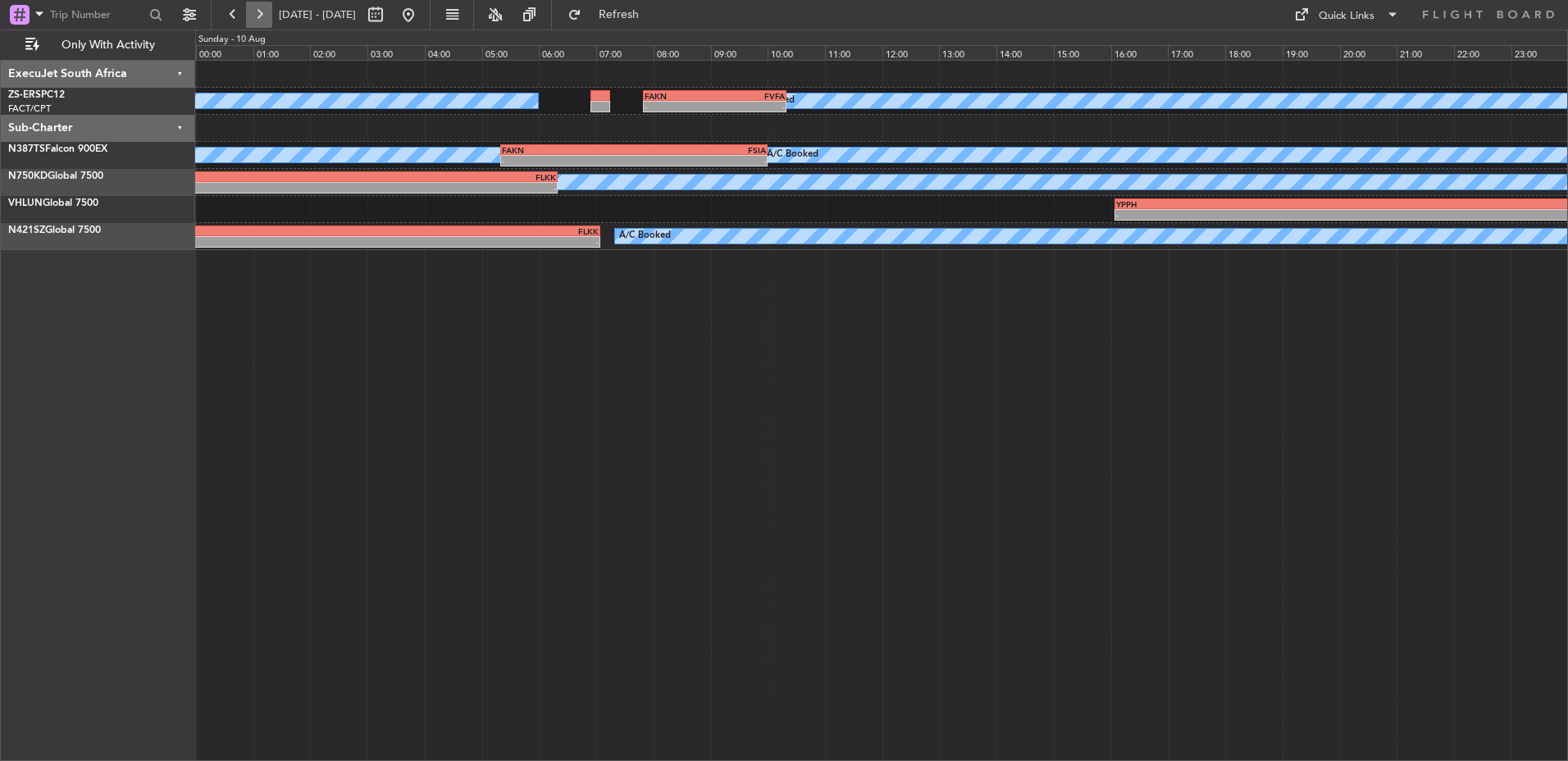 click at bounding box center (259, 15) 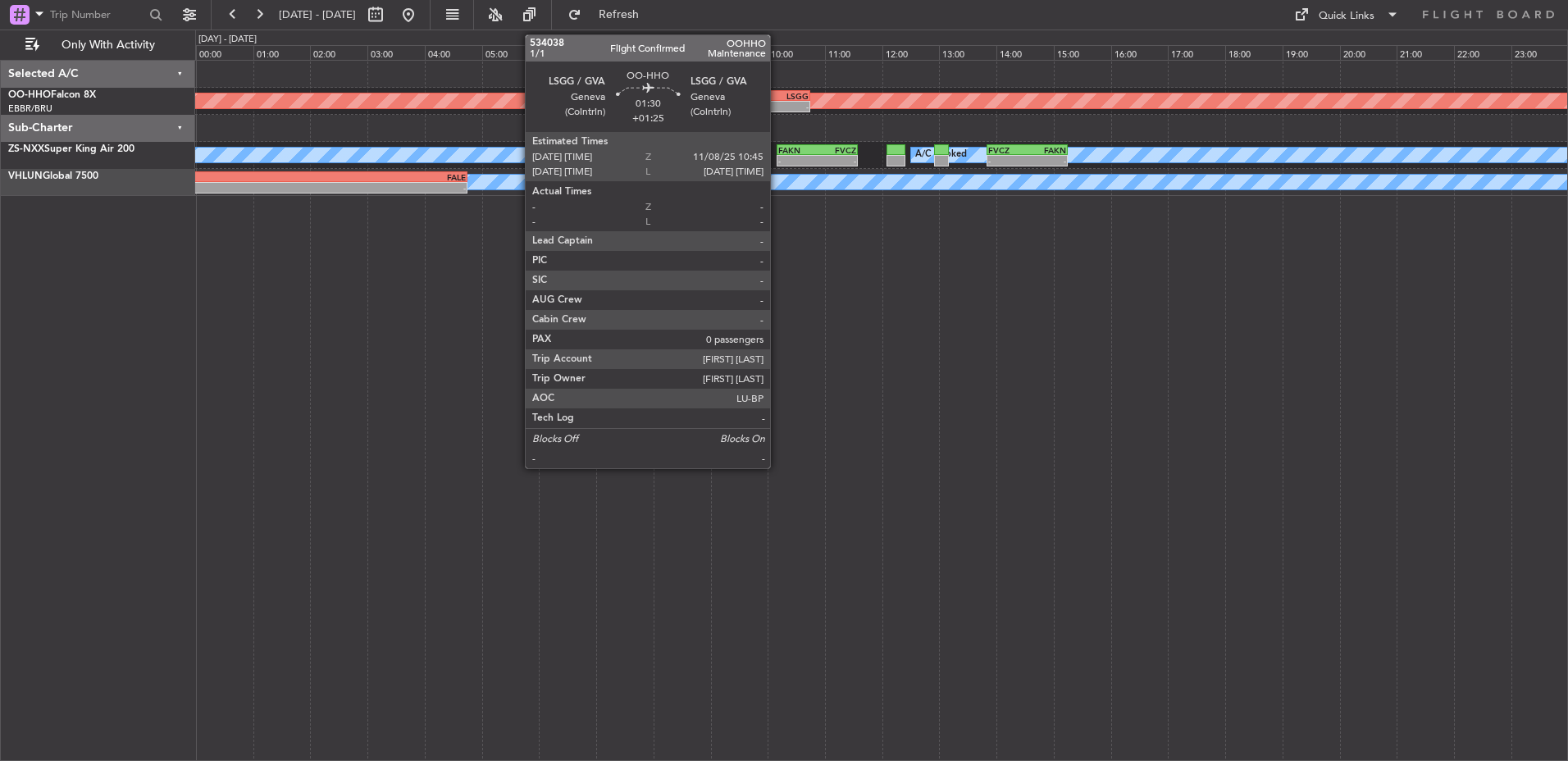 scroll, scrollTop: 0, scrollLeft: 0, axis: both 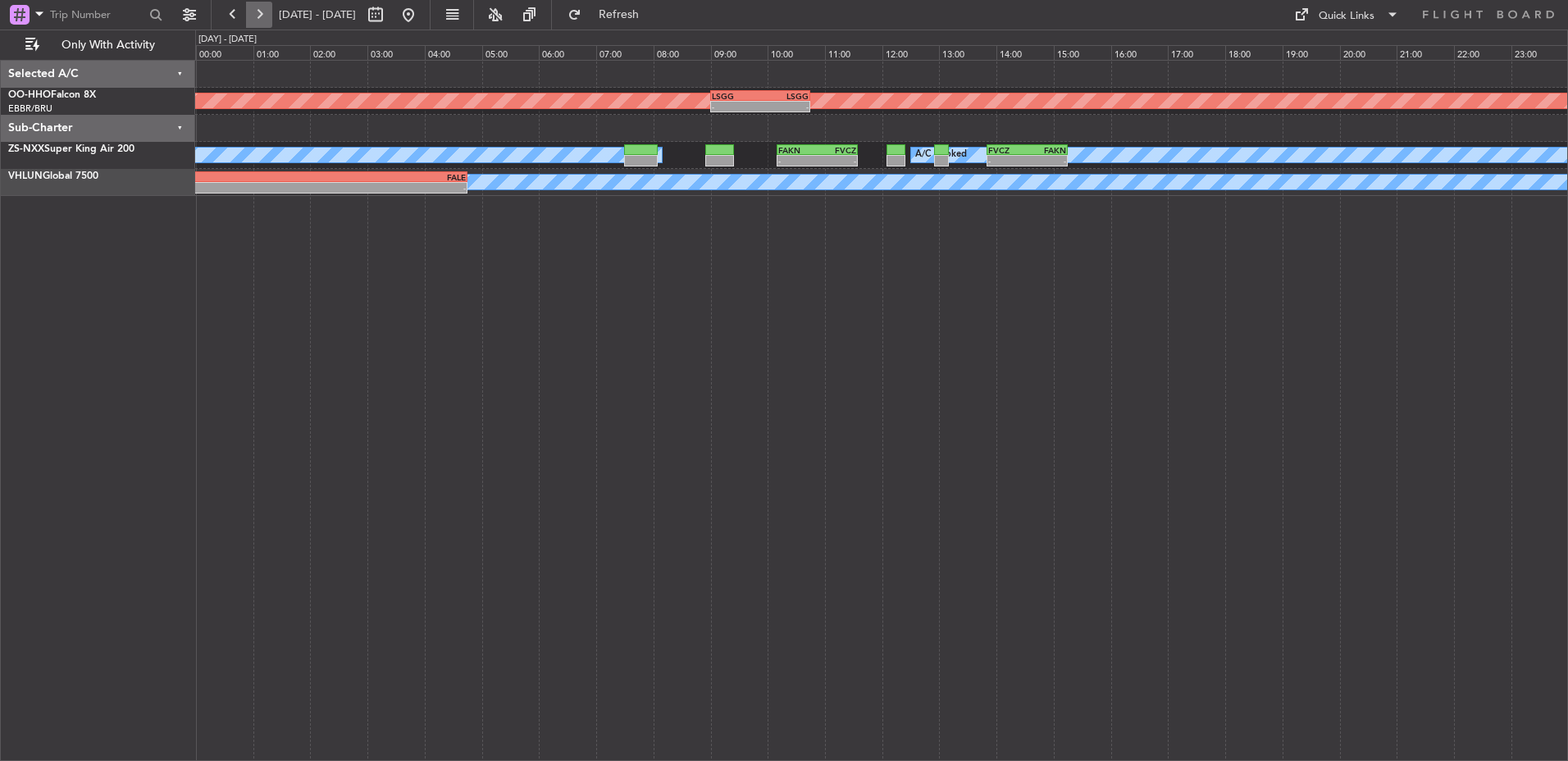 click at bounding box center (259, 15) 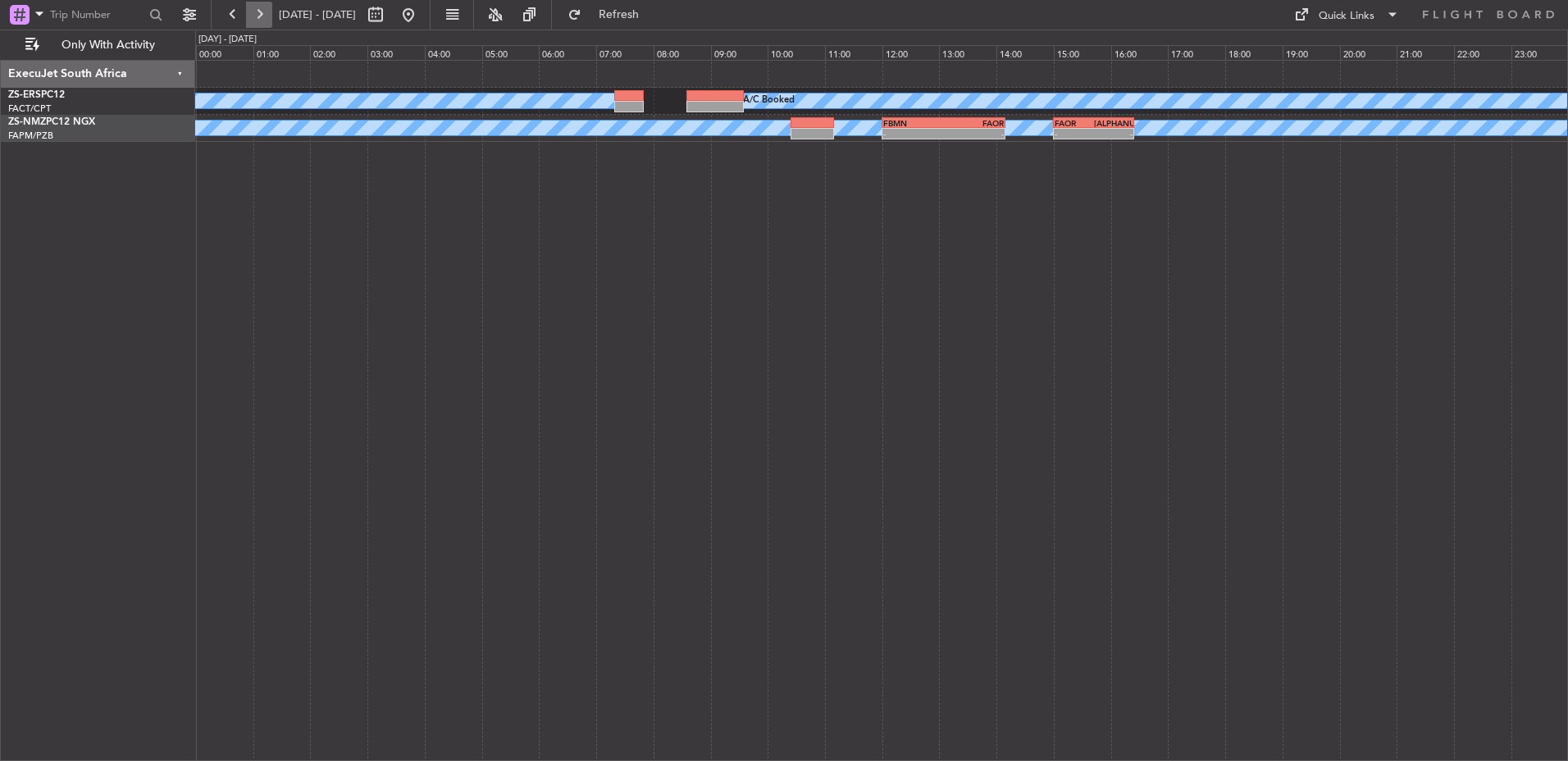 click at bounding box center [259, 15] 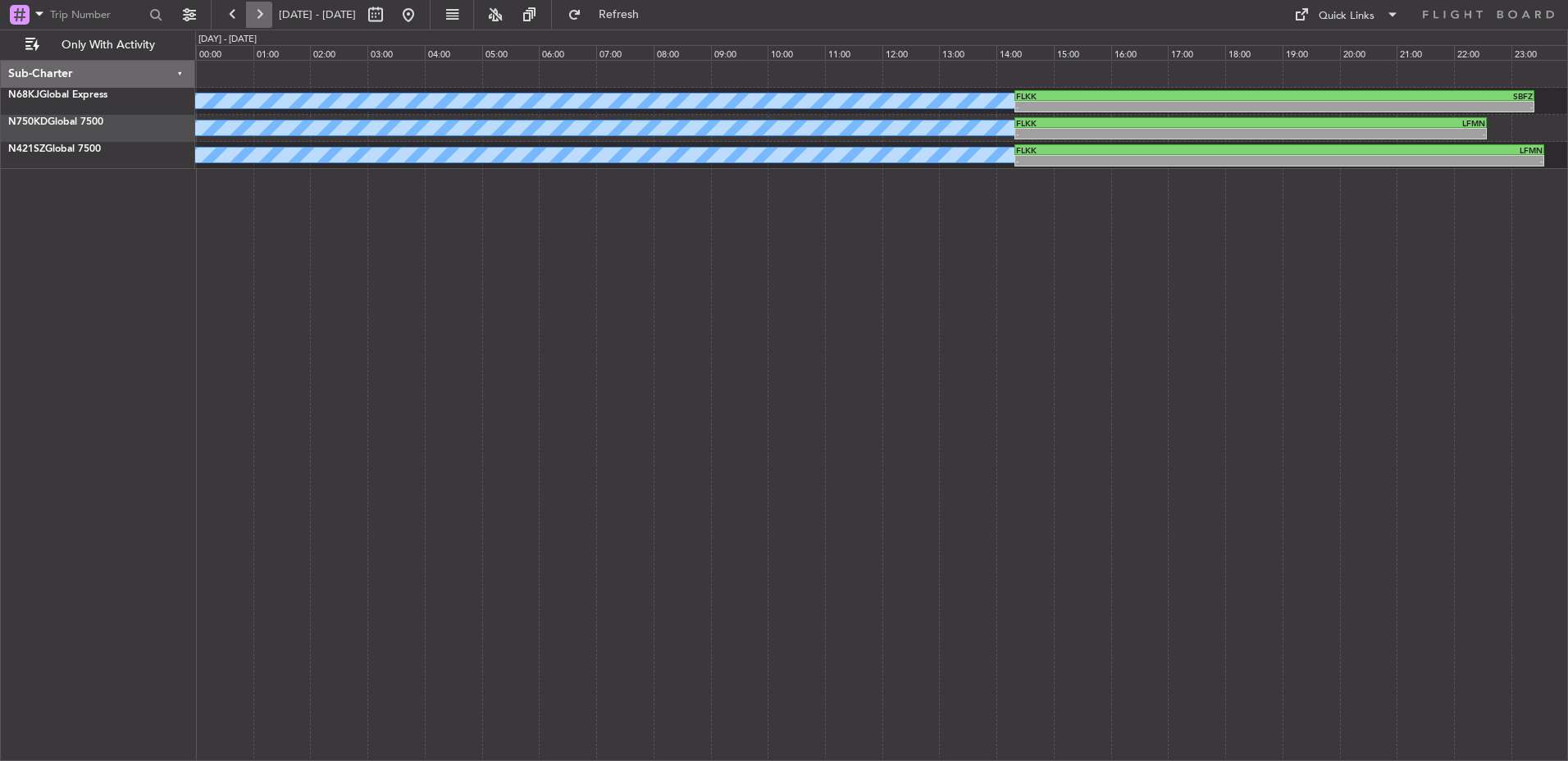click at bounding box center (259, 15) 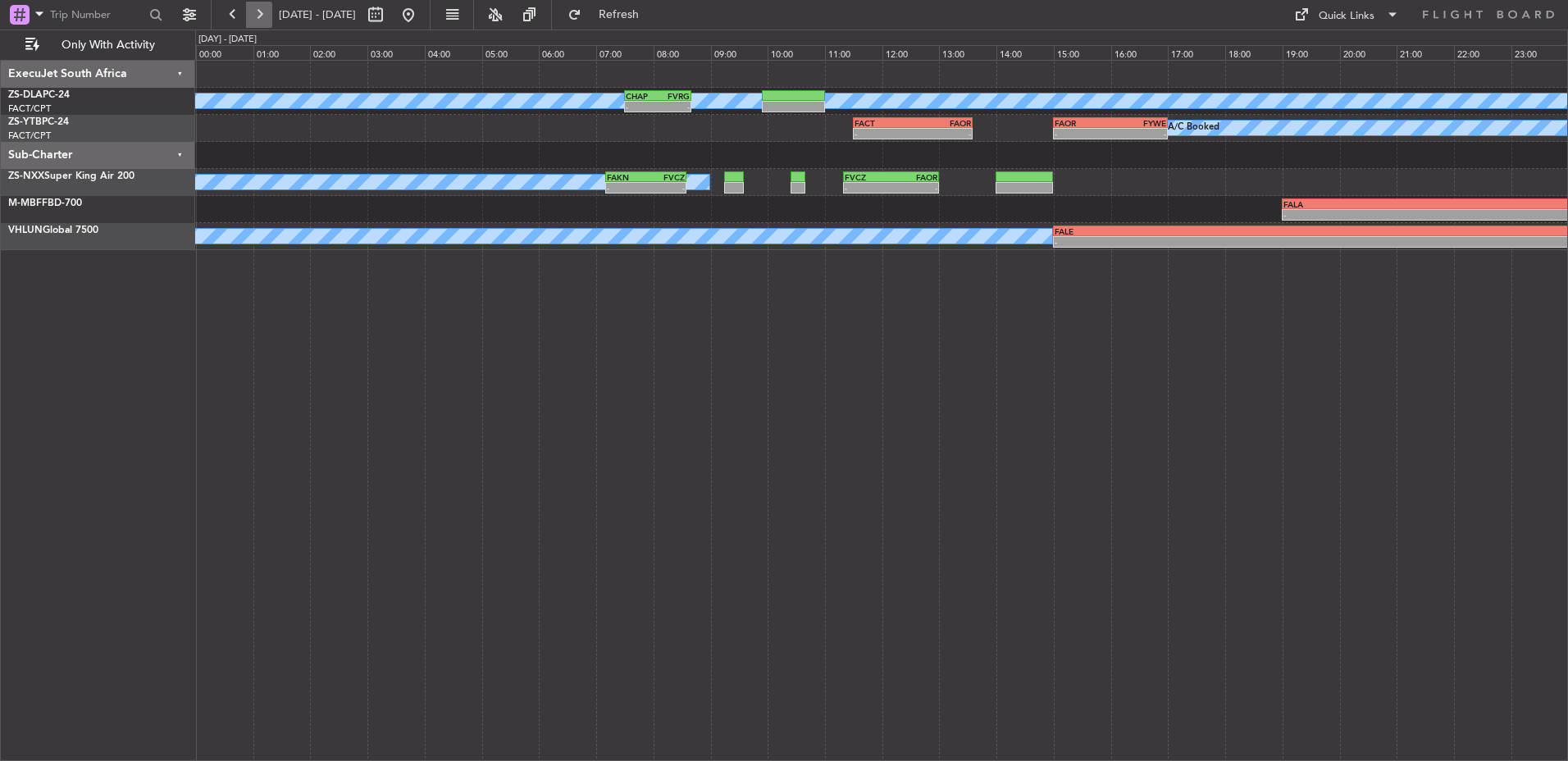 click at bounding box center (259, 15) 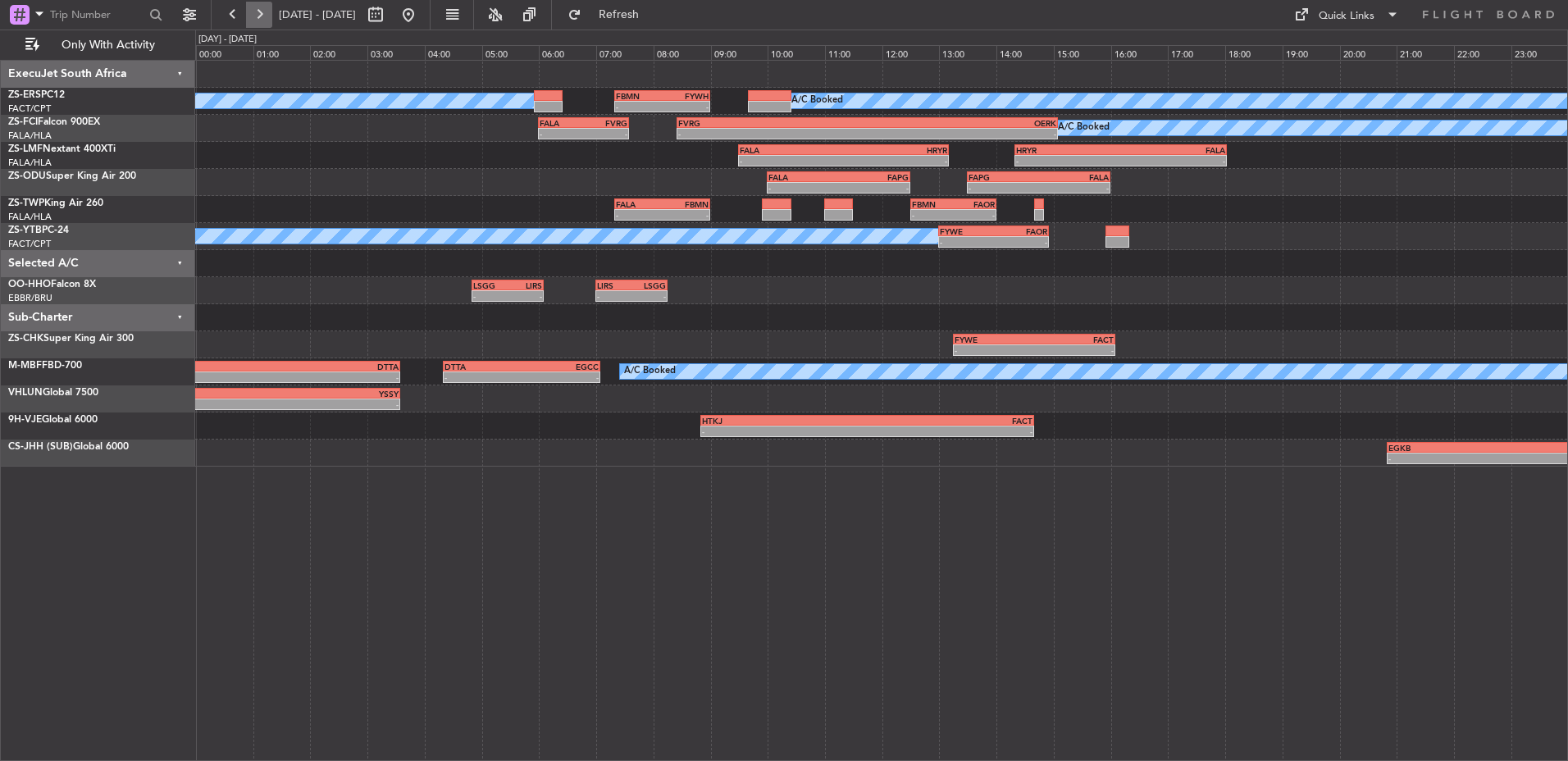 click at bounding box center (259, 15) 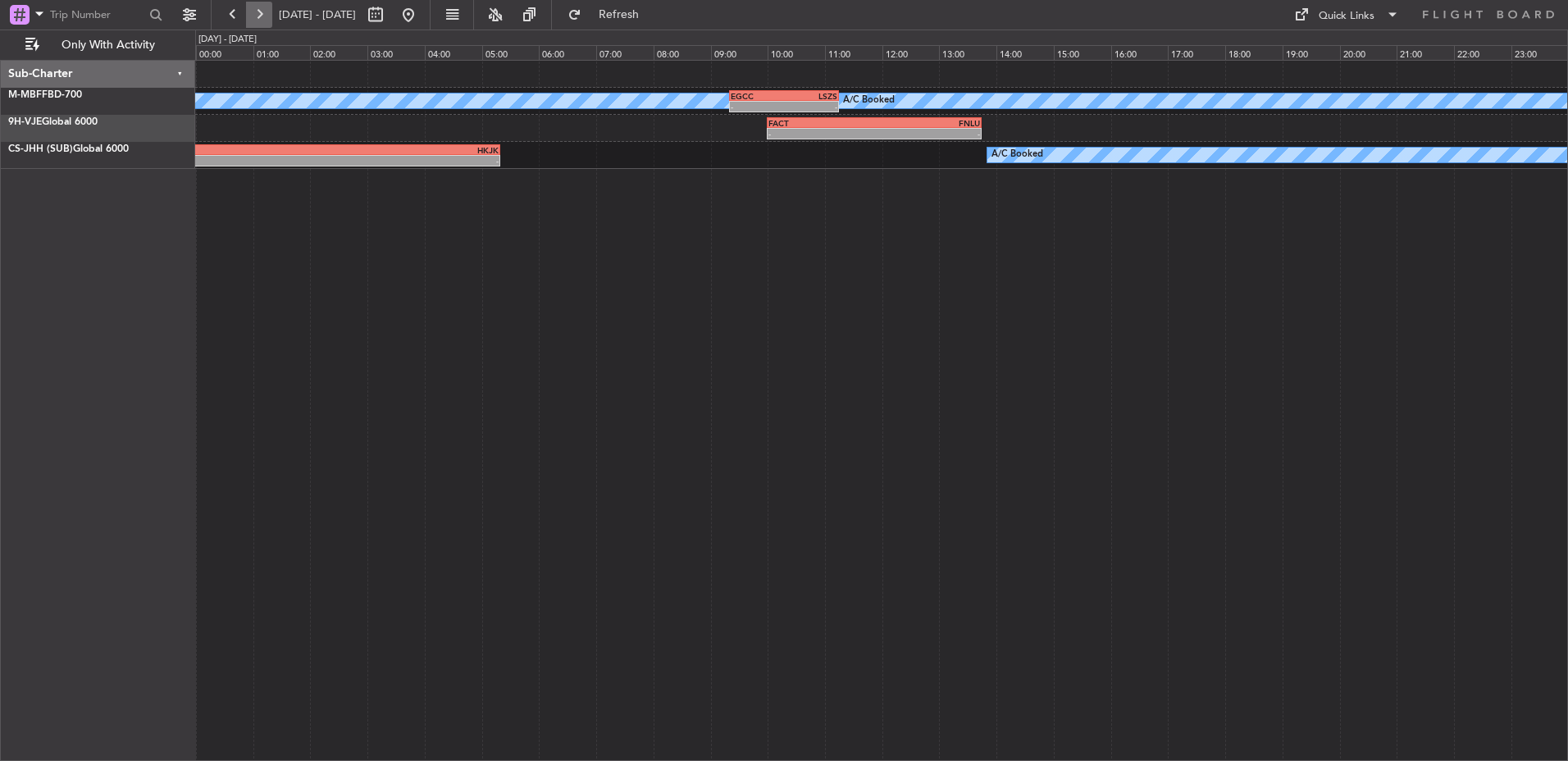 click at bounding box center [259, 15] 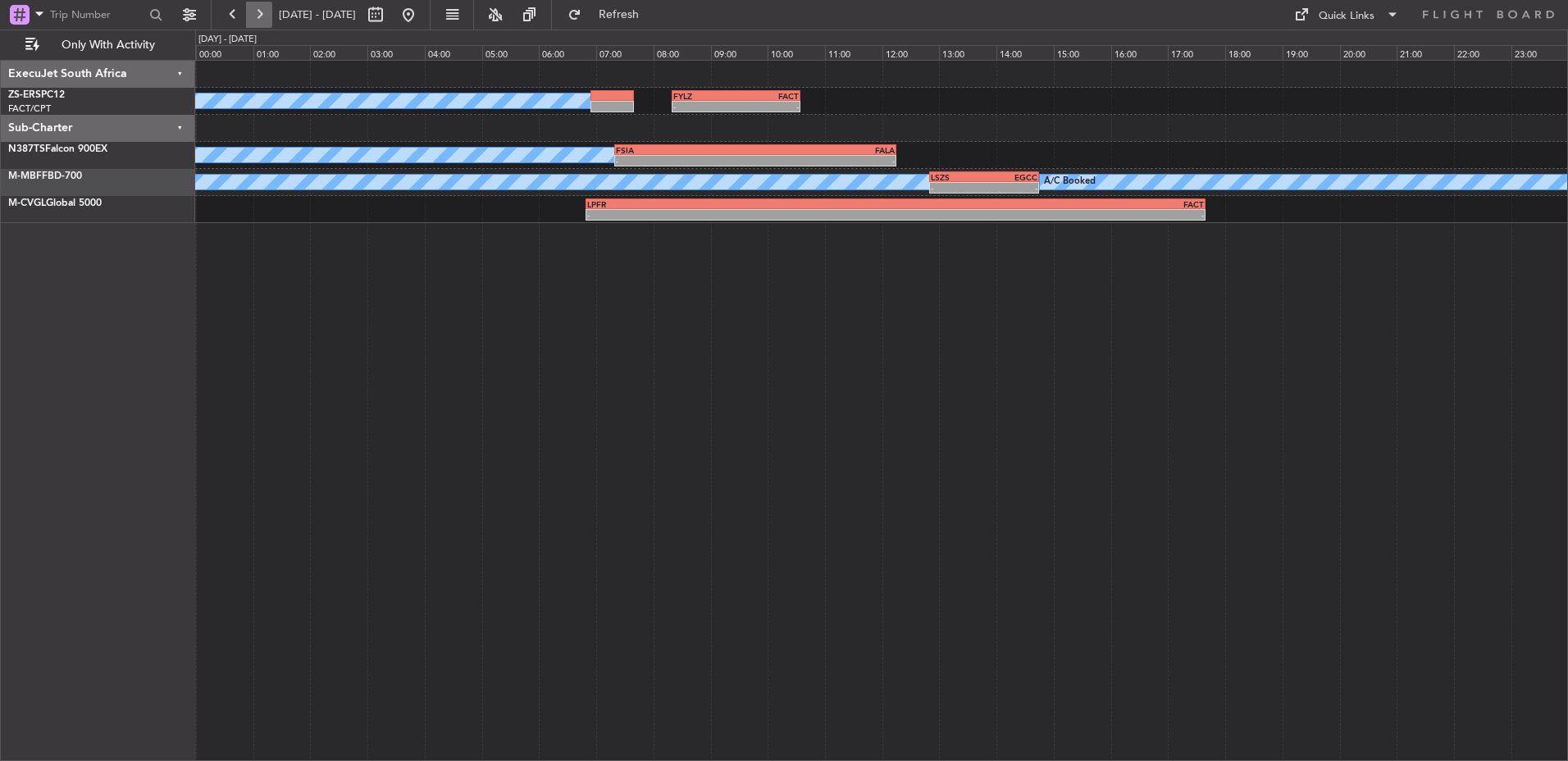 click at bounding box center [259, 15] 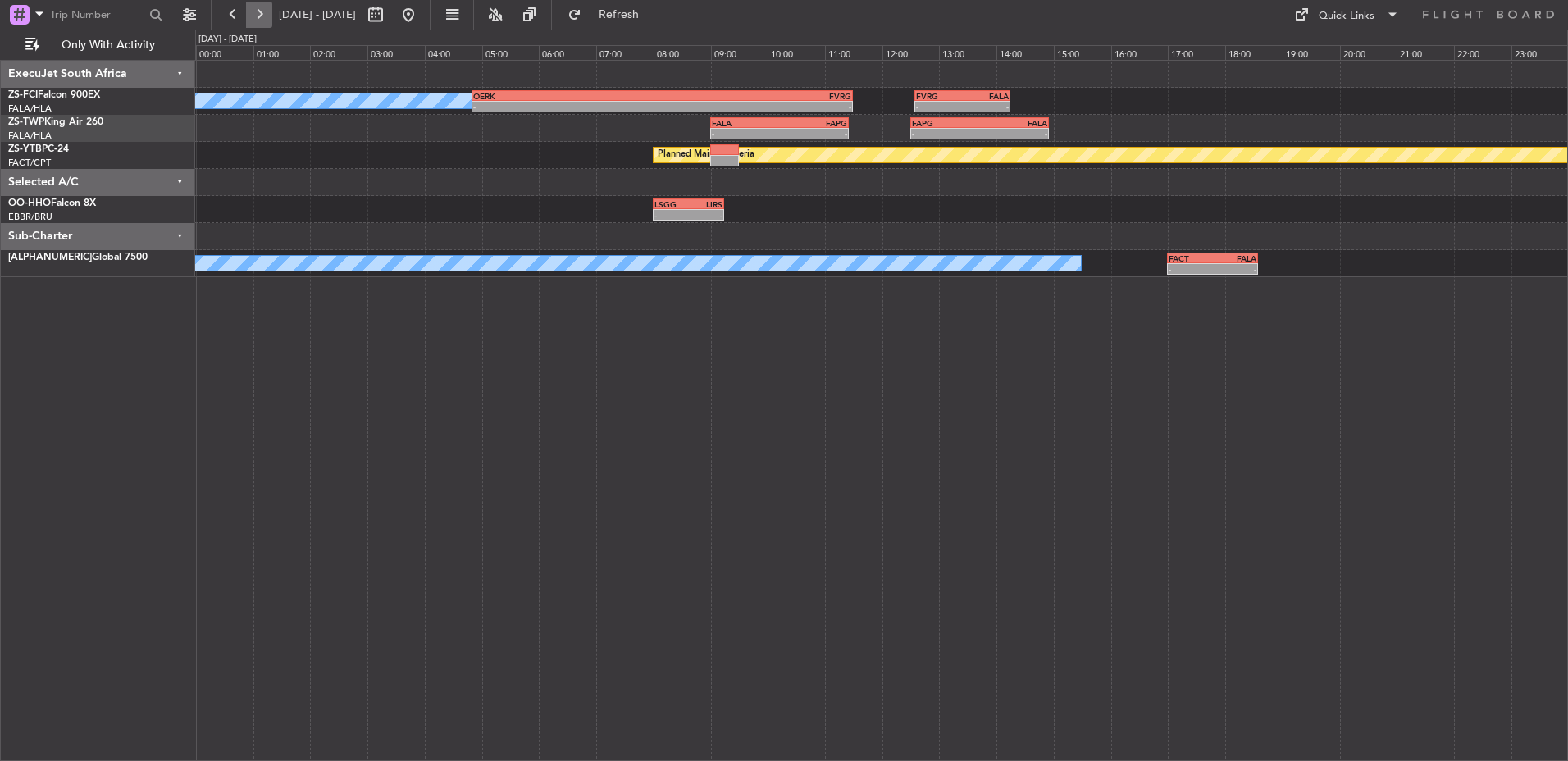 click at bounding box center (259, 15) 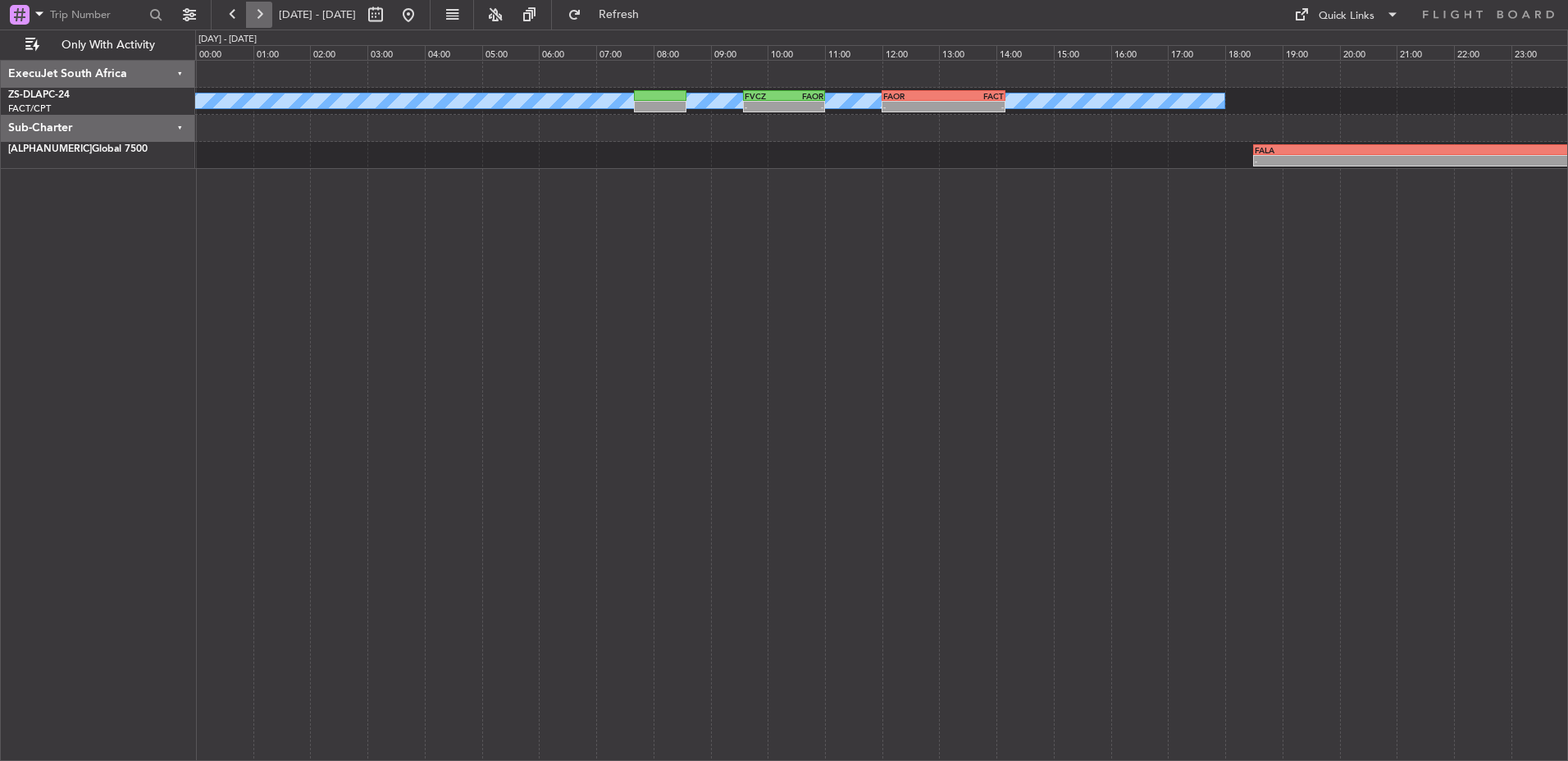 click at bounding box center (259, 15) 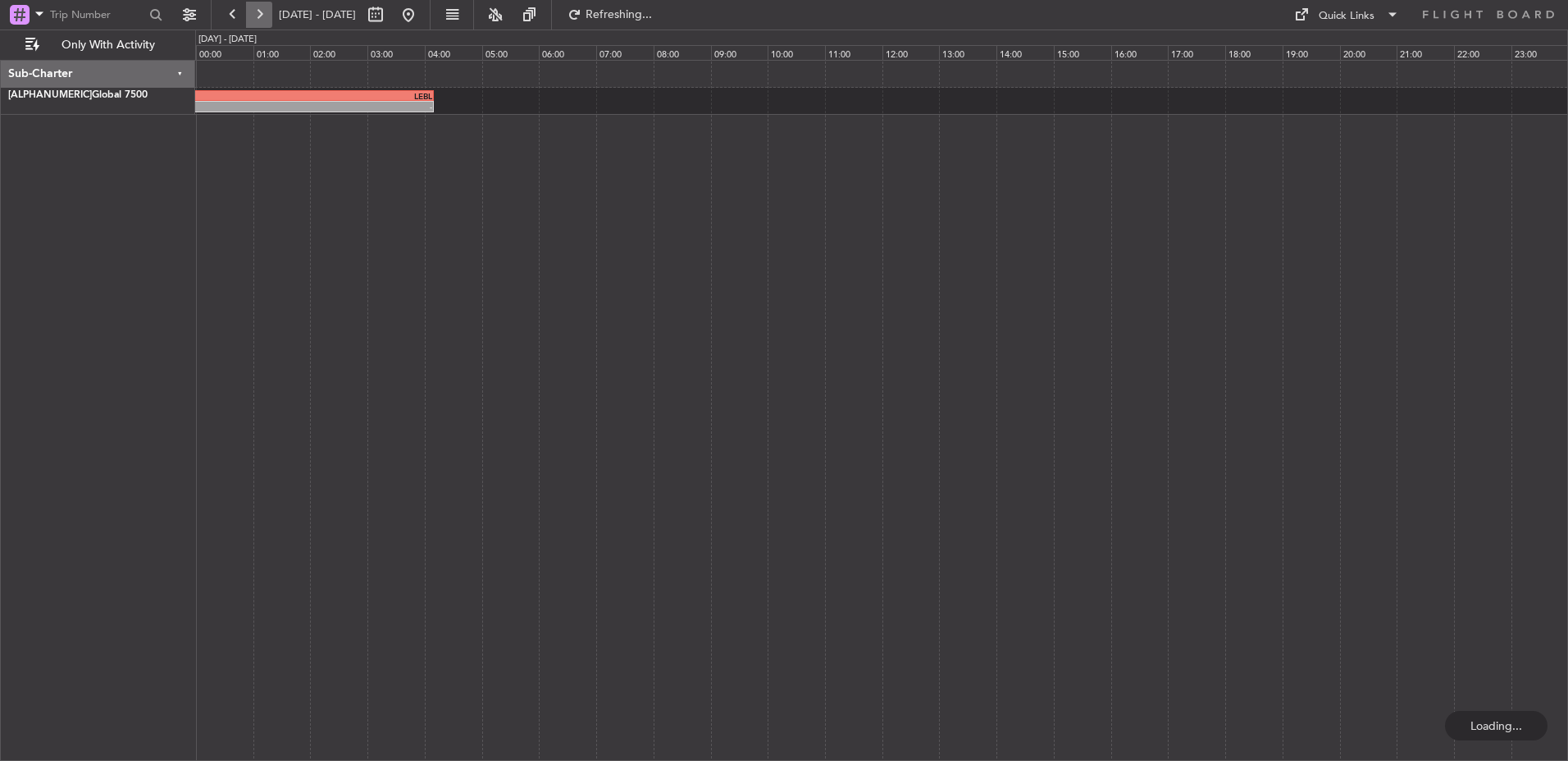 click at bounding box center (259, 15) 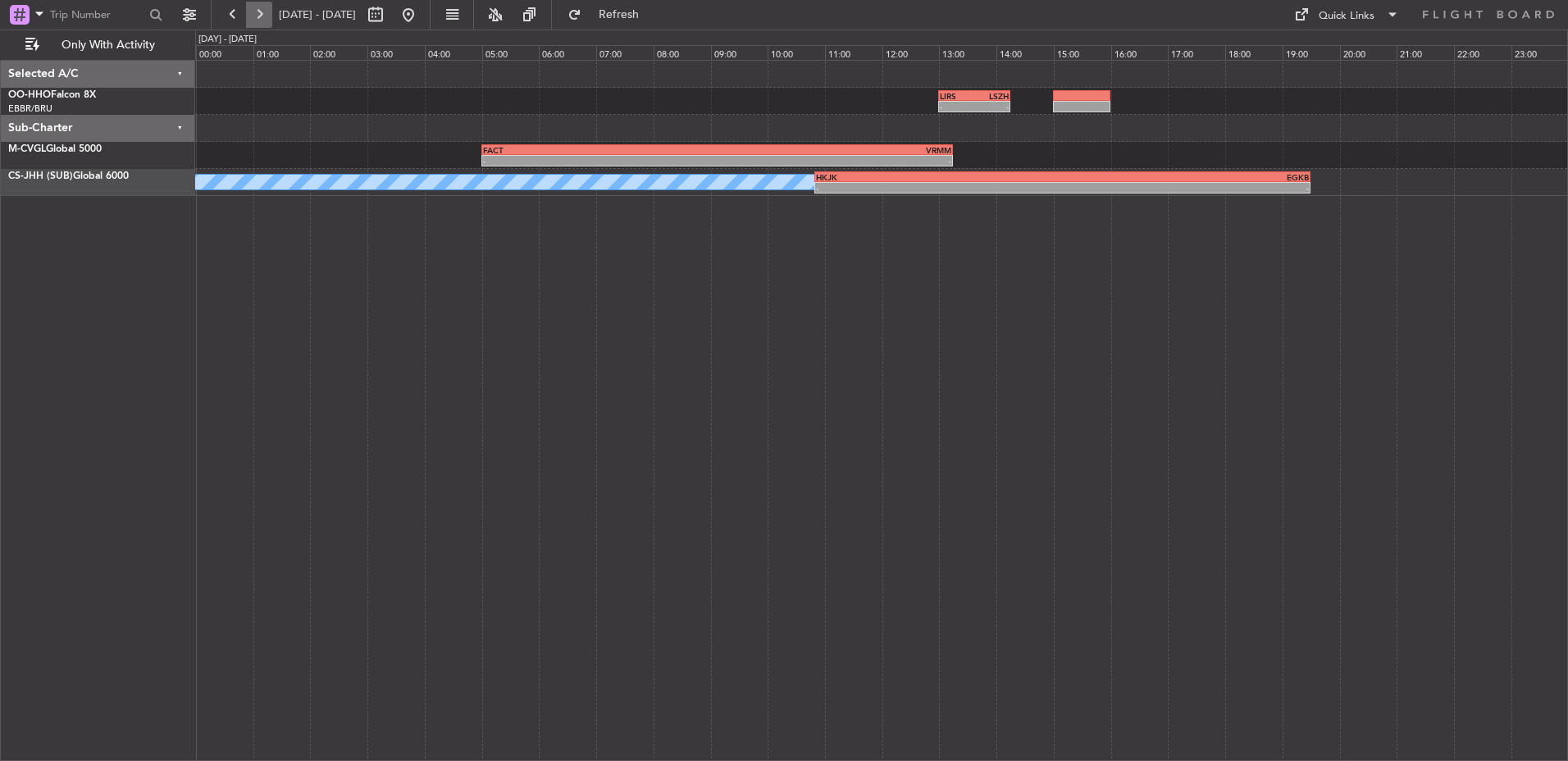 click at bounding box center [259, 15] 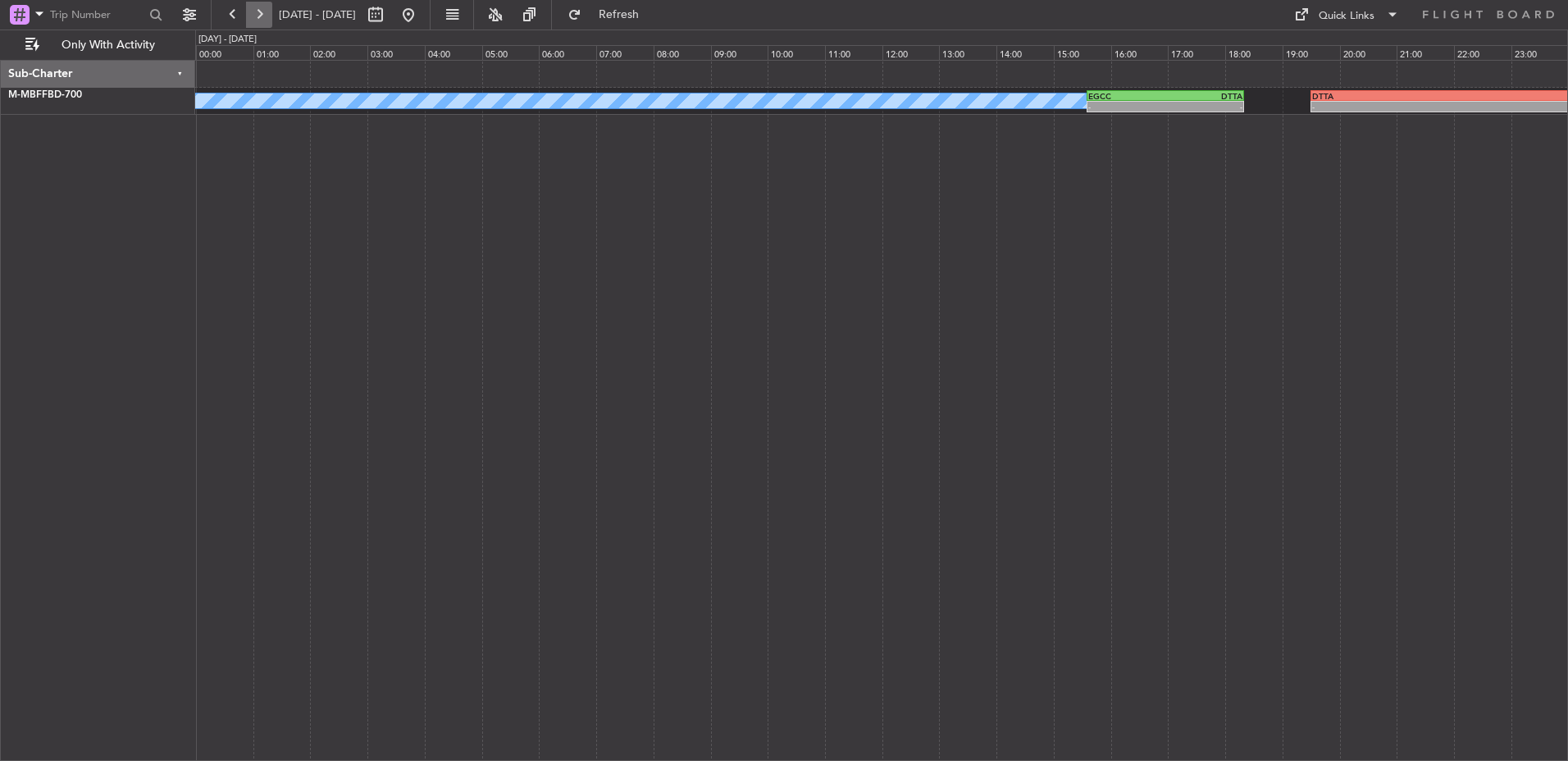 click at bounding box center (259, 15) 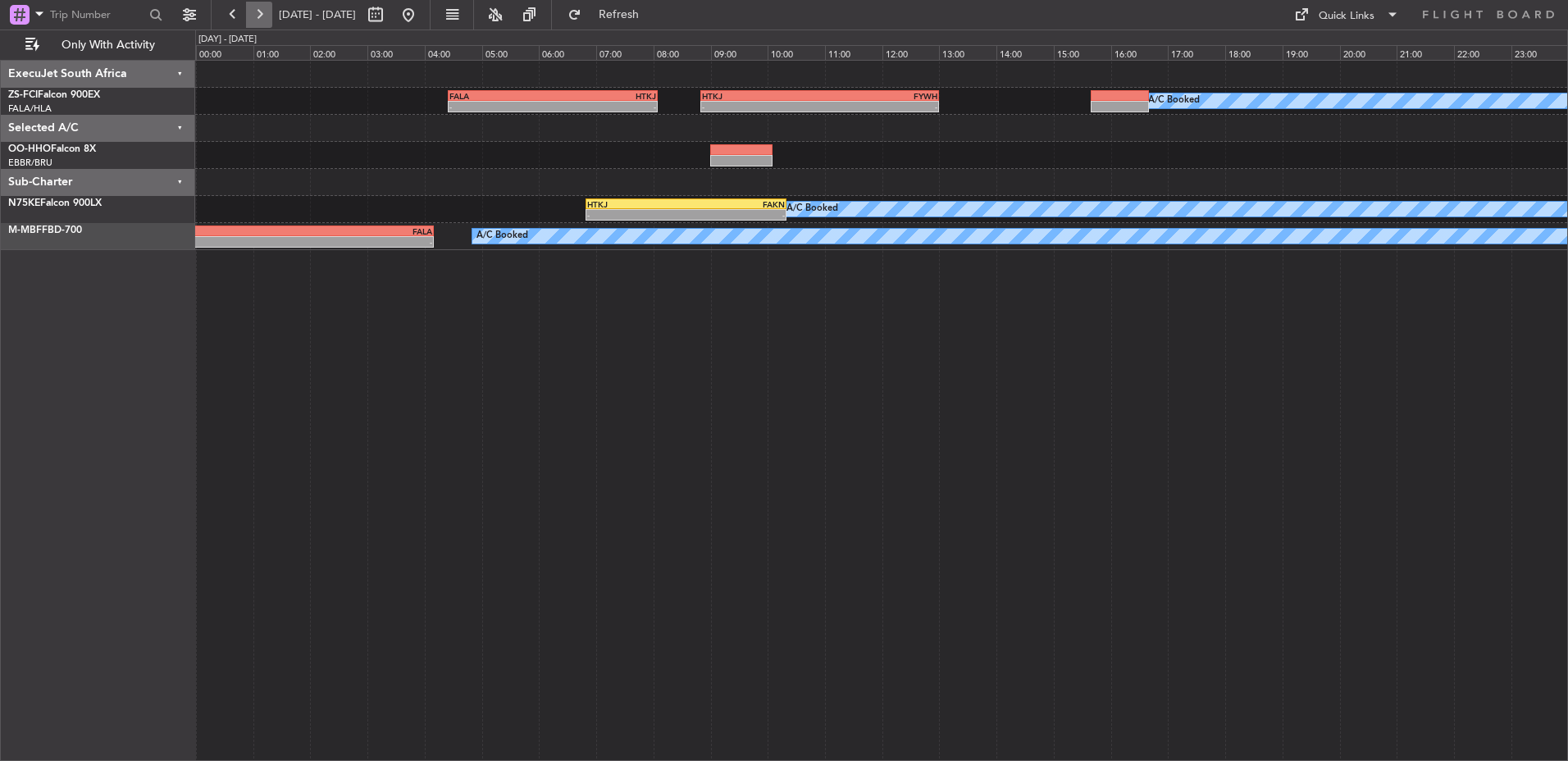 click at bounding box center [259, 15] 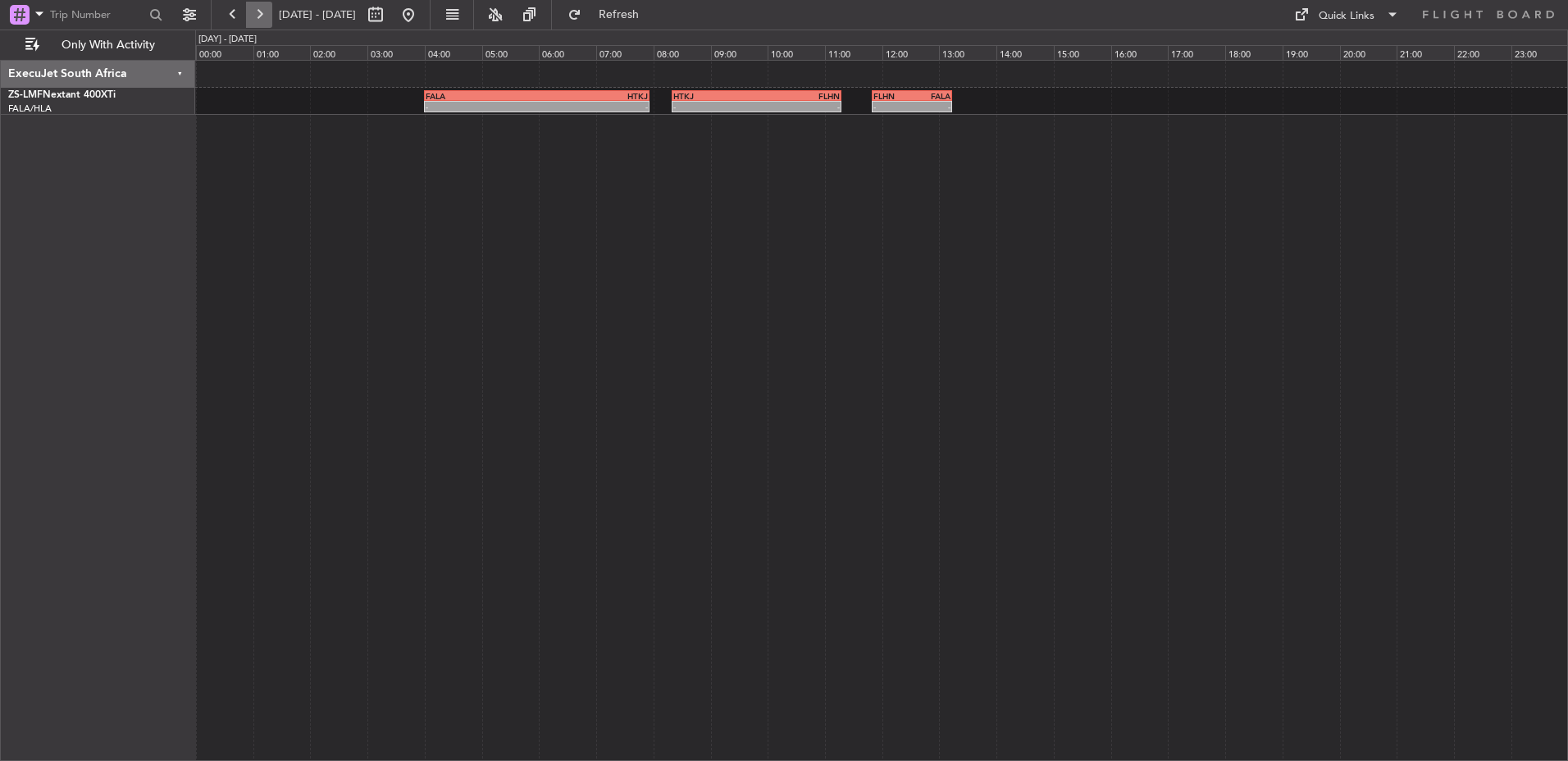 click at bounding box center (259, 15) 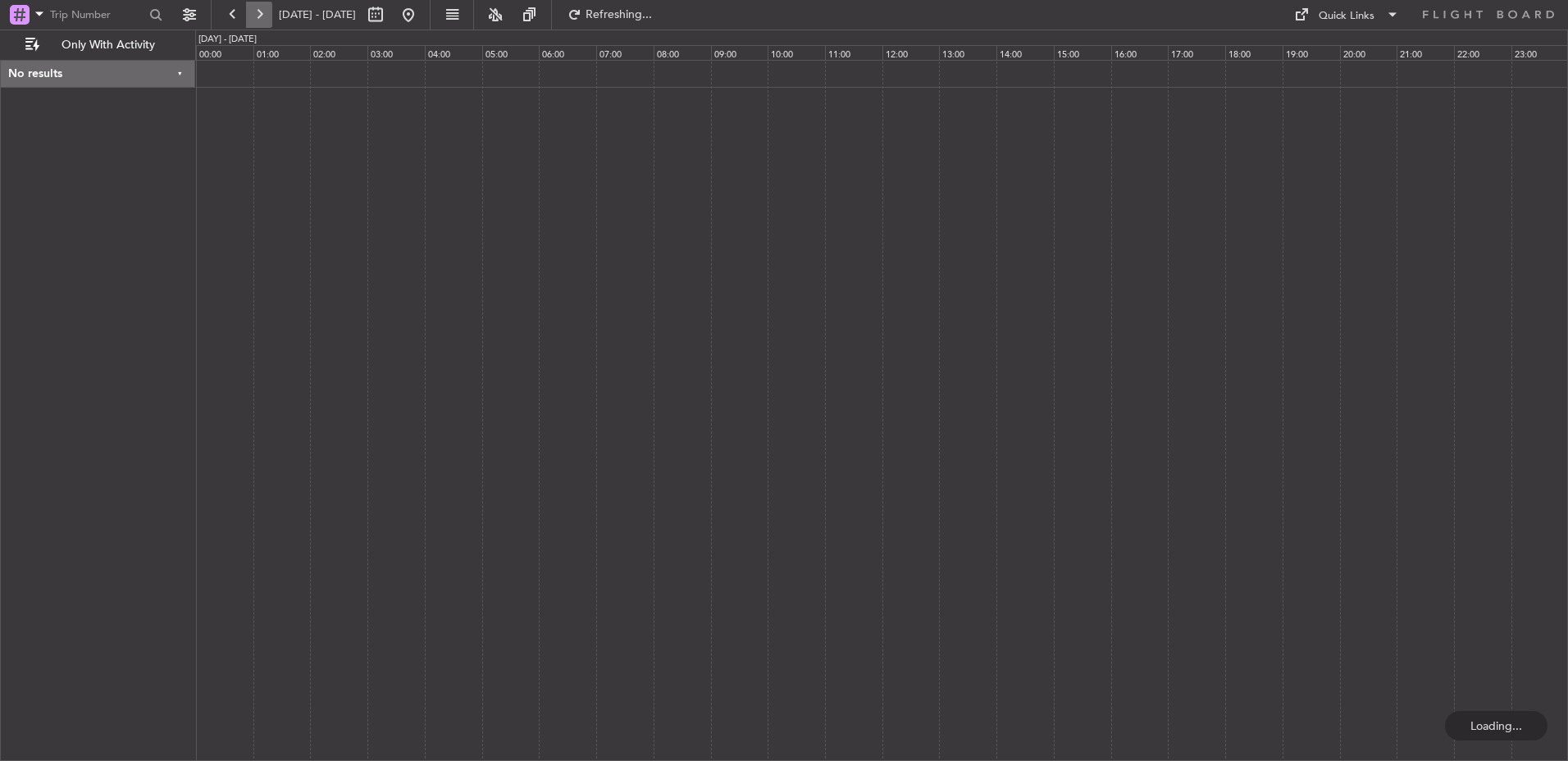 click at bounding box center [259, 15] 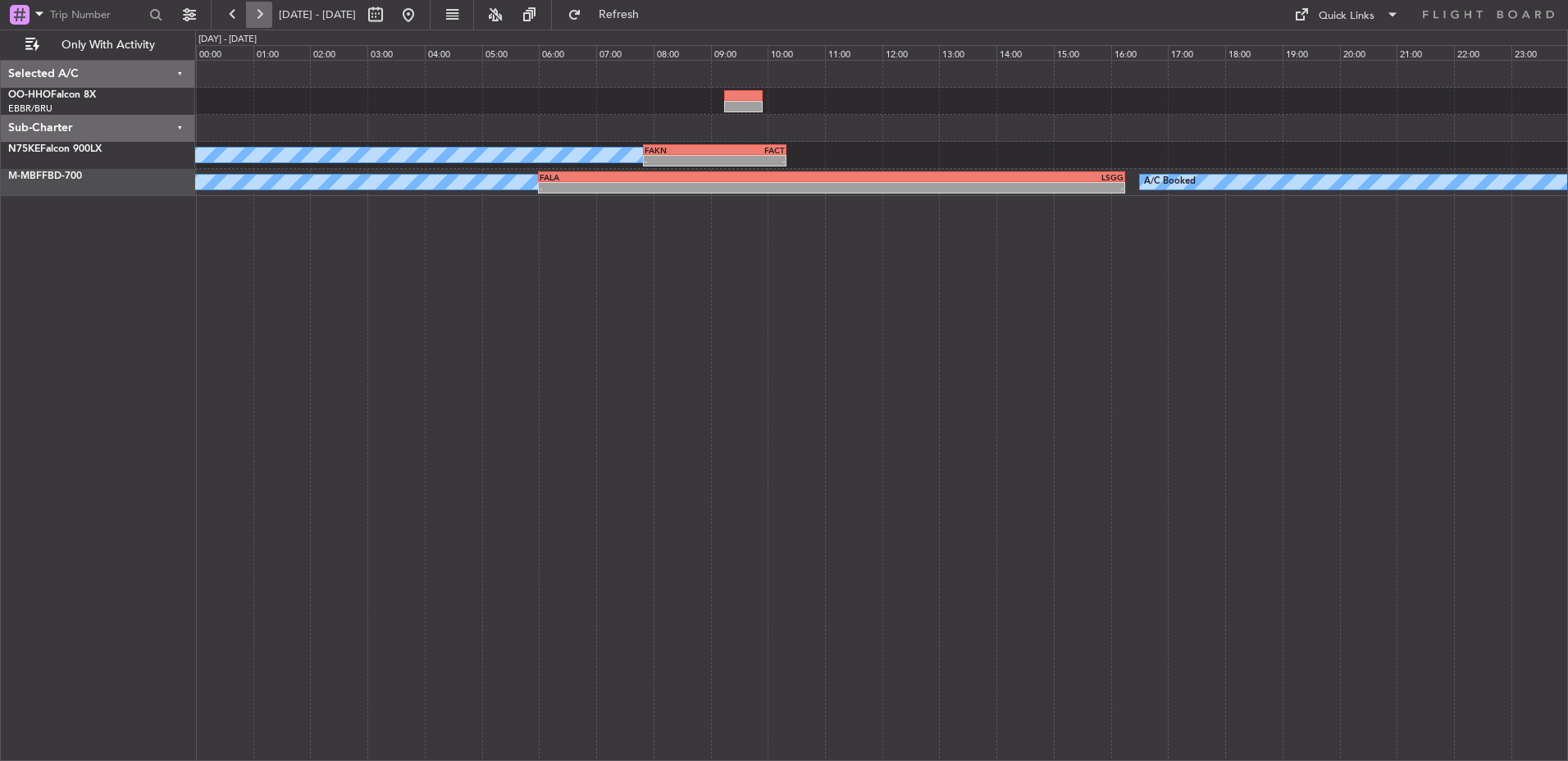 click at bounding box center (259, 15) 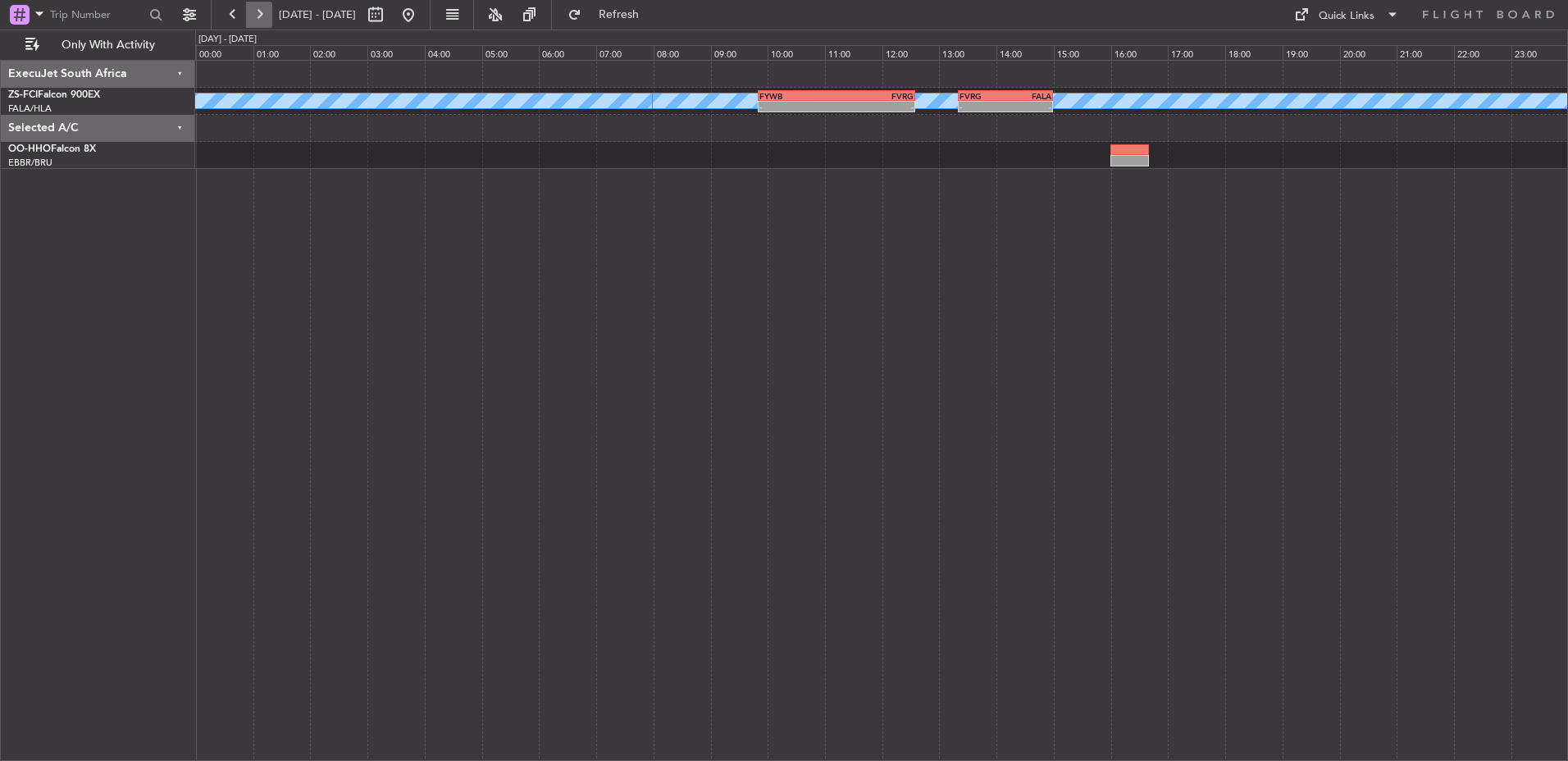 click at bounding box center (259, 15) 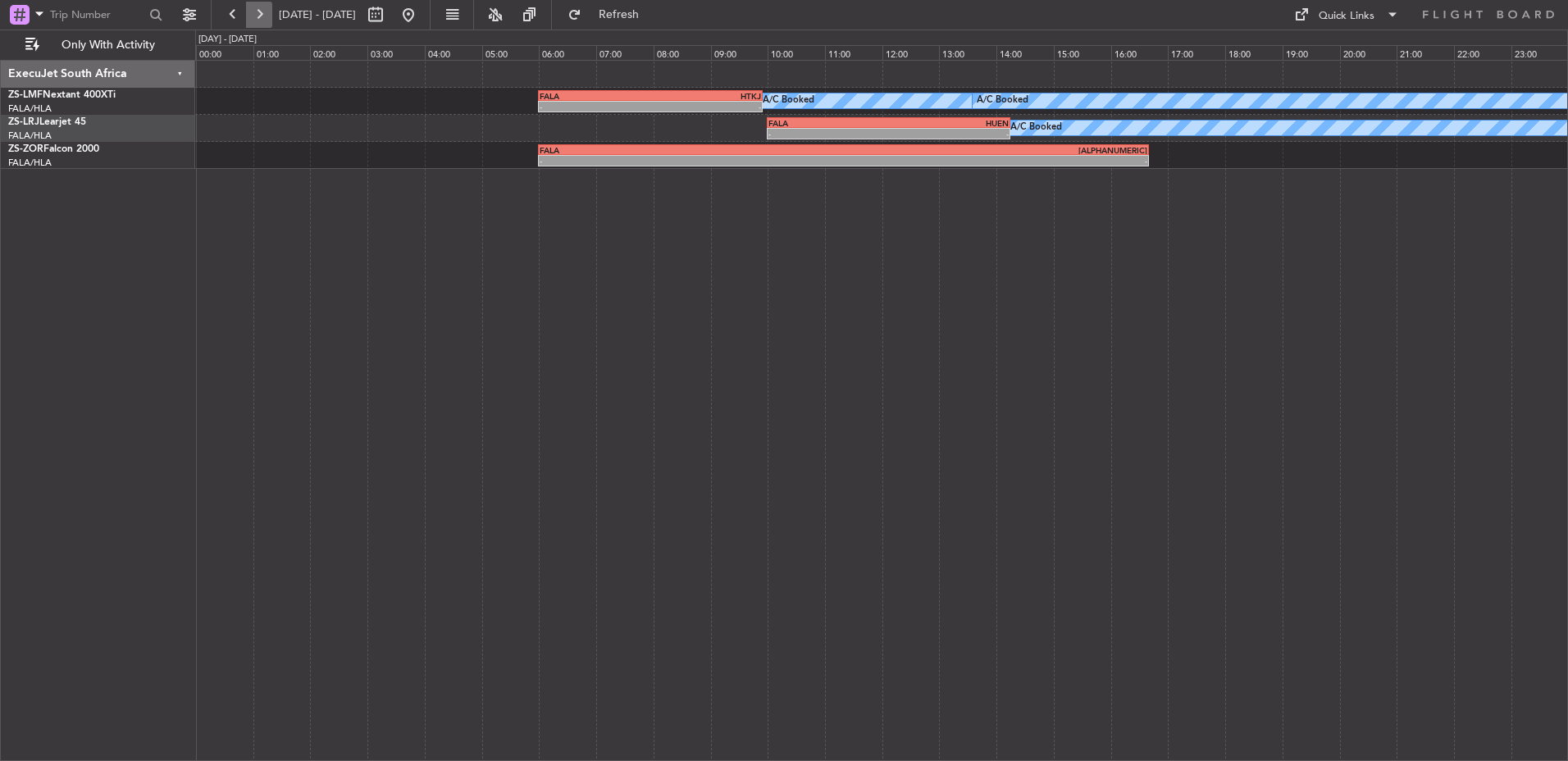 click at bounding box center [259, 15] 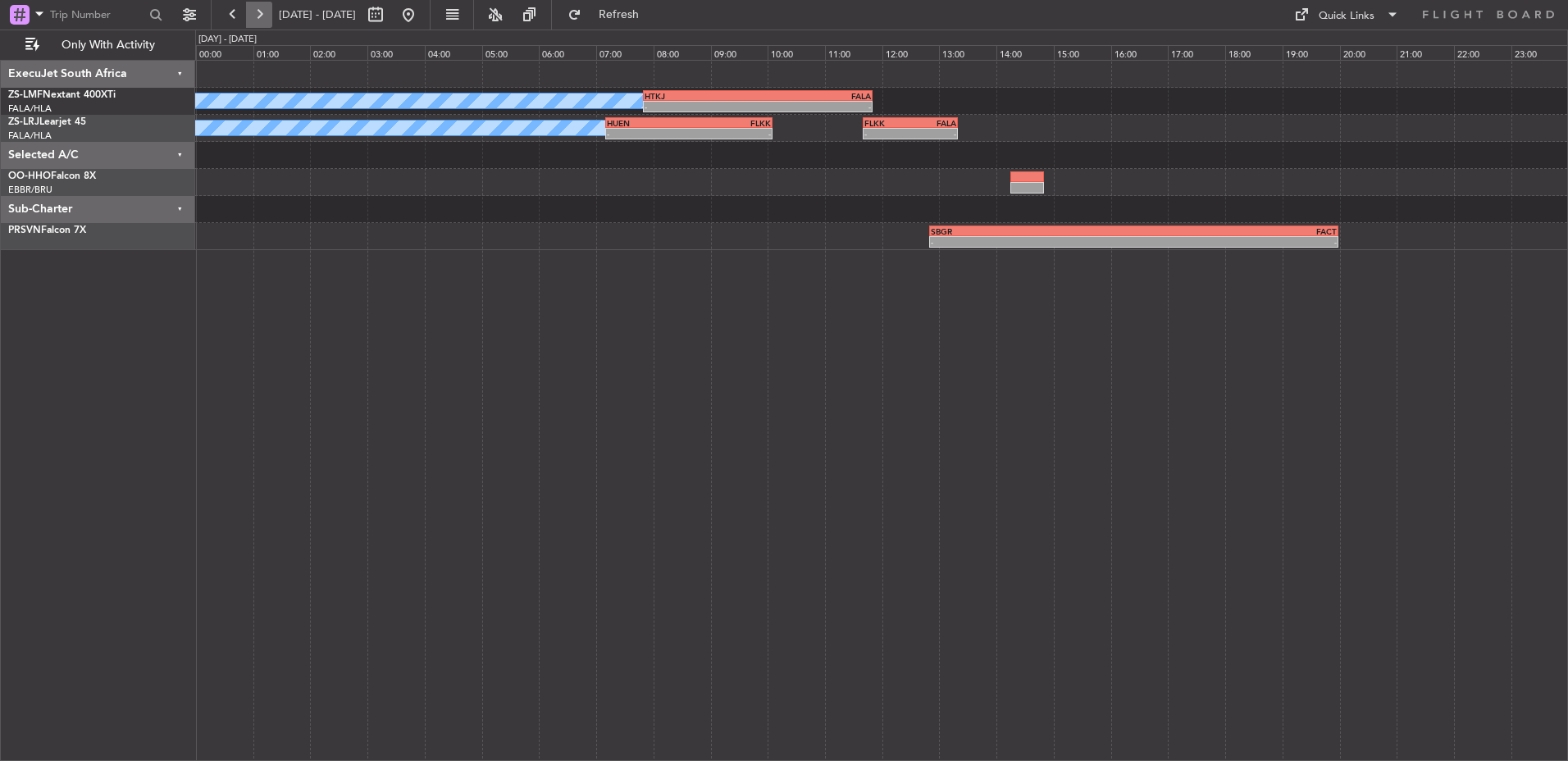 click at bounding box center (259, 15) 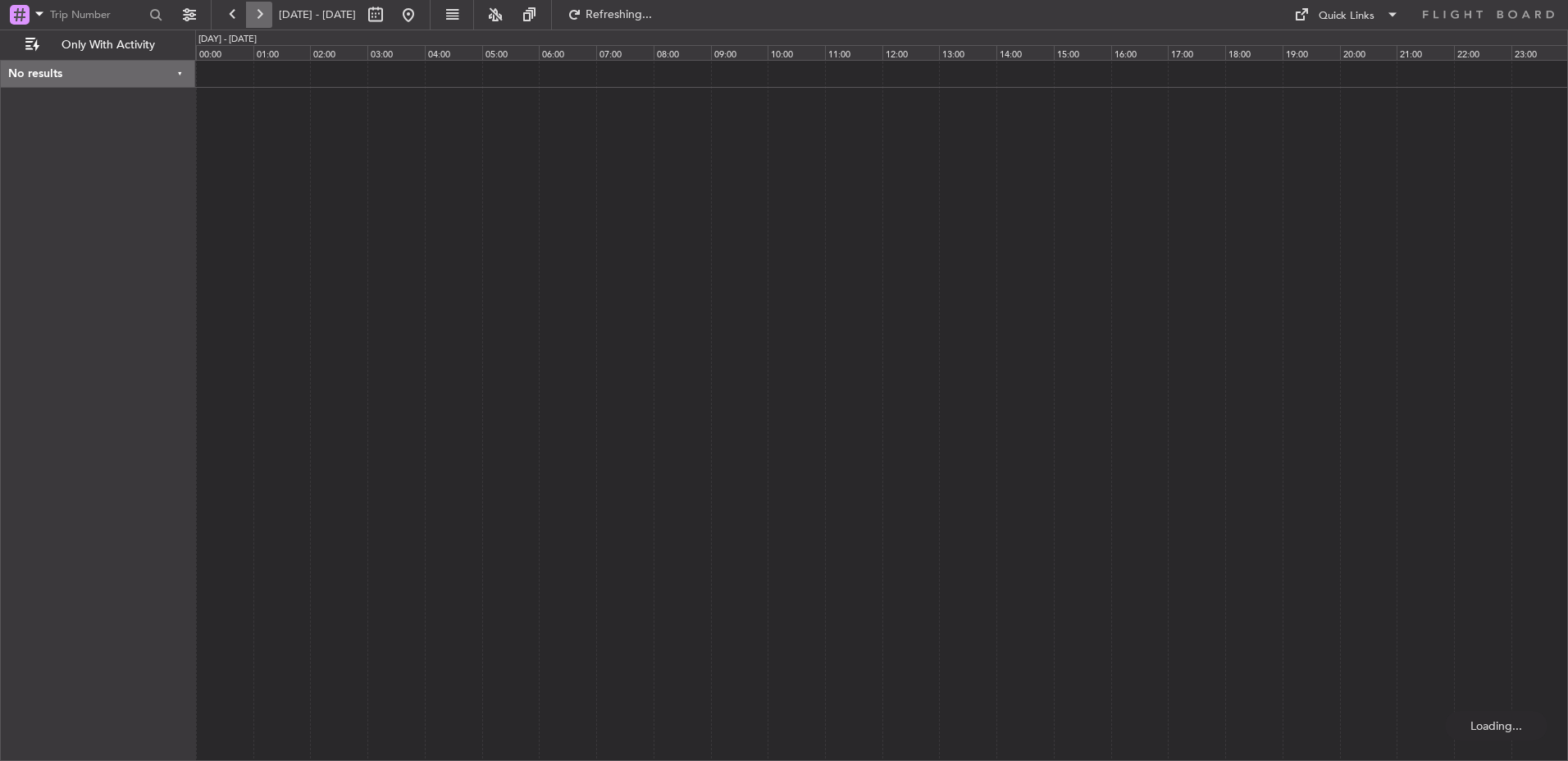 click at bounding box center [259, 15] 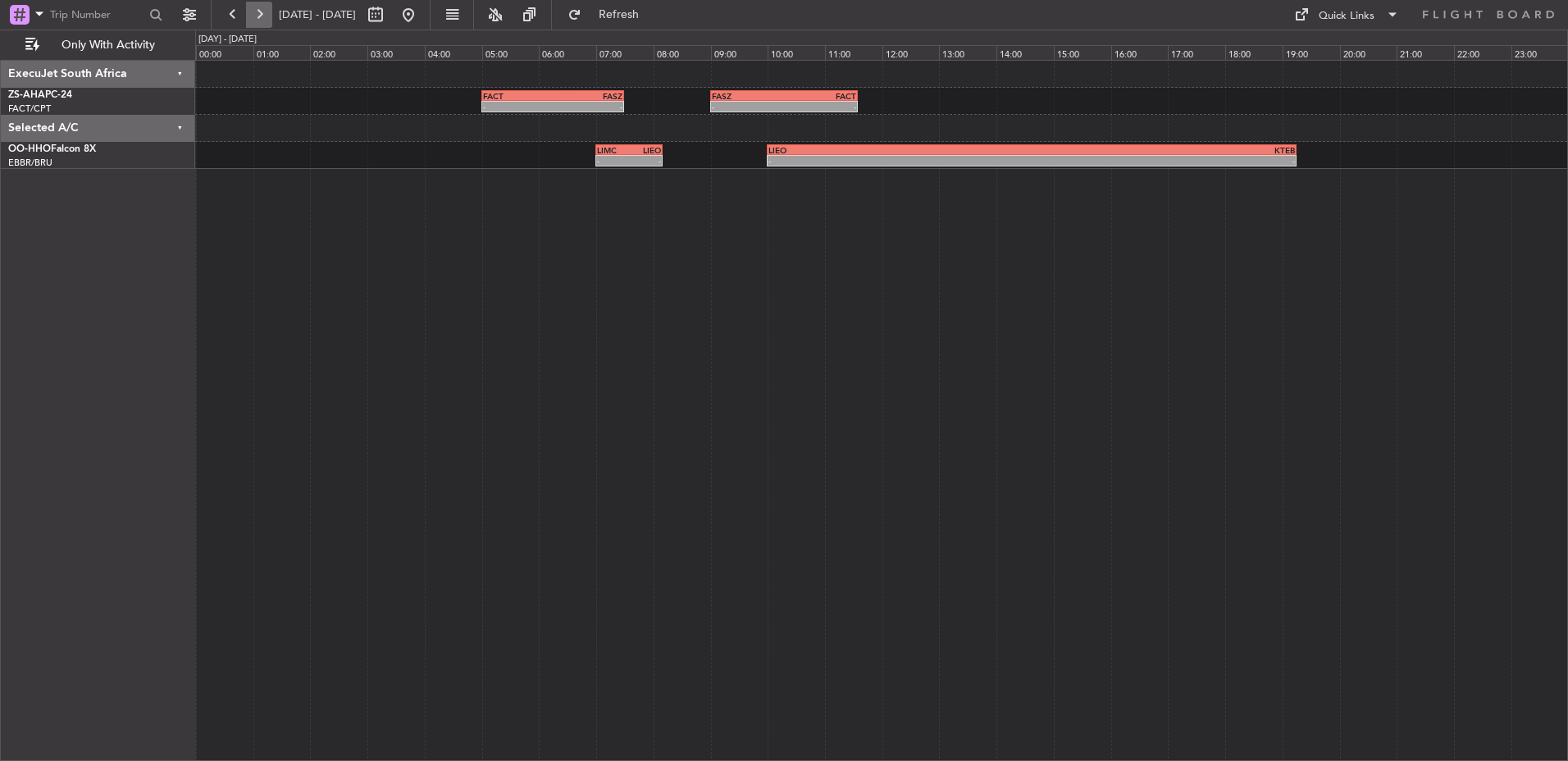click at bounding box center (259, 15) 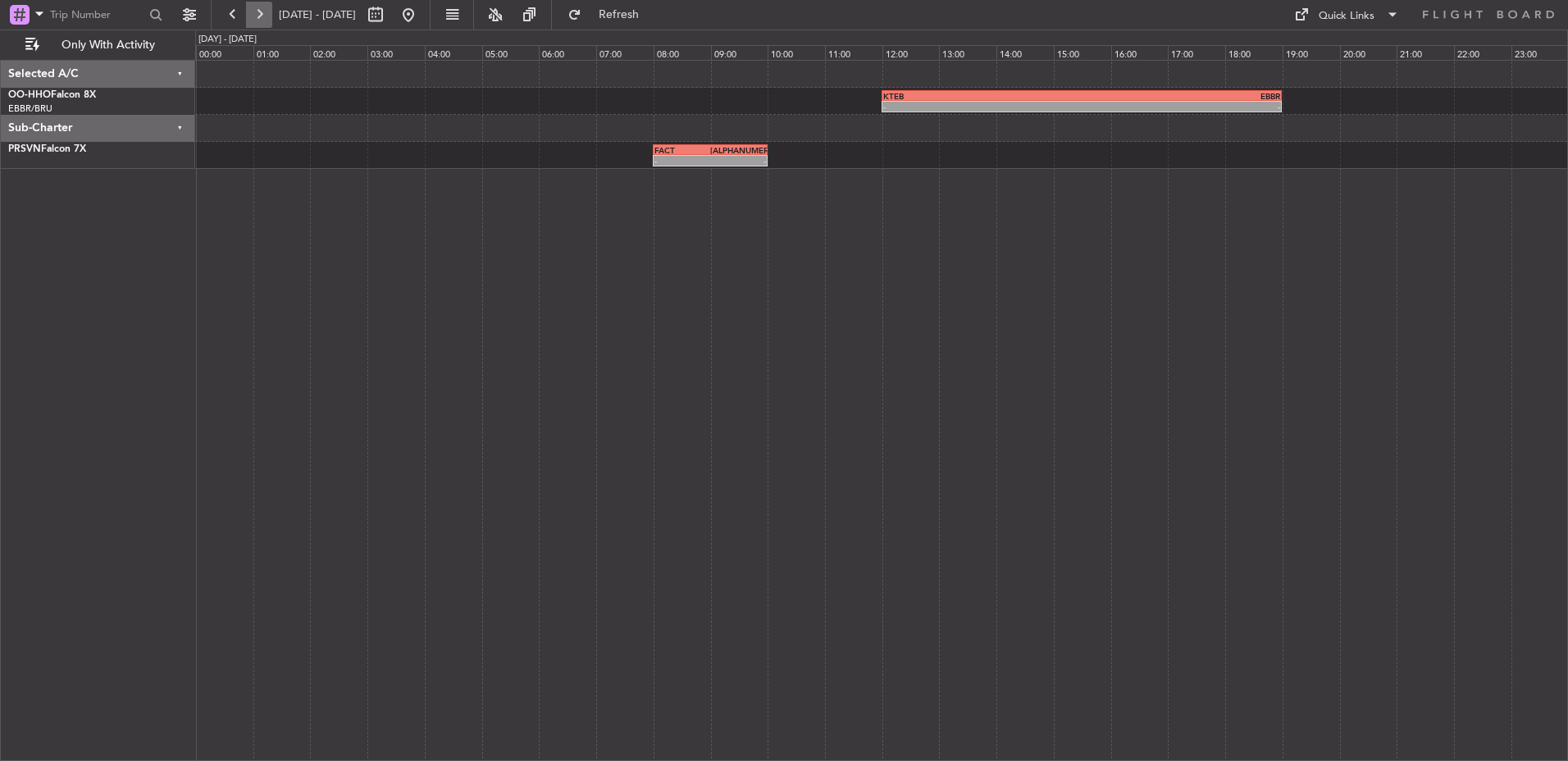click at bounding box center [259, 15] 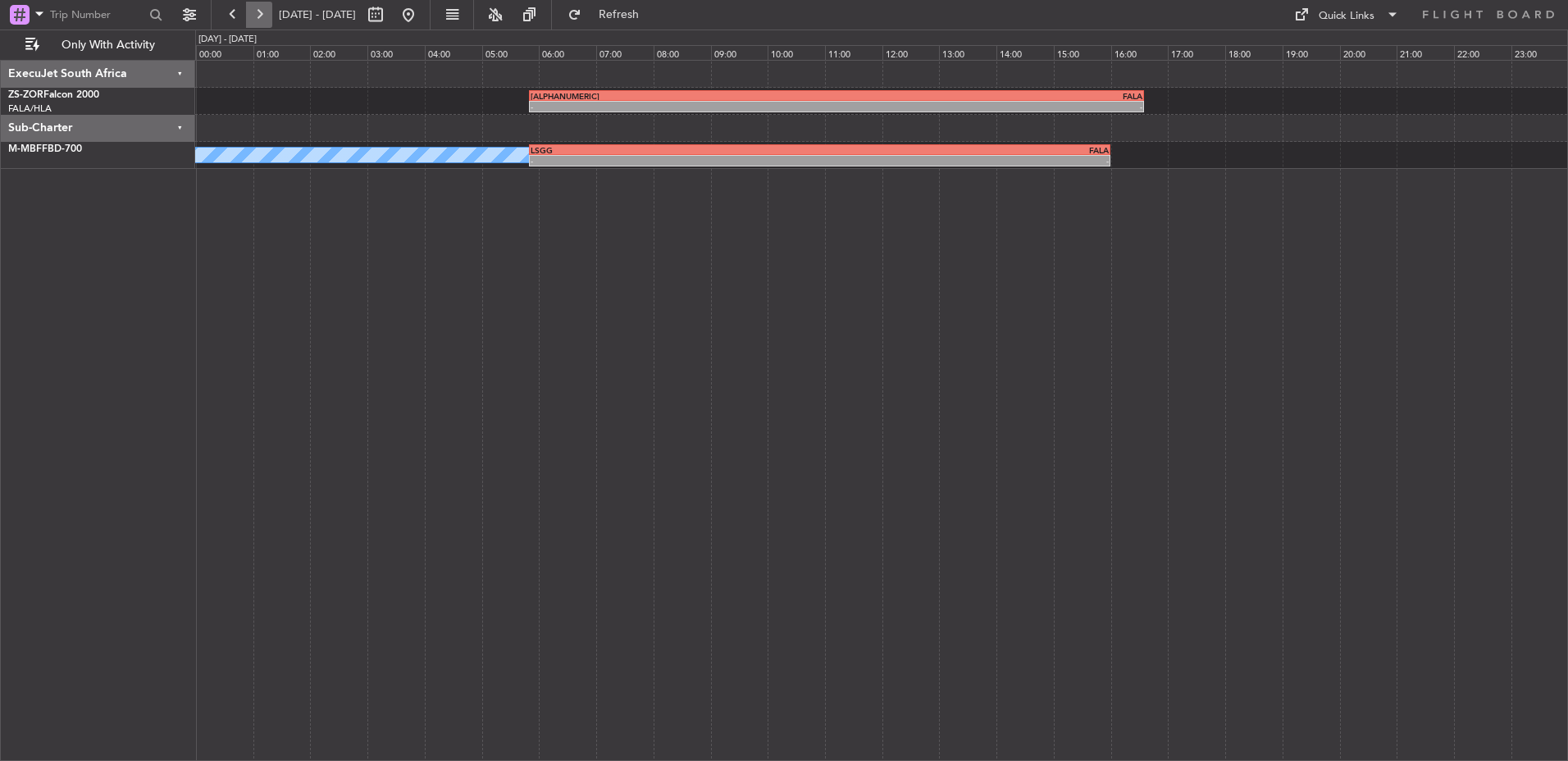 click at bounding box center [259, 15] 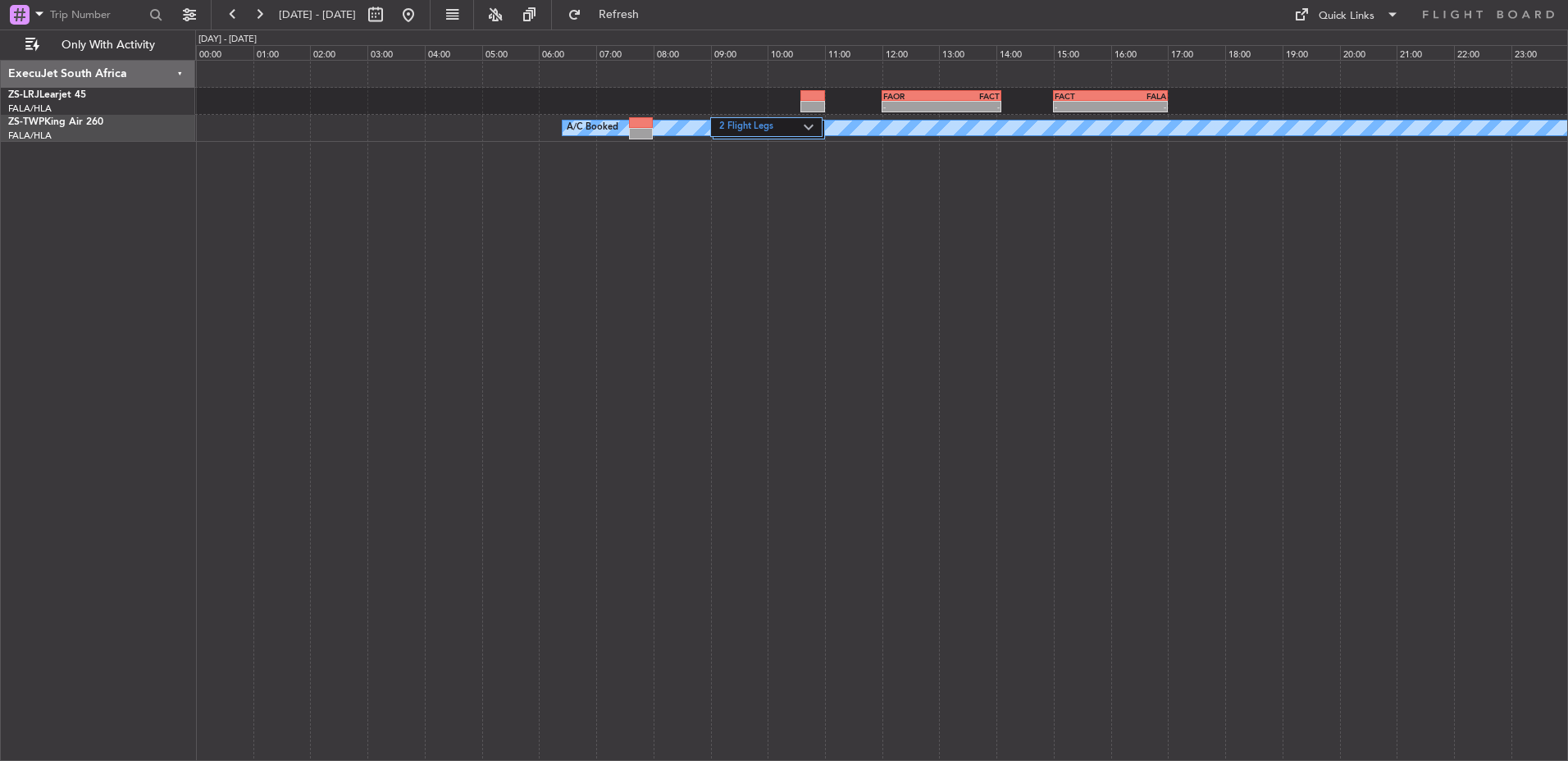 click at bounding box center [408, 15] 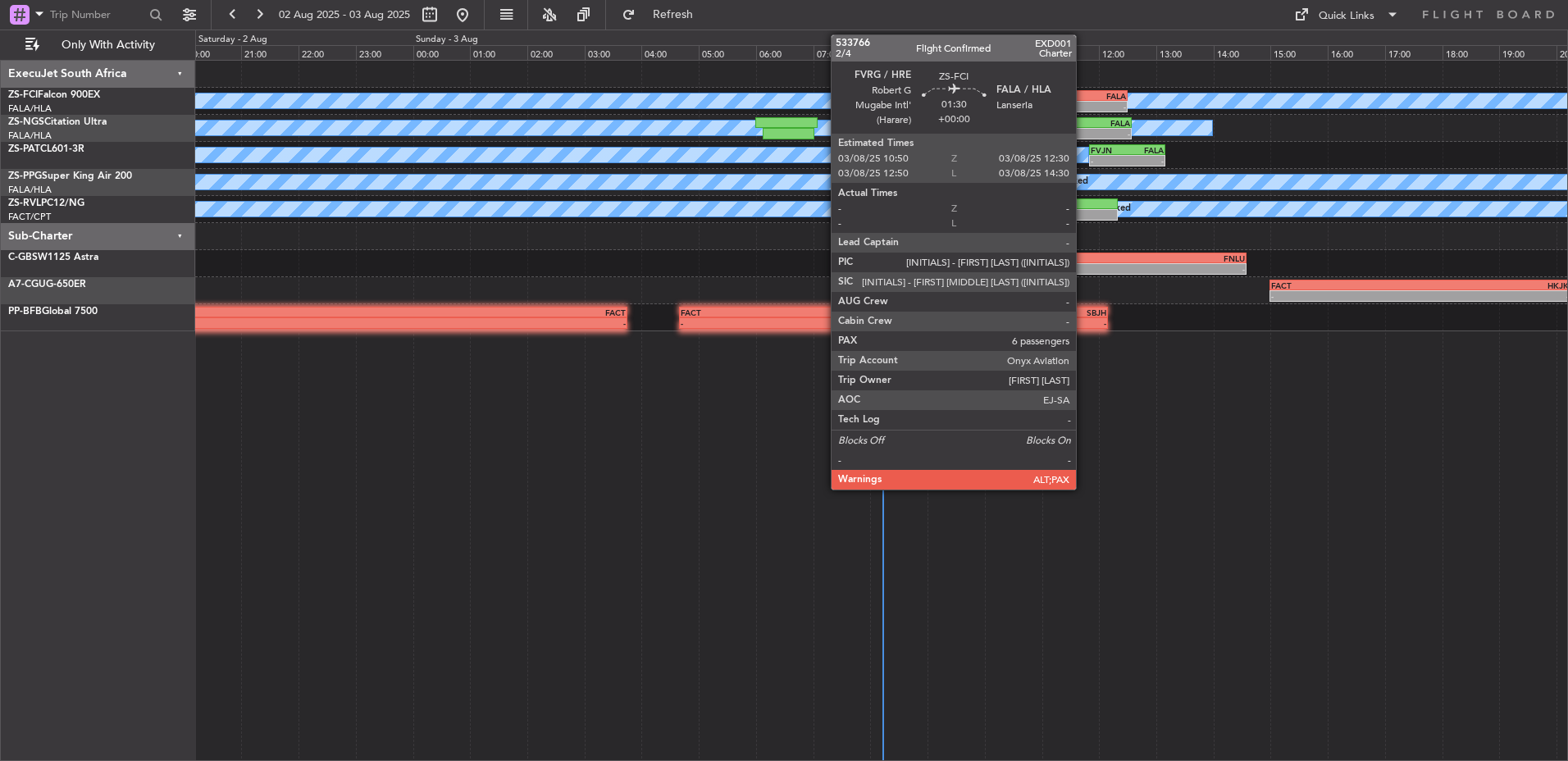 click on "-" 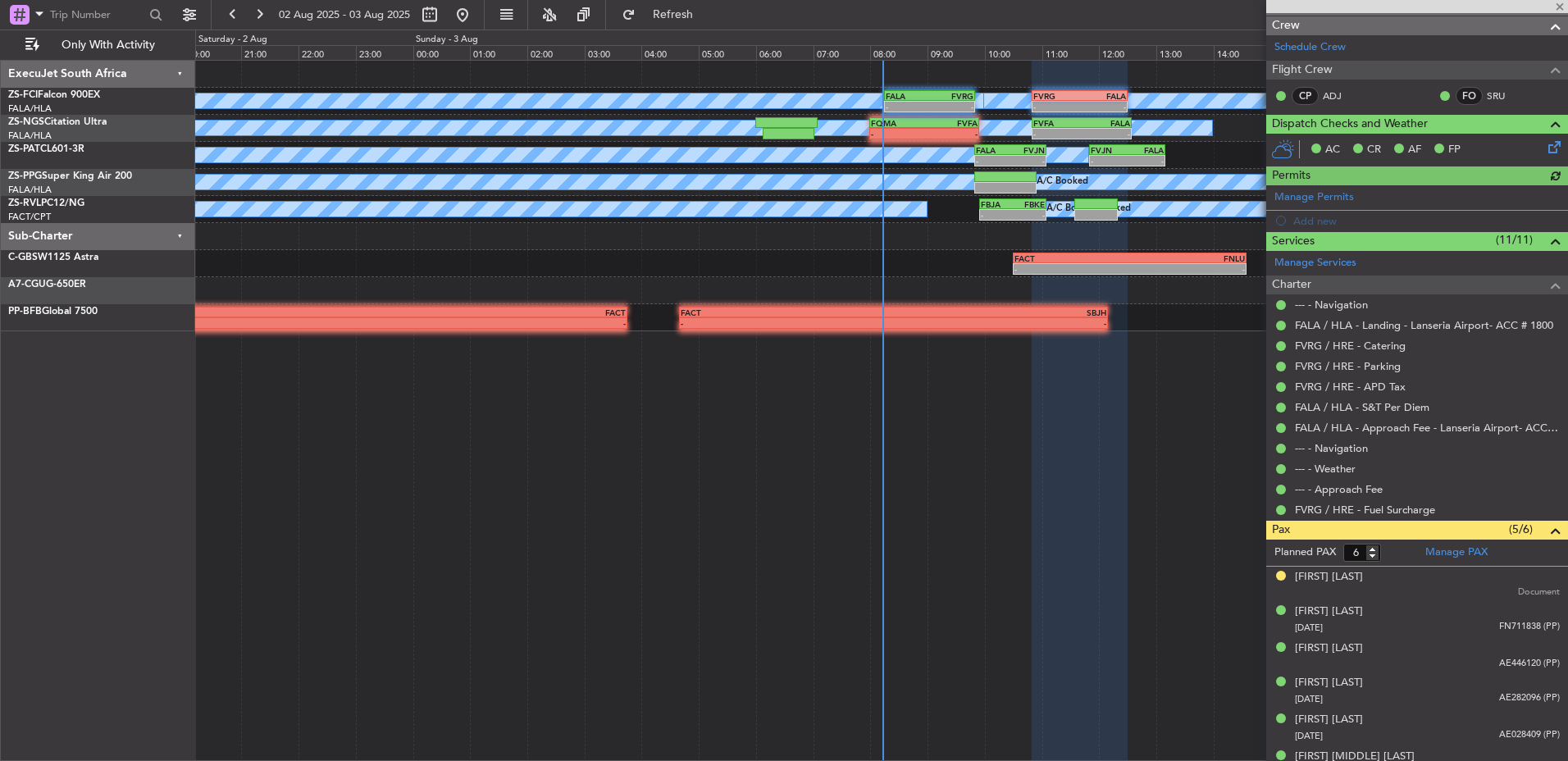 scroll, scrollTop: 226, scrollLeft: 0, axis: vertical 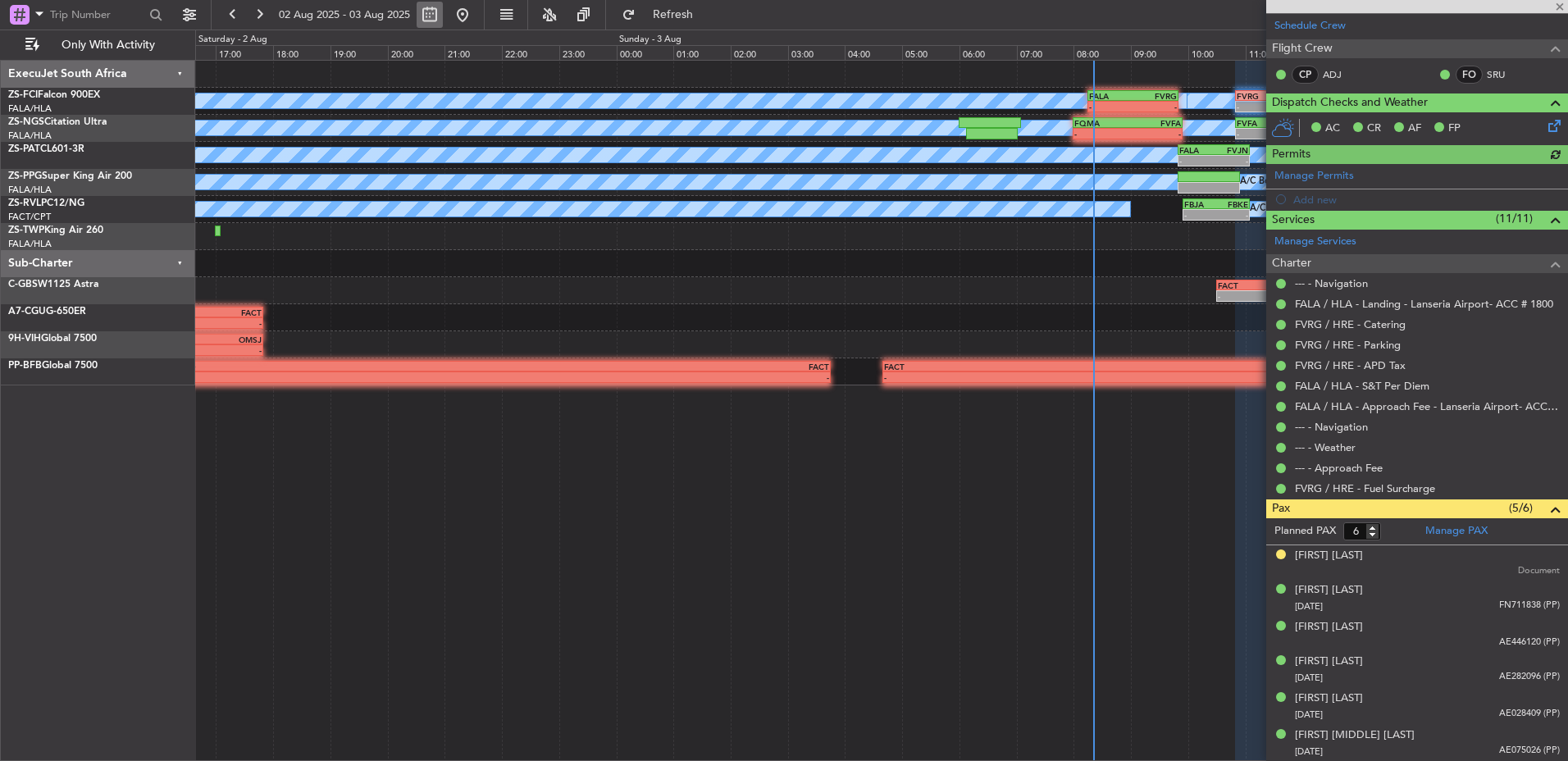 click at bounding box center [430, 15] 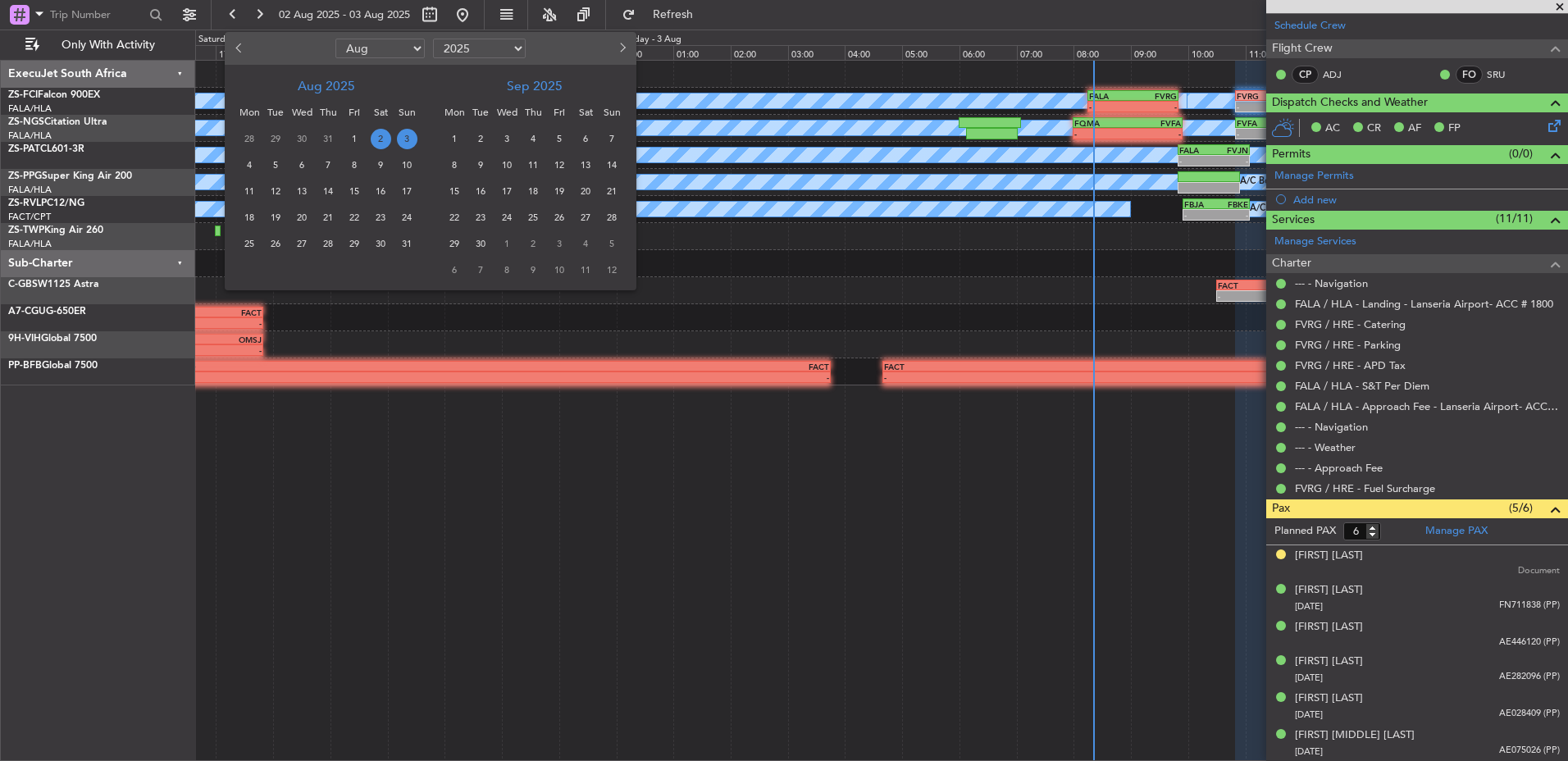 click on "2" at bounding box center [381, 139] 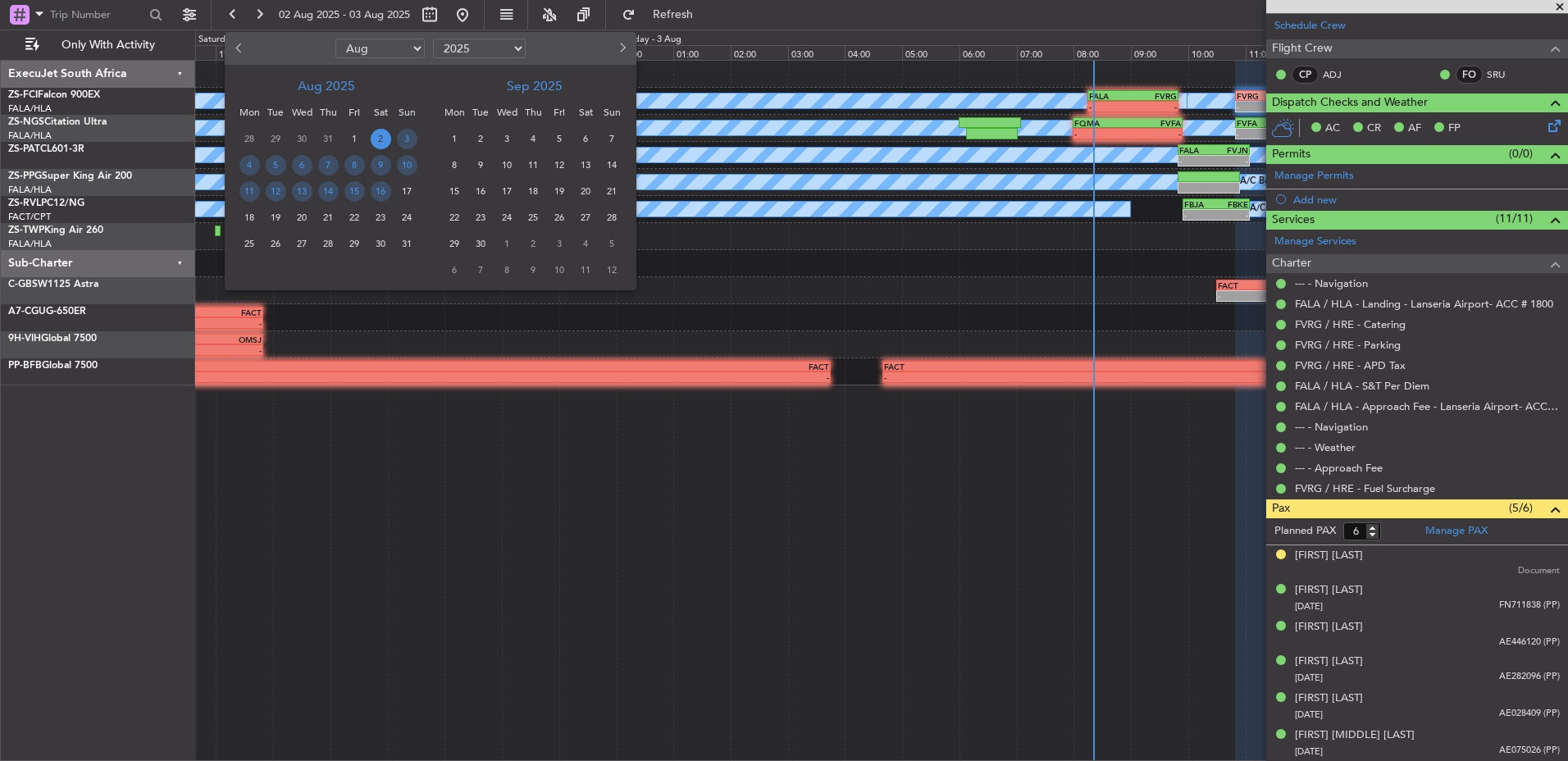 click on "2" at bounding box center [381, 139] 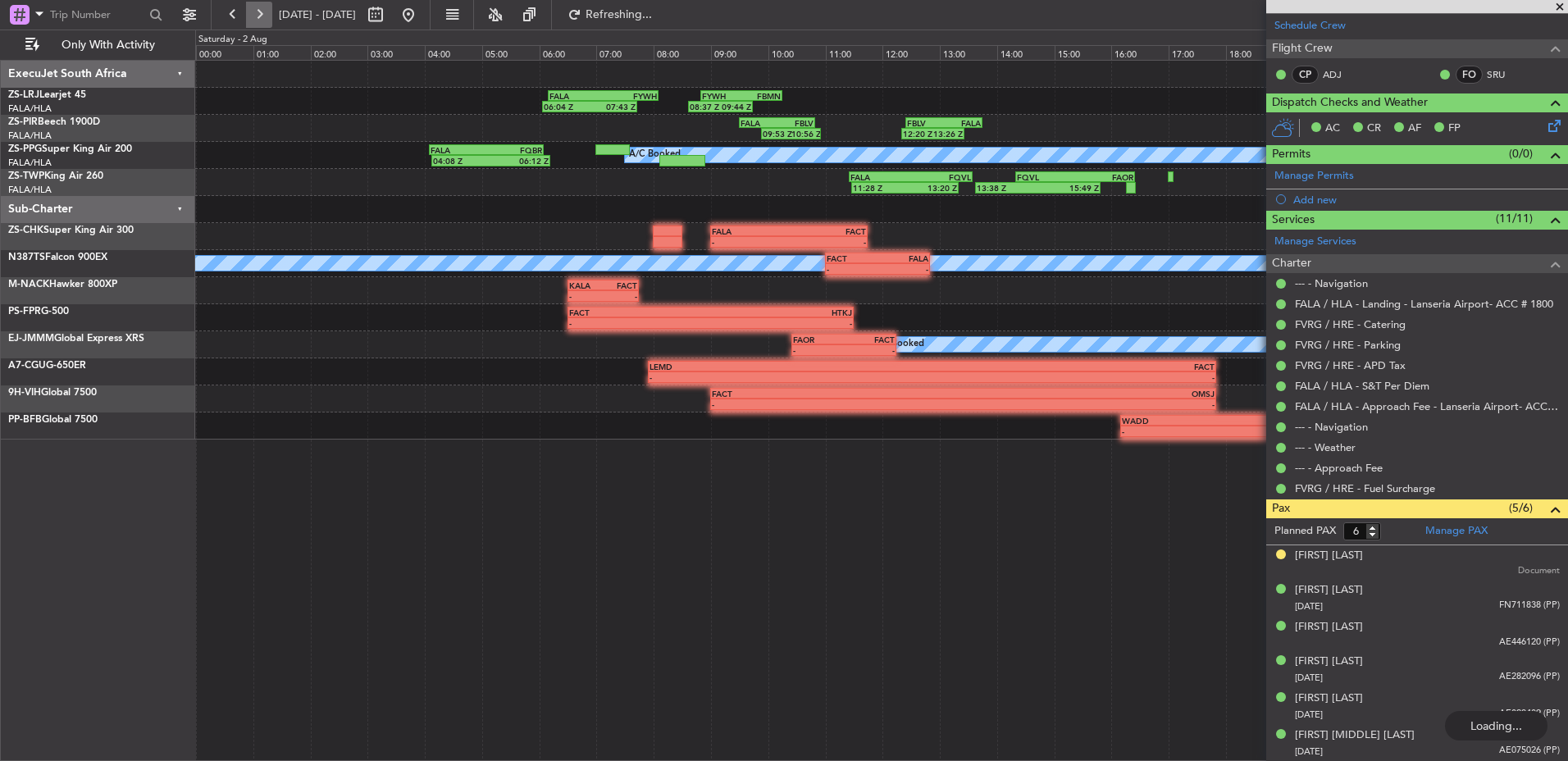click at bounding box center [259, 15] 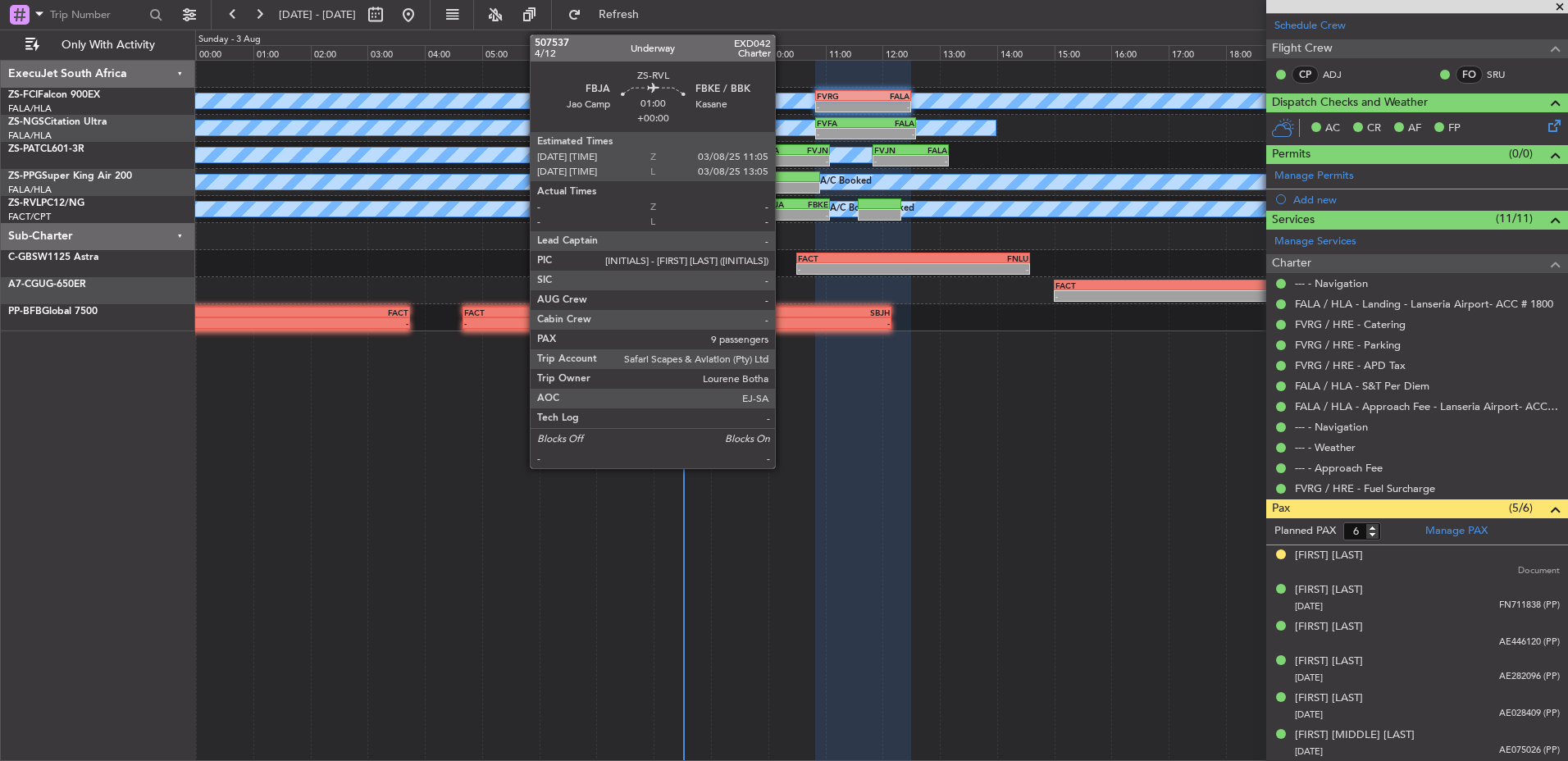 click on "FBJA" 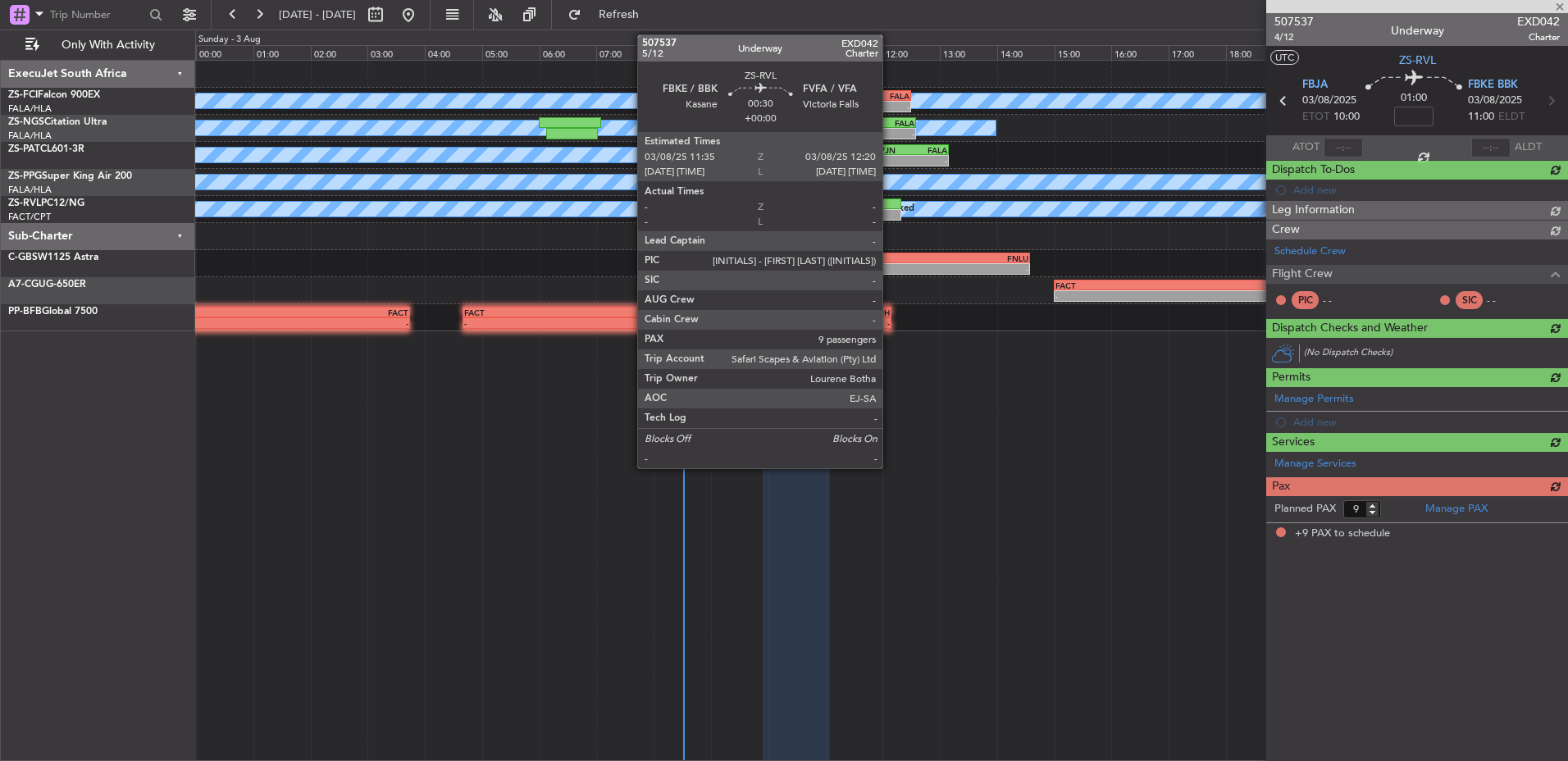 scroll, scrollTop: 0, scrollLeft: 0, axis: both 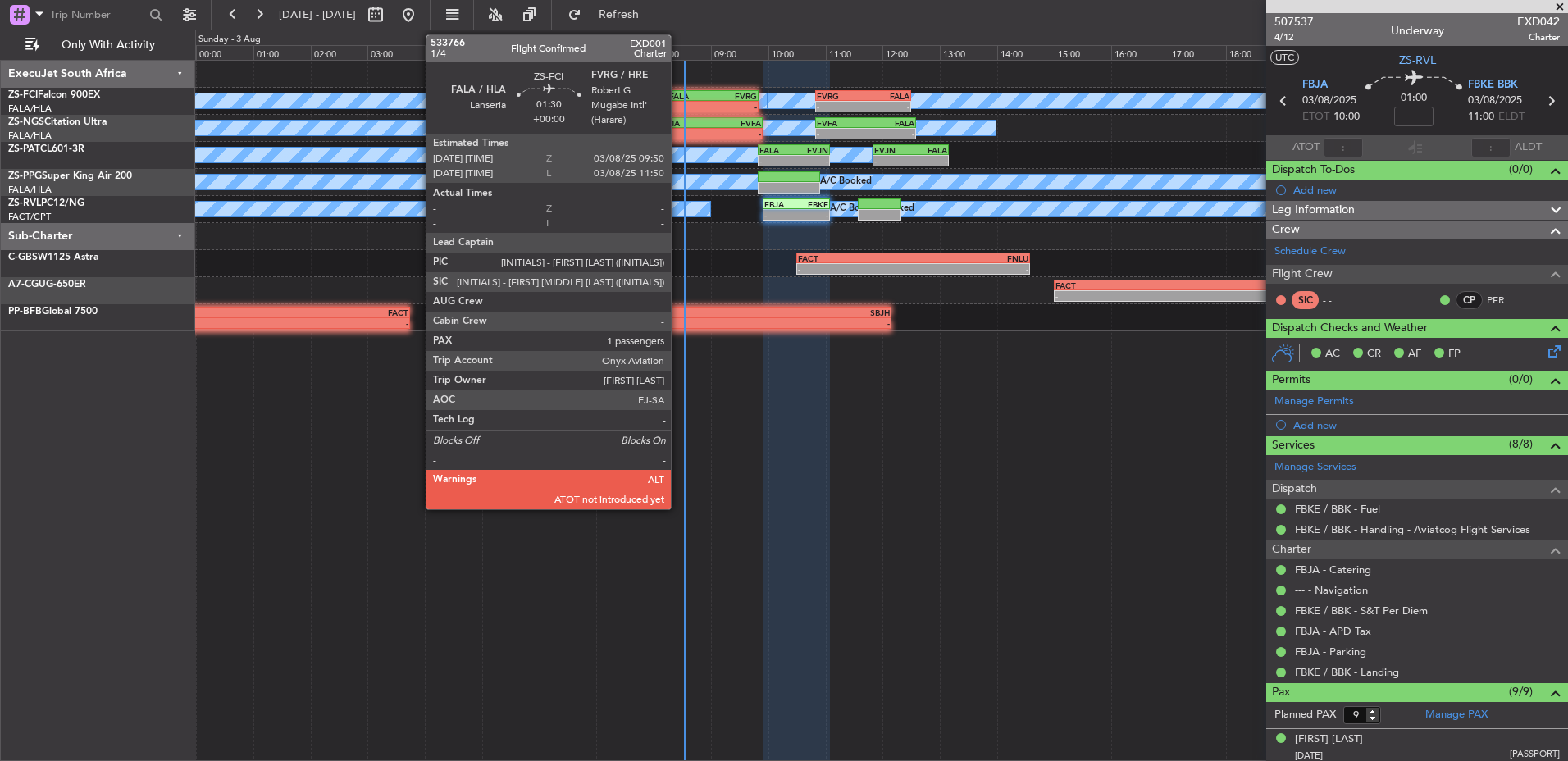 click on "FALA" 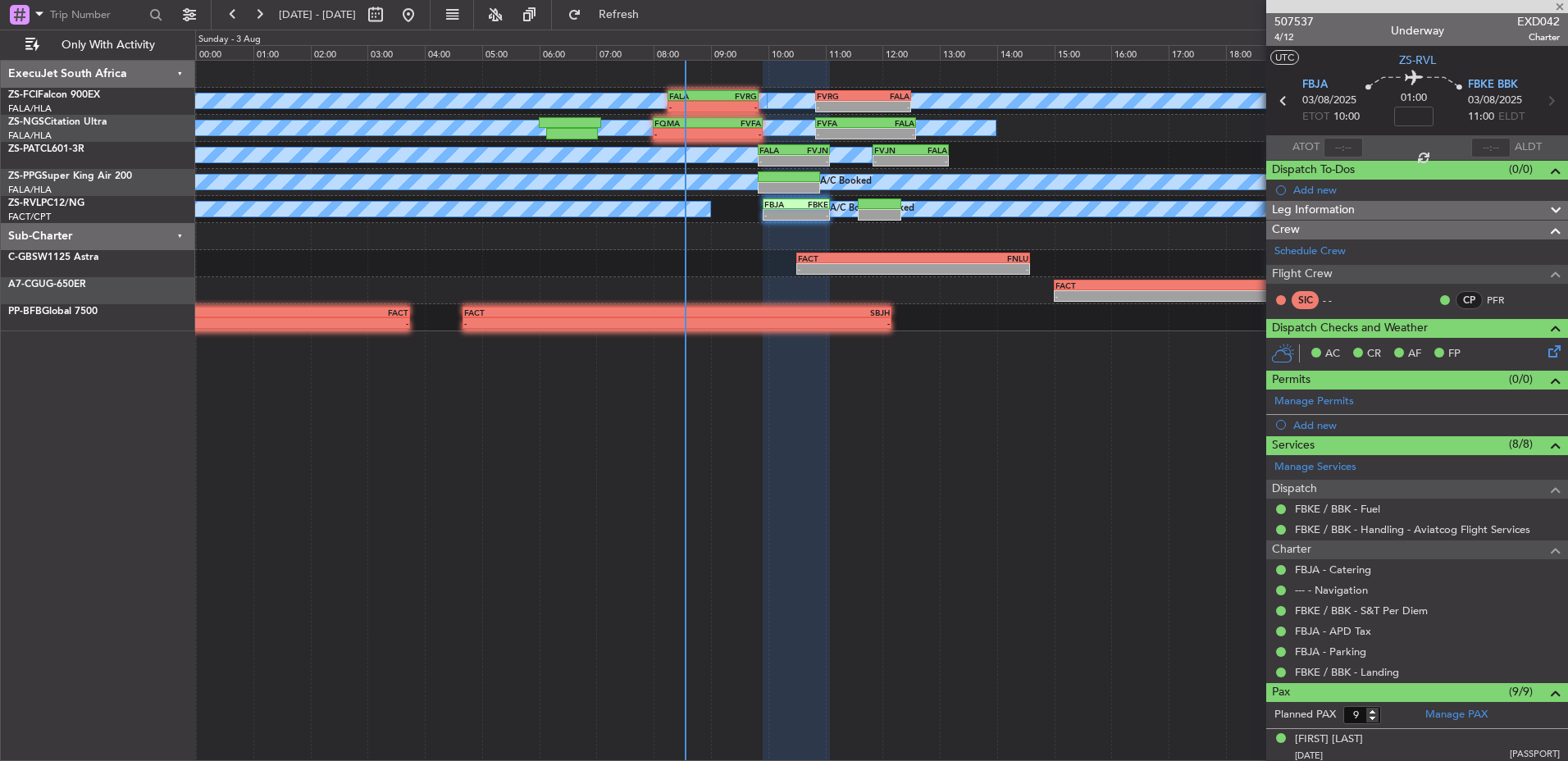 type on "1" 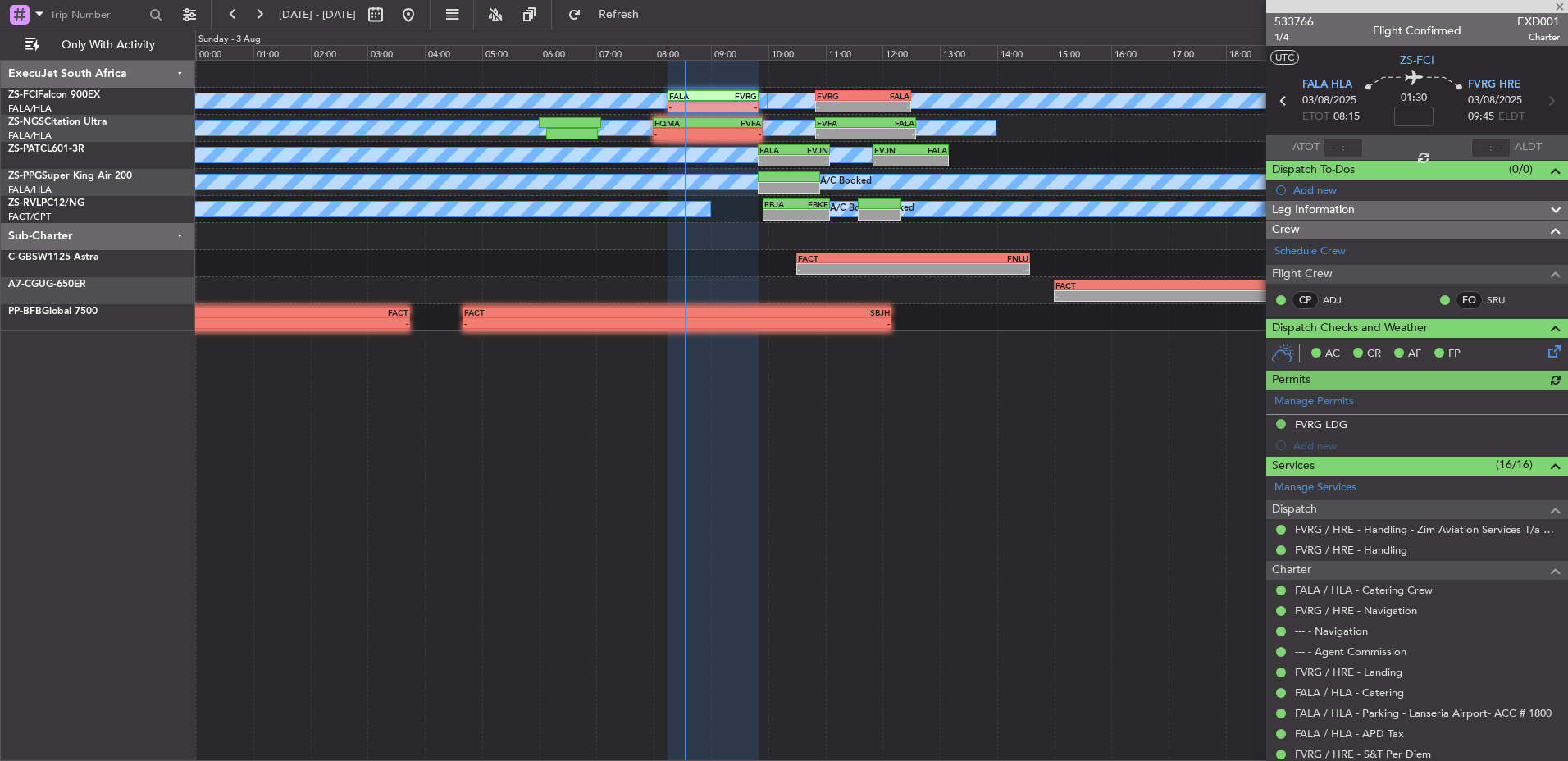 click at bounding box center [1343, 148] 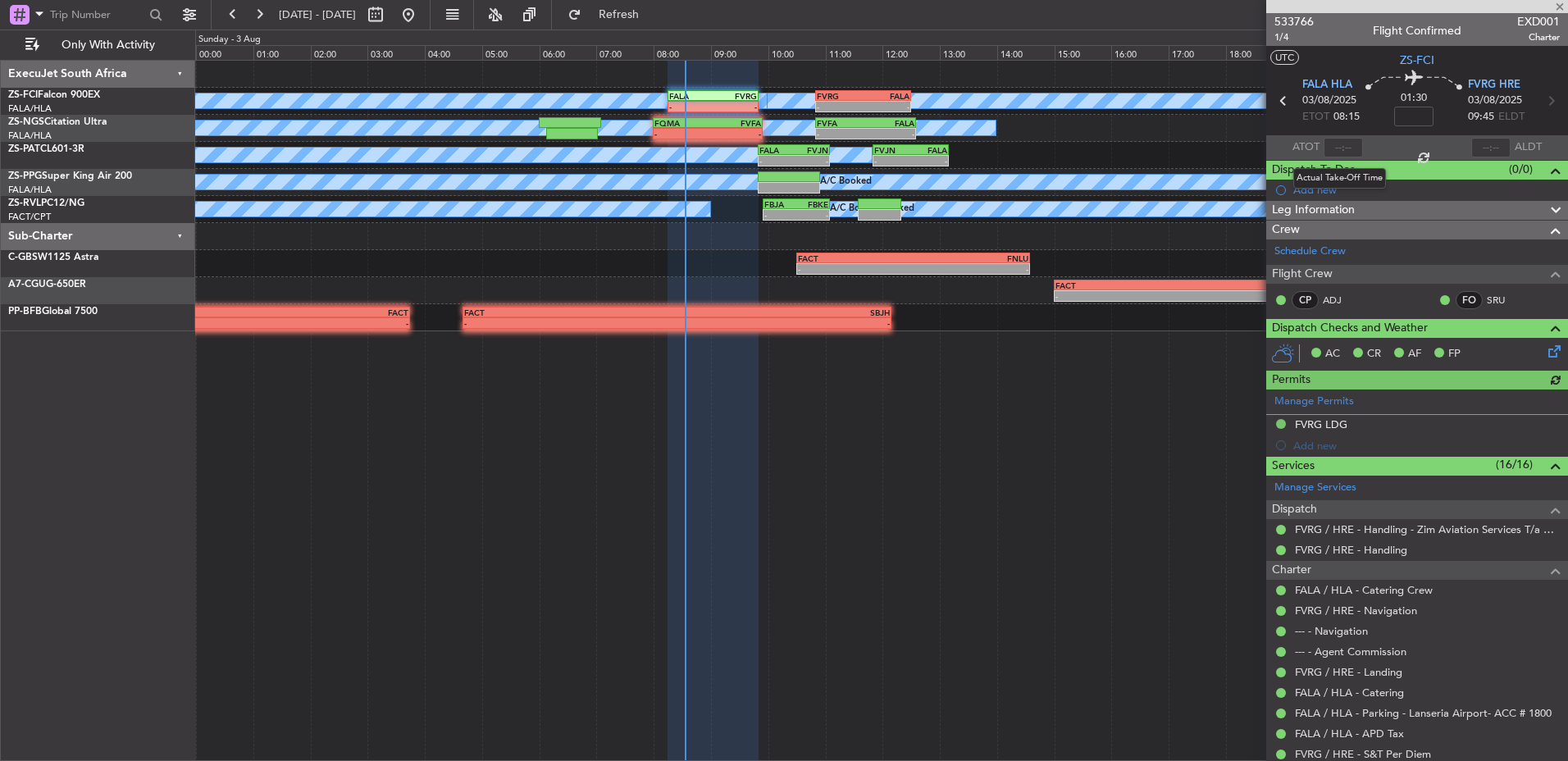 click at bounding box center (1343, 148) 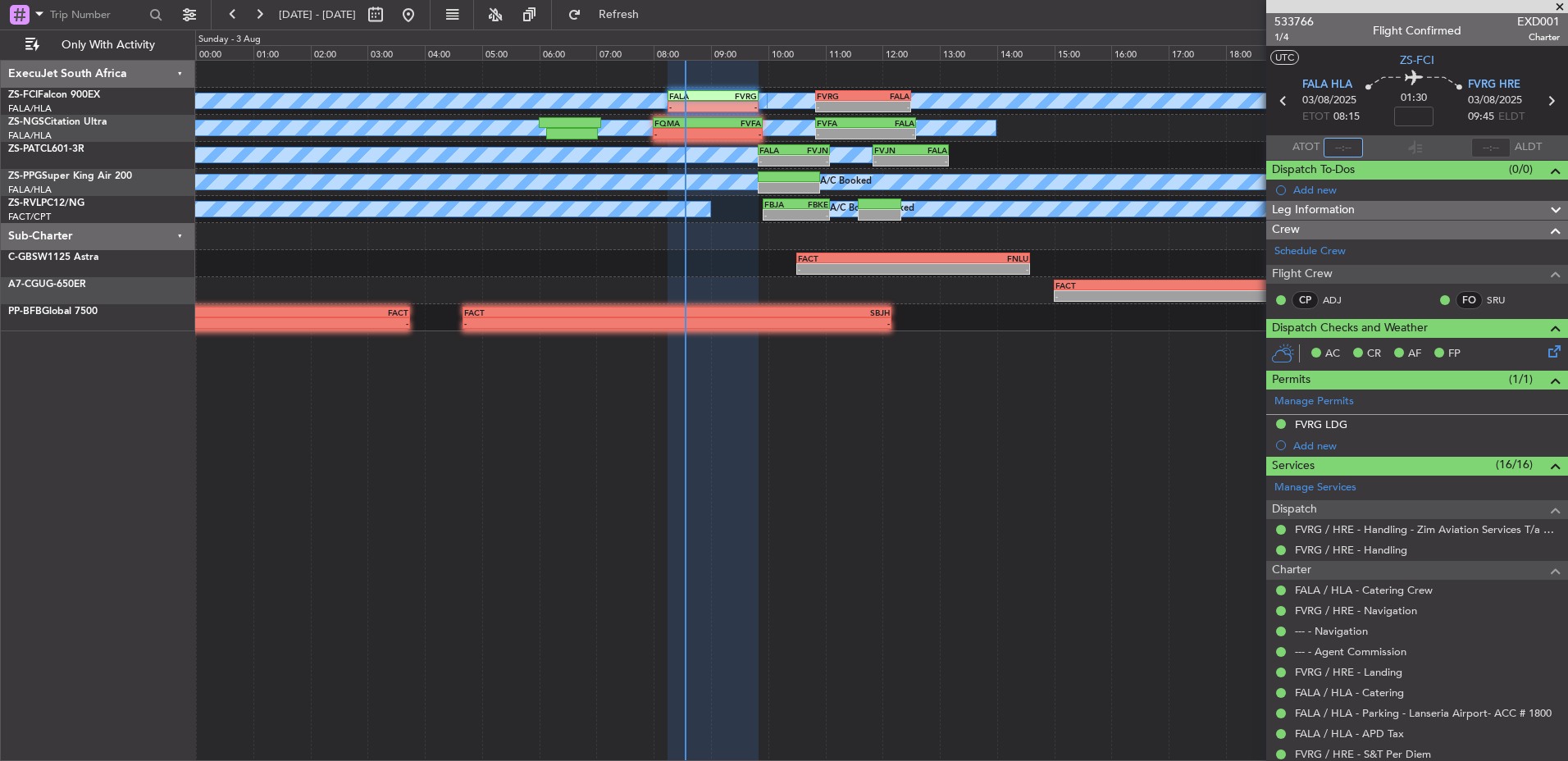 click at bounding box center (1343, 148) 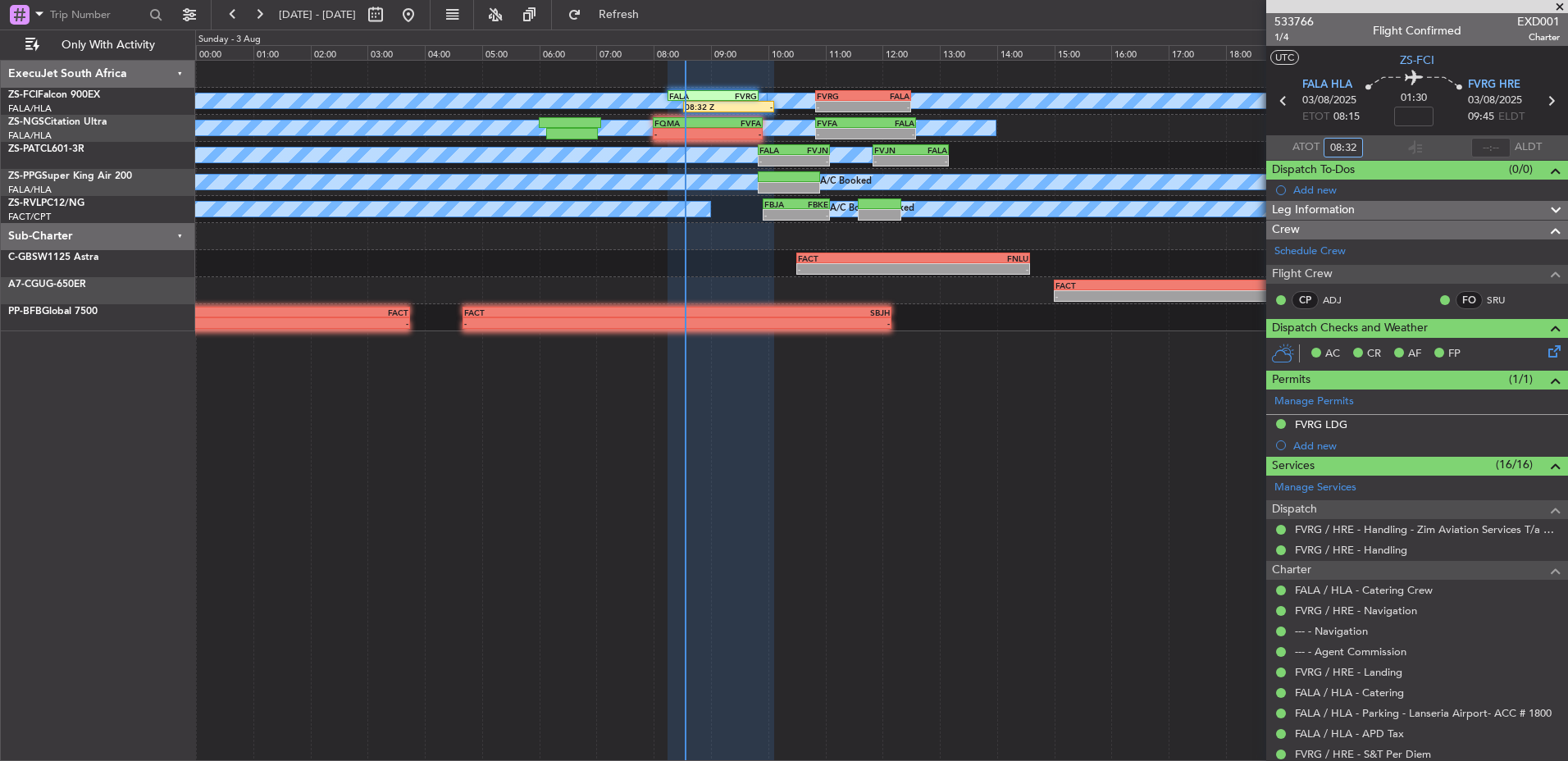 type on "08:32" 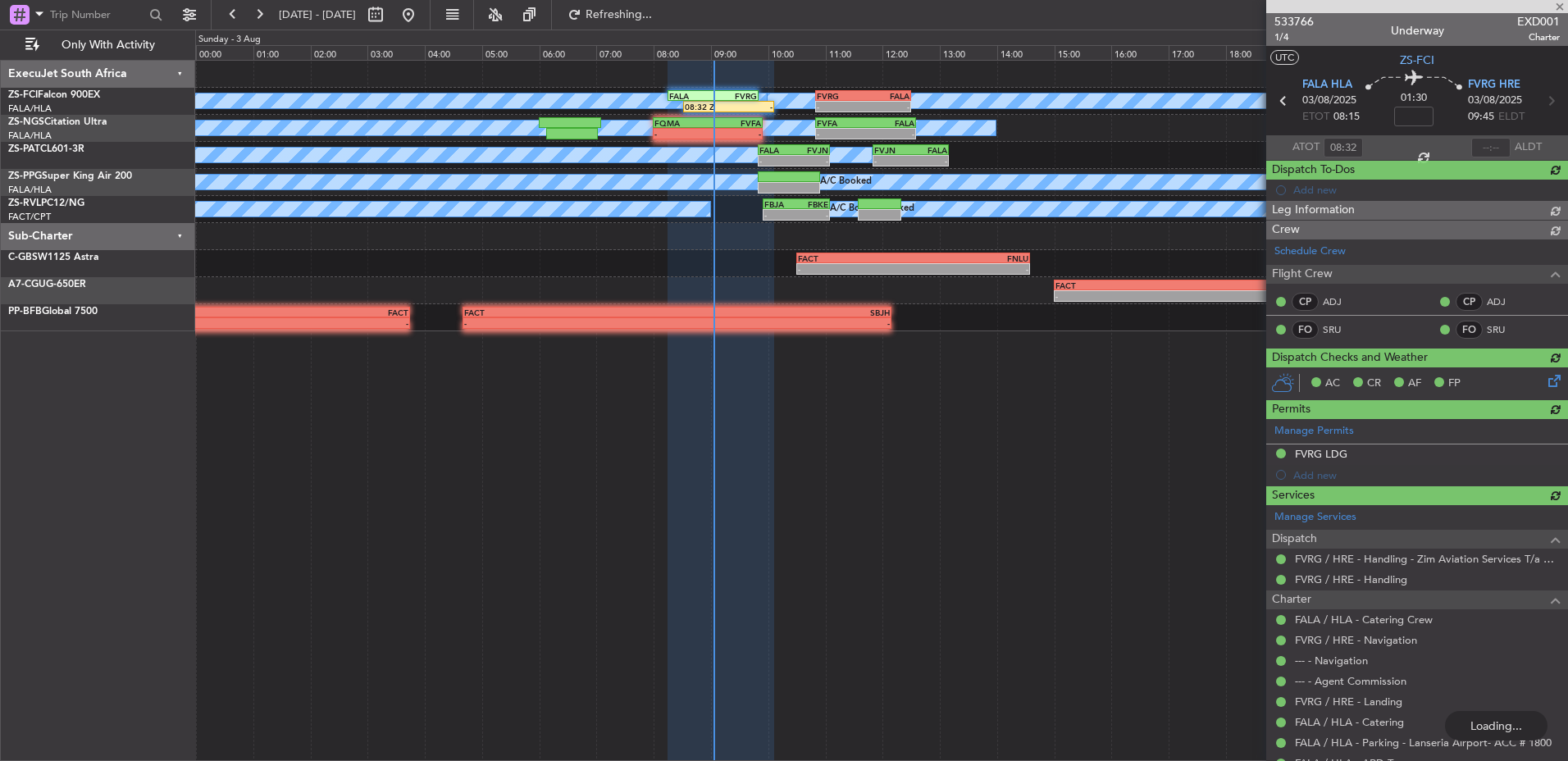 click on "[ALPHANUMERIC] [ALPHANUMERIC] [TIME] [ALPHANUMERIC] [ALPHANUMERIC] [TIME] [ALPHANUMERIC] [ALPHANUMERIC] [TIME]" 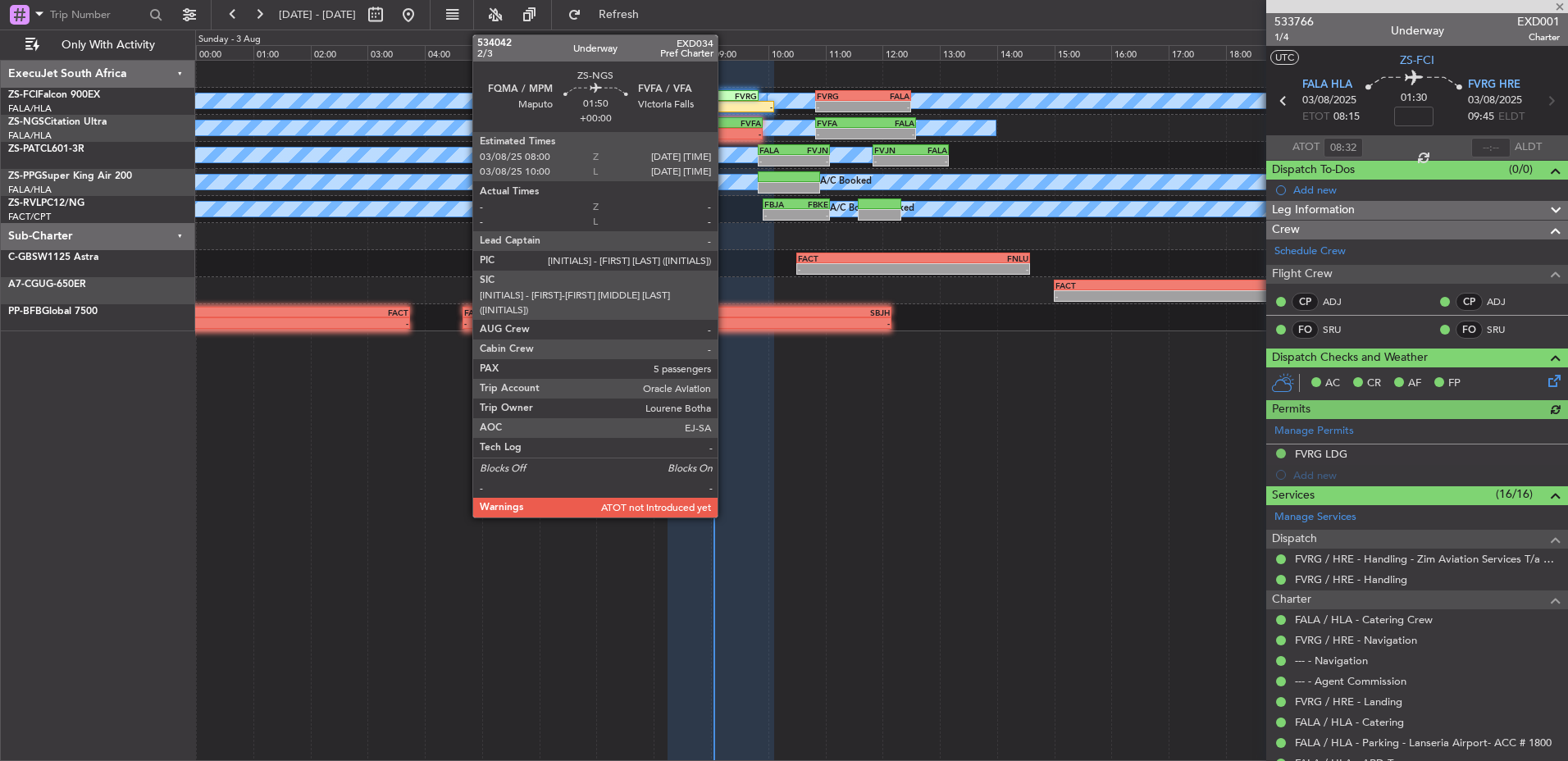 click on "FVFA" 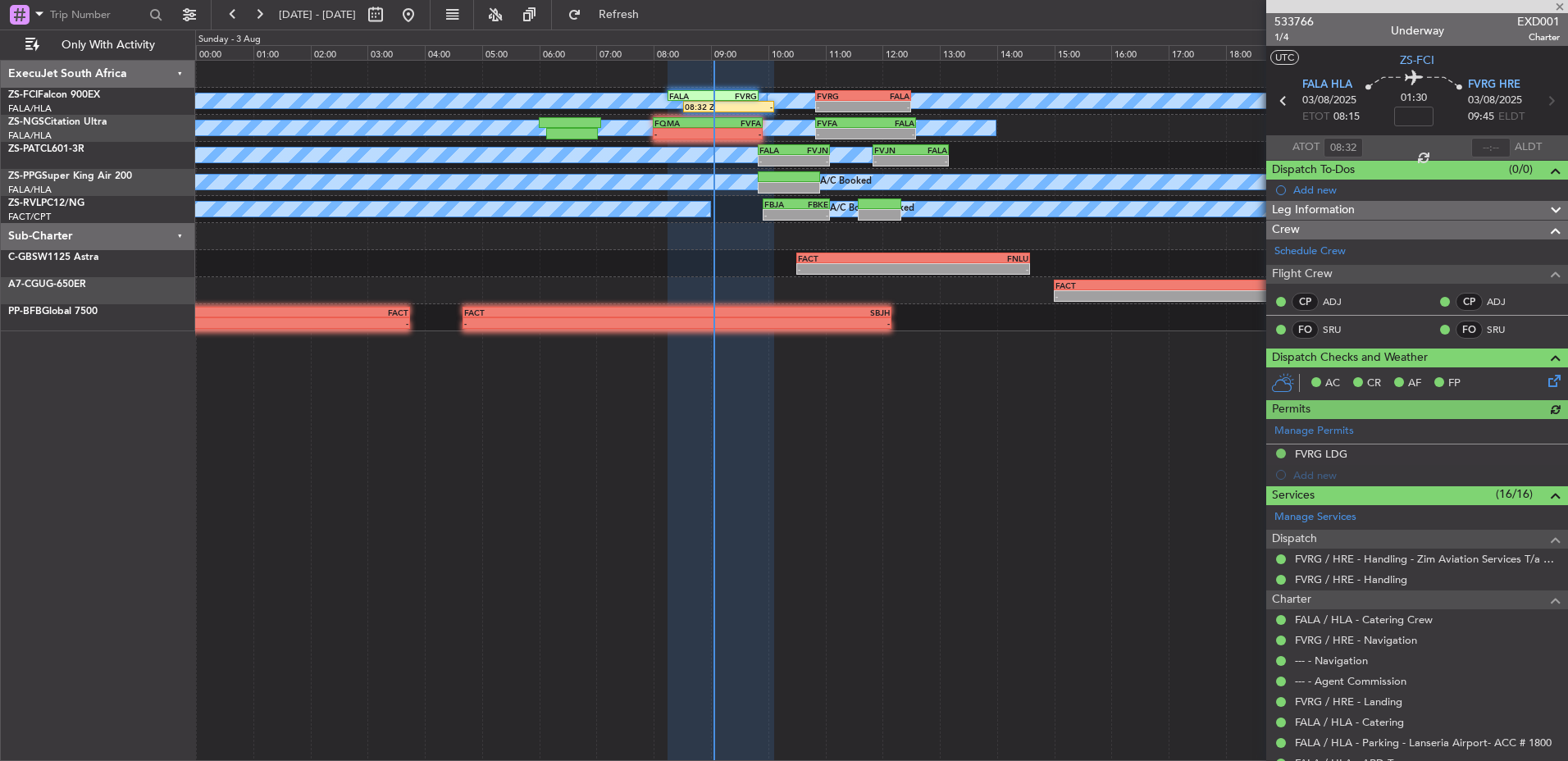 type 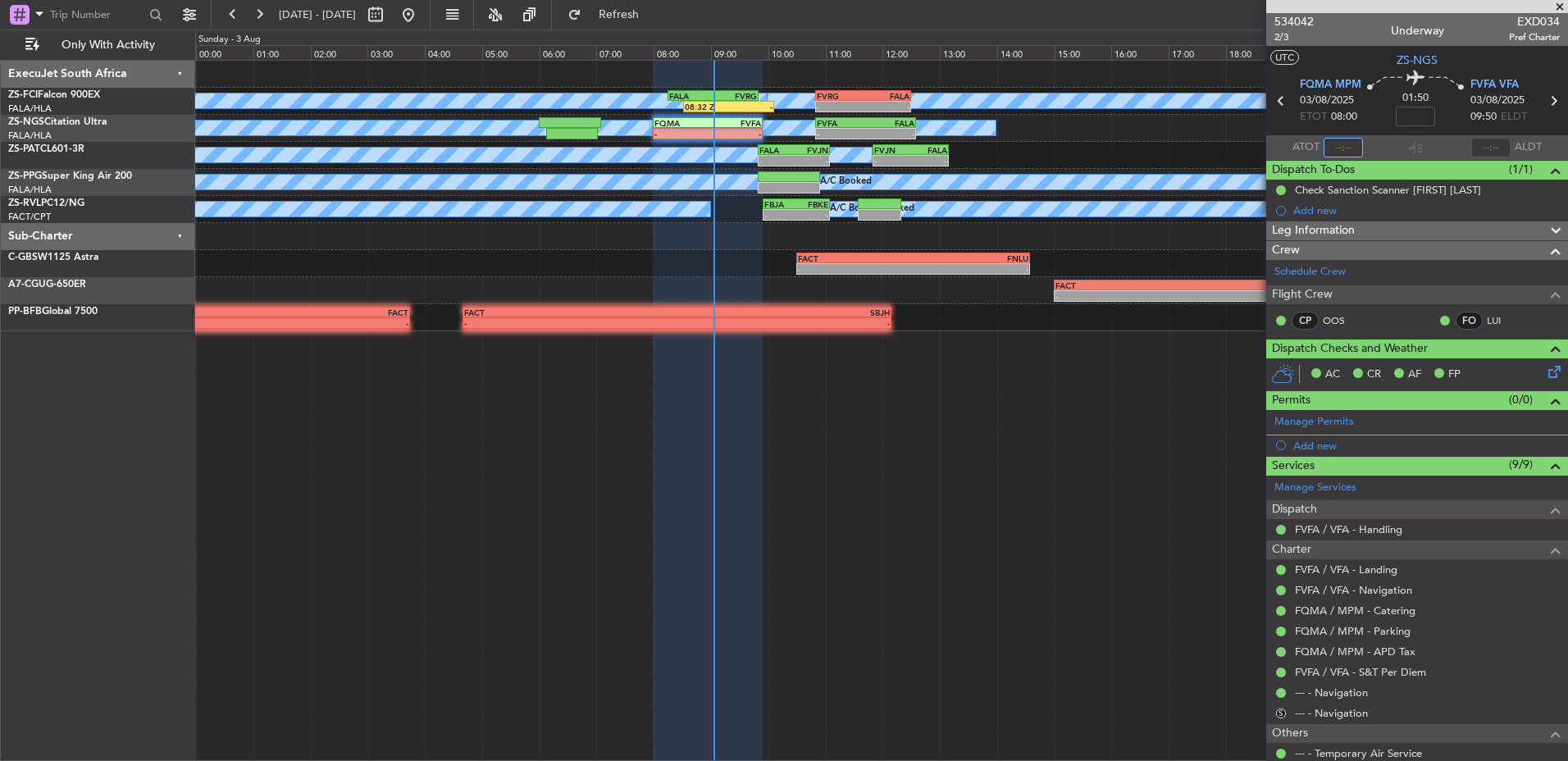 click at bounding box center [1343, 148] 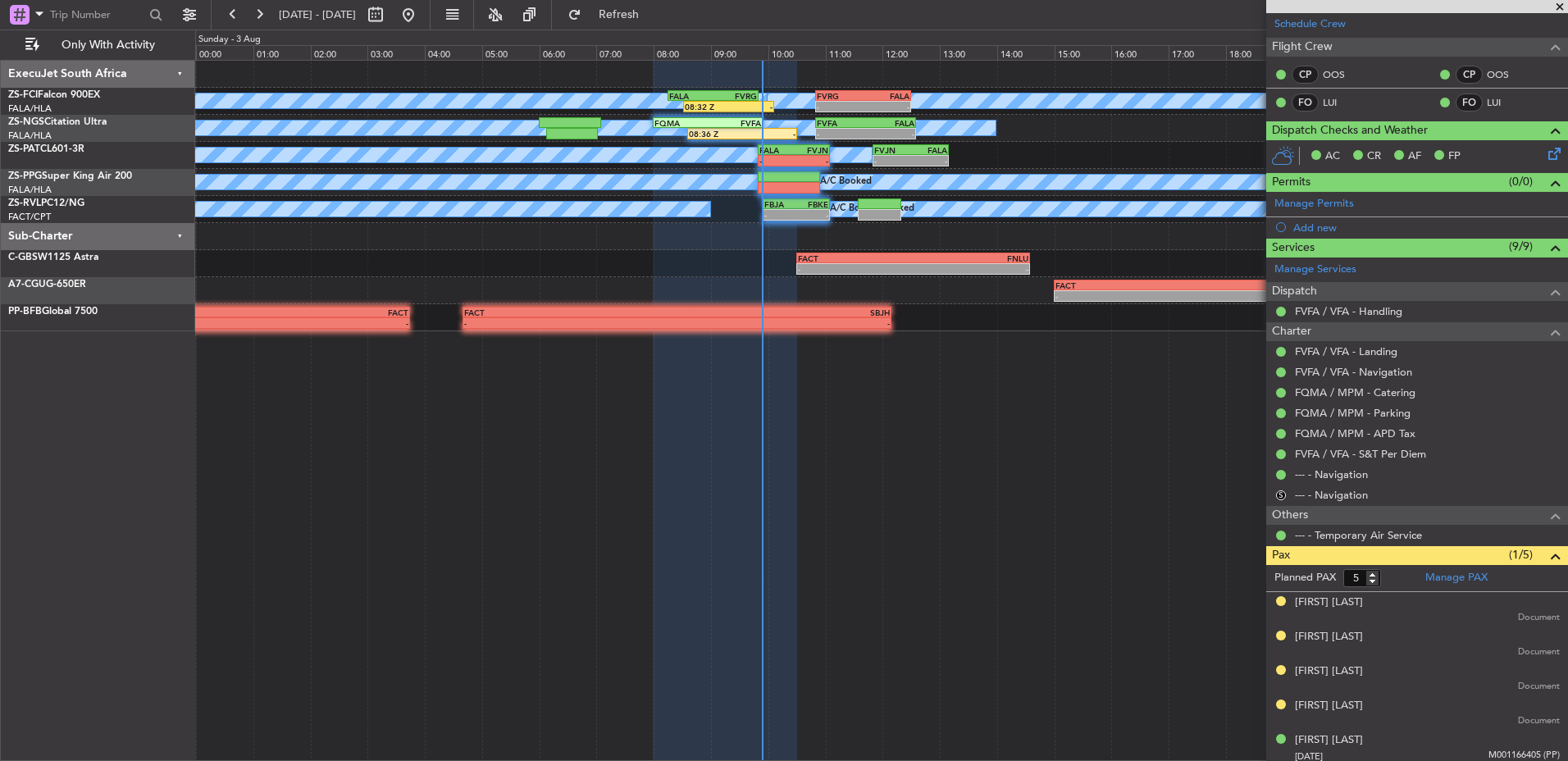 scroll, scrollTop: 253, scrollLeft: 0, axis: vertical 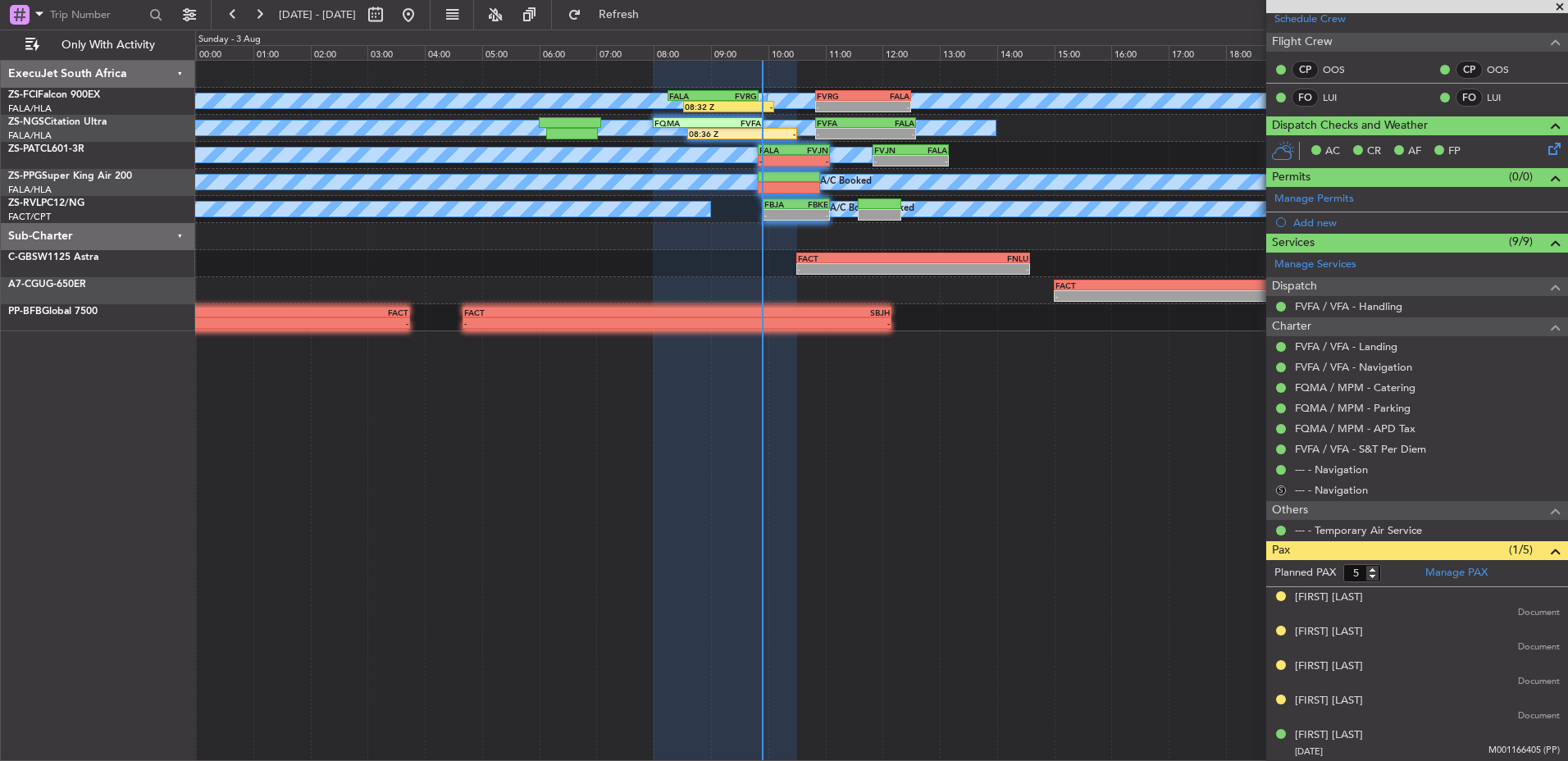 click on "S" at bounding box center (1281, 490) 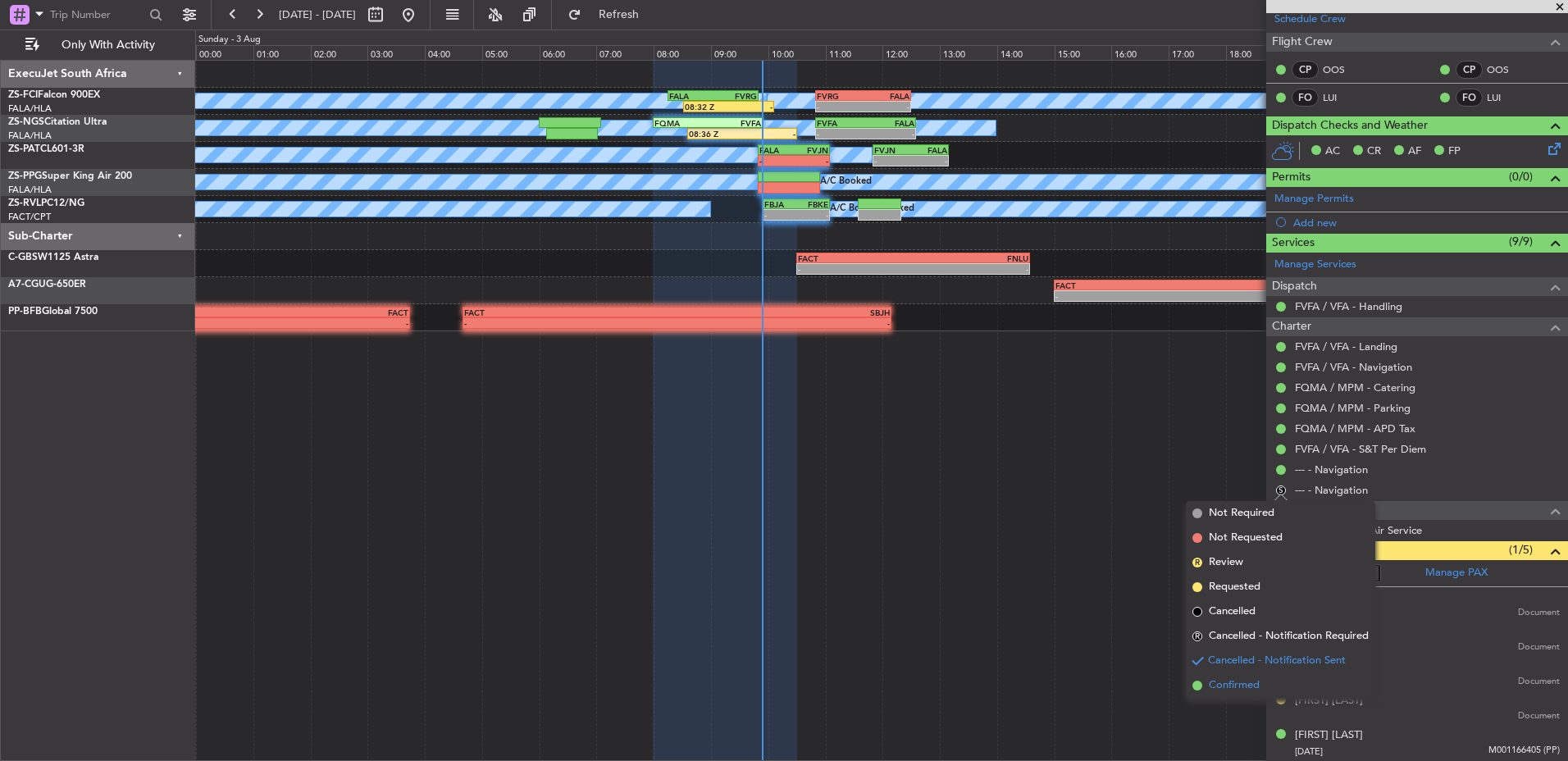 click on "Confirmed" at bounding box center [1234, 686] 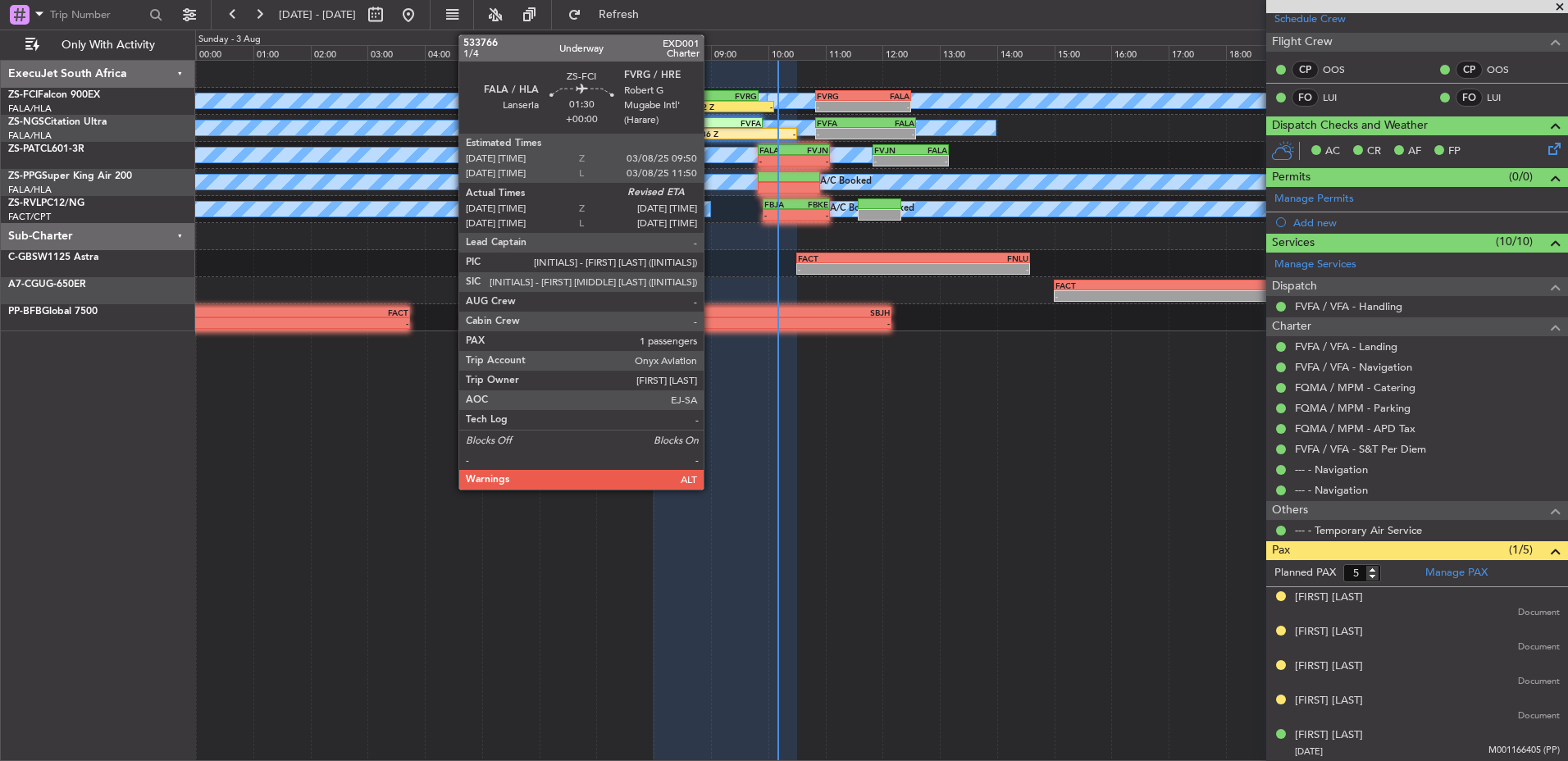 click on "FALA" 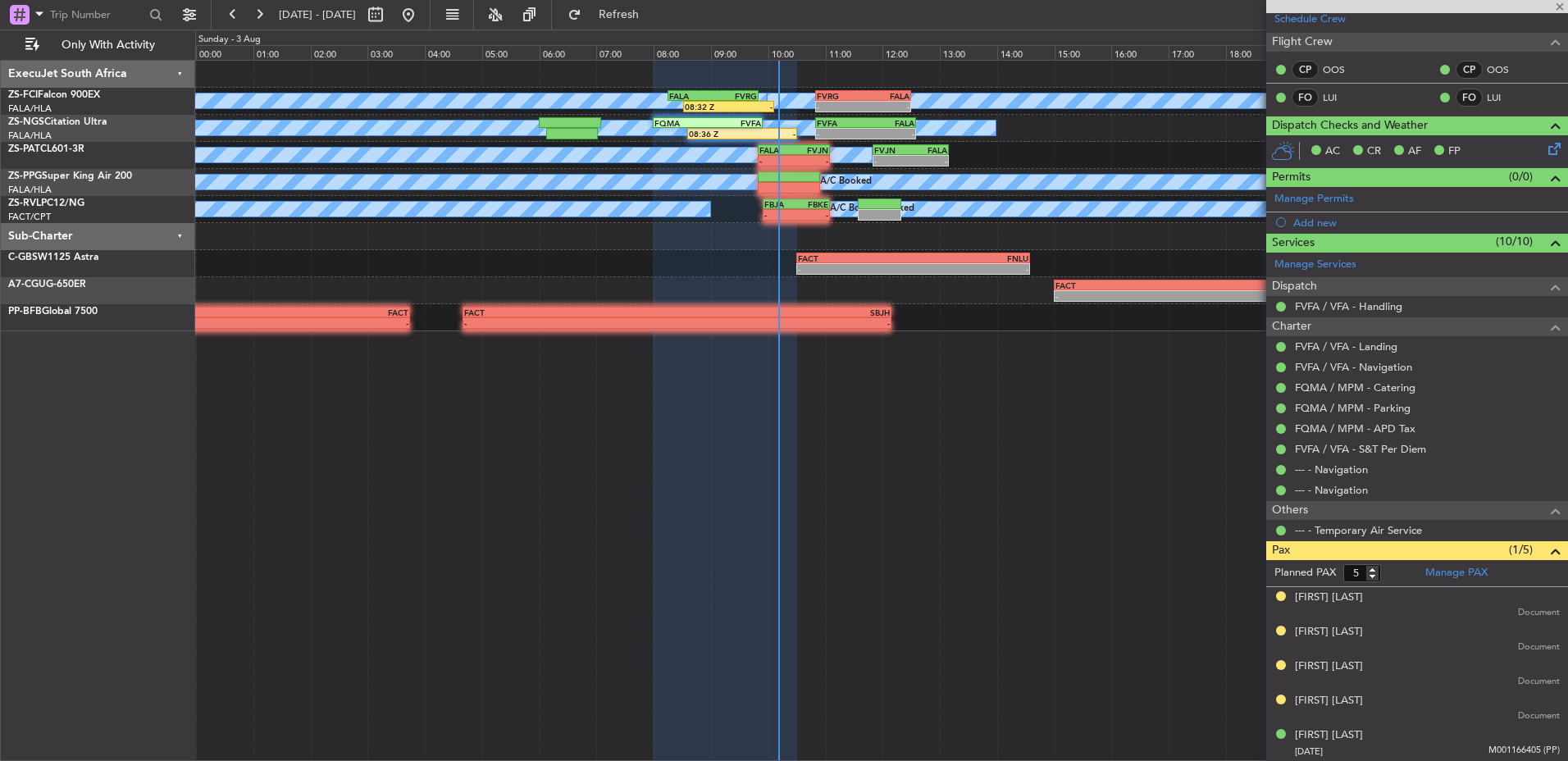 type on "08:32" 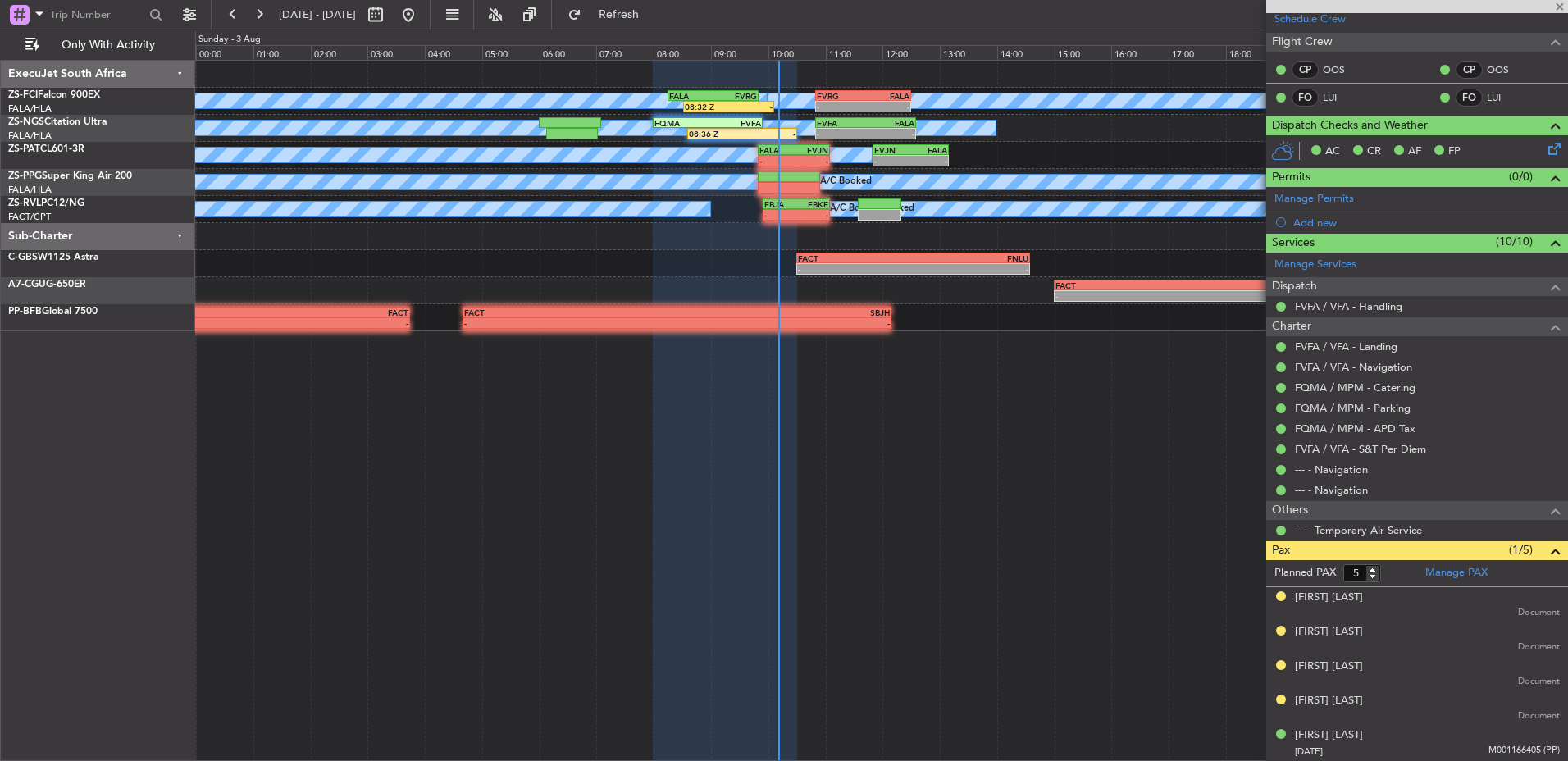 type on "1" 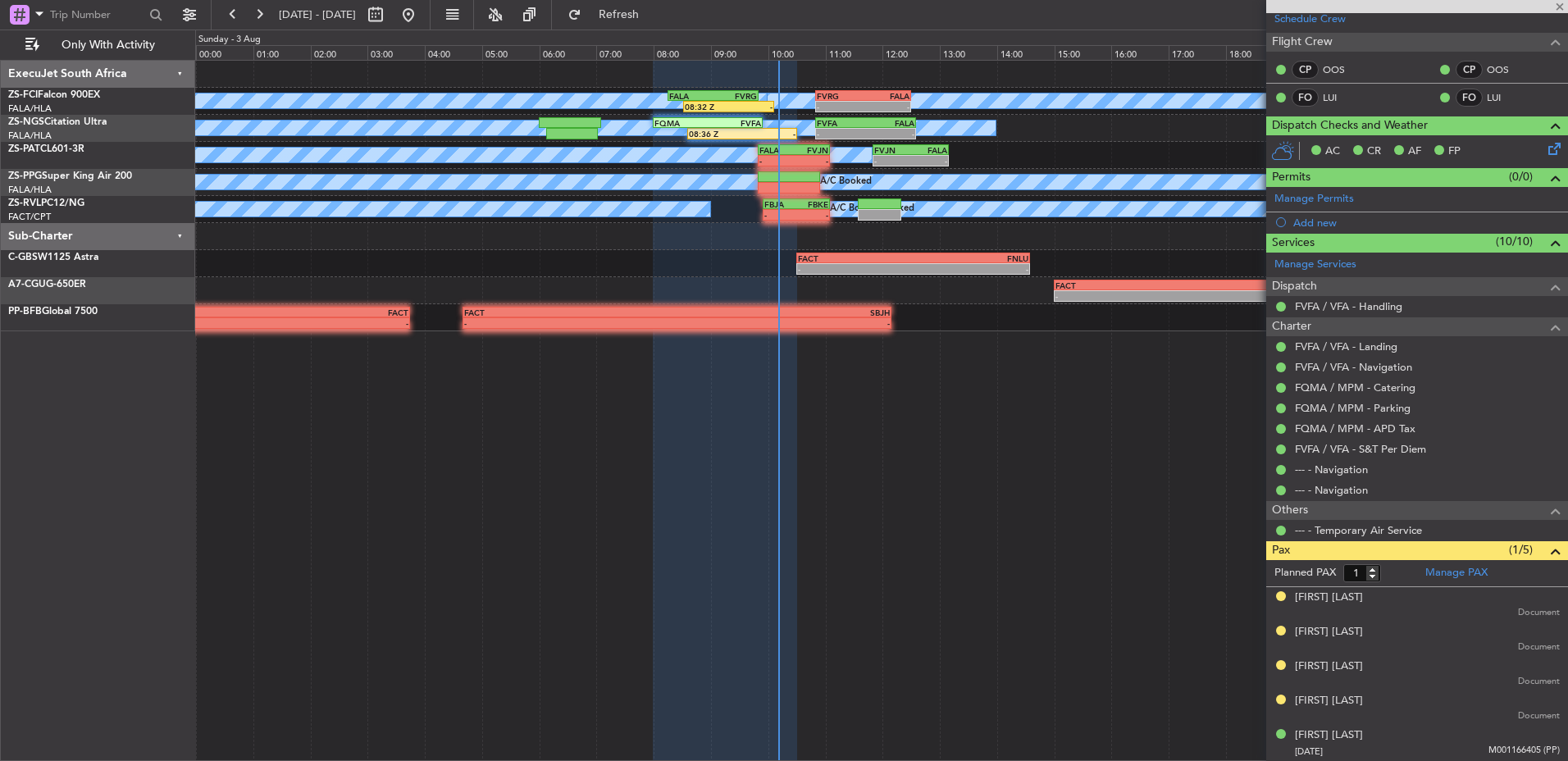 scroll, scrollTop: 0, scrollLeft: 0, axis: both 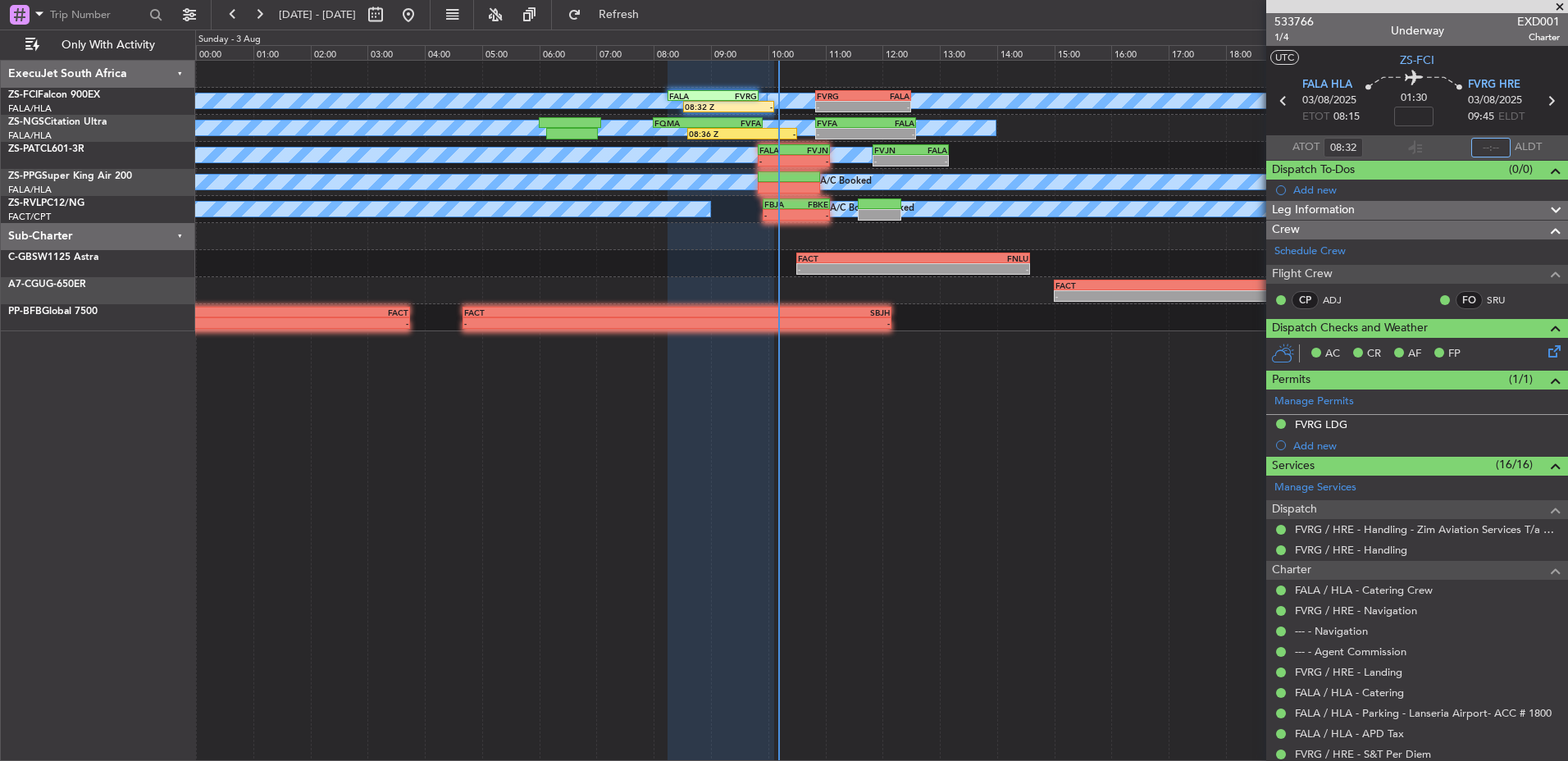 click at bounding box center (1491, 148) 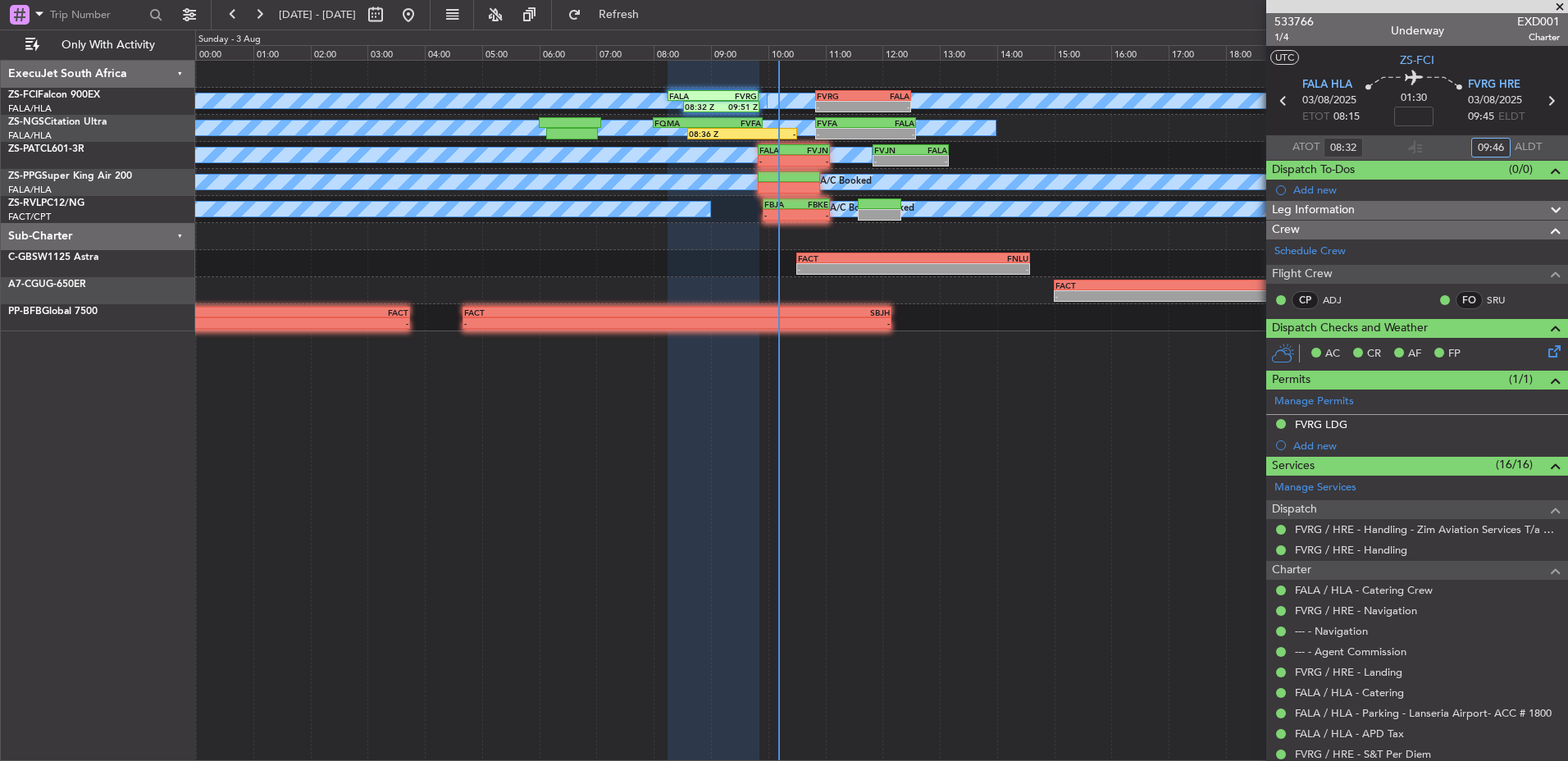 type on "09:46" 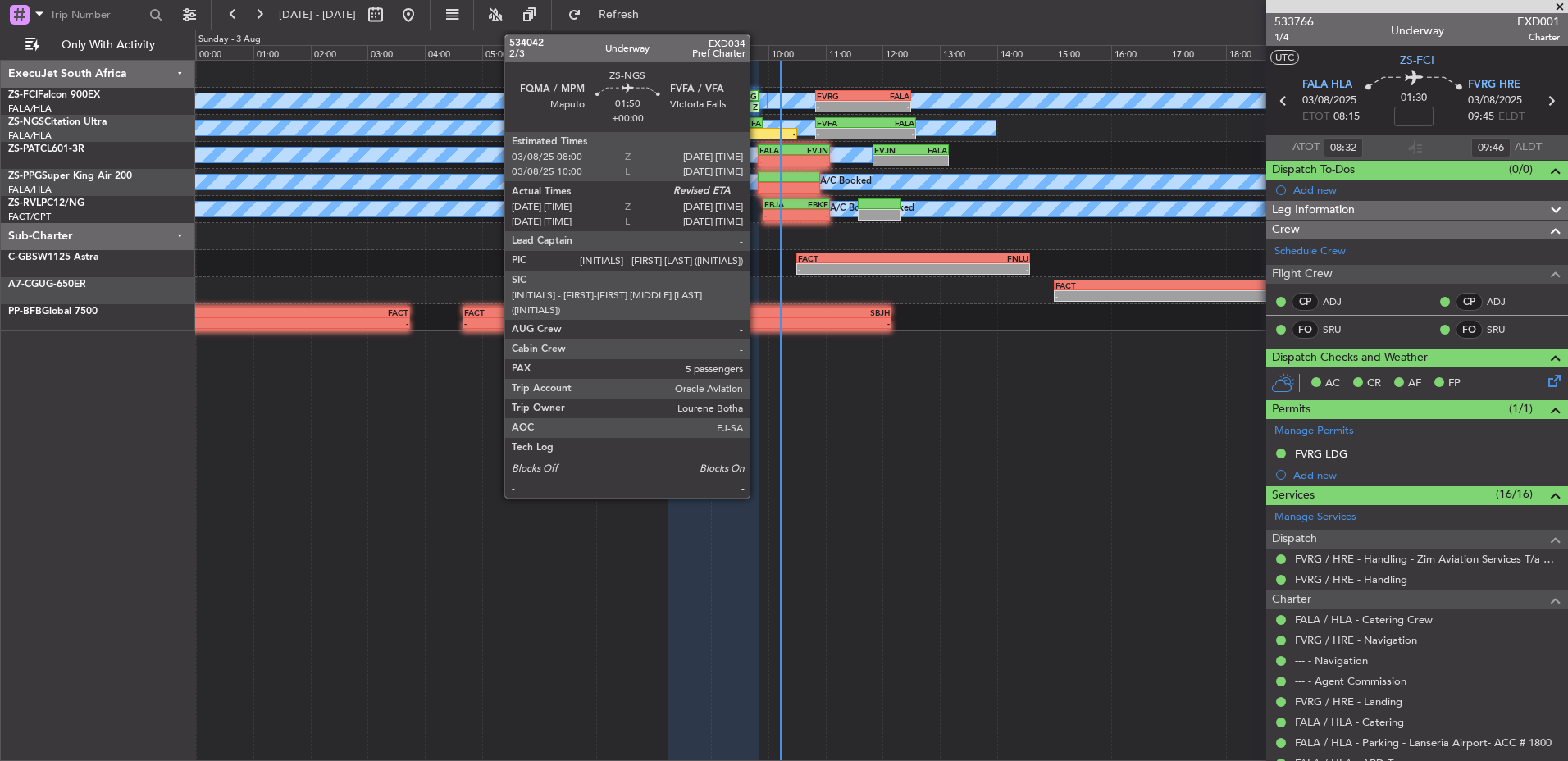 click on "FVFA" 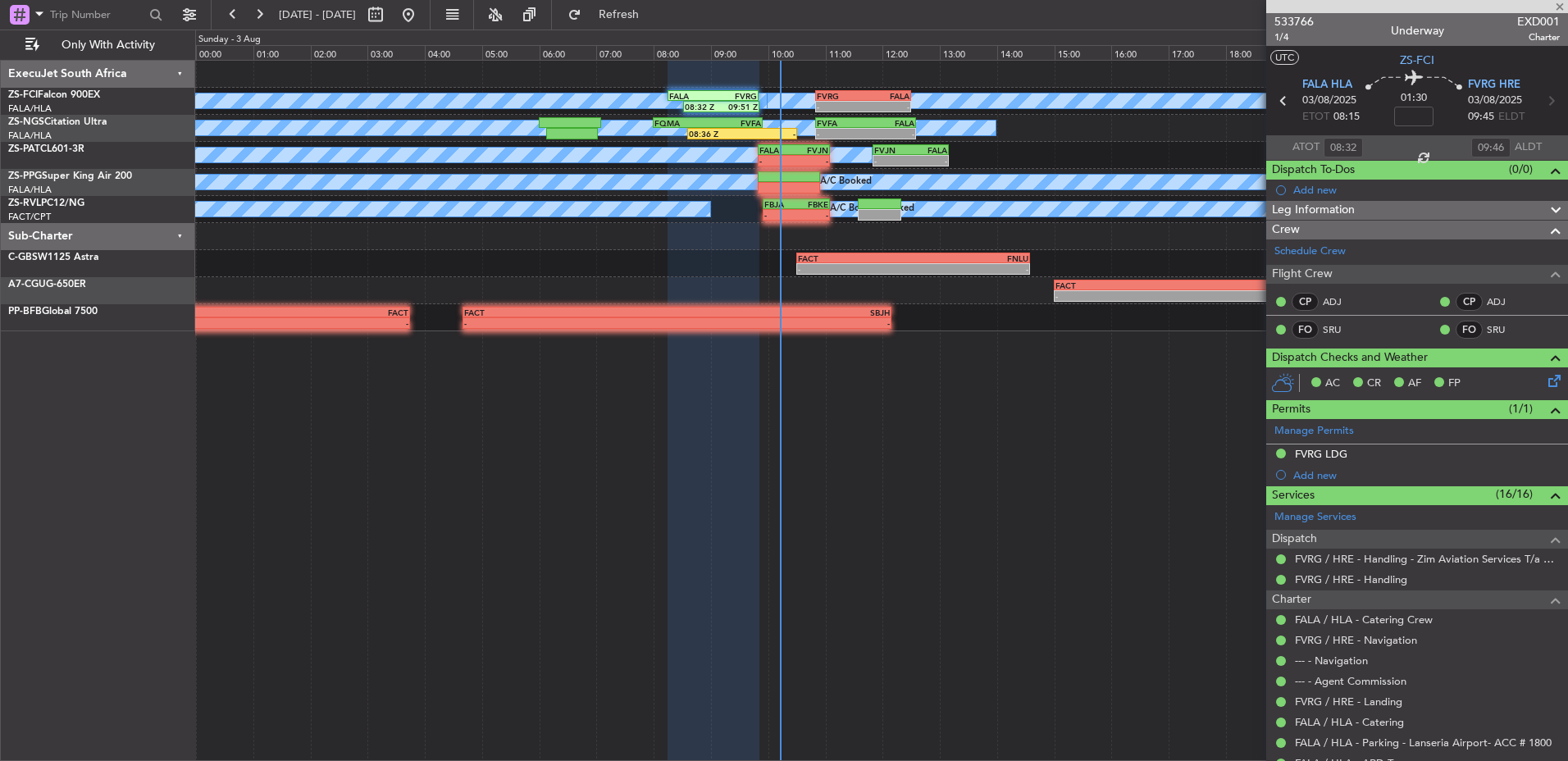 type on "08:36" 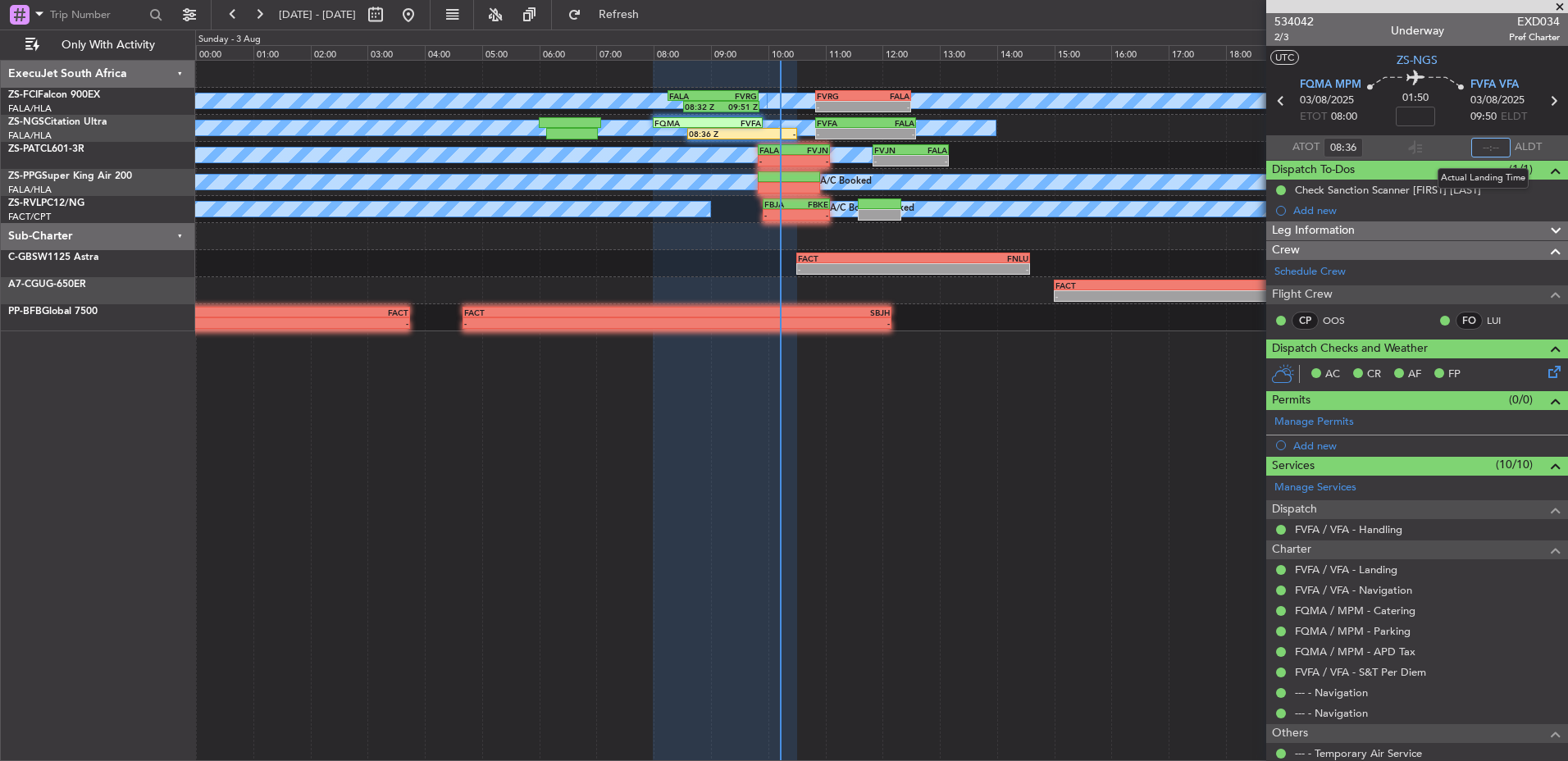 click at bounding box center [1491, 148] 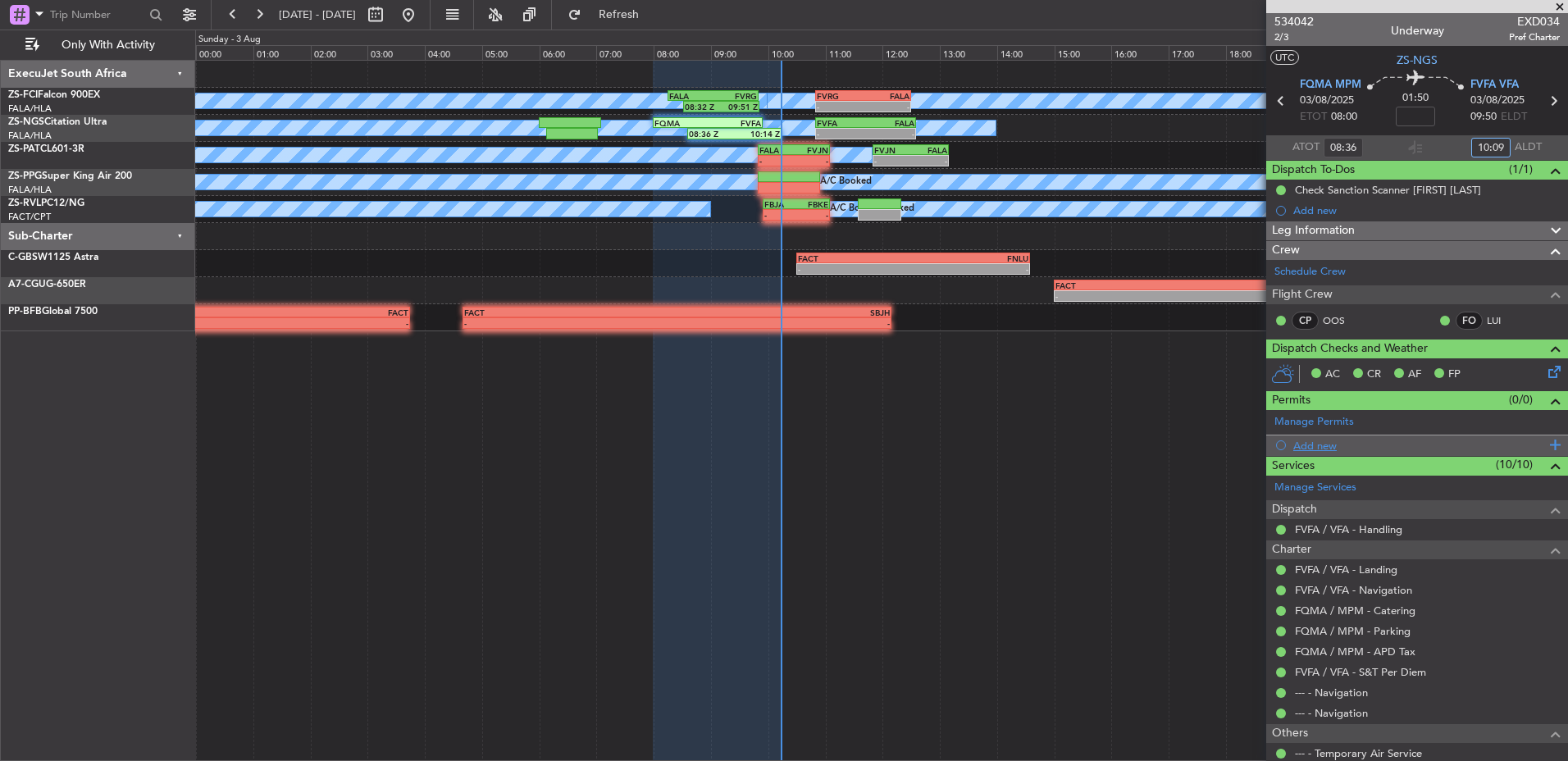 type on "10:09" 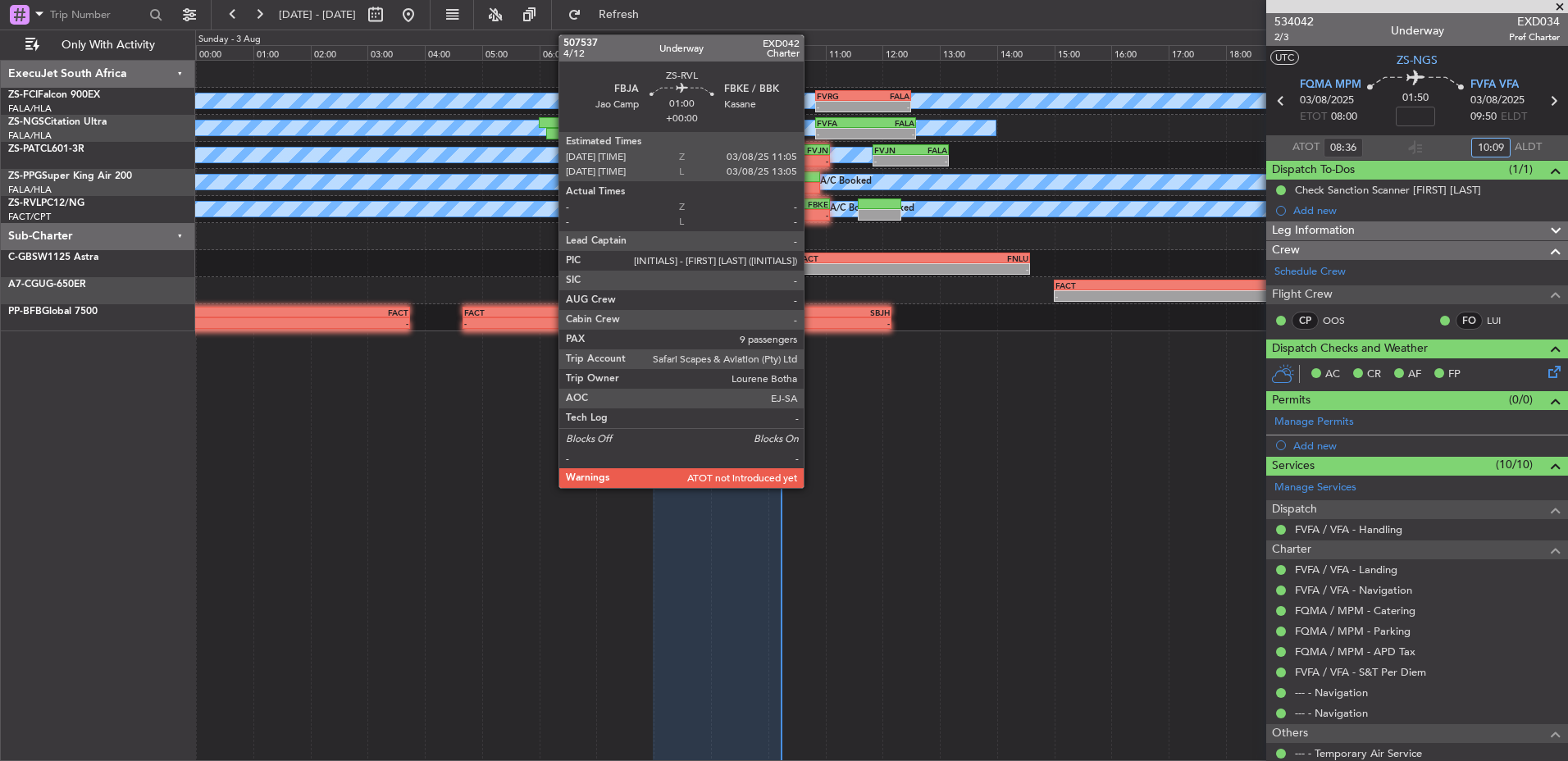 click on "-" 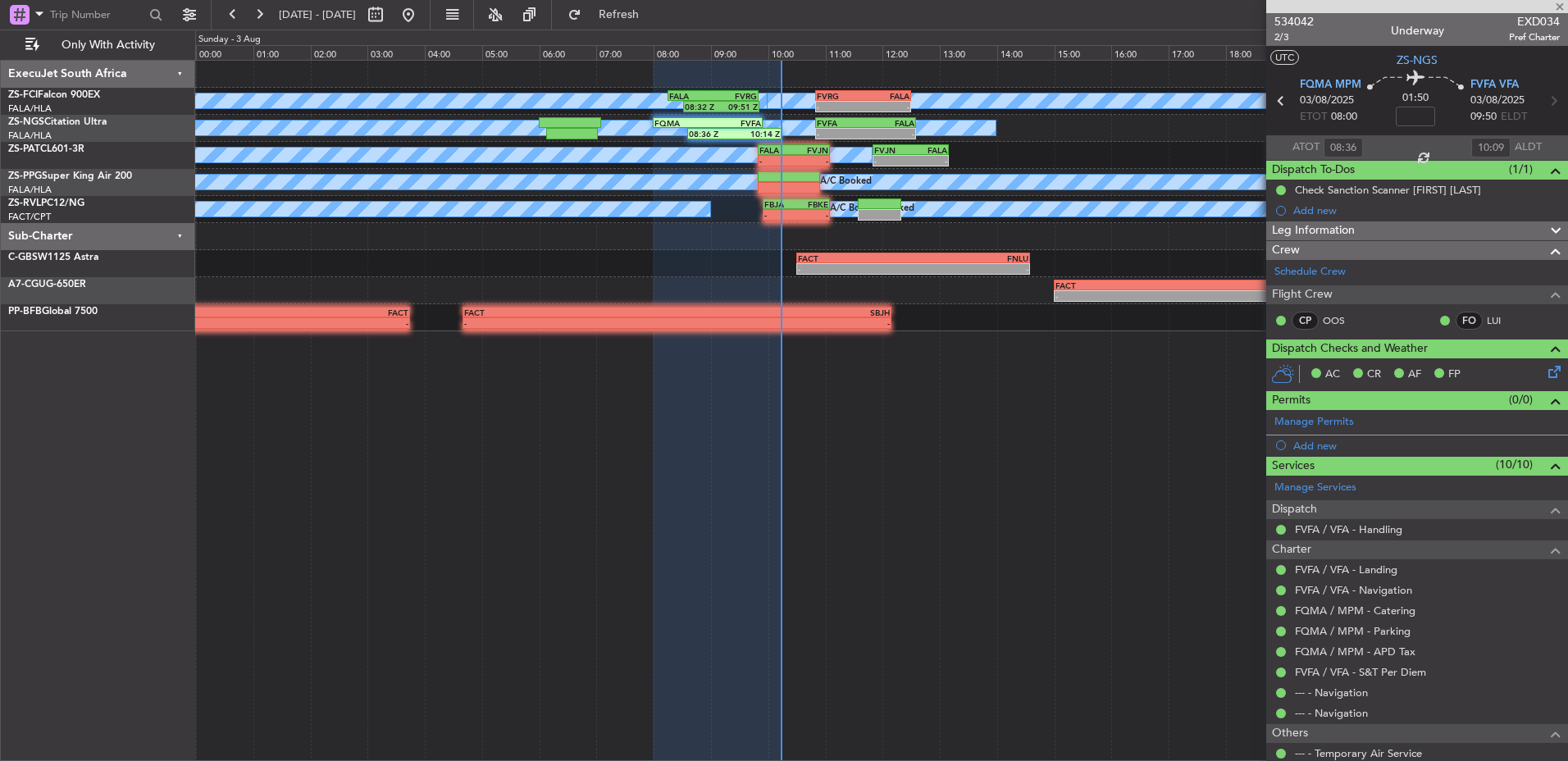 type 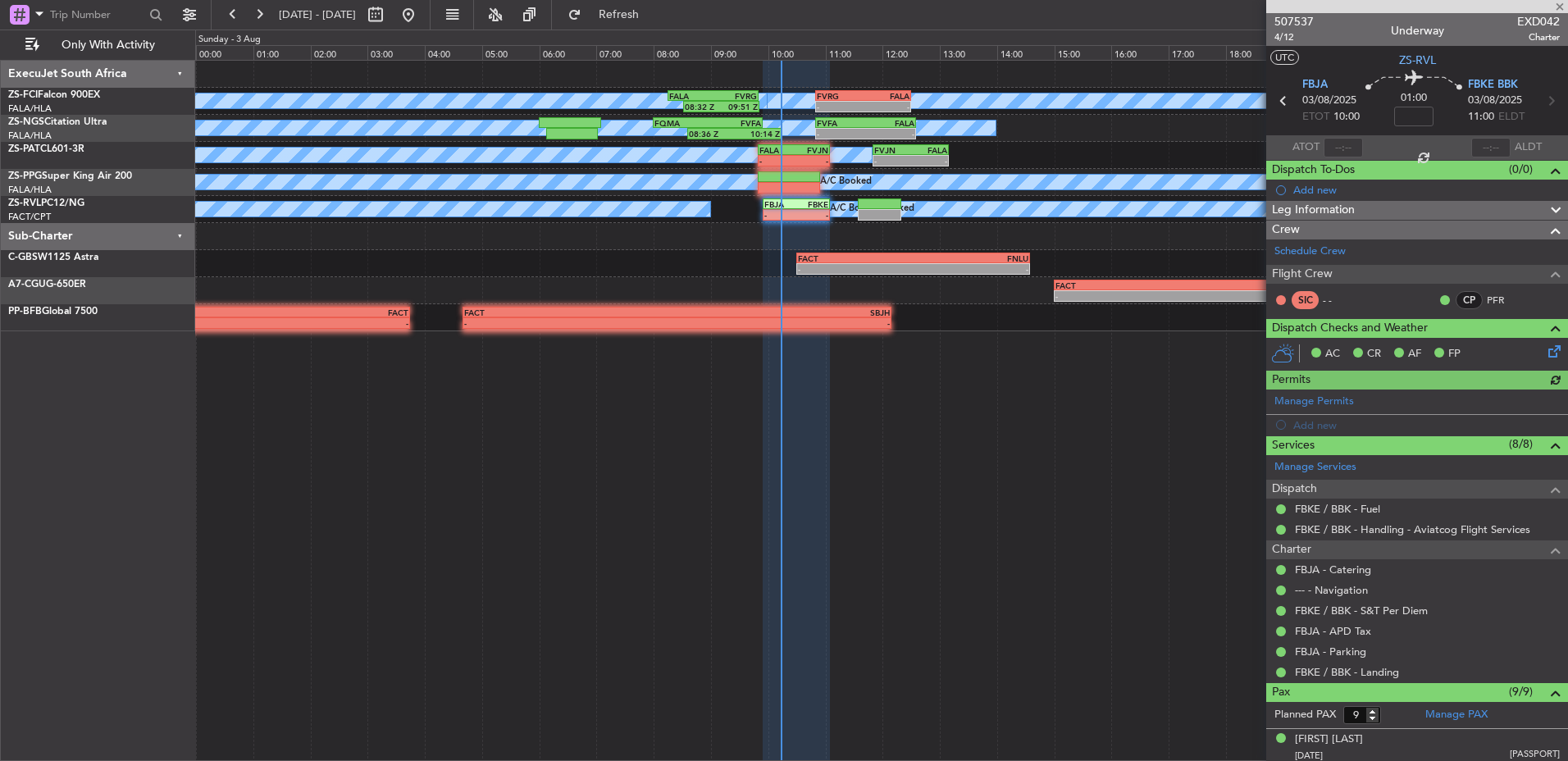 click at bounding box center [1343, 148] 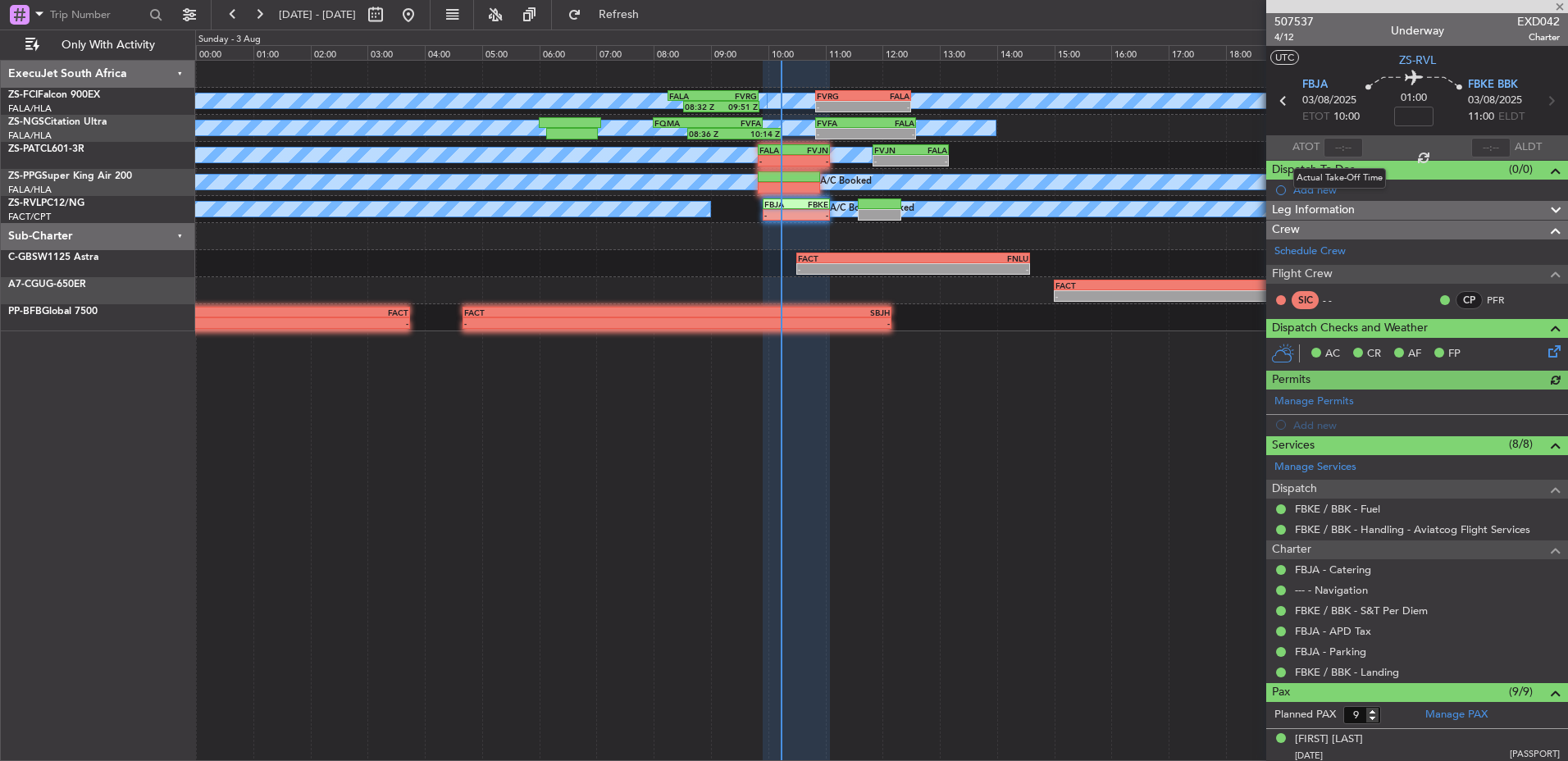 click at bounding box center [1343, 148] 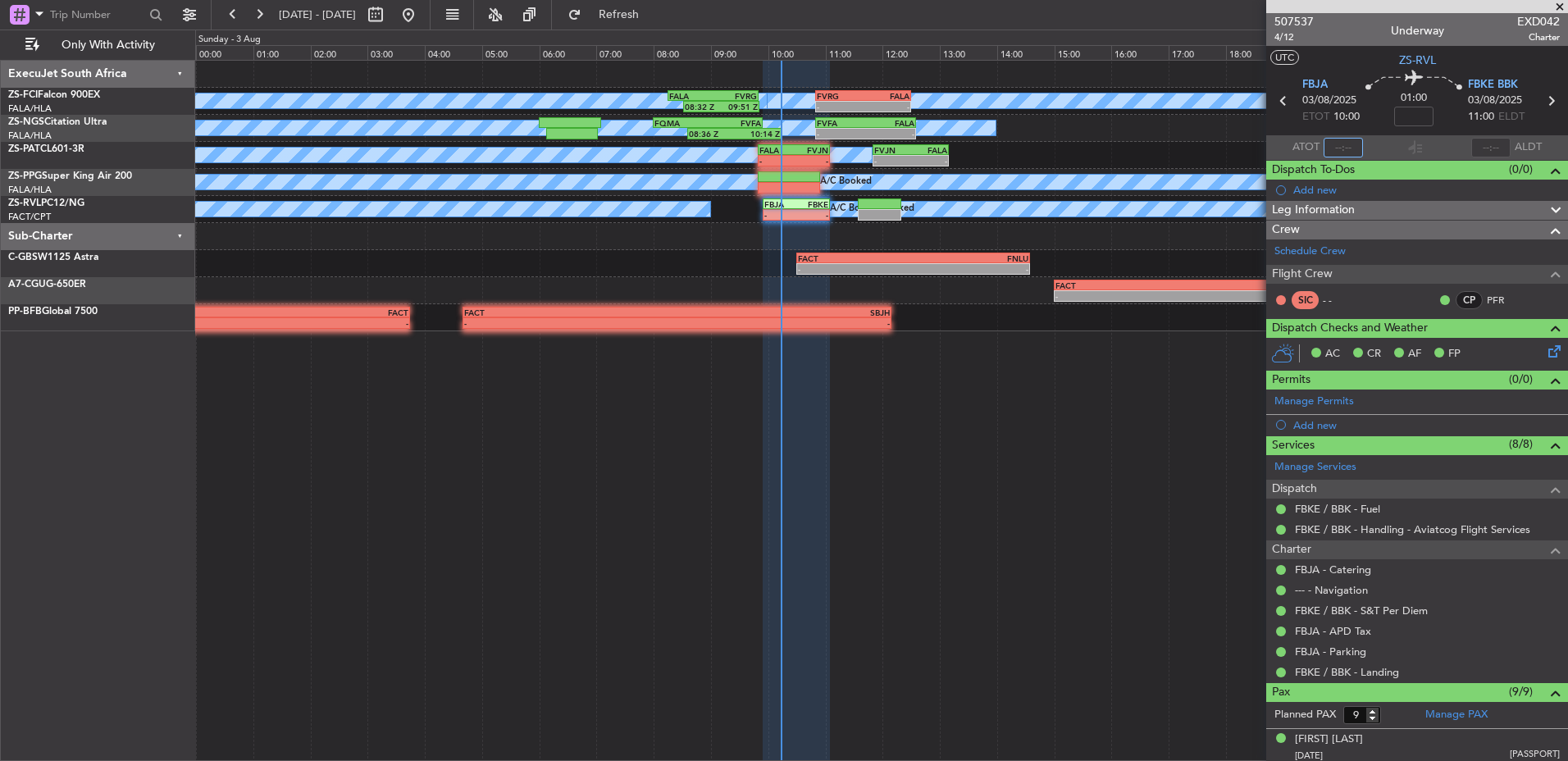 click at bounding box center (1343, 148) 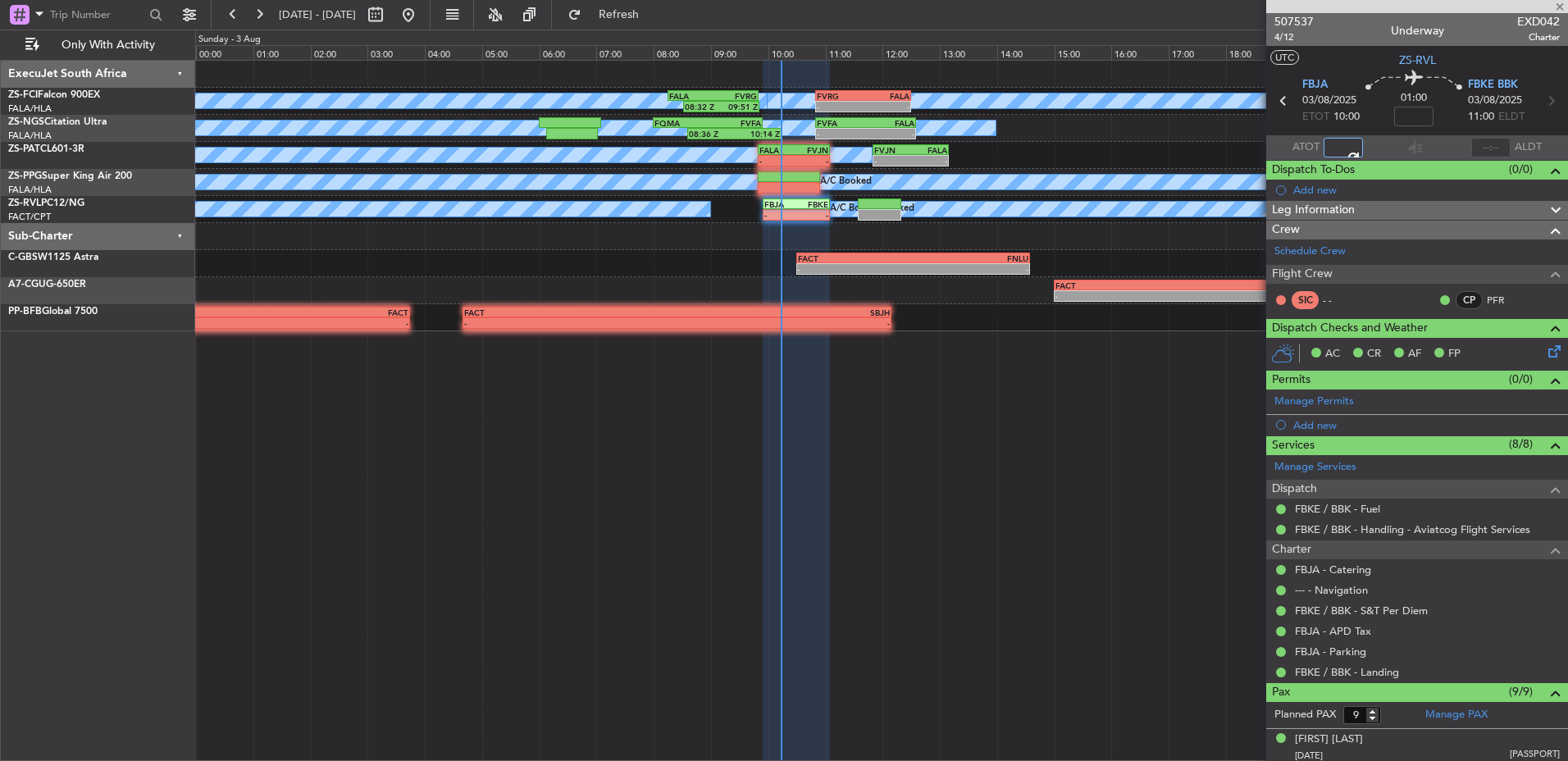 type on "10:08" 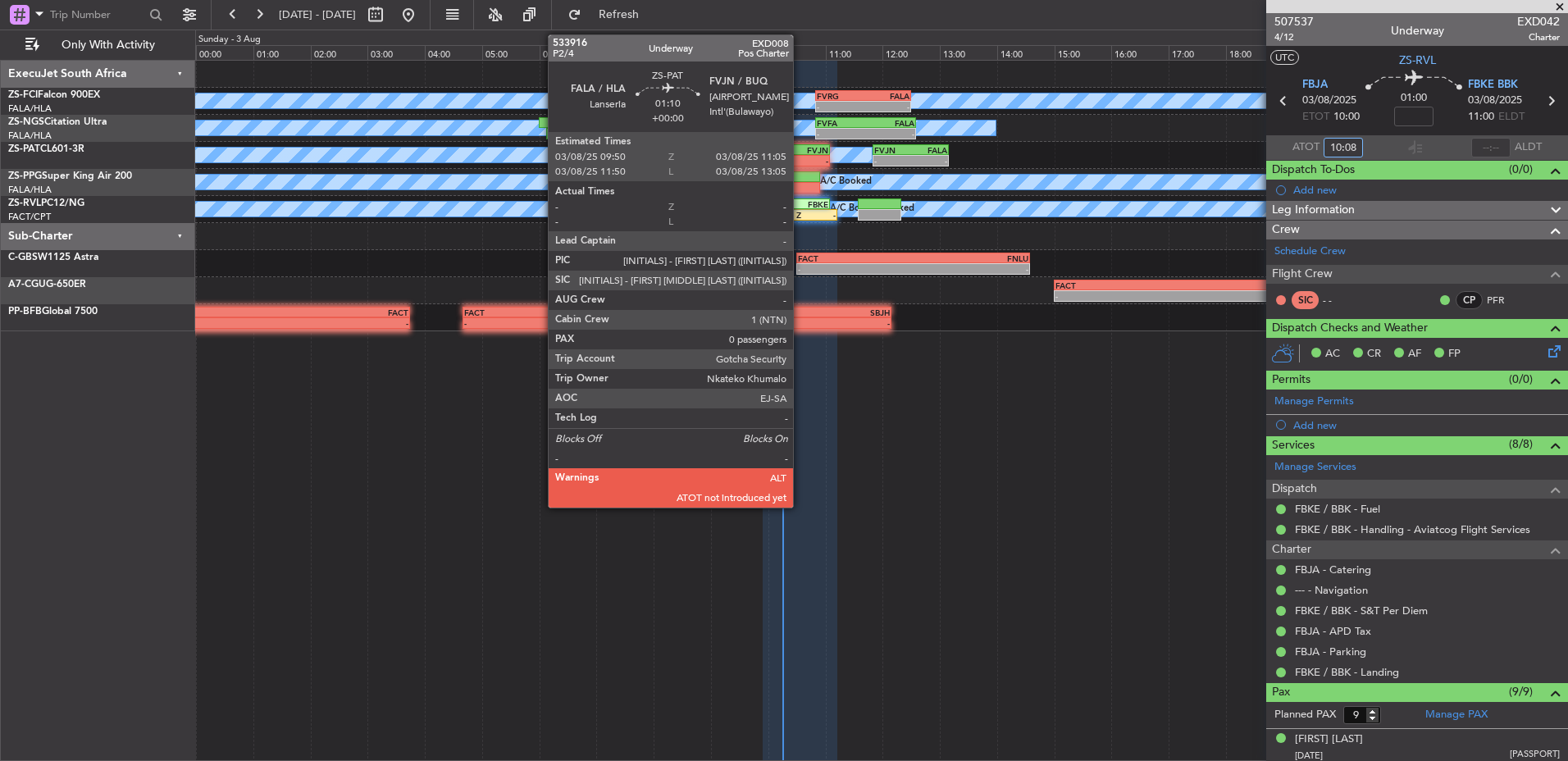 click on "-" 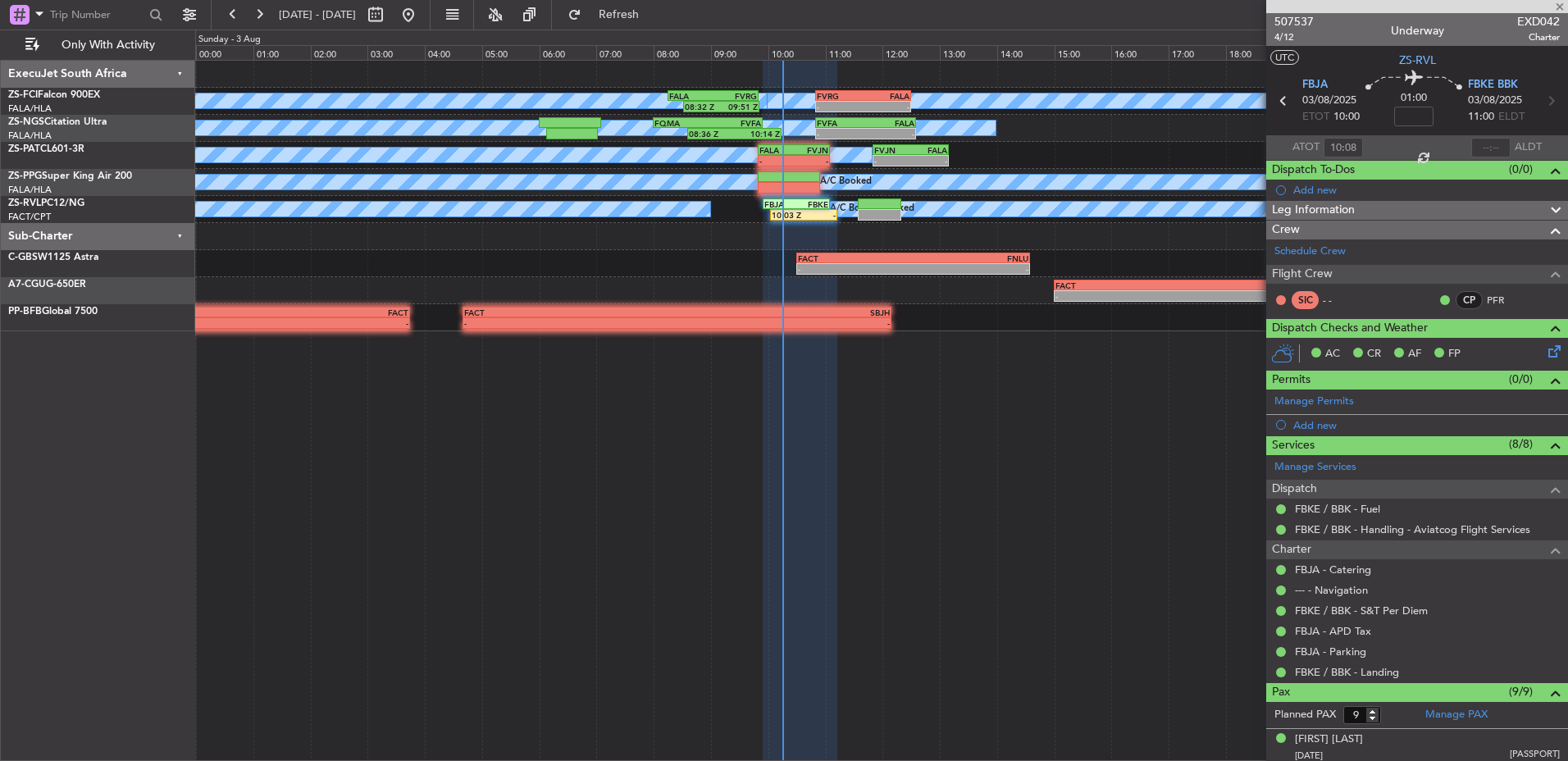 type 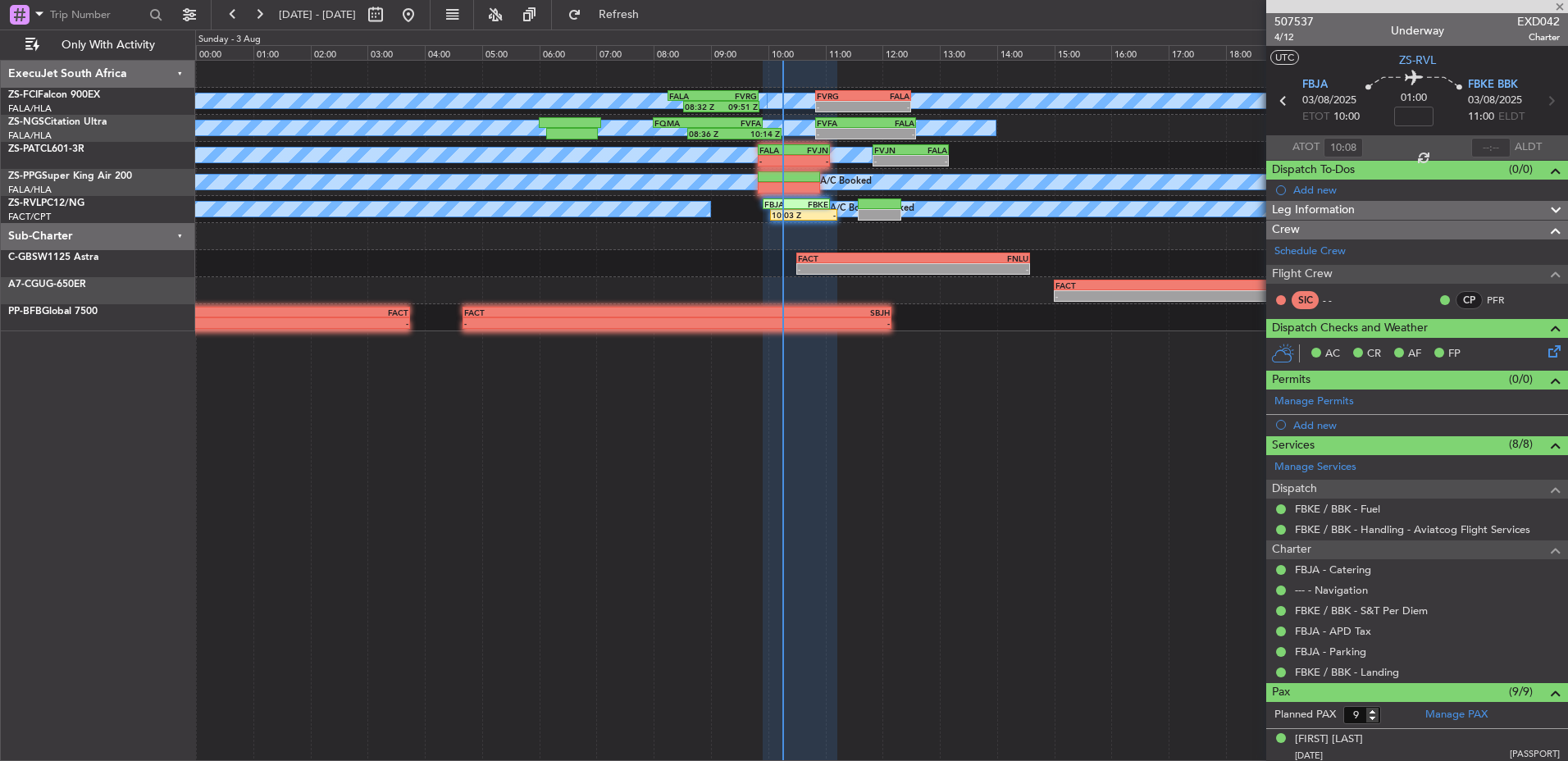 type on "0" 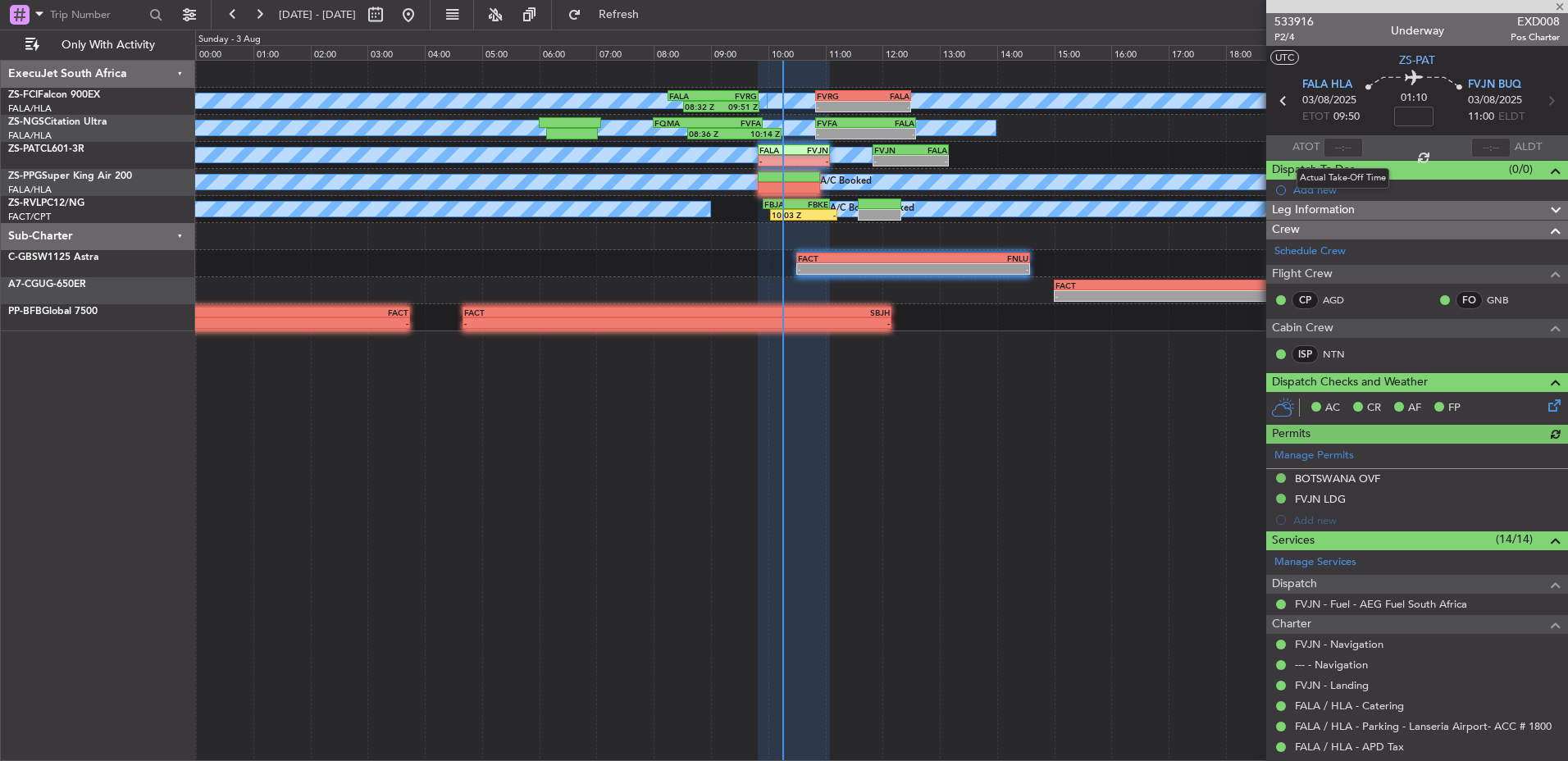 click at bounding box center [1343, 148] 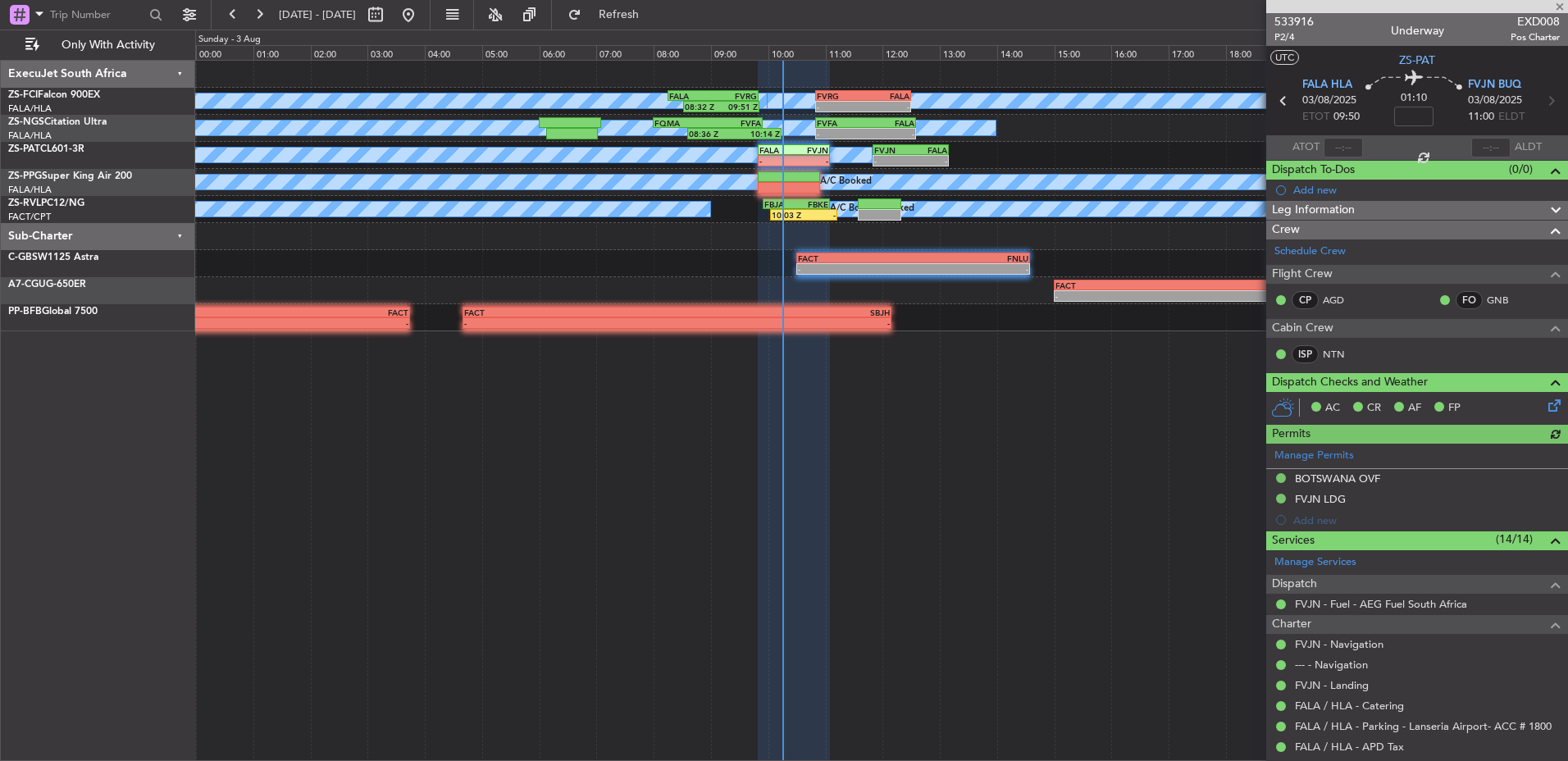 click at bounding box center [1343, 148] 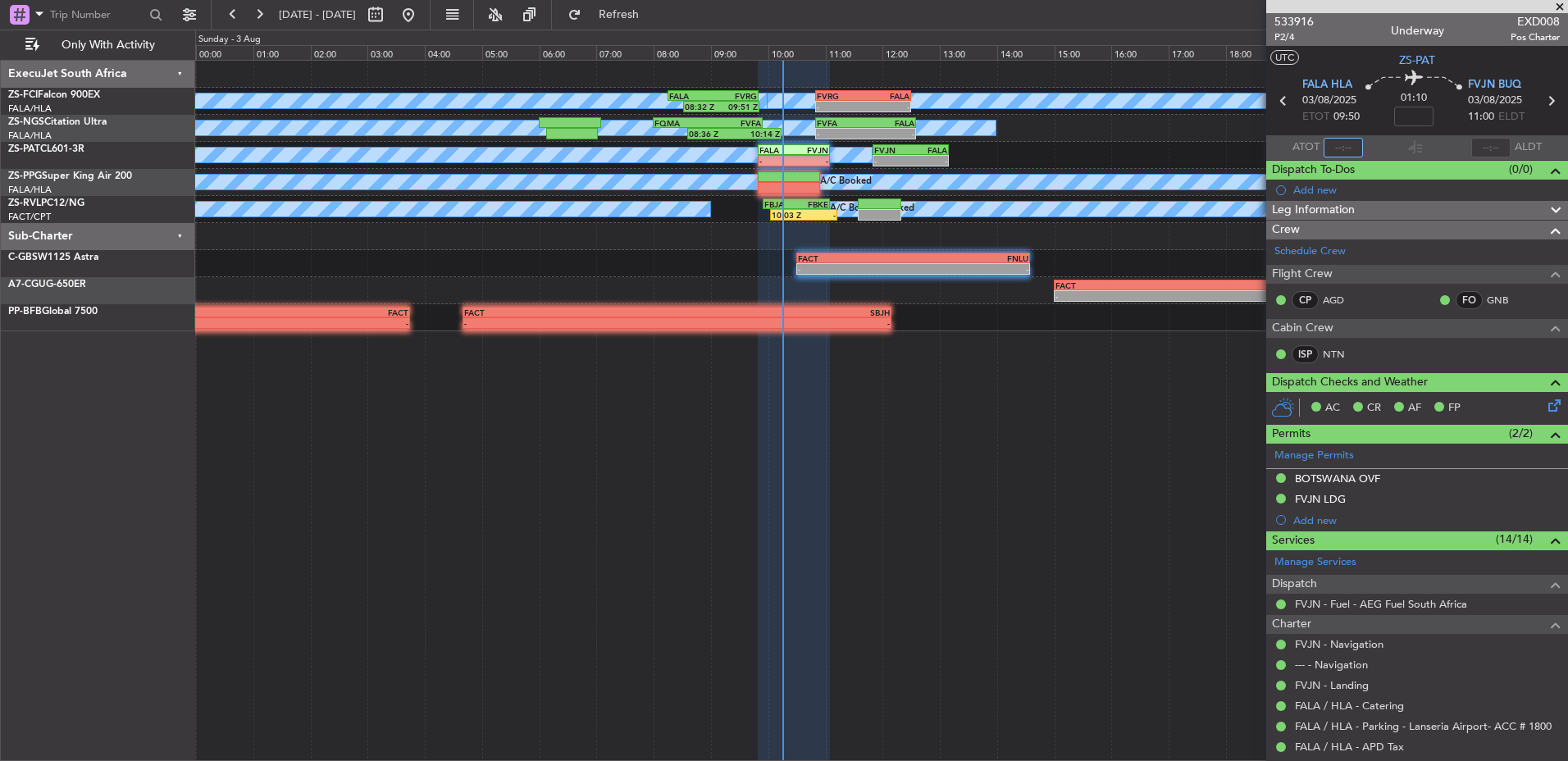 click at bounding box center [1343, 148] 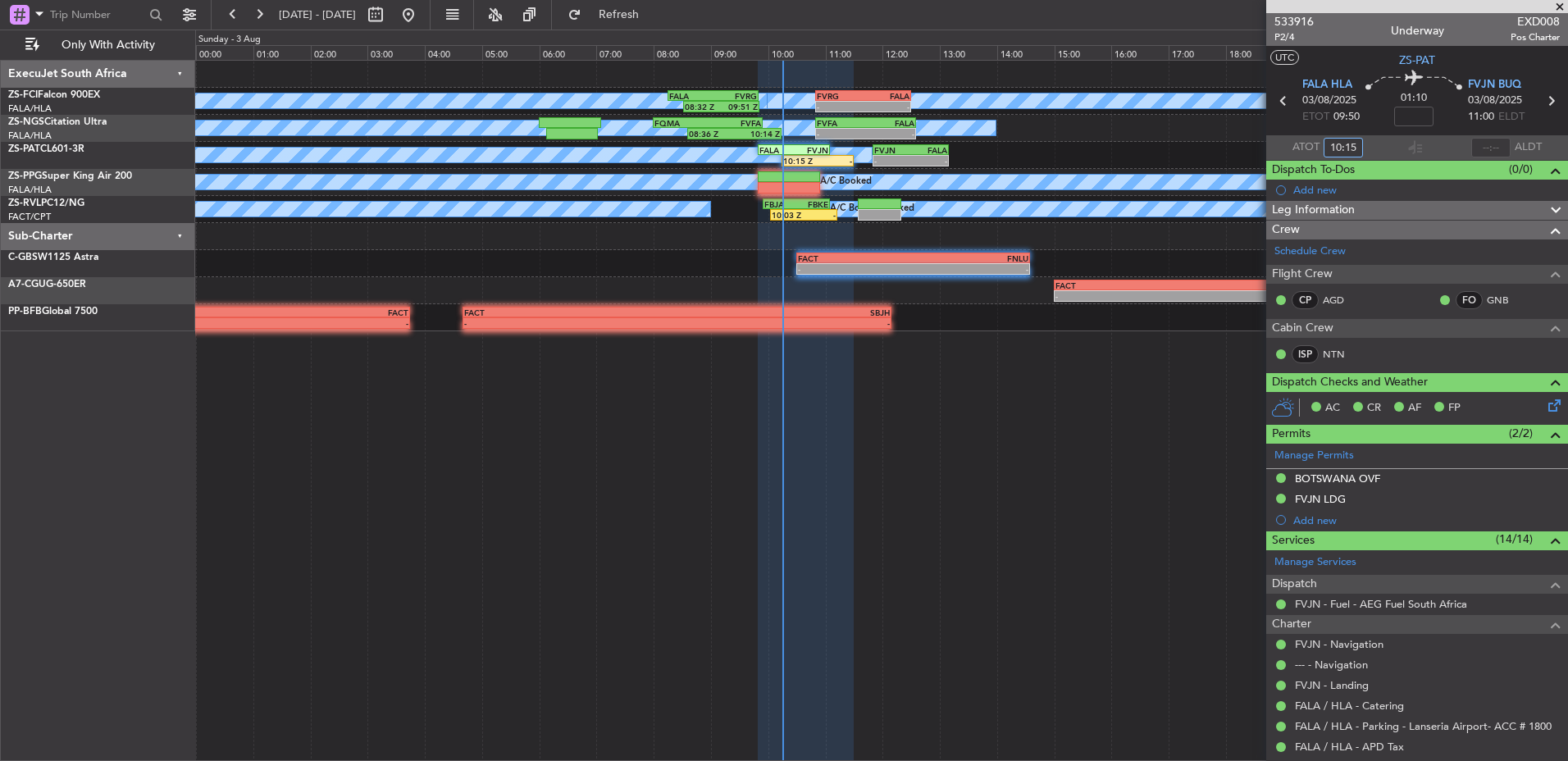type on "10:15" 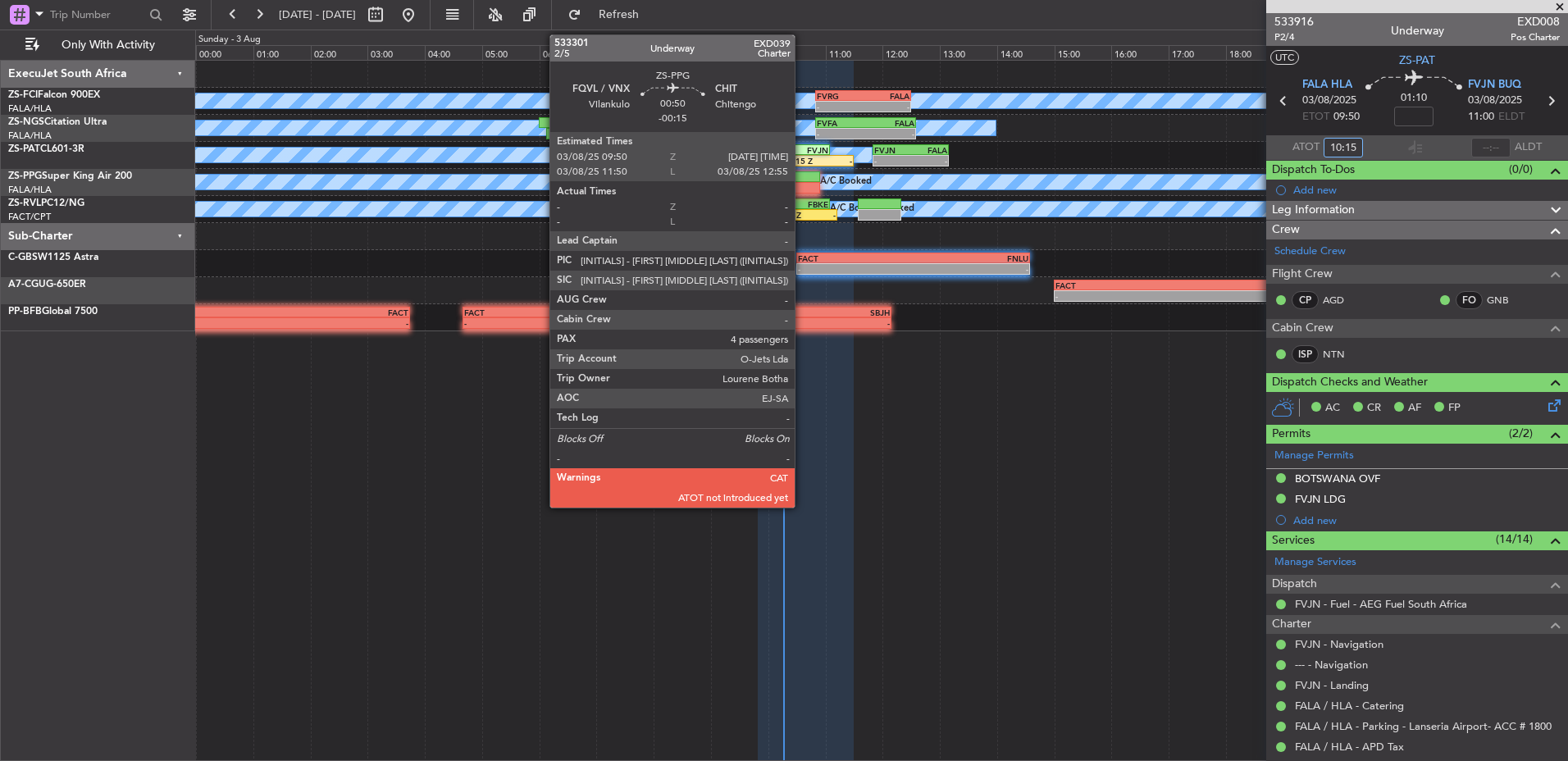 click 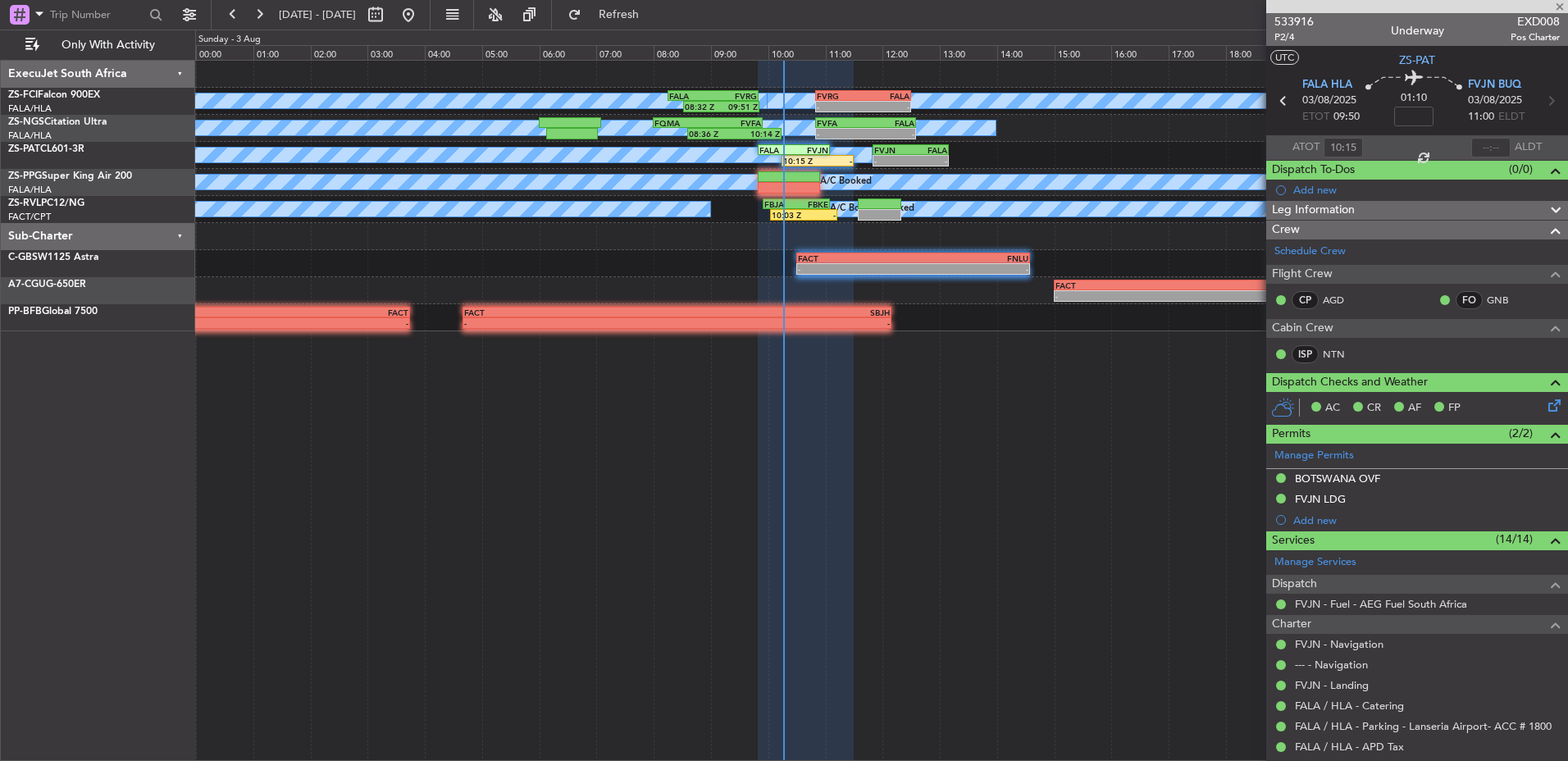 type on "-00:15" 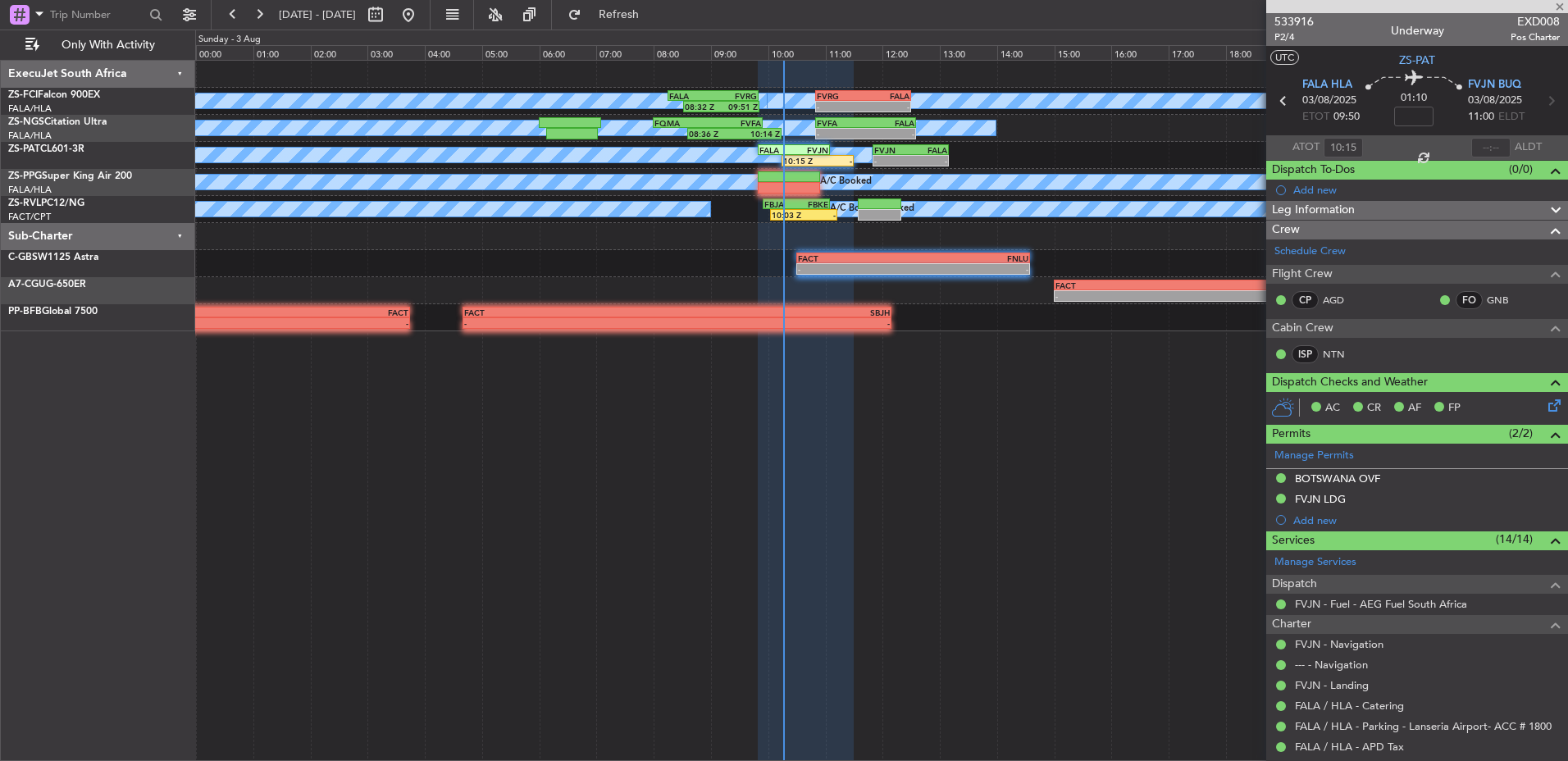 type 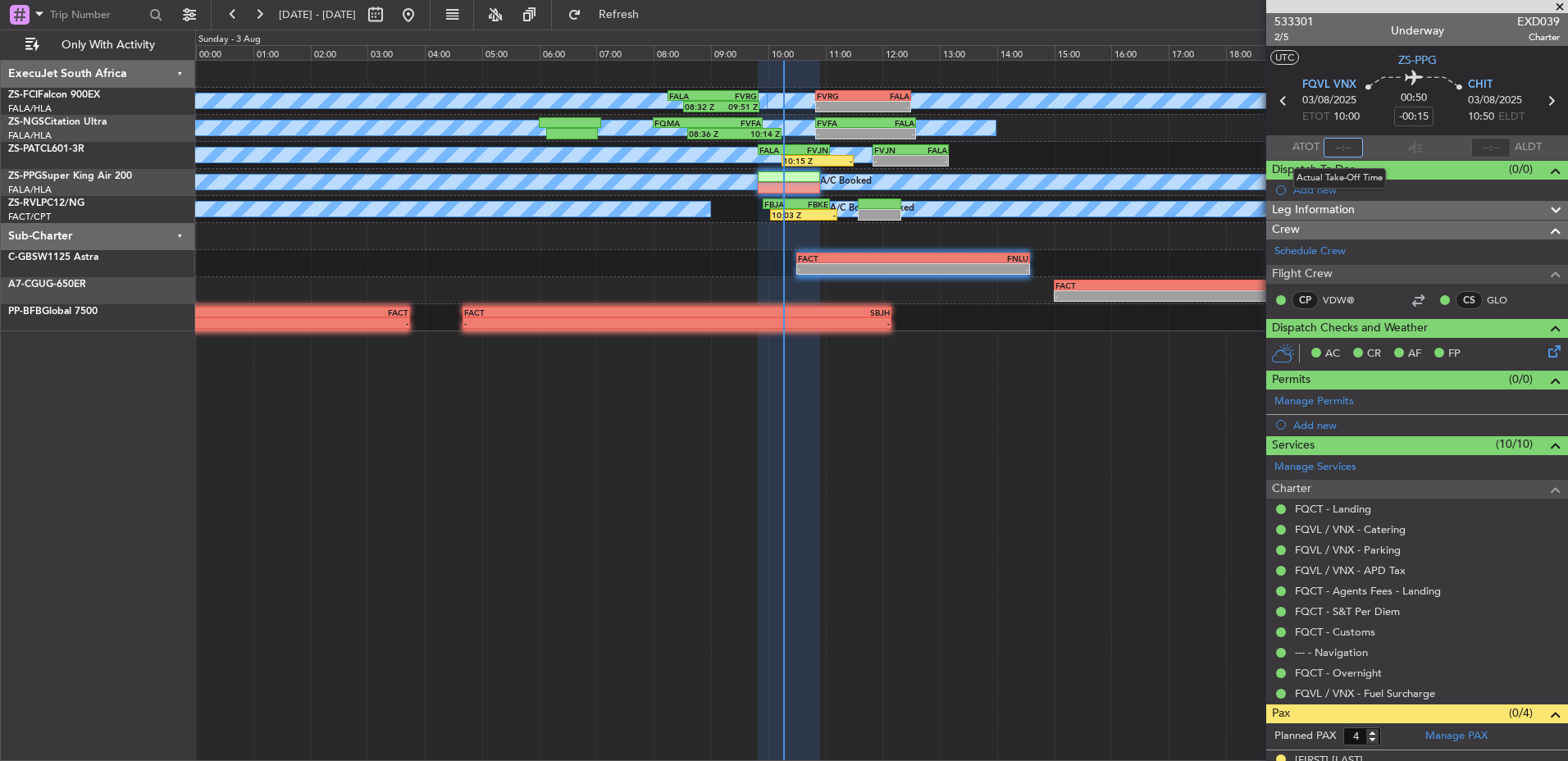 click at bounding box center [1343, 148] 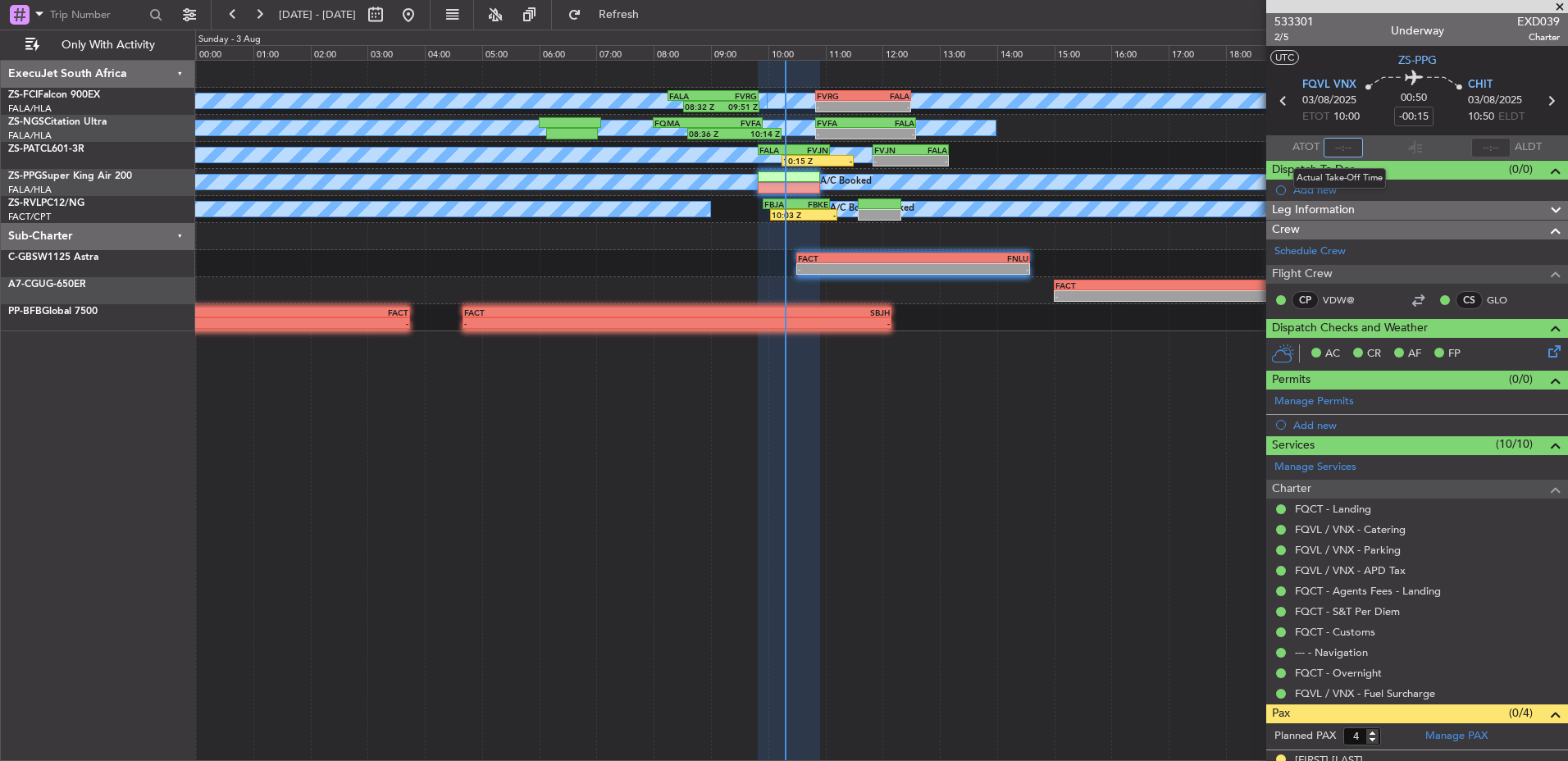 click at bounding box center (1343, 148) 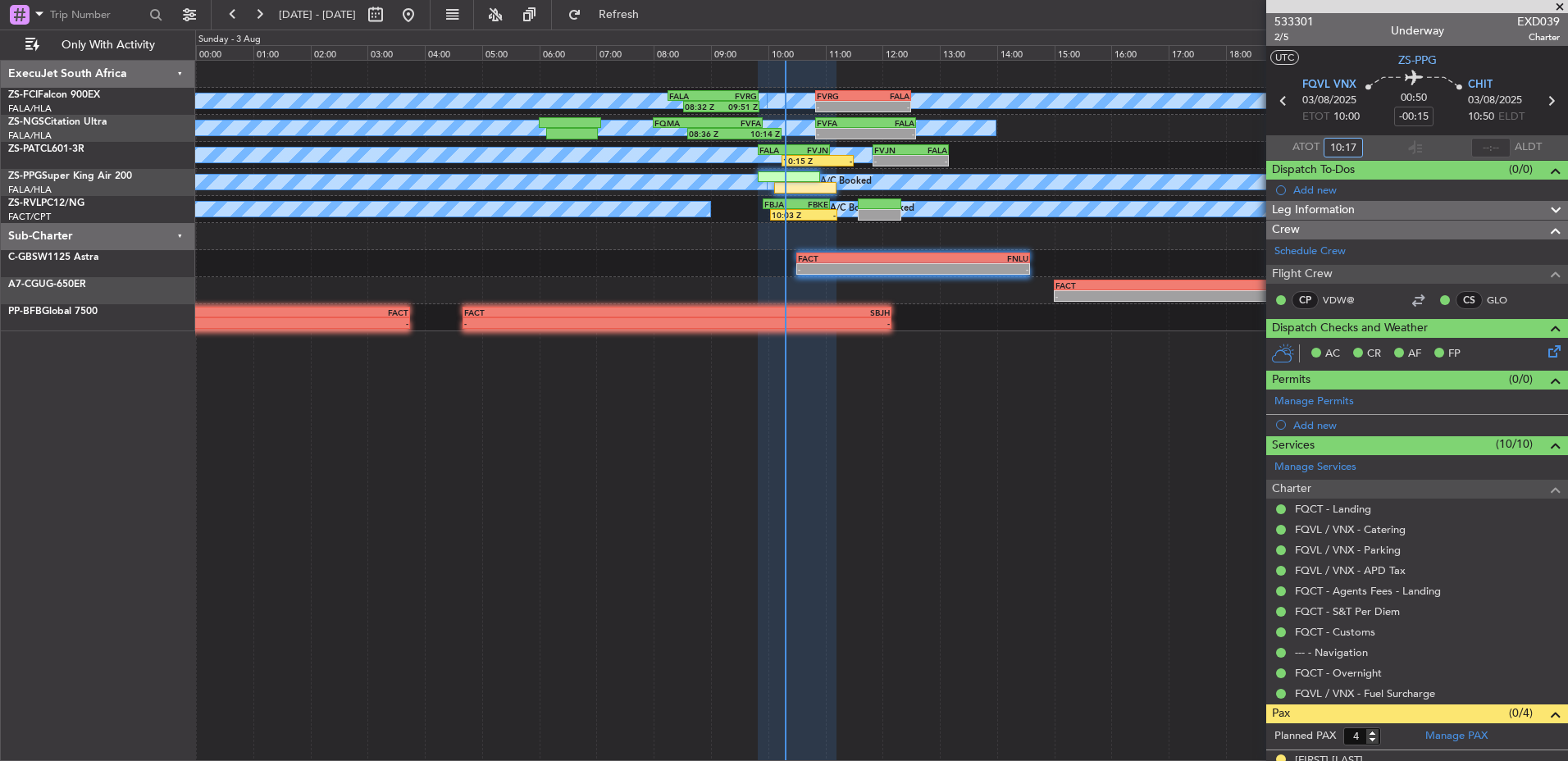 type on "10:17" 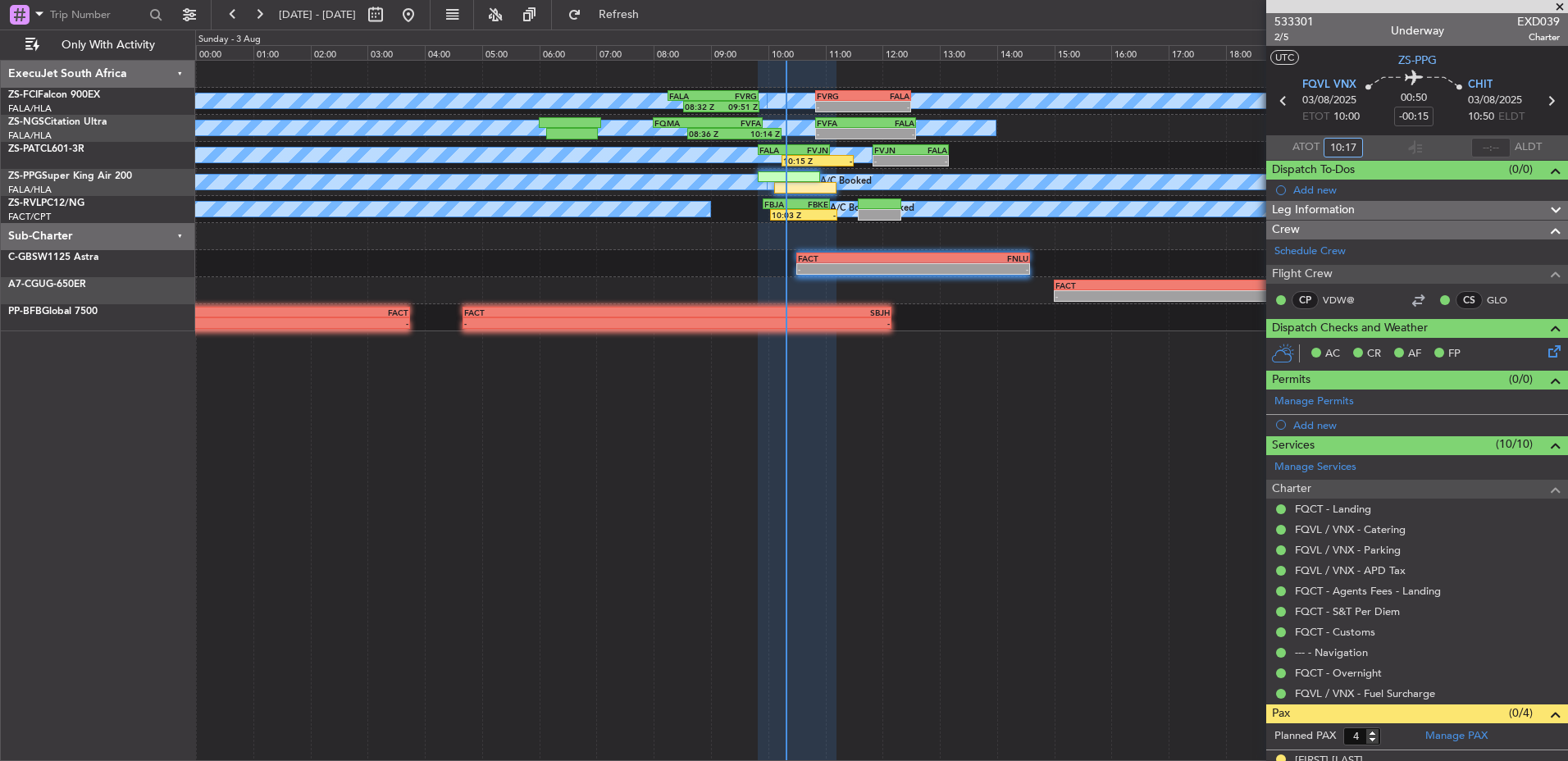 click on "[ALPHANUMERIC] [ALPHANUMERIC] [ALPHANUMERIC] [ALPHANUMERIC] [TIME] [ALPHANUMERIC] [ALPHANUMERIC] [ALPHANUMERIC] [ALPHANUMERIC] [TIME] [ALPHANUMERIC] [ALPHANUMERIC] [TIME] [ALPHANUMERIC] [ALPHANUMERIC] [TIME] [ALPHANUMERIC] [ALPHANUMERIC] [TIME]" 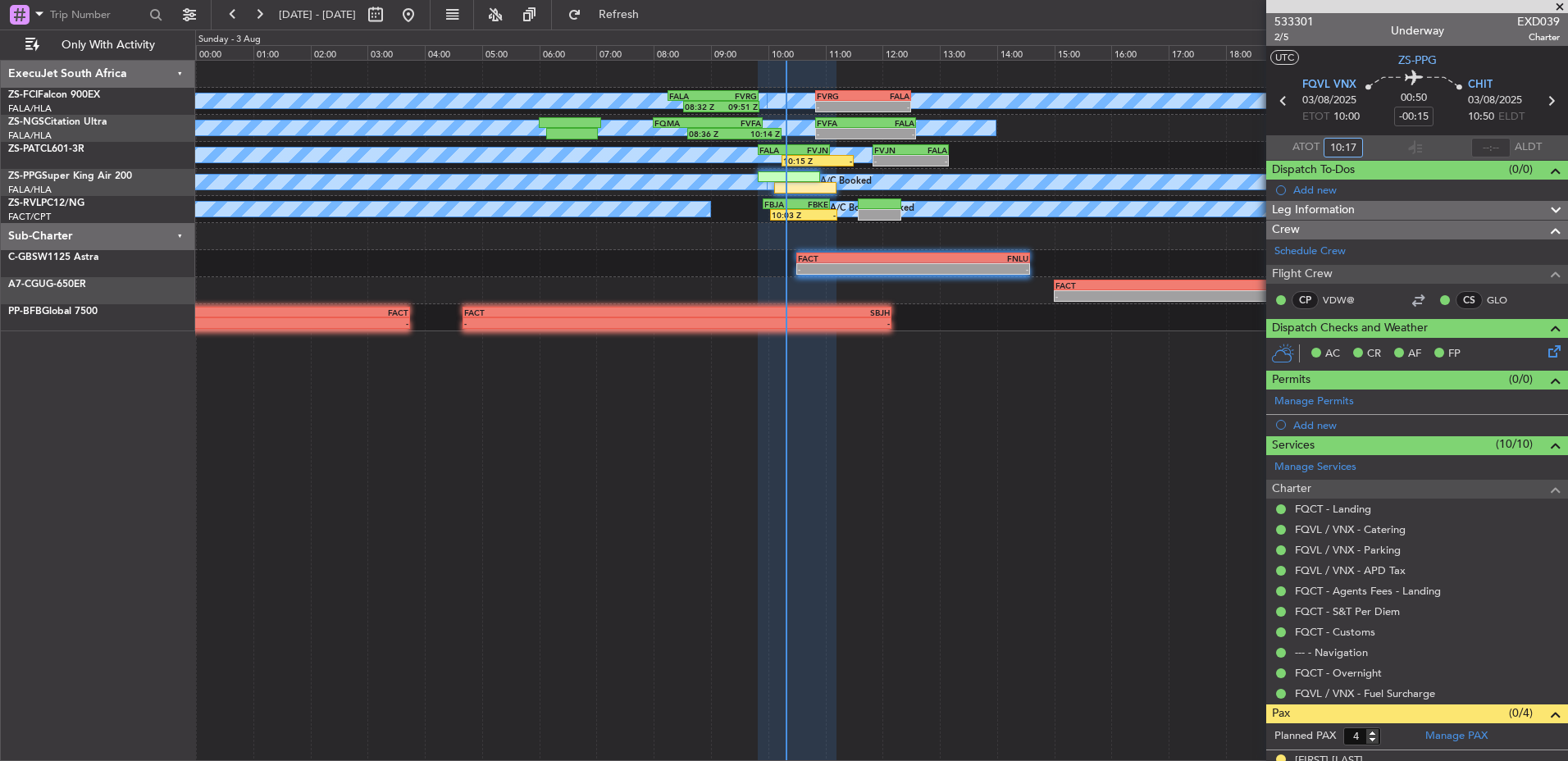 click 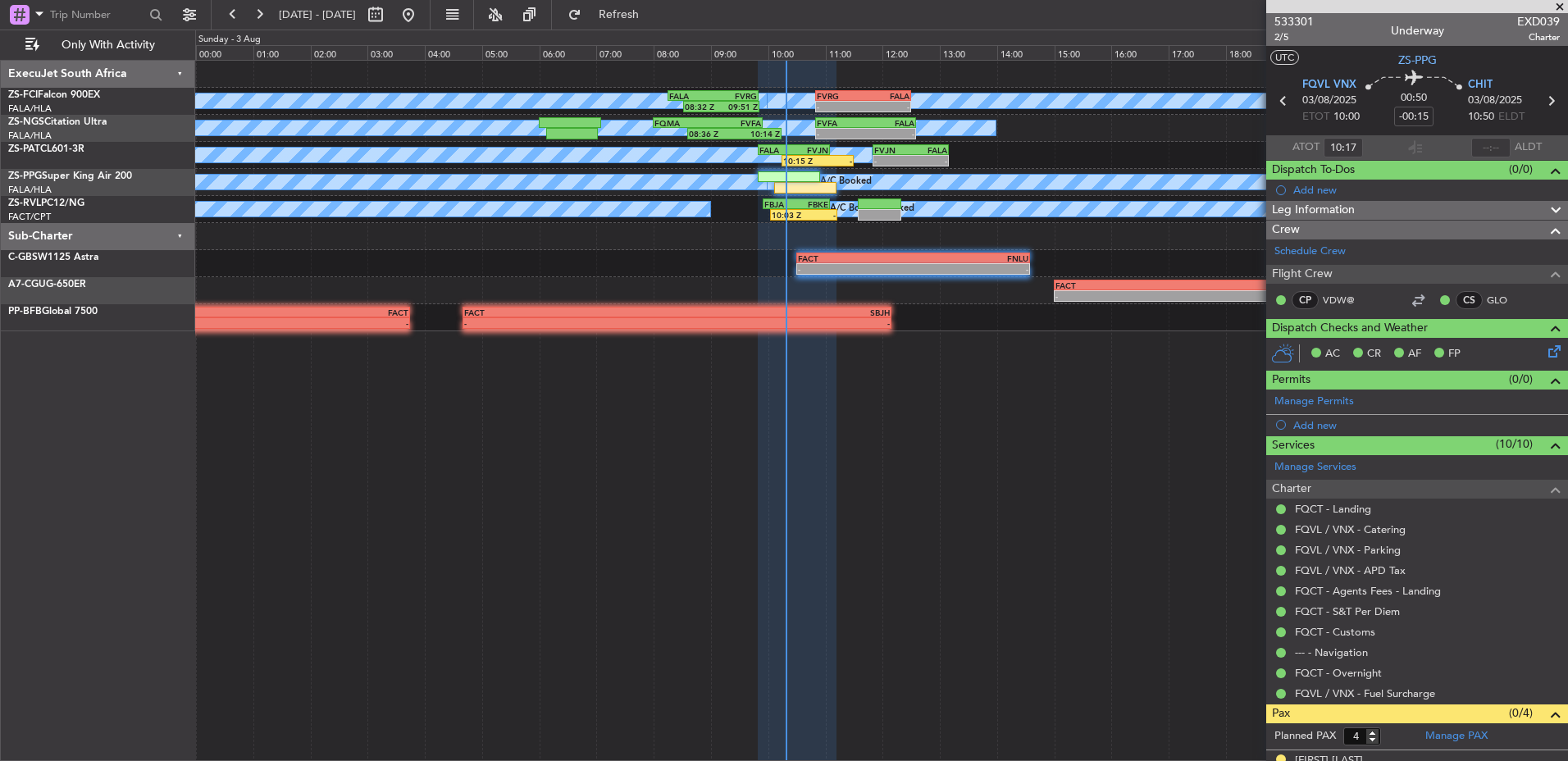 click at bounding box center (1560, 7) 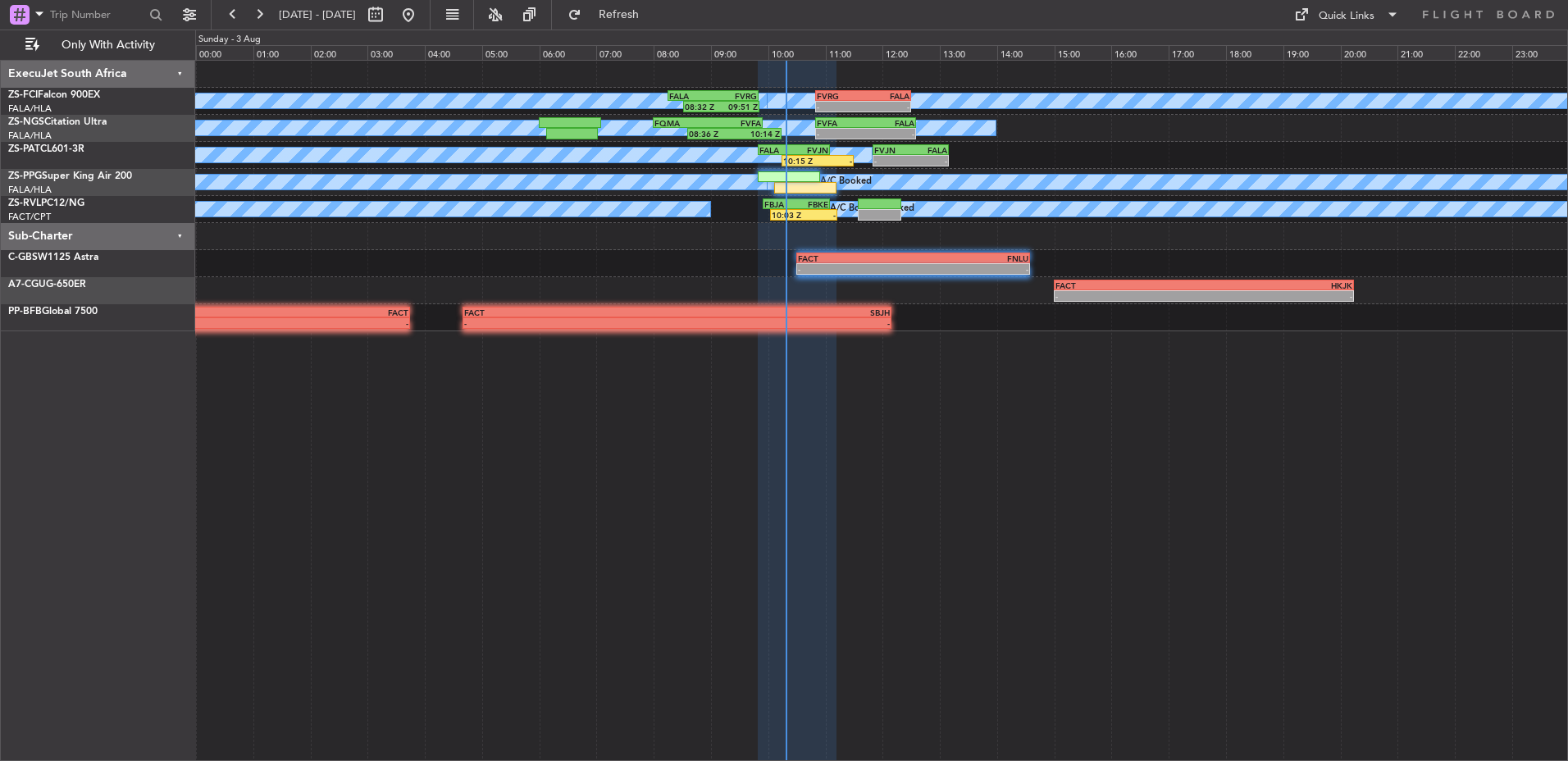 type on "0" 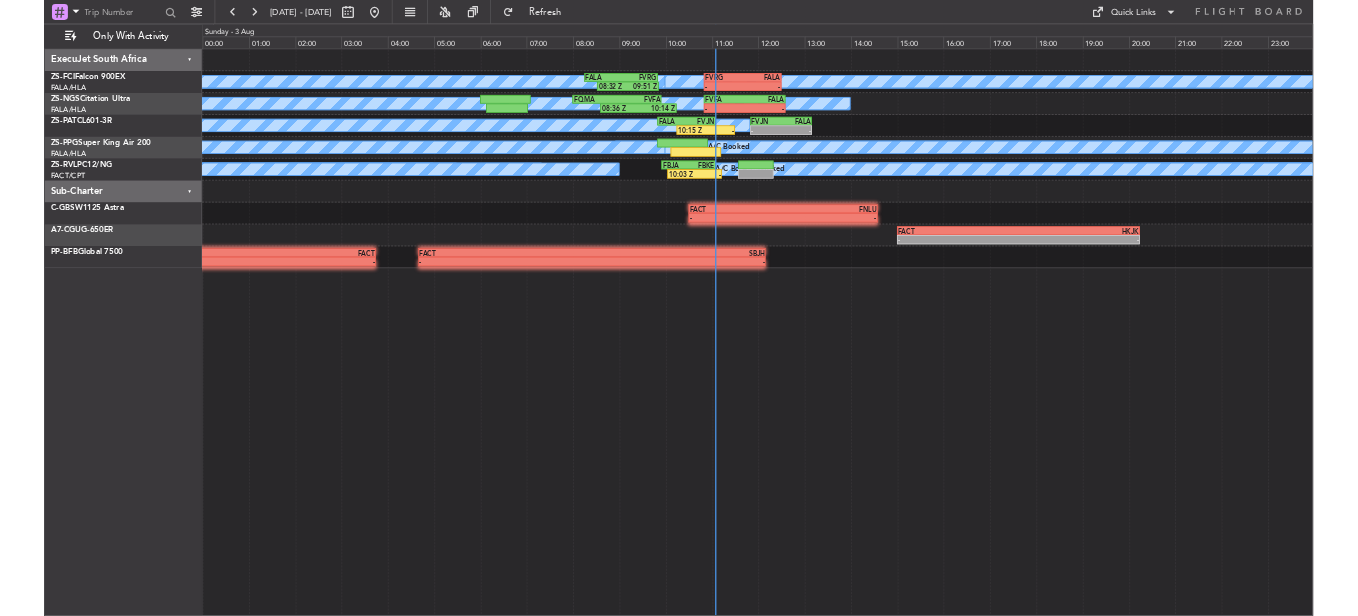 scroll, scrollTop: 0, scrollLeft: 0, axis: both 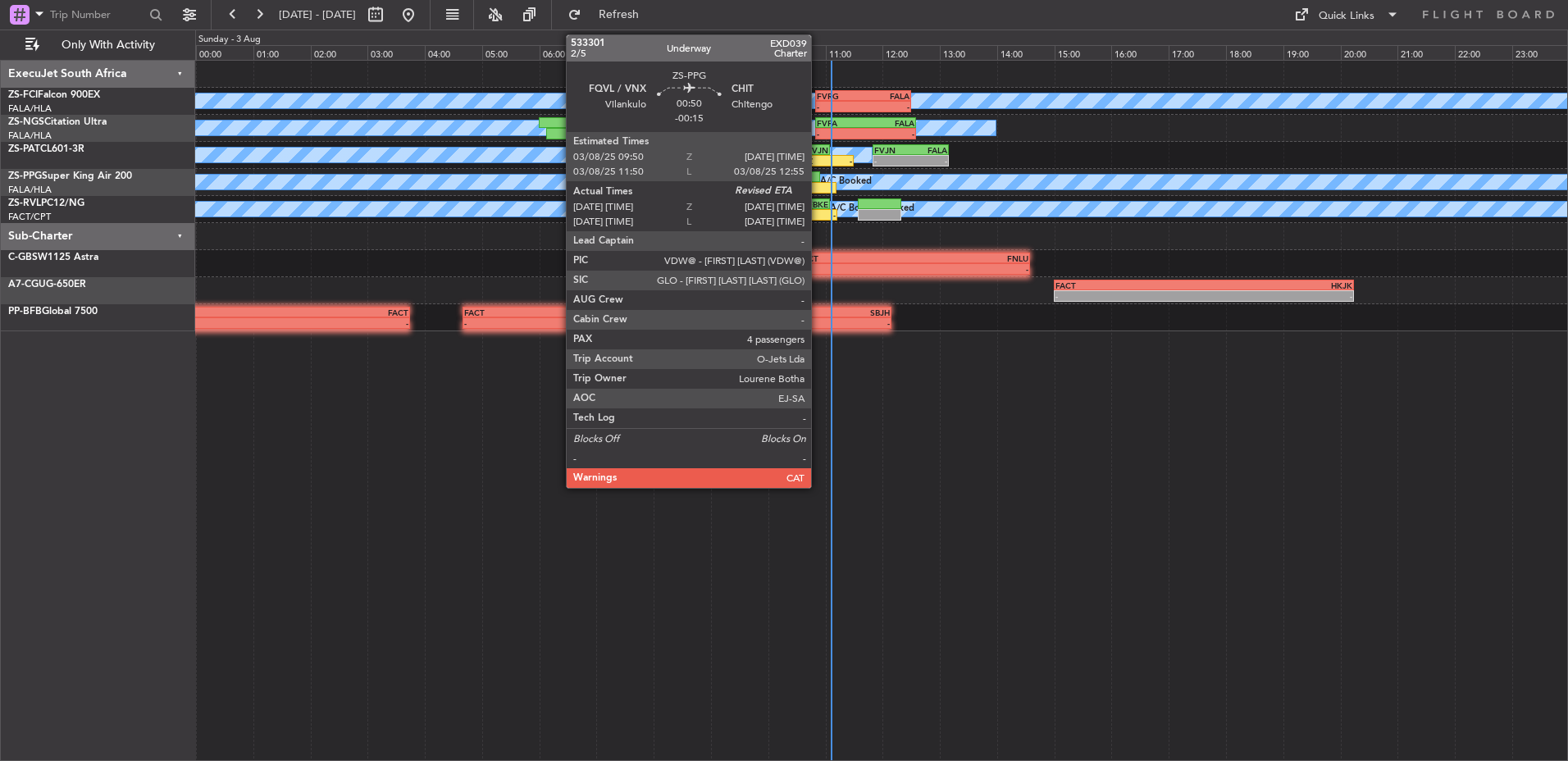 click 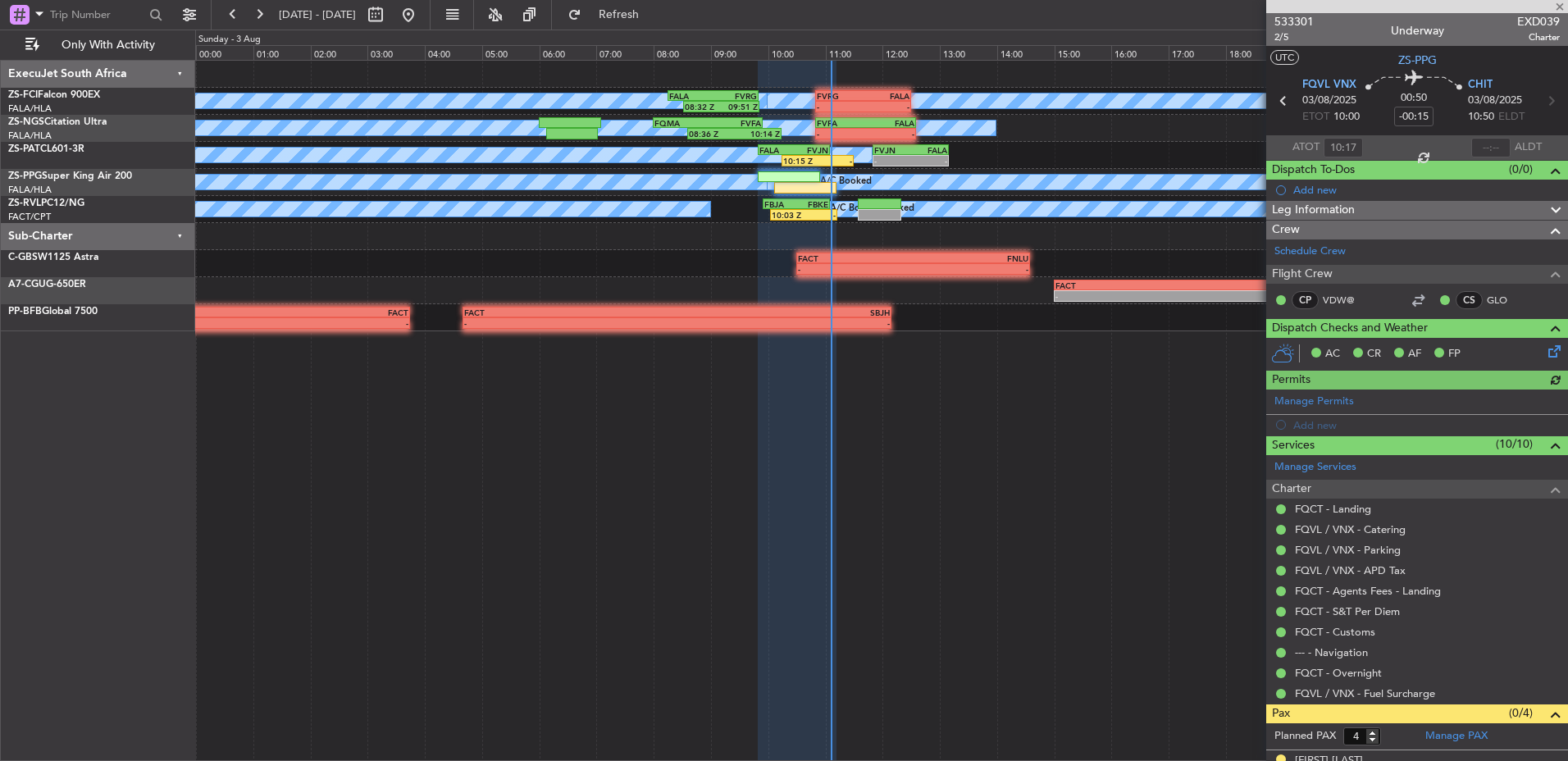 click at bounding box center (1491, 148) 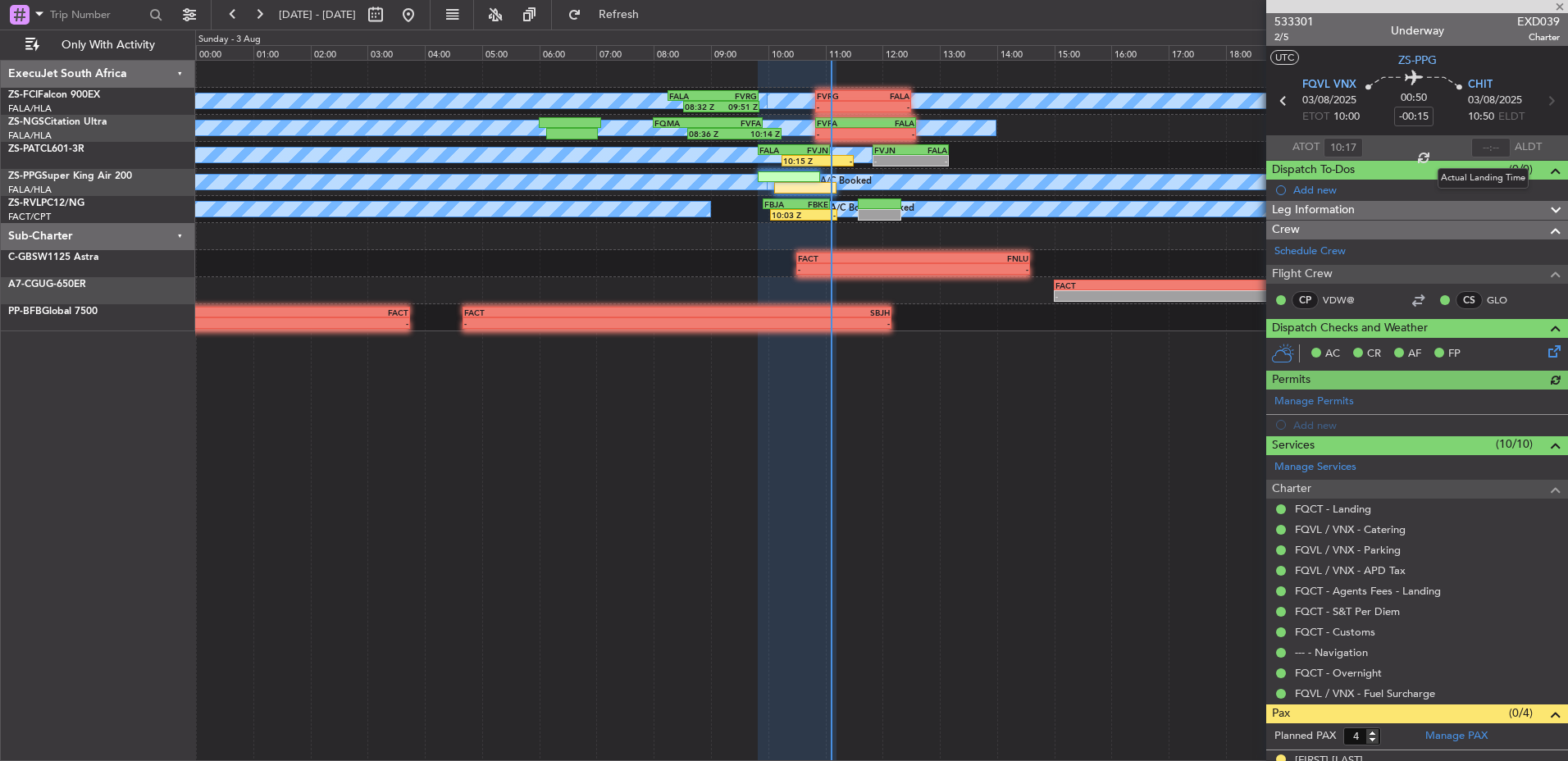 click at bounding box center (1491, 148) 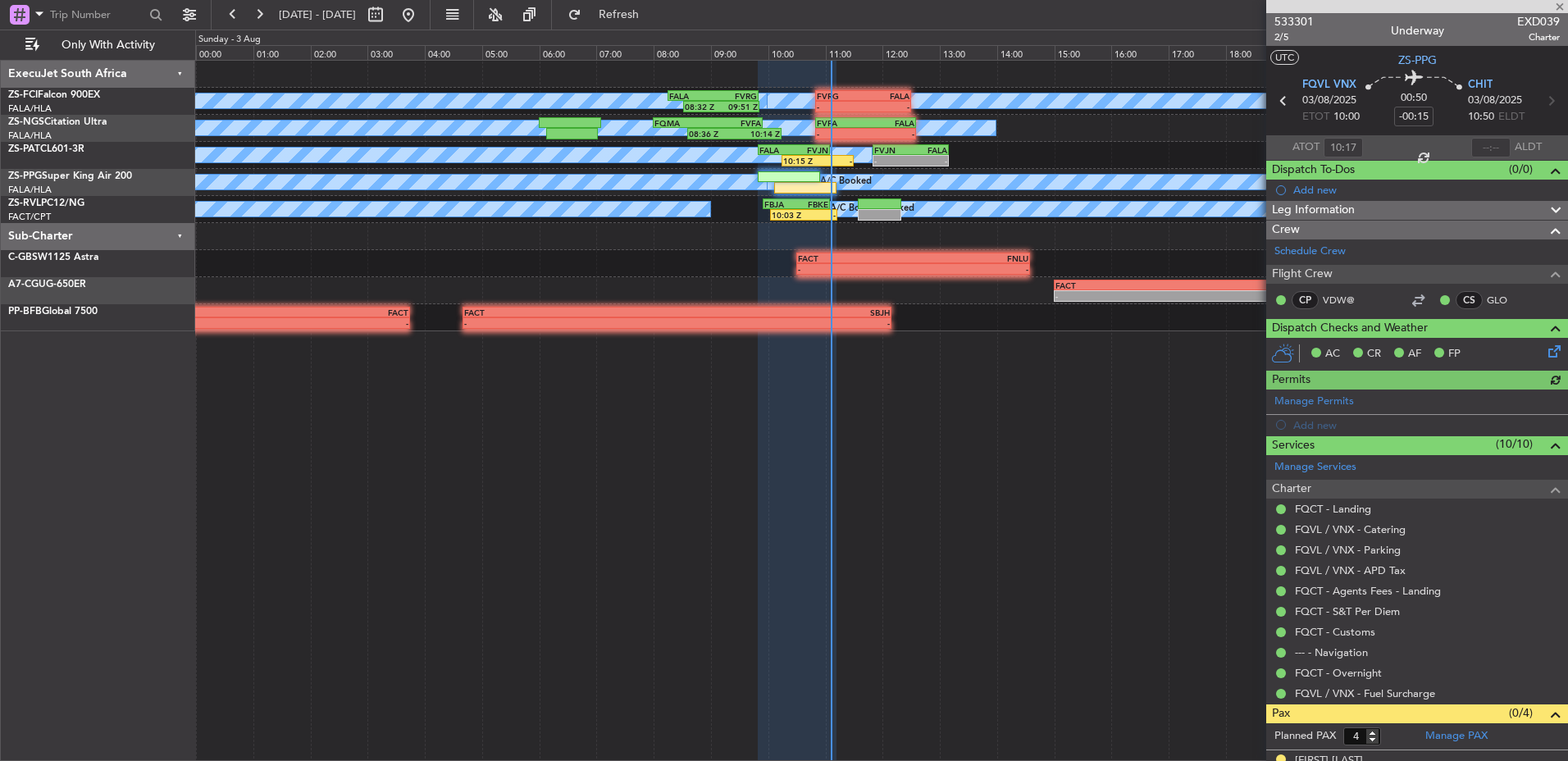 click at bounding box center [1491, 148] 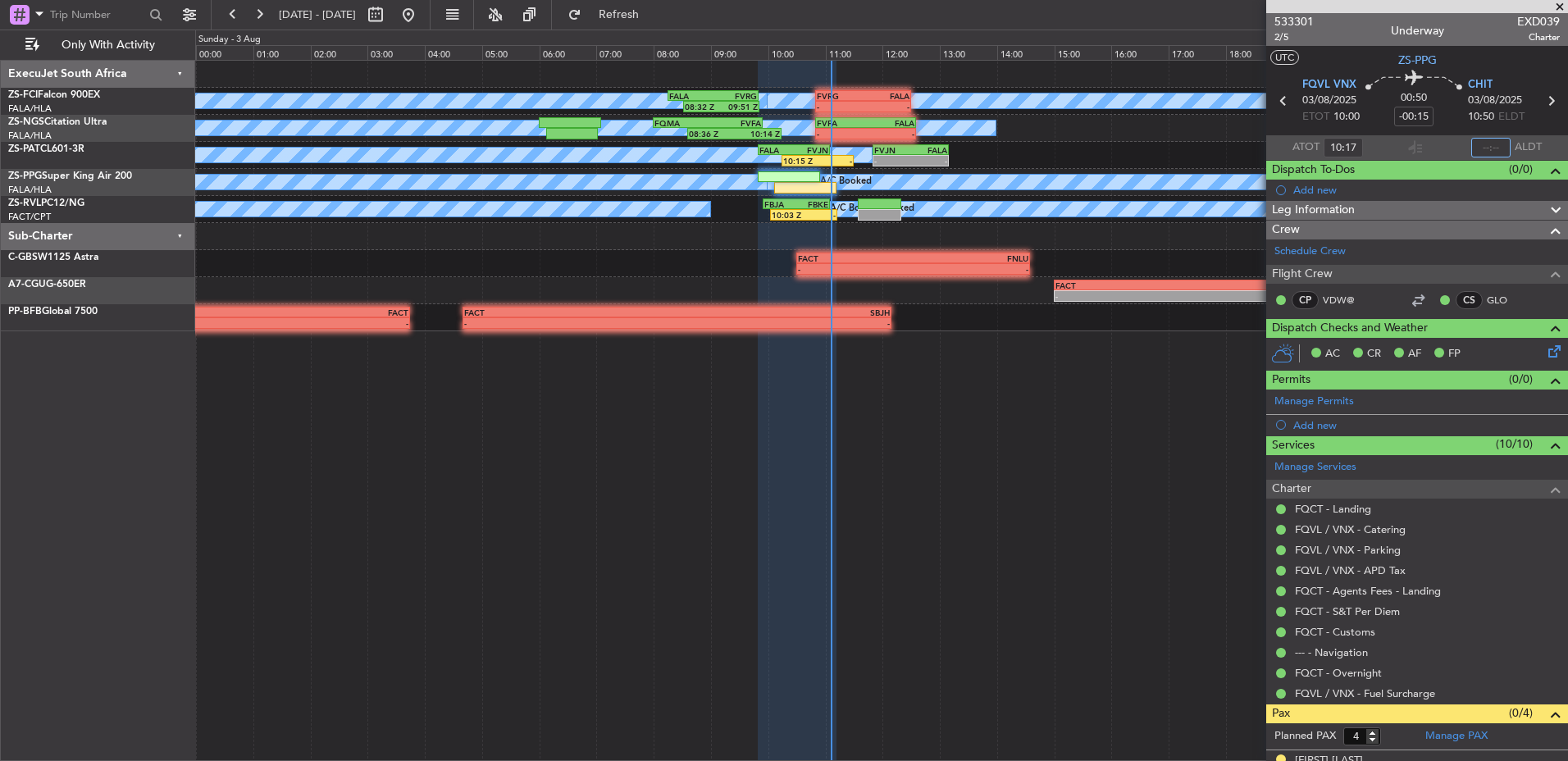 click at bounding box center [1491, 148] 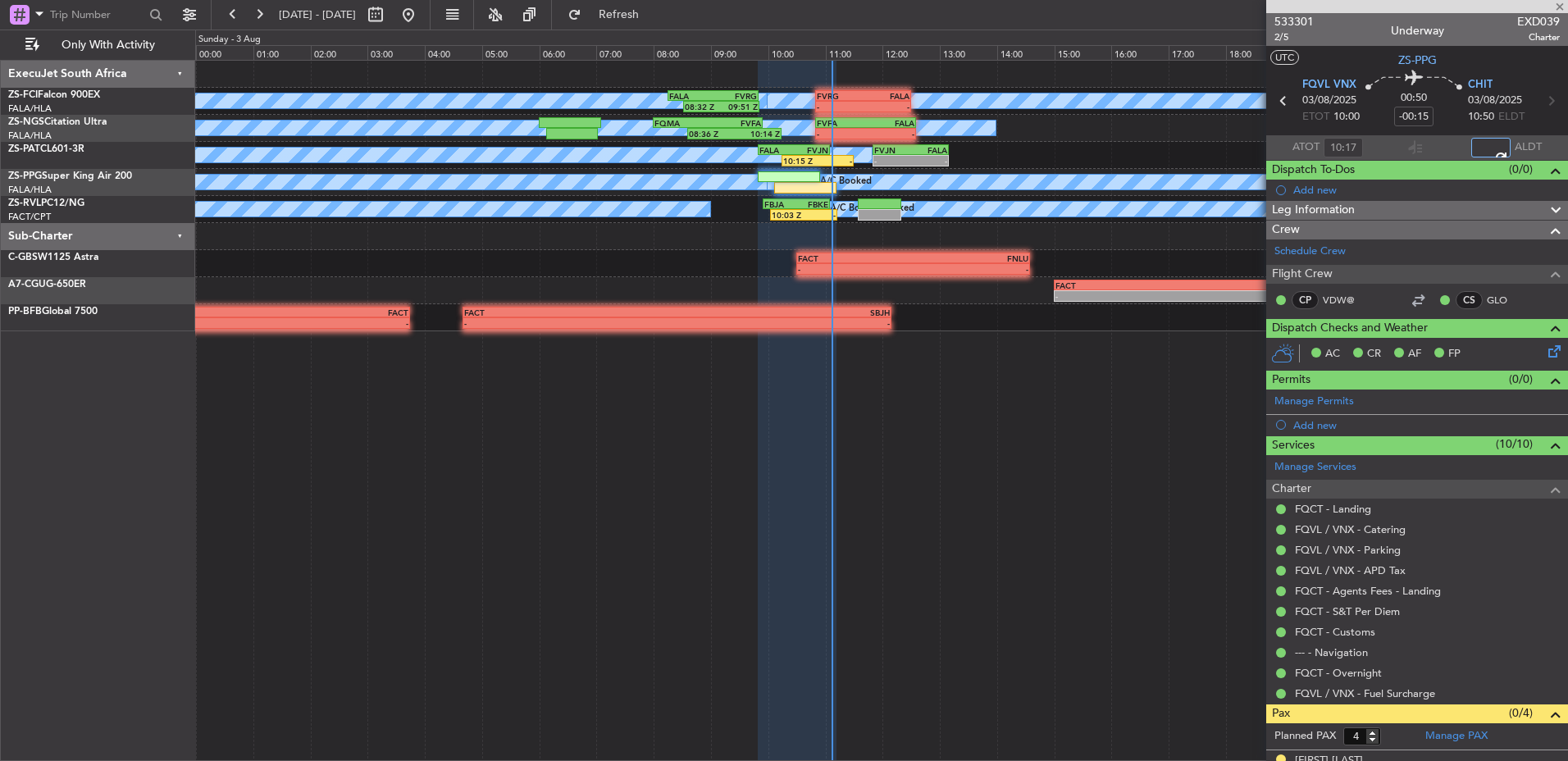 type on "11:01" 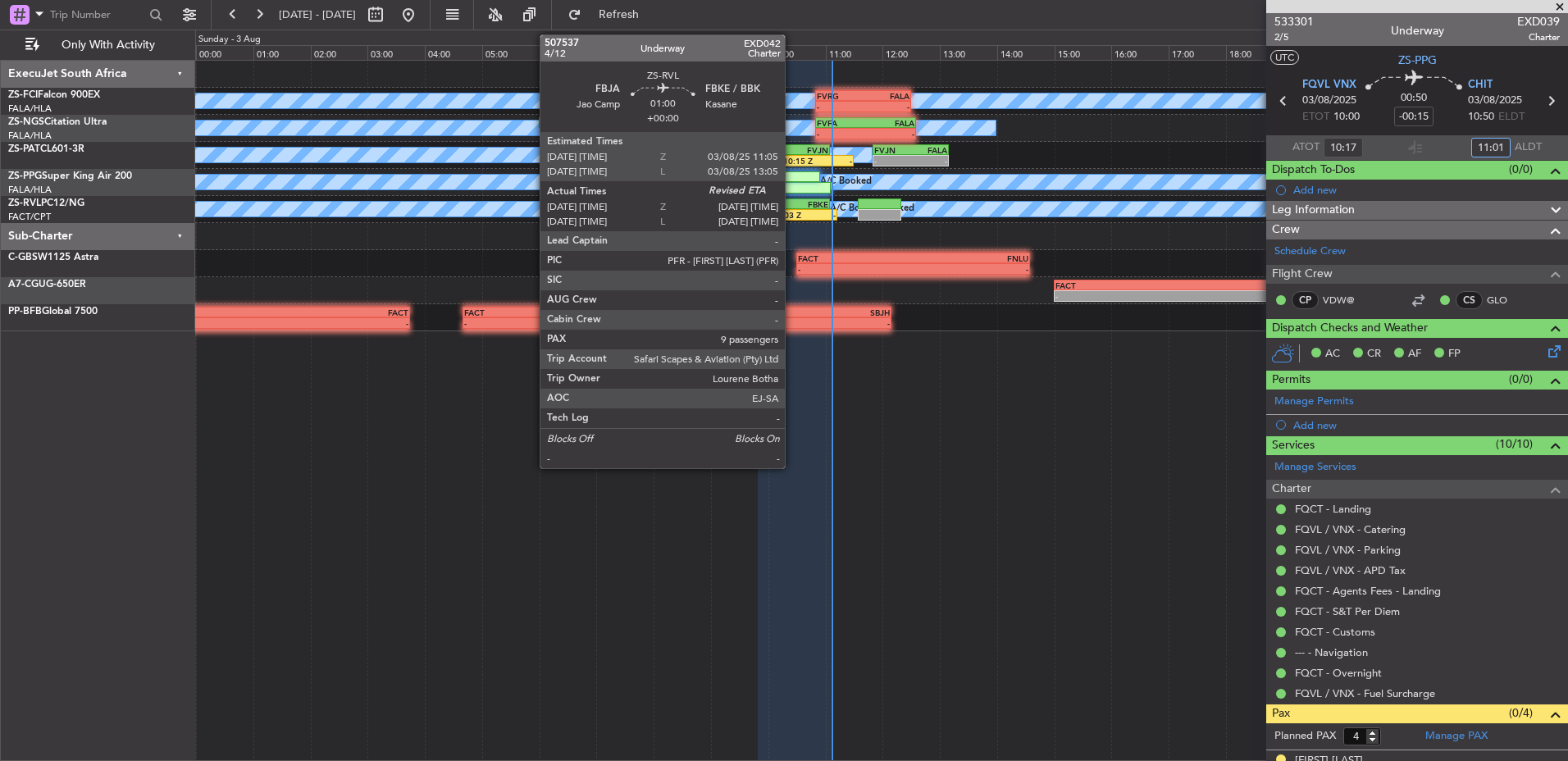 click on "10:03 Z" 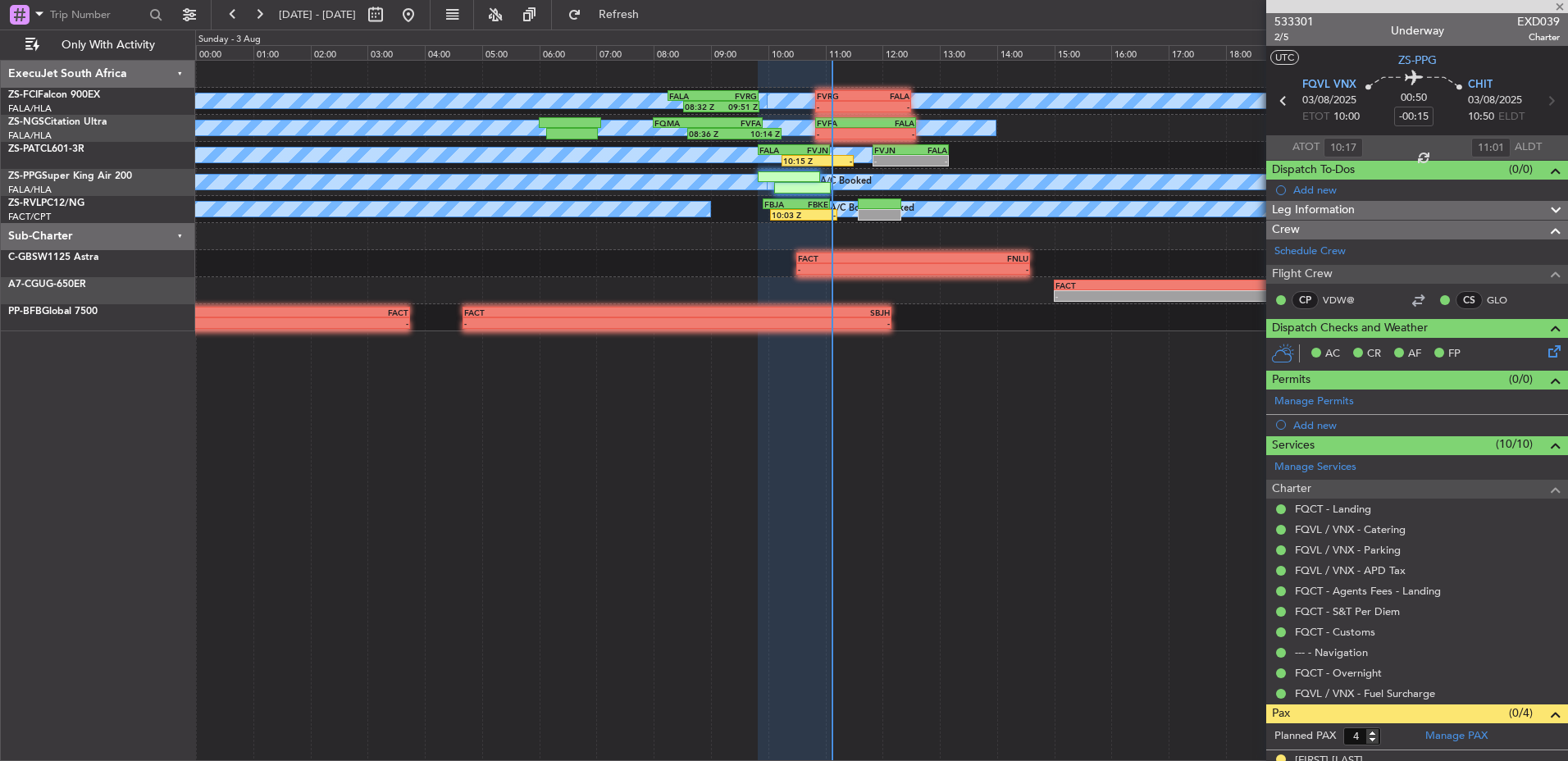 type 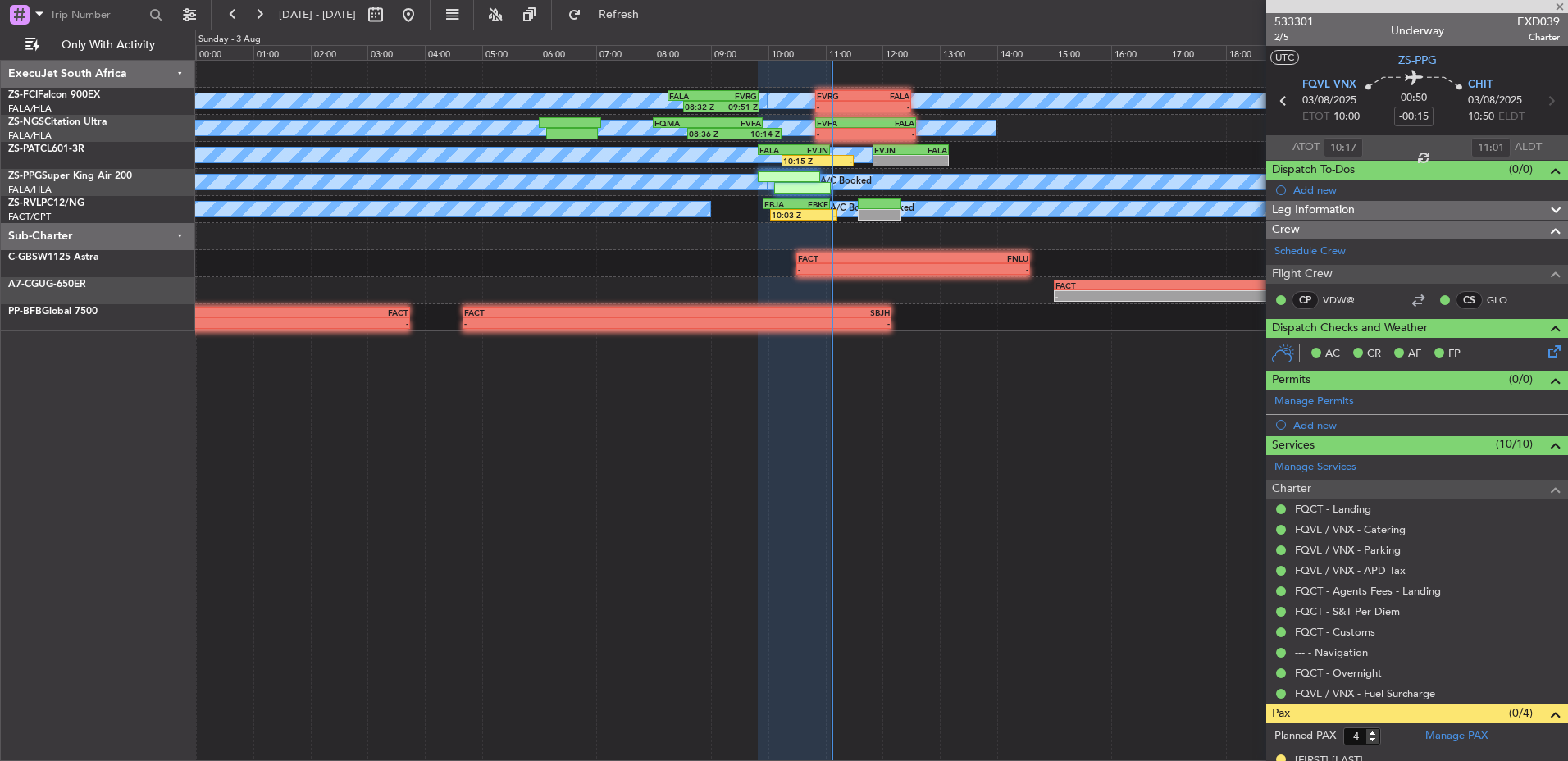 type on "10:08" 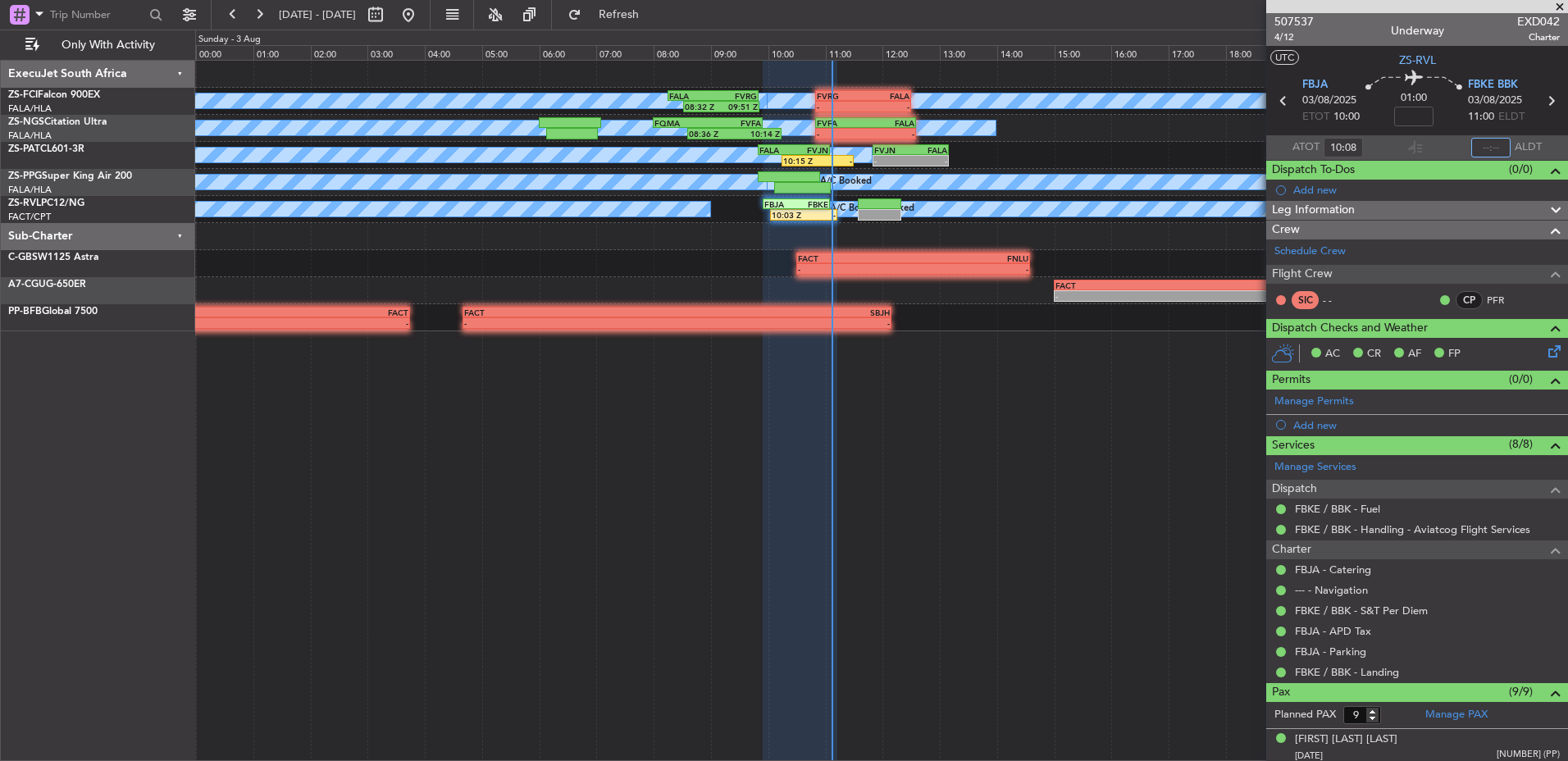 click at bounding box center (1491, 148) 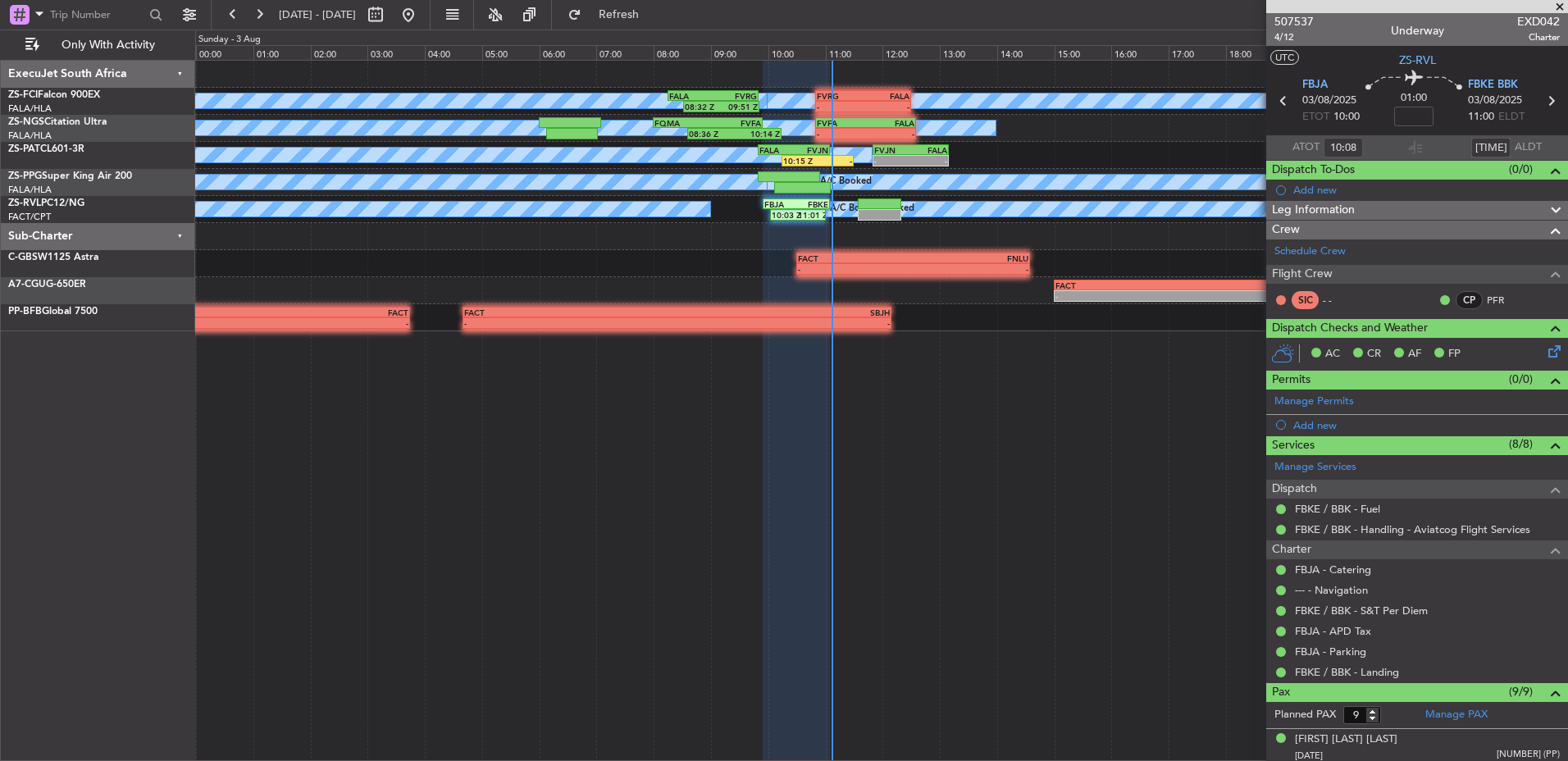 type on "10:56" 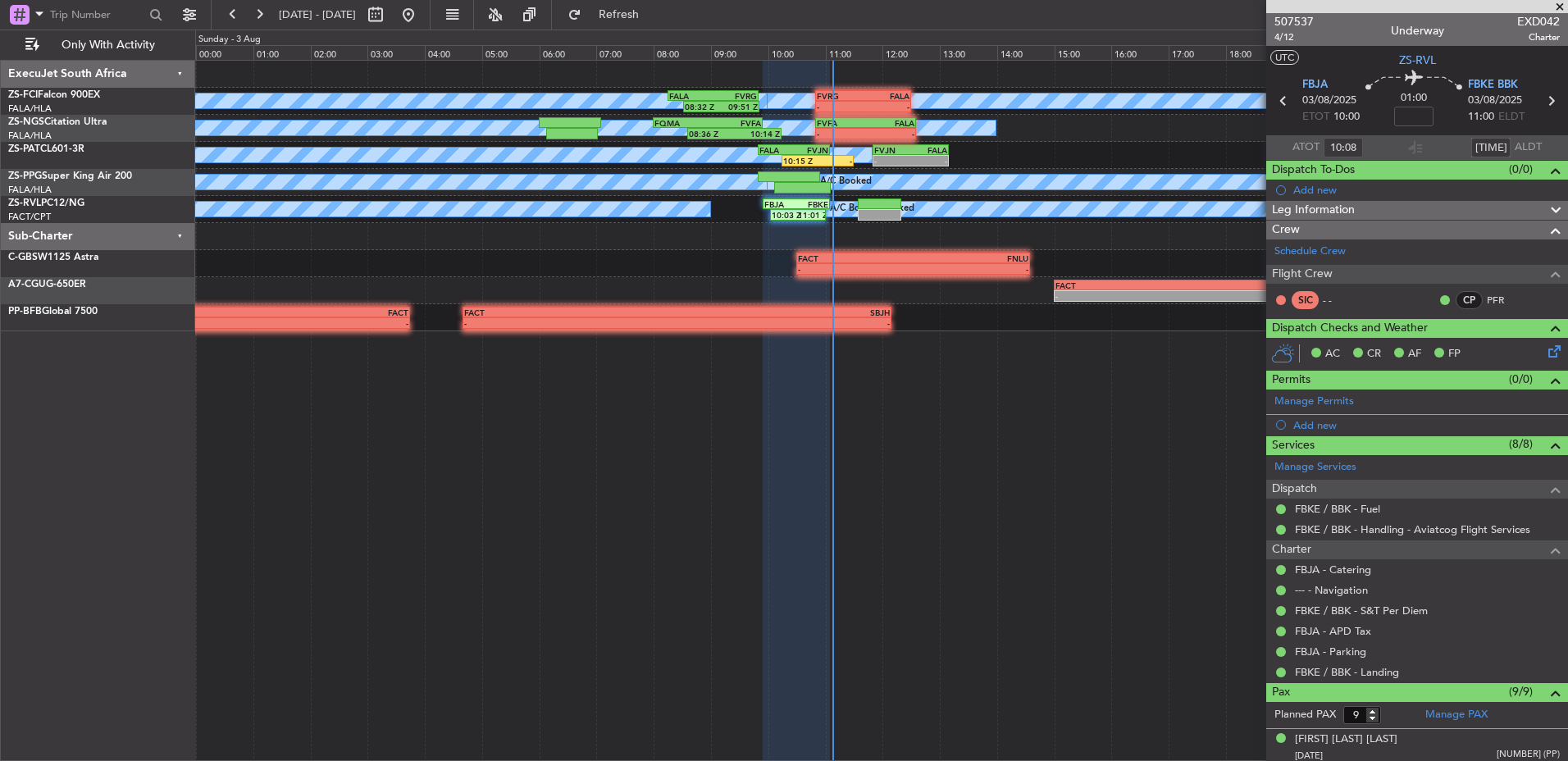 click on "10:15 Z" 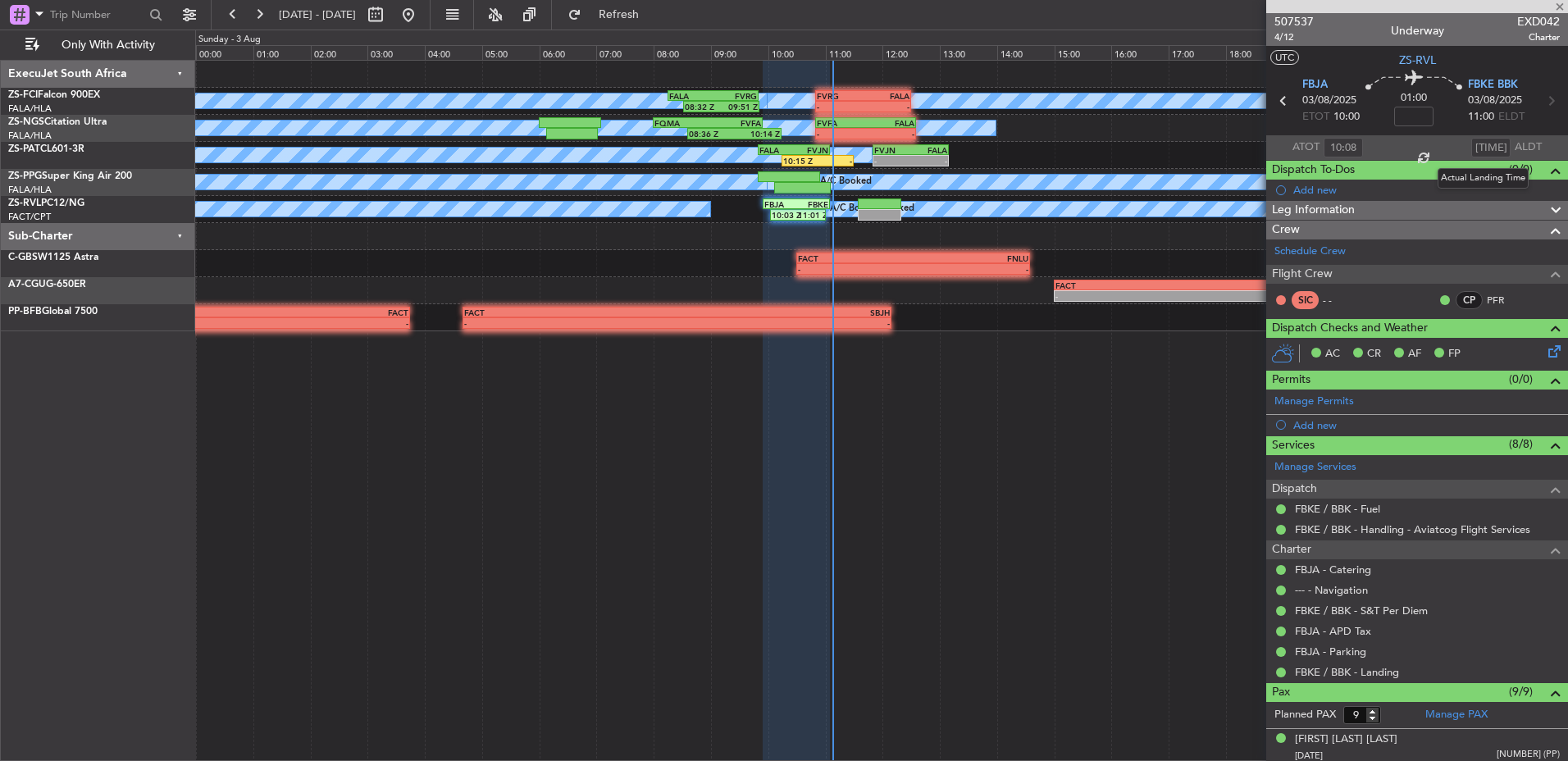 type on "10:15" 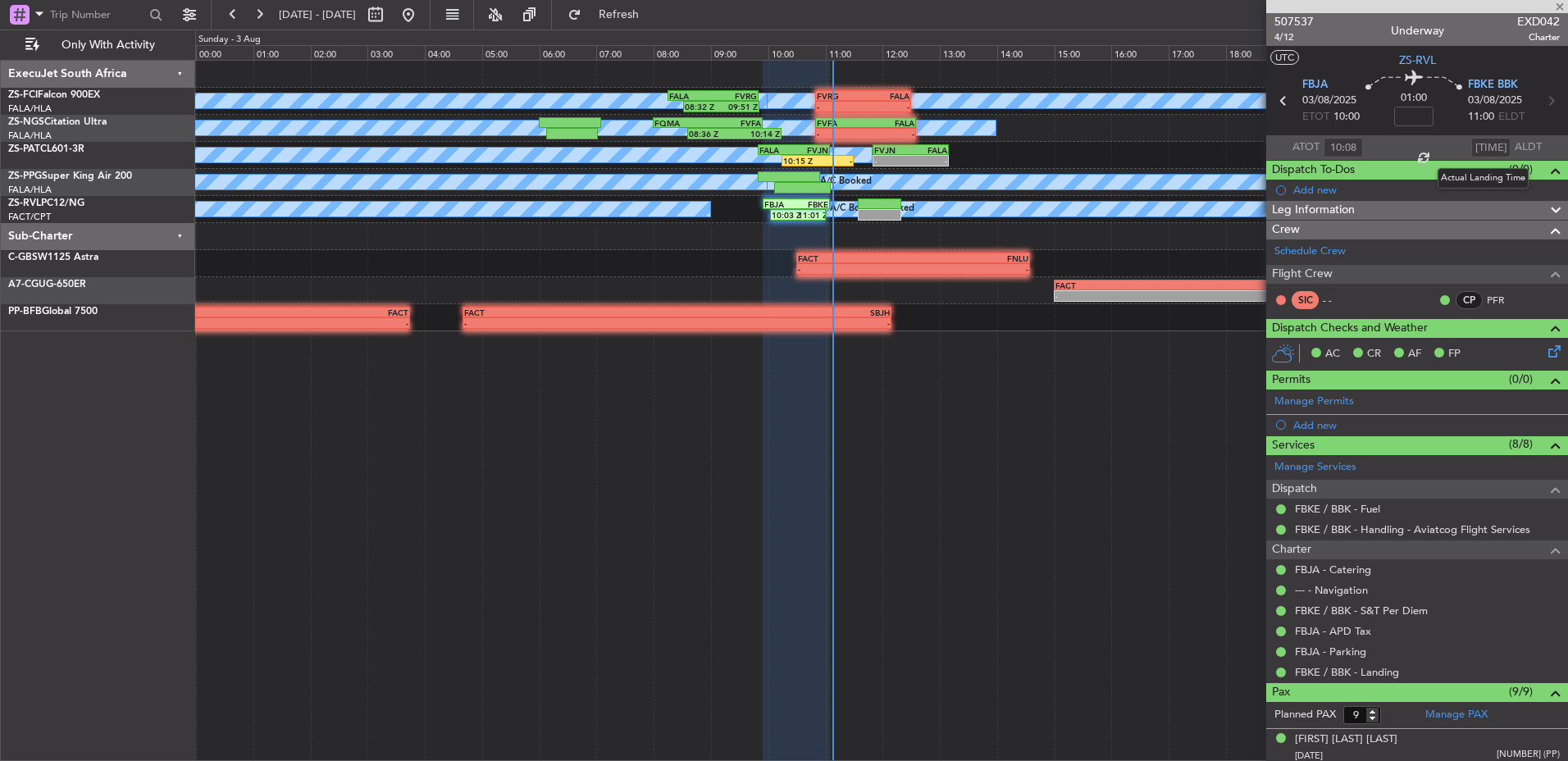 type on "0" 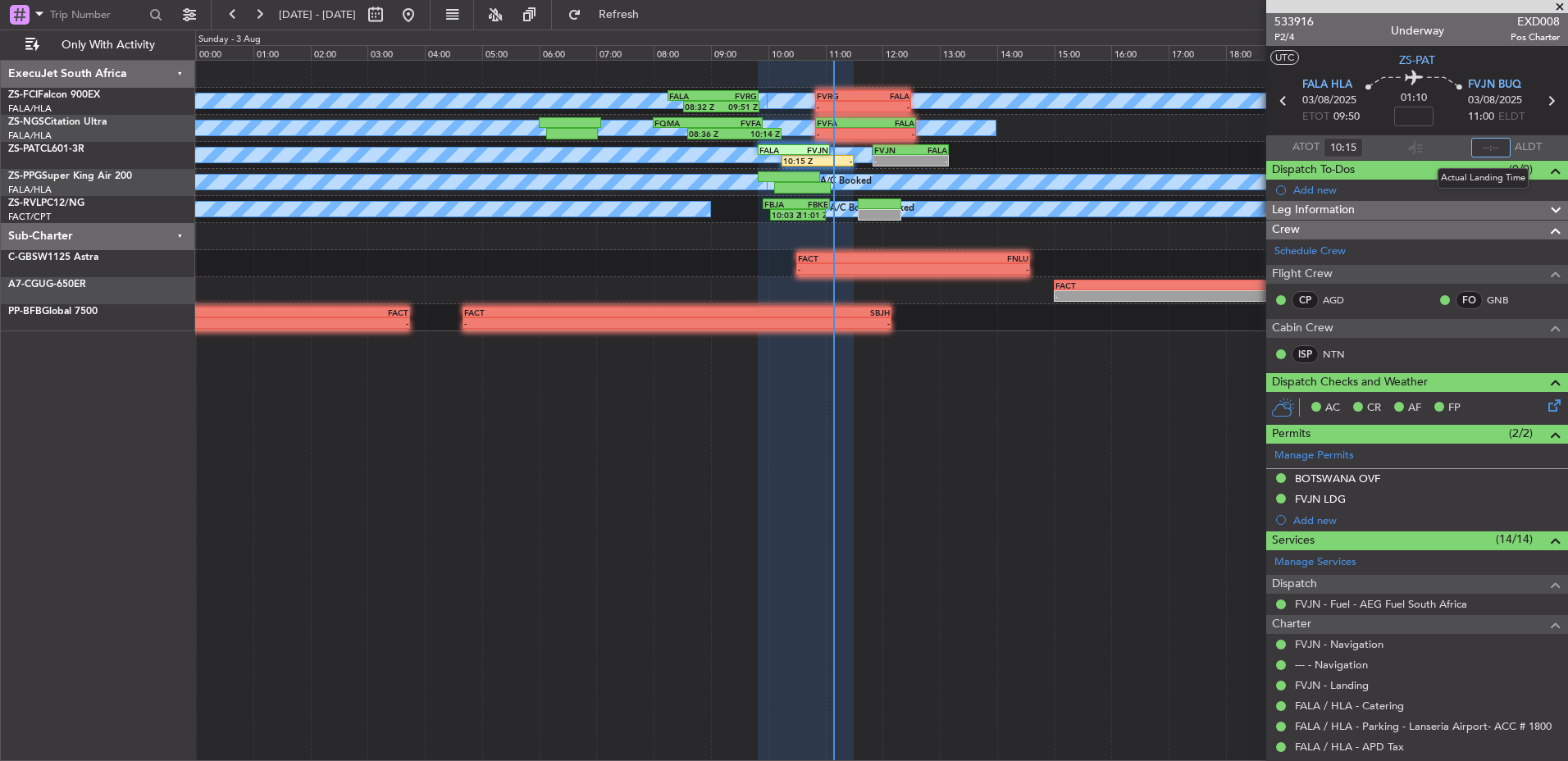 click at bounding box center [1491, 148] 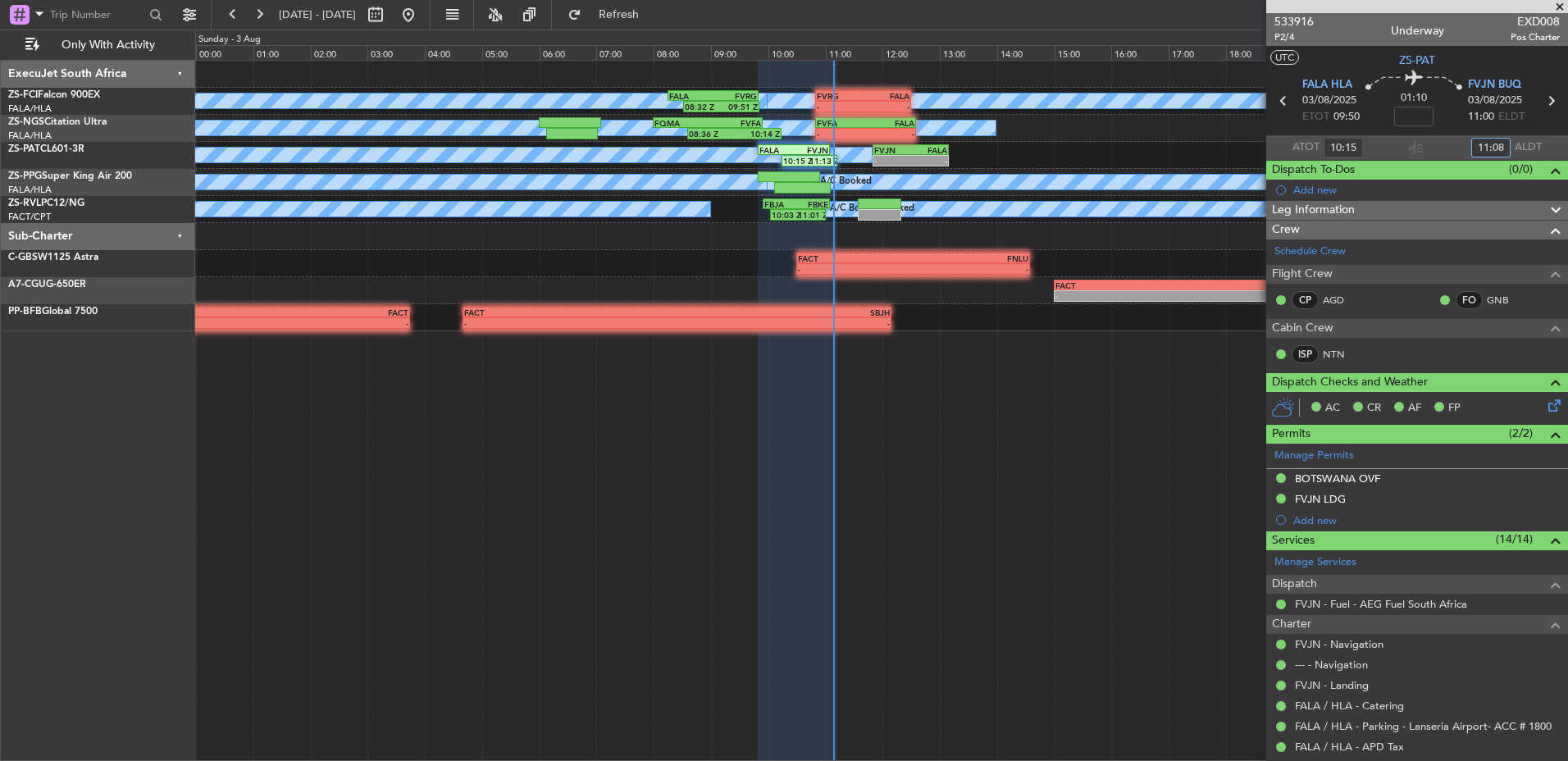 type on "11:08" 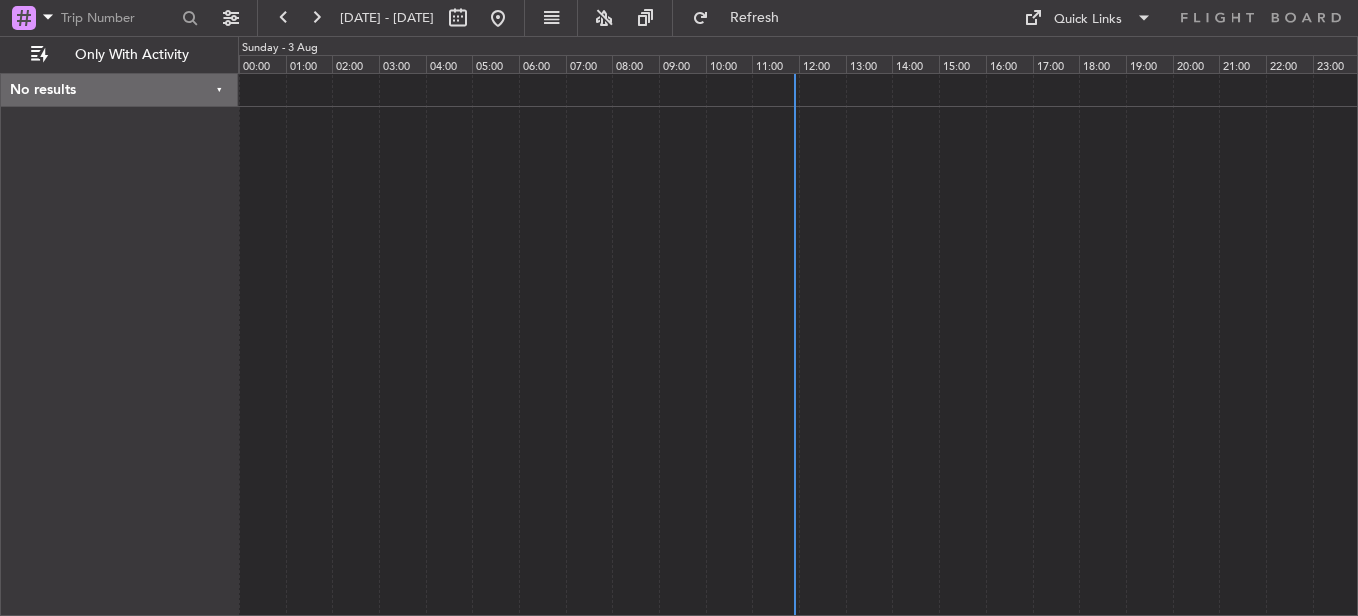 click 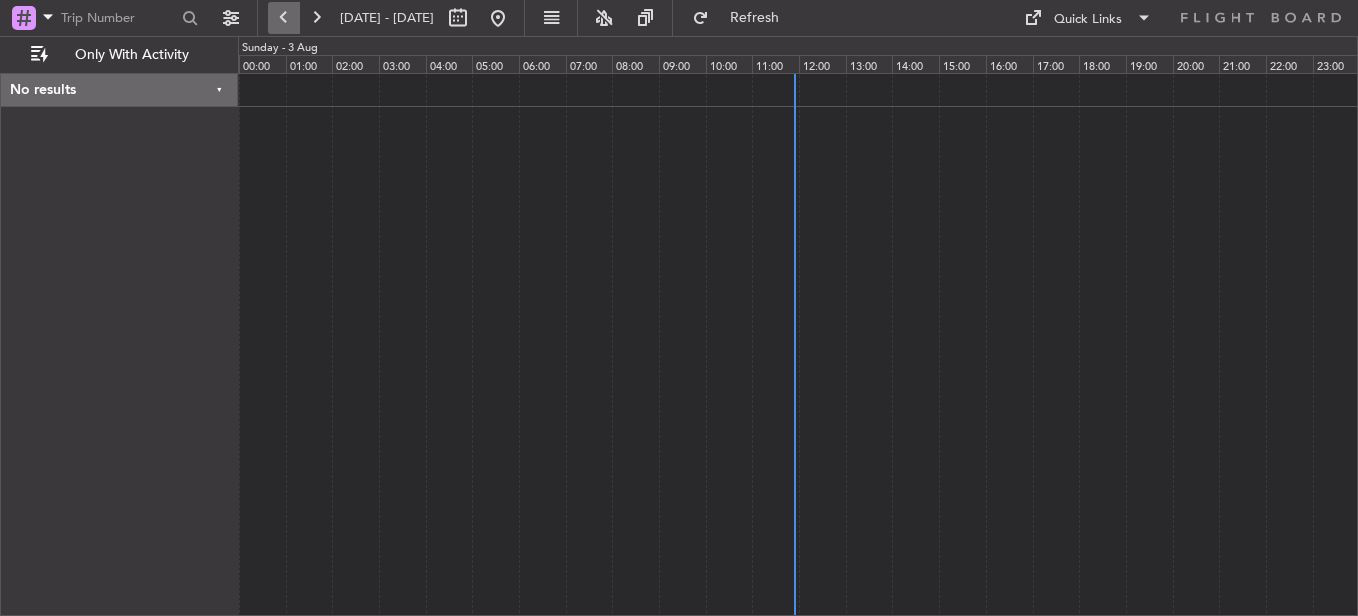 click at bounding box center [284, 18] 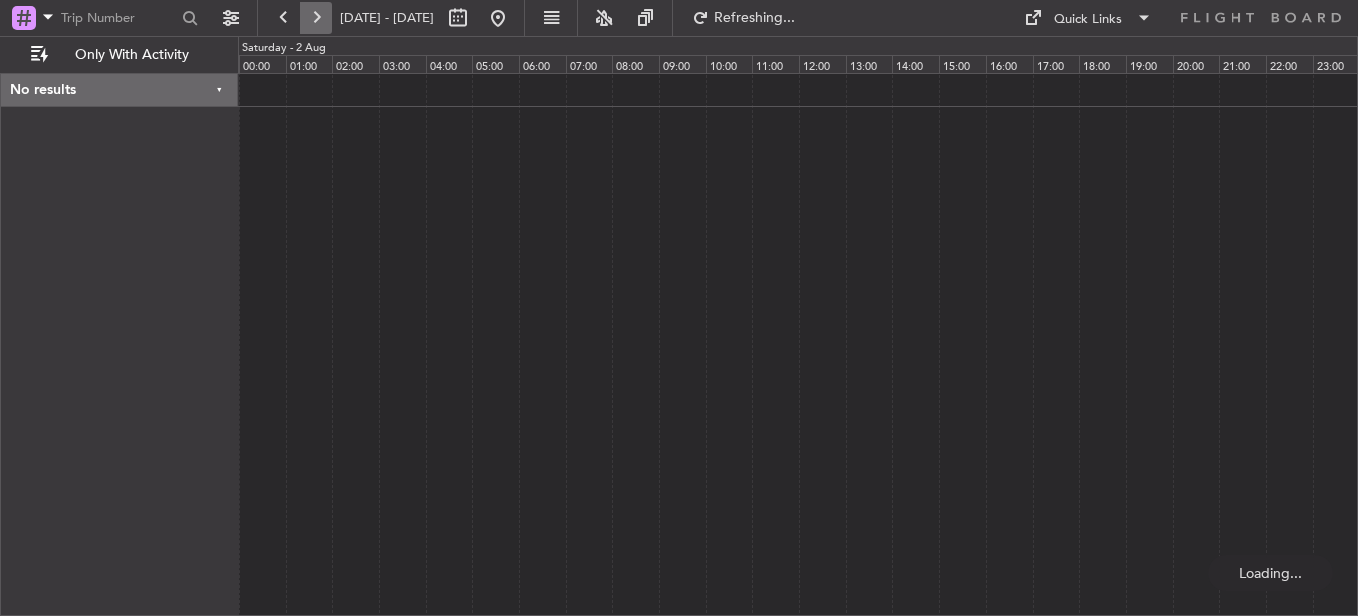 click at bounding box center (316, 18) 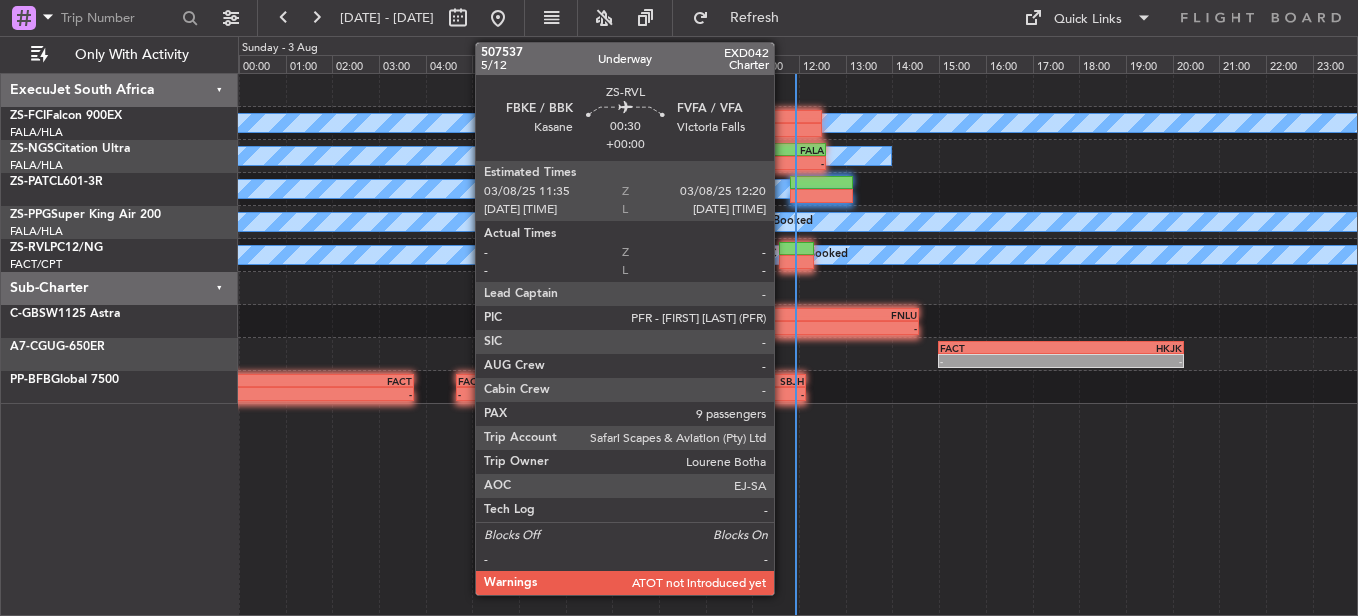 click 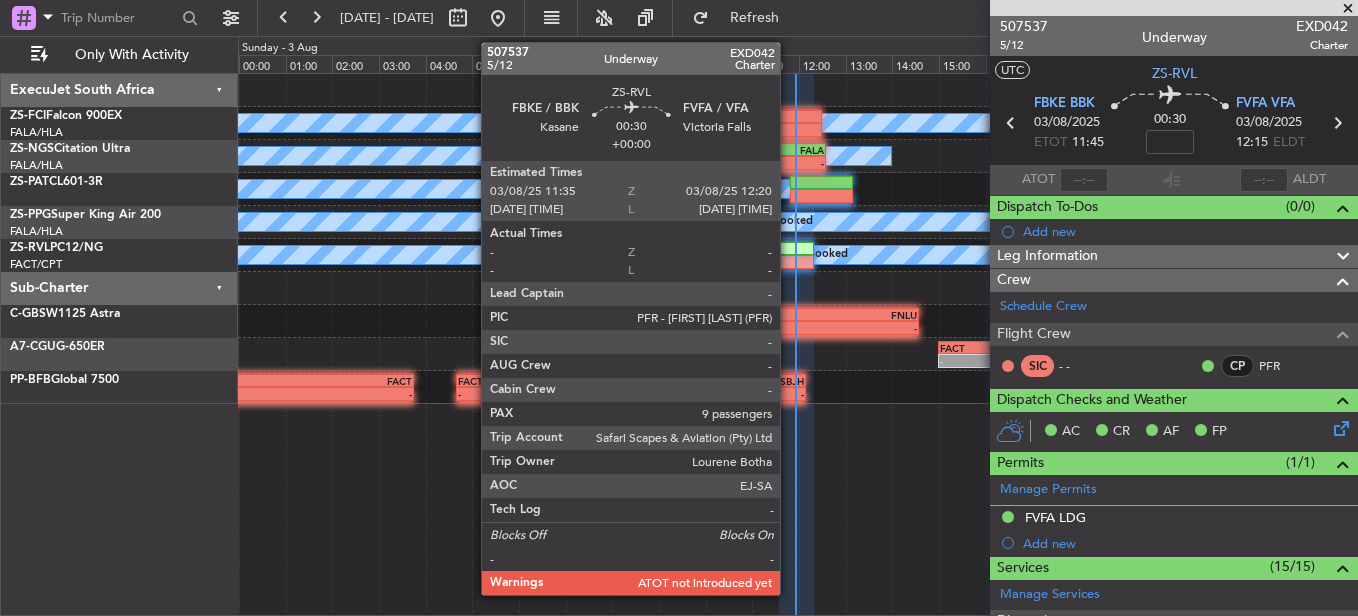 click 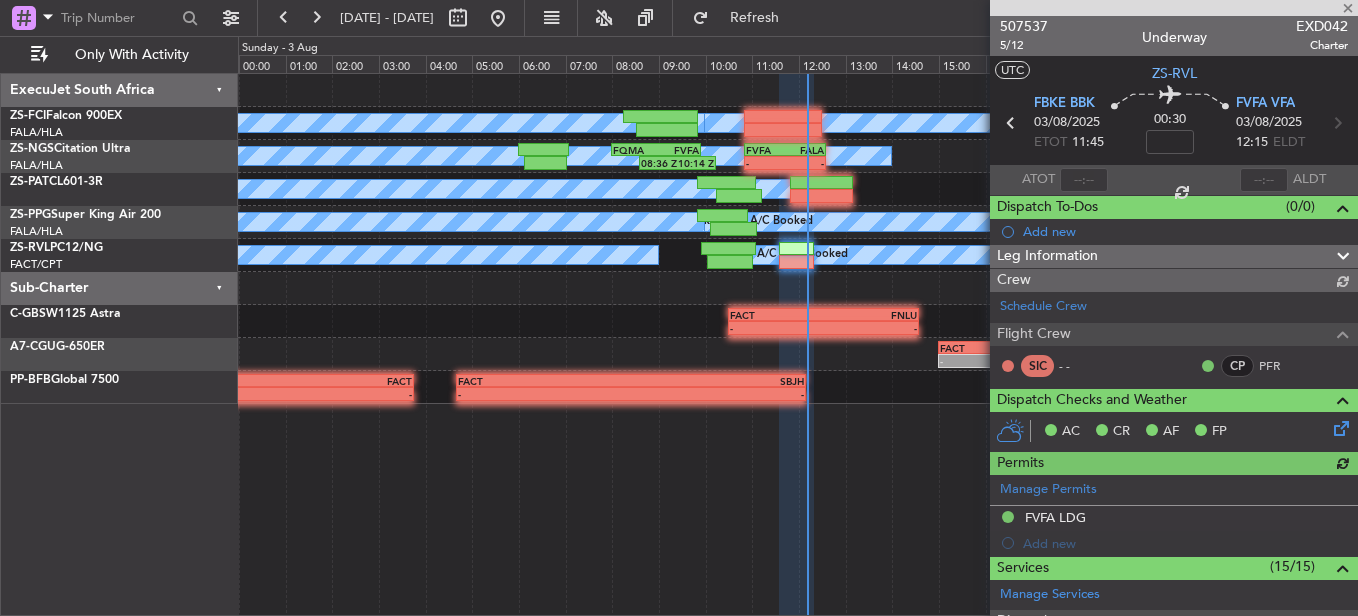 type on "12:01" 